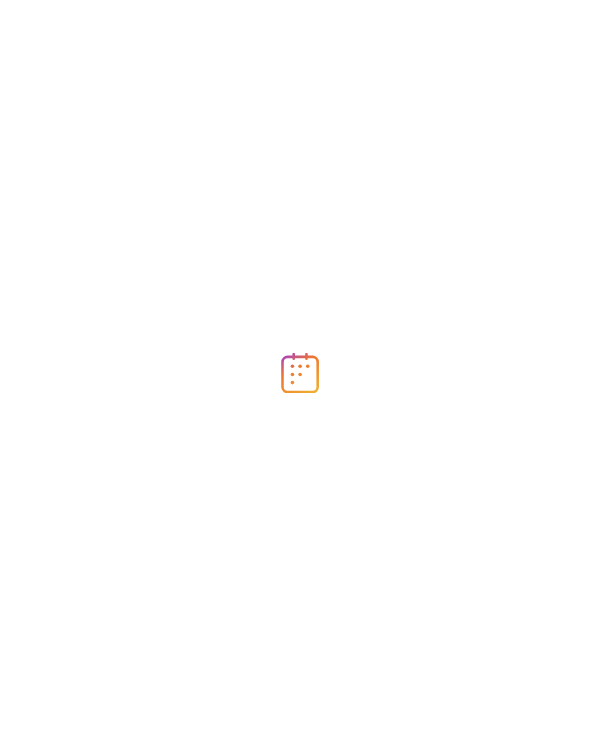 scroll, scrollTop: 0, scrollLeft: 0, axis: both 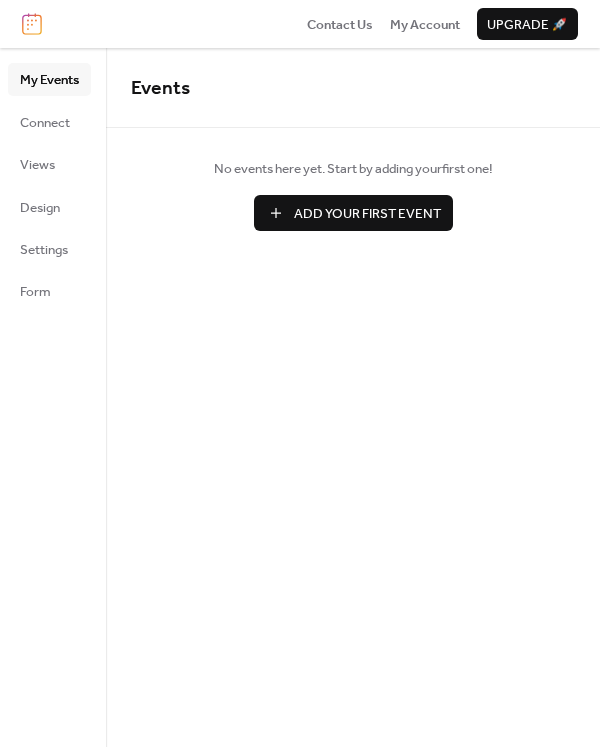 click on "Add Your First Event" at bounding box center [367, 214] 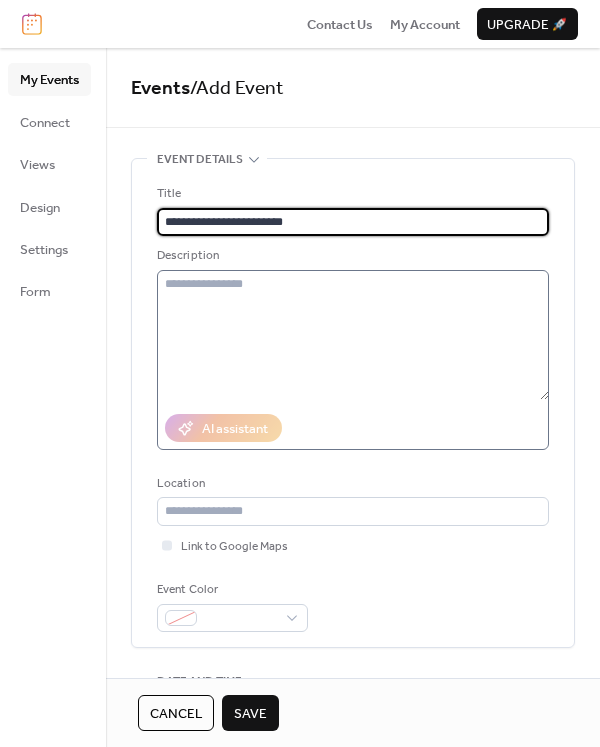 type on "**********" 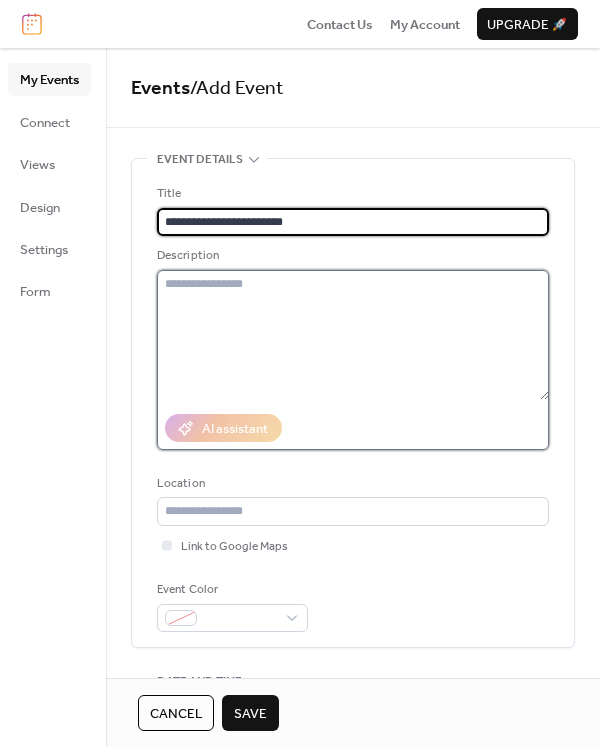 click at bounding box center [353, 335] 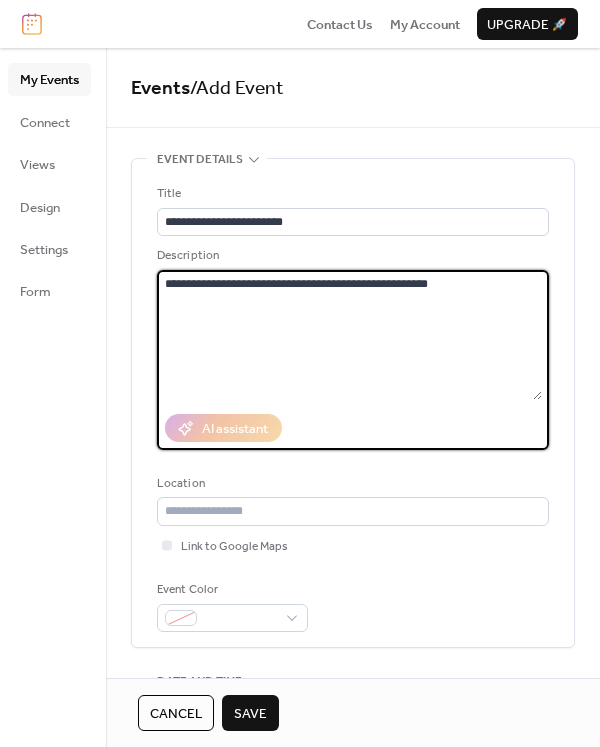 type on "**********" 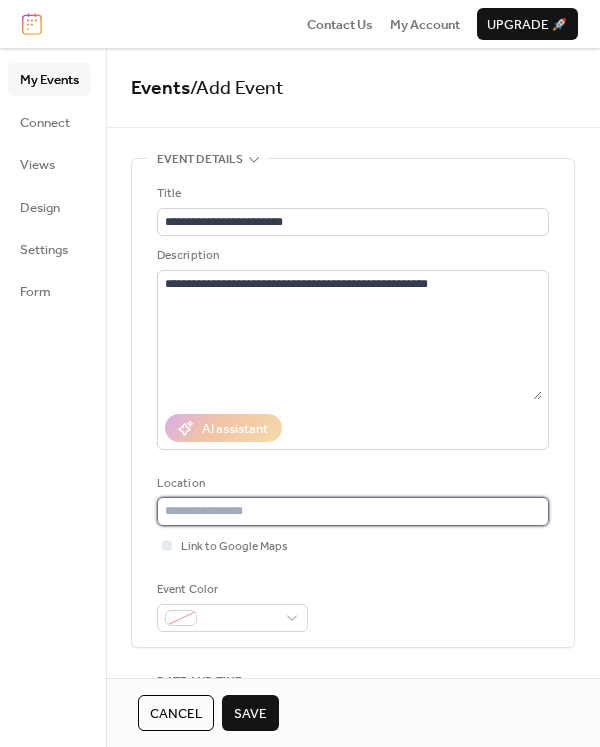 click at bounding box center [353, 511] 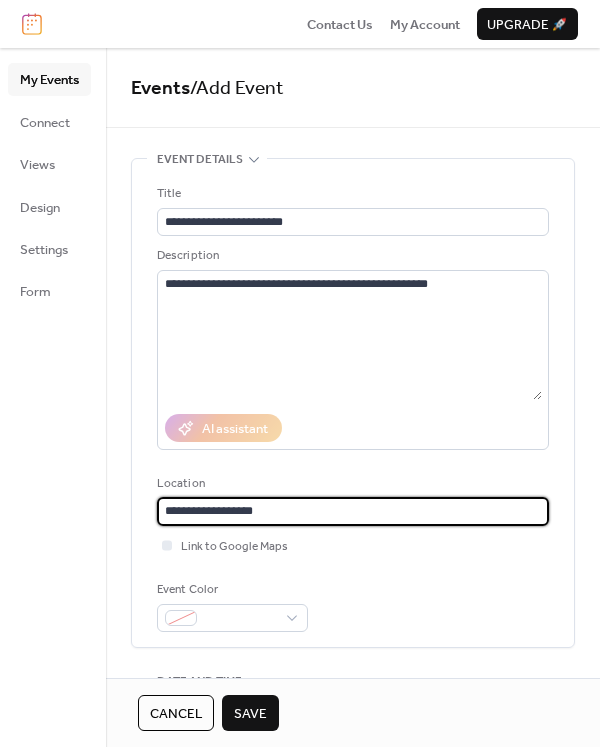 type on "**********" 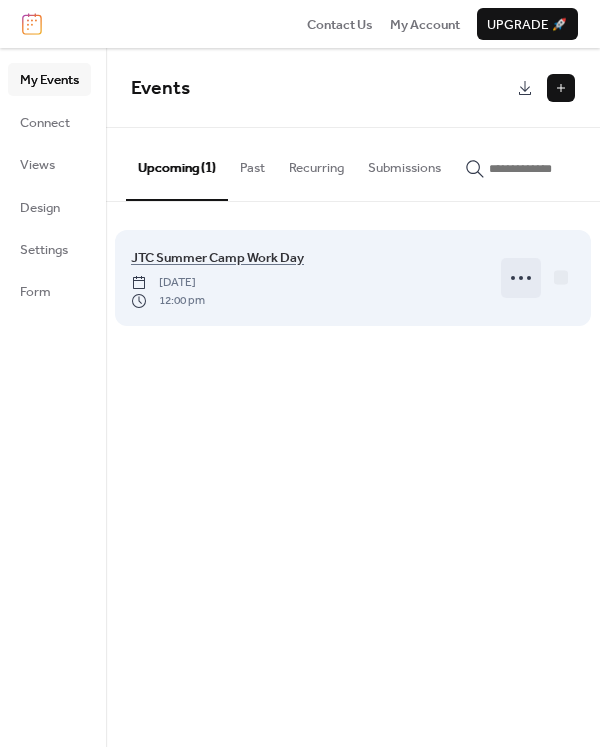 click 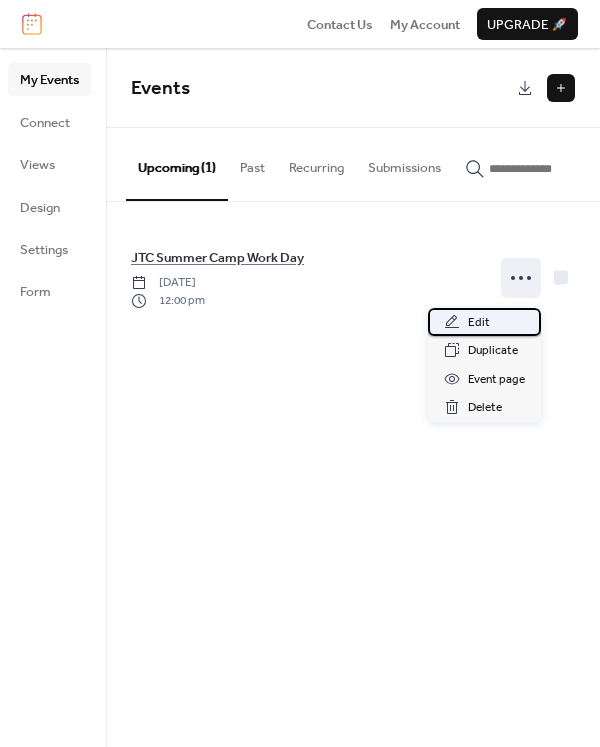 click on "Edit" at bounding box center [479, 323] 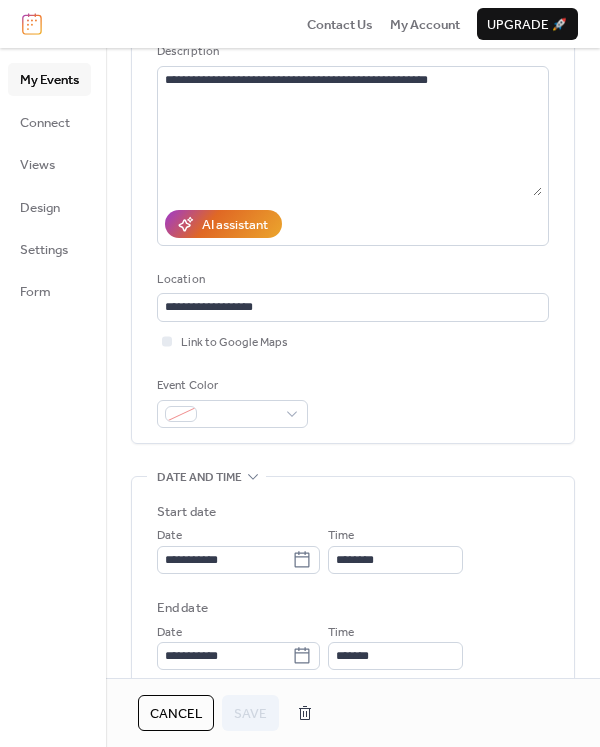 scroll, scrollTop: 400, scrollLeft: 0, axis: vertical 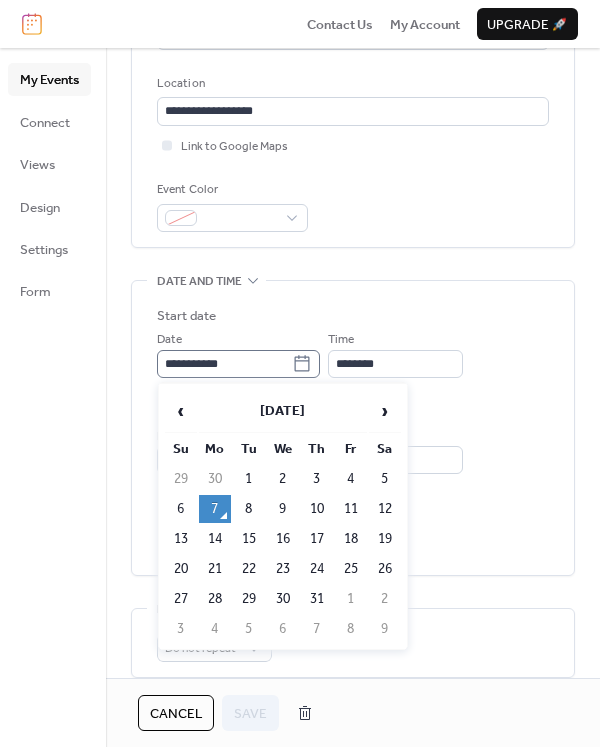 click 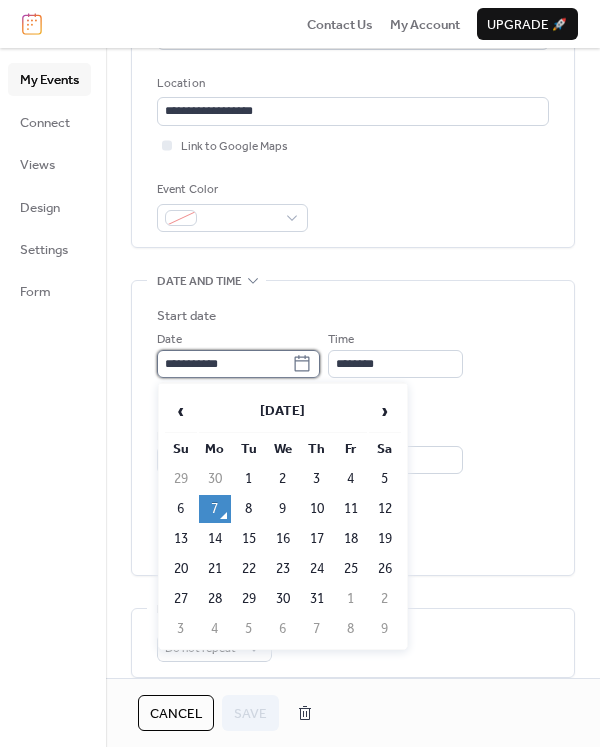 click on "**********" at bounding box center [224, 364] 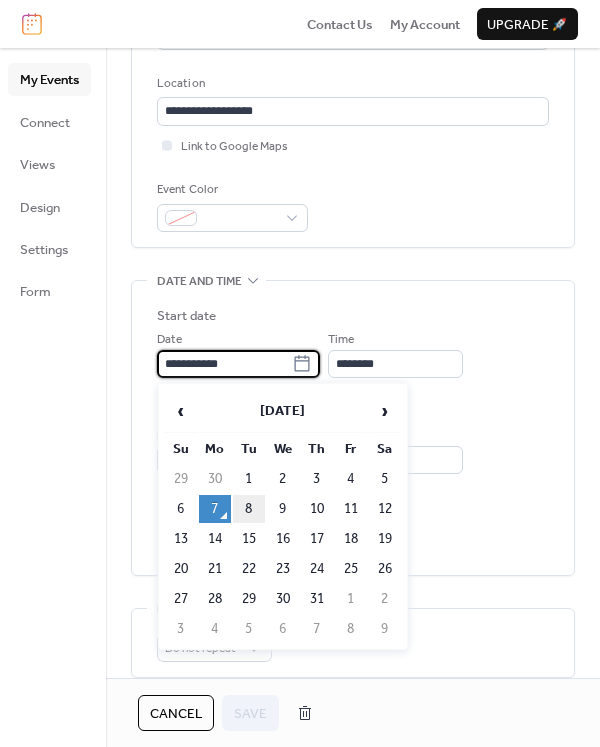 click on "8" at bounding box center (249, 509) 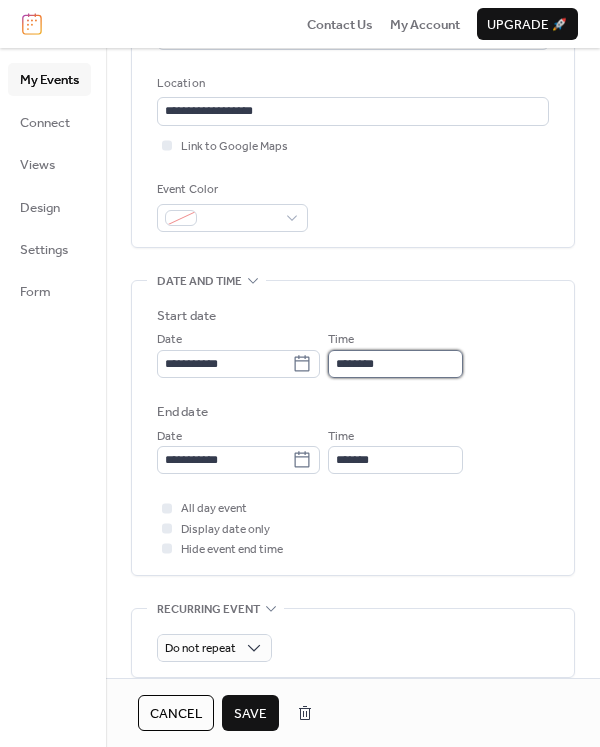 click on "********" at bounding box center [395, 364] 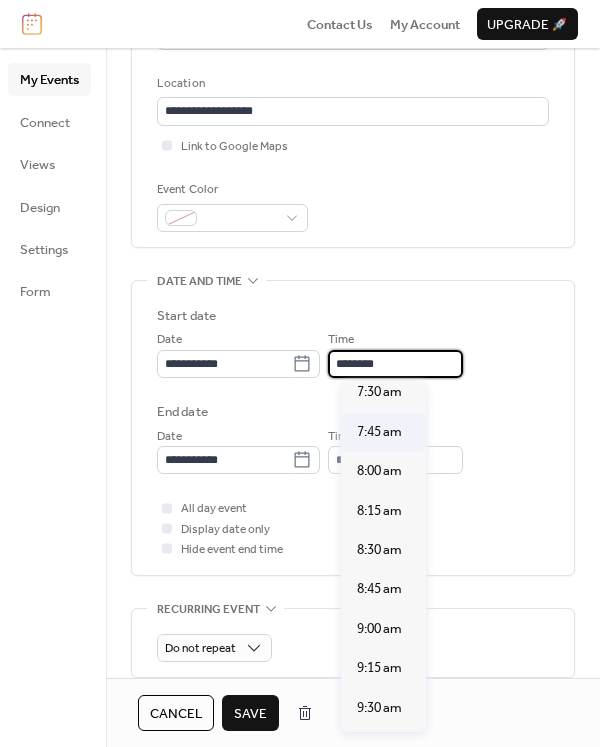 scroll, scrollTop: 1192, scrollLeft: 0, axis: vertical 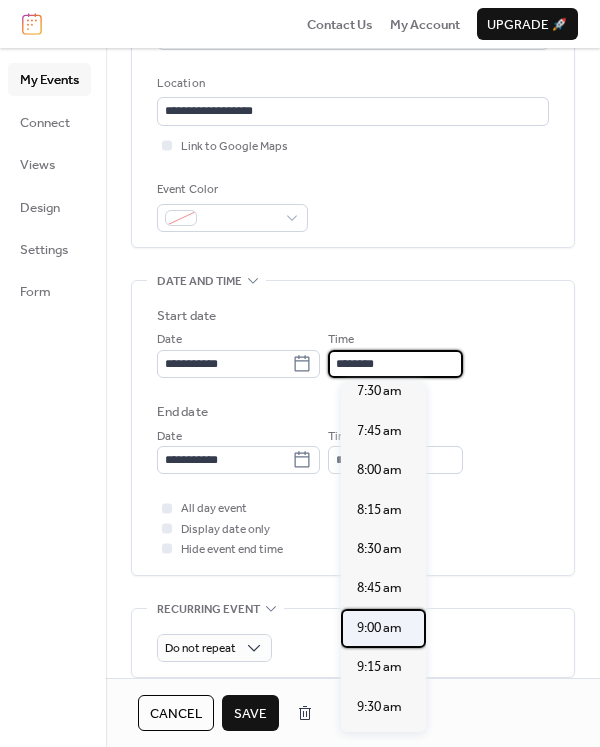 click on "9:00 am" at bounding box center [383, 628] 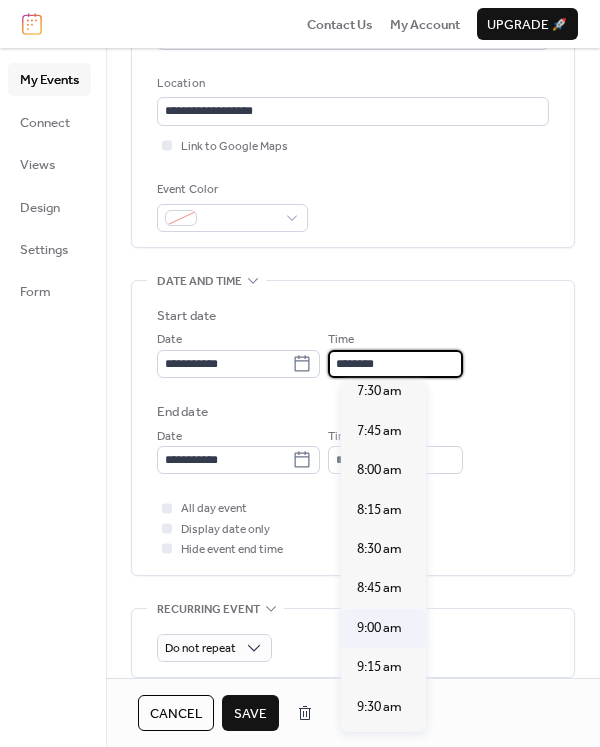 type on "*******" 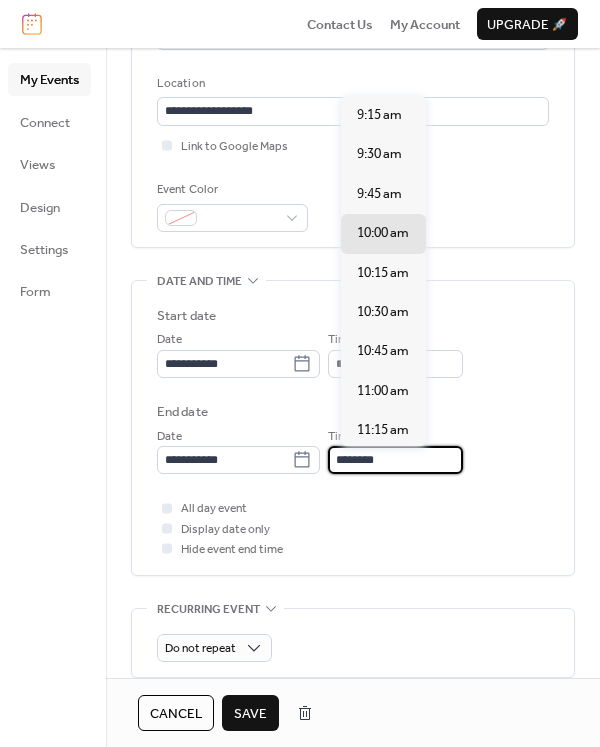 click on "********" at bounding box center (395, 460) 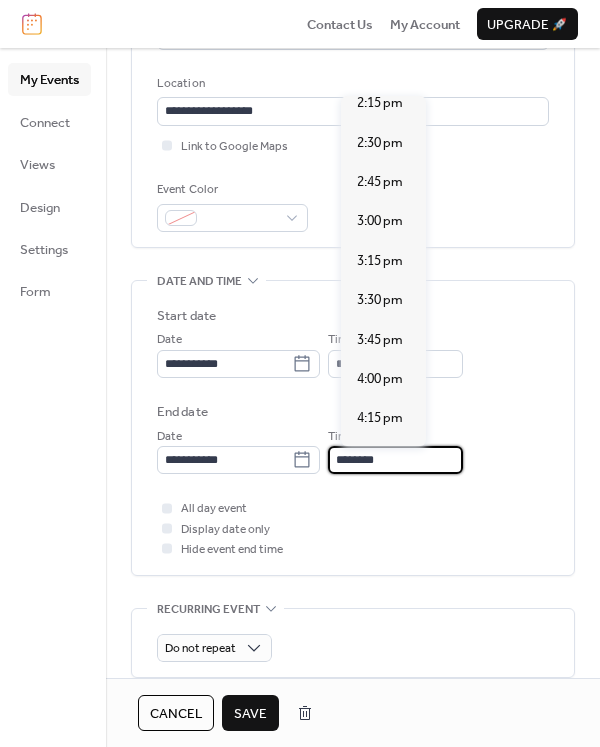 scroll, scrollTop: 1000, scrollLeft: 0, axis: vertical 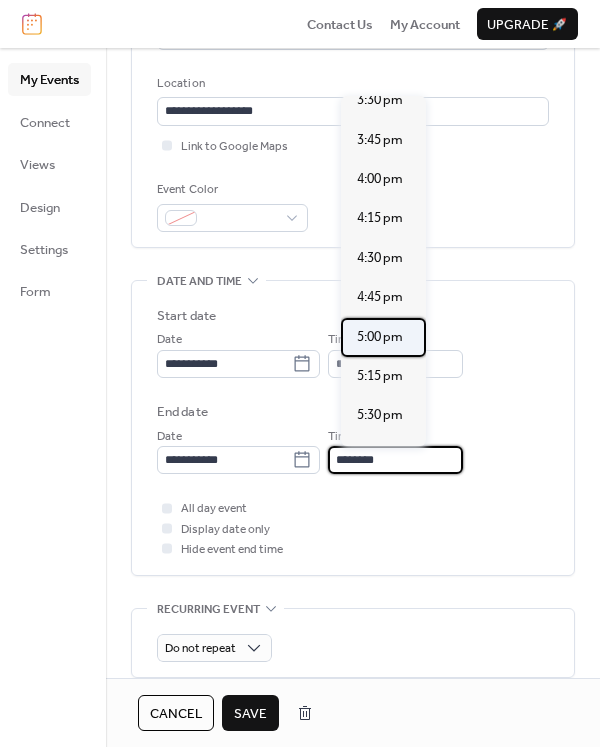 click on "5:00 pm" at bounding box center (380, 337) 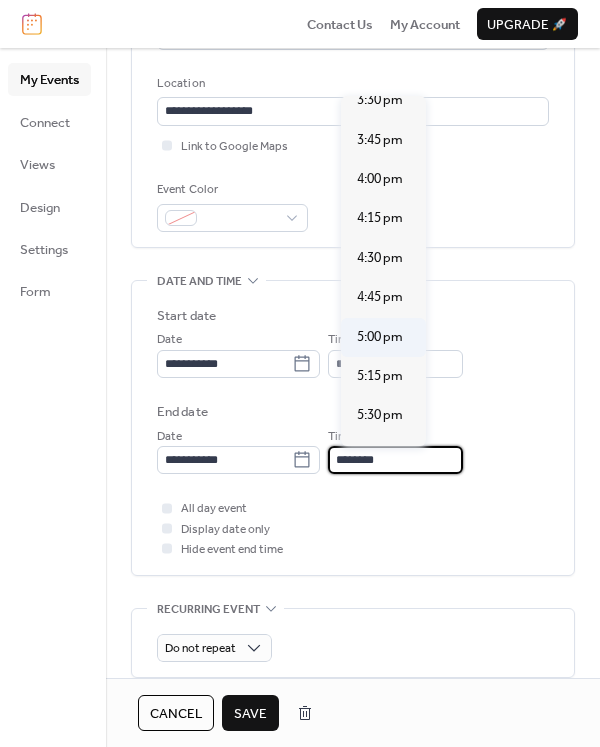 type on "*******" 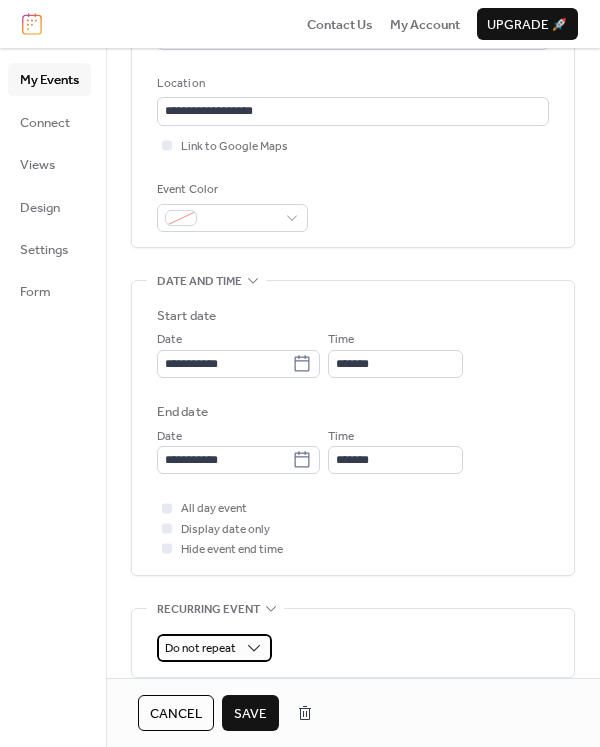 click on "Do not repeat" at bounding box center (200, 648) 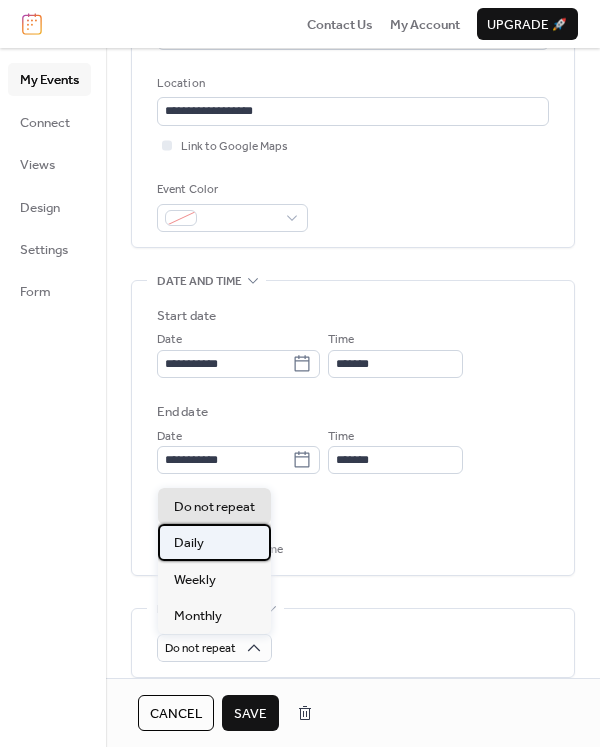 click on "Daily" at bounding box center (214, 542) 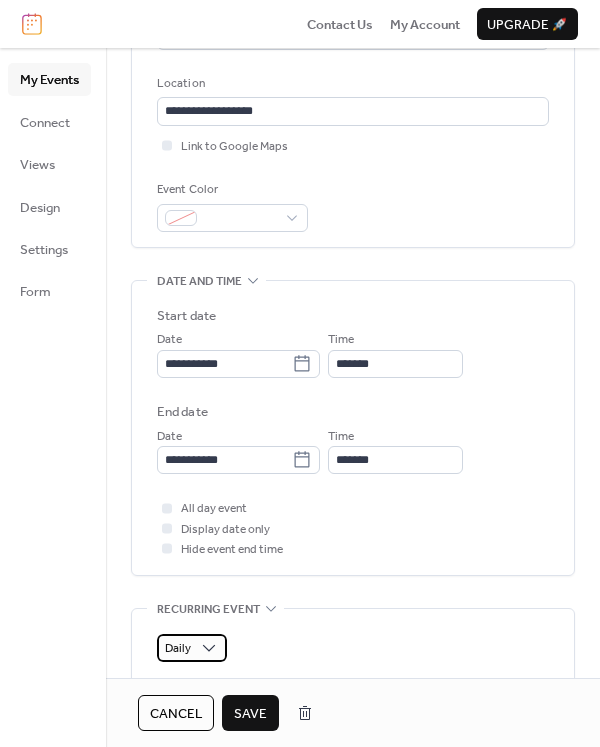 click on "Daily" at bounding box center [192, 648] 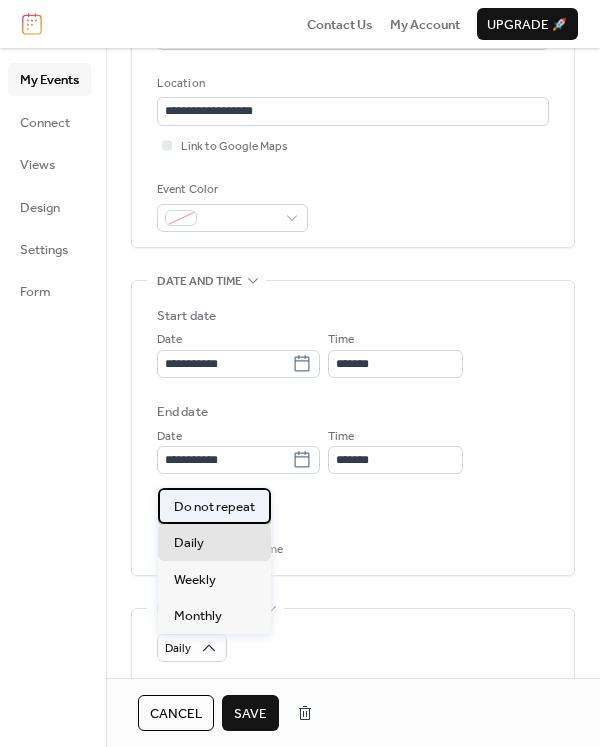 click on "Do not repeat" at bounding box center (214, 507) 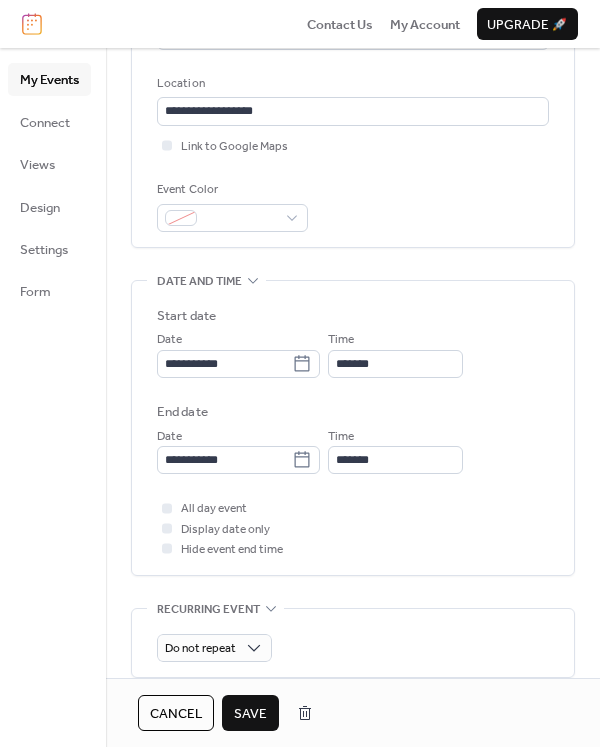 click on "All day event Display date only Hide event end time" at bounding box center (353, 528) 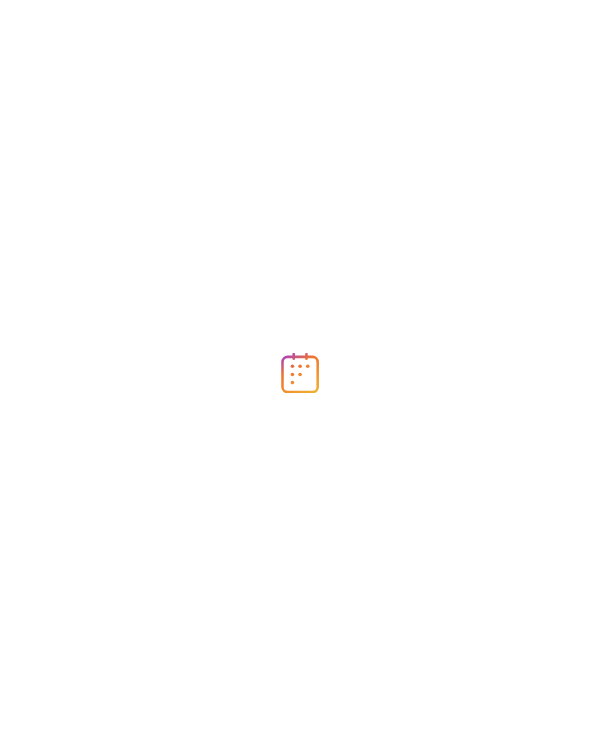 scroll, scrollTop: 0, scrollLeft: 0, axis: both 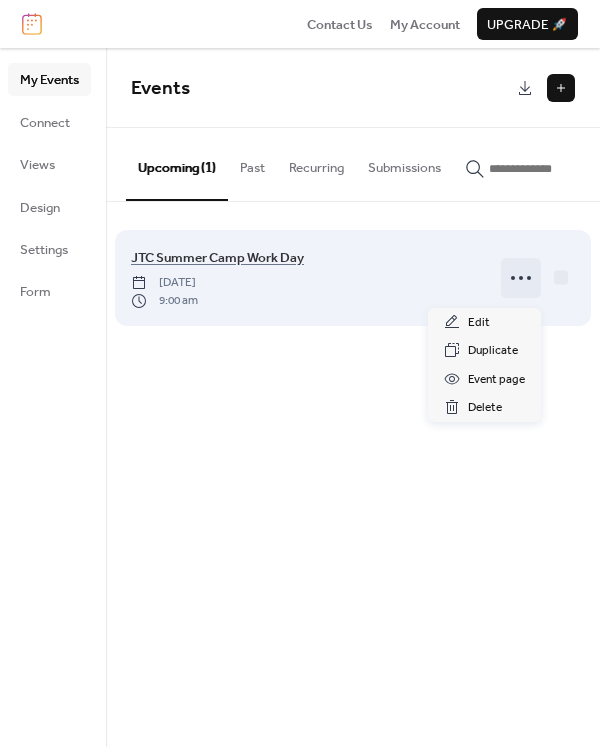 click 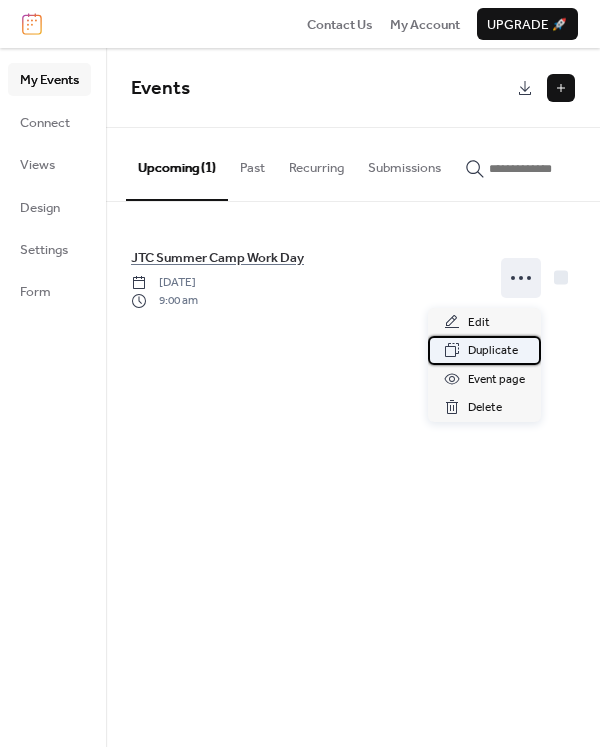 click on "Duplicate" at bounding box center (493, 351) 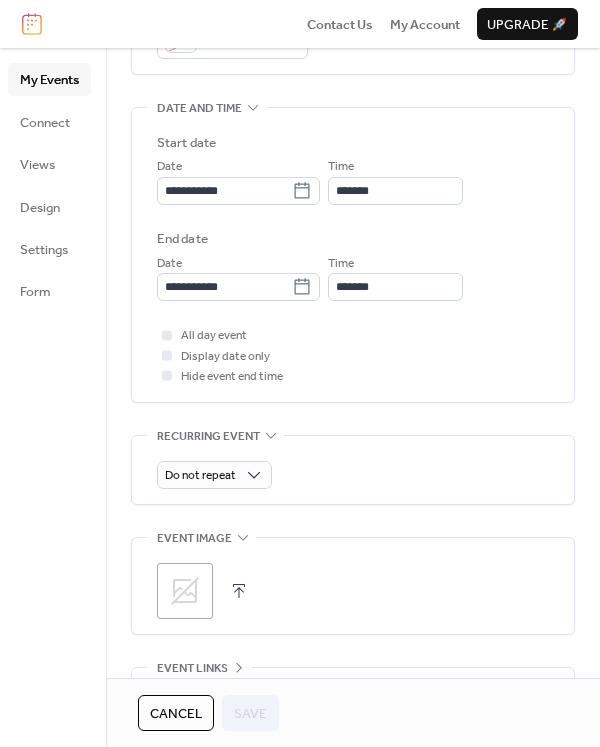 scroll, scrollTop: 572, scrollLeft: 0, axis: vertical 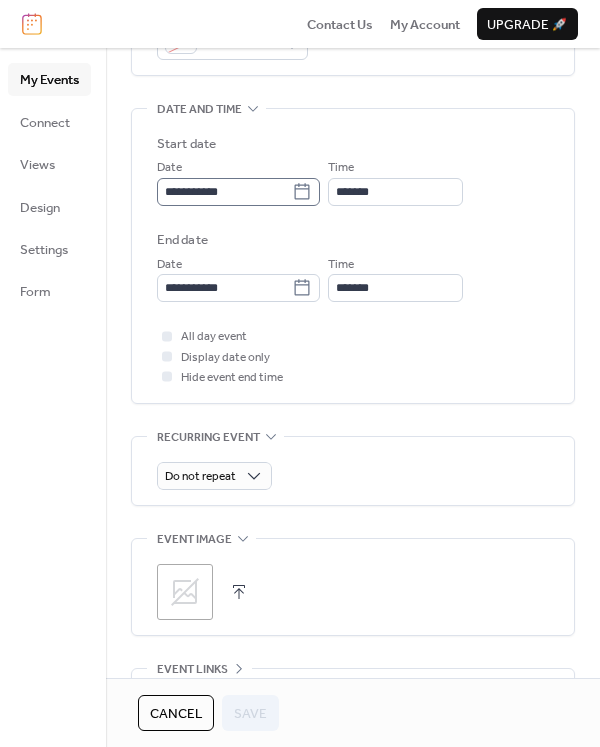 click 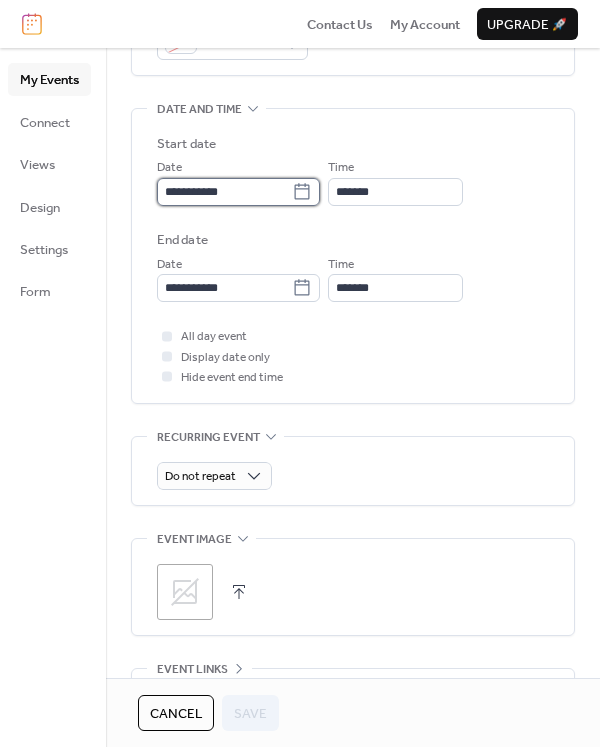 click on "**********" at bounding box center [224, 192] 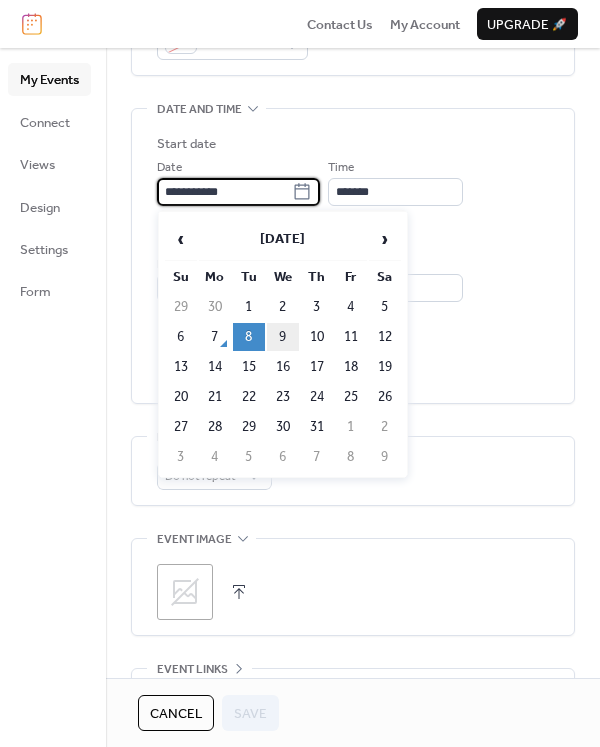 click on "9" at bounding box center [283, 337] 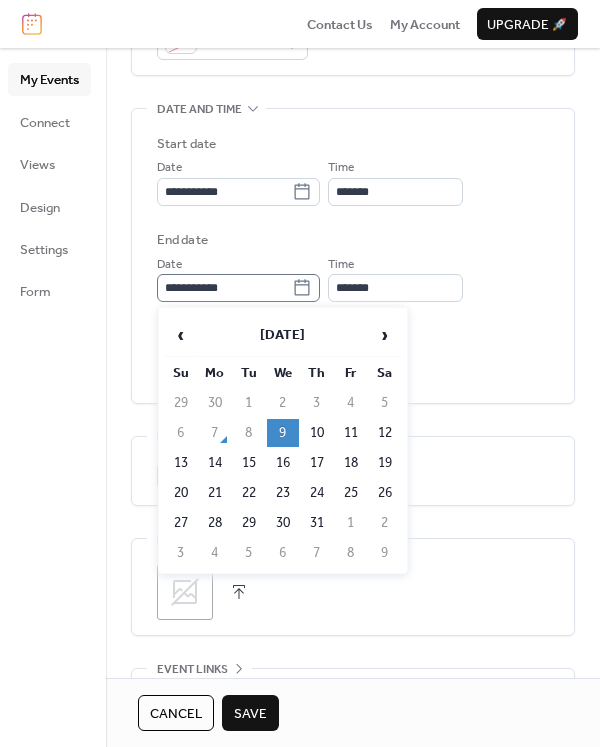 click 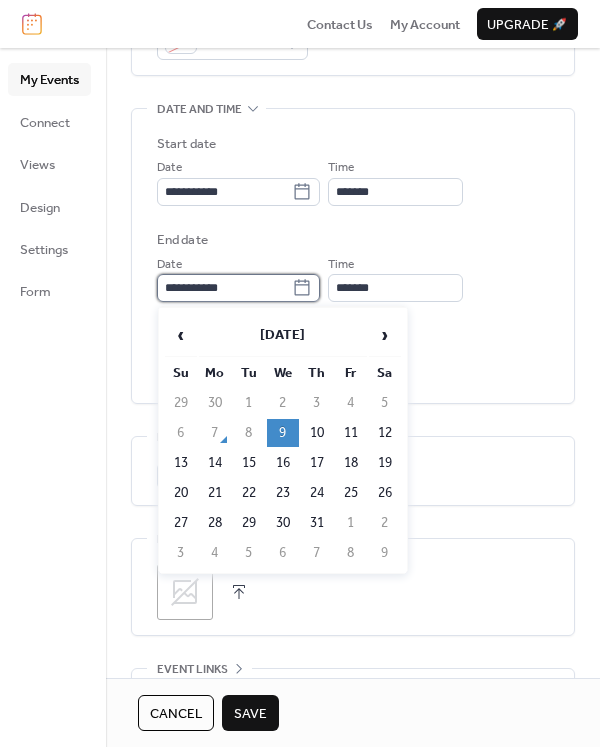 click on "**********" at bounding box center (224, 288) 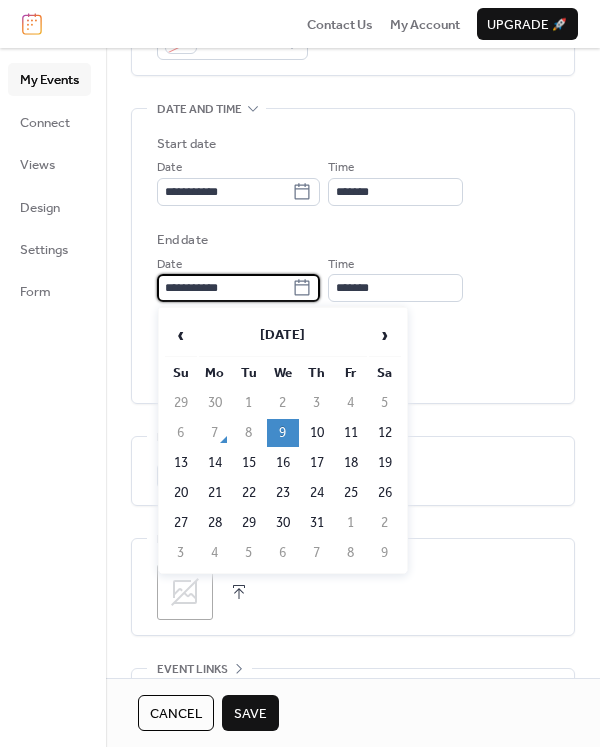 click on "9" at bounding box center (283, 433) 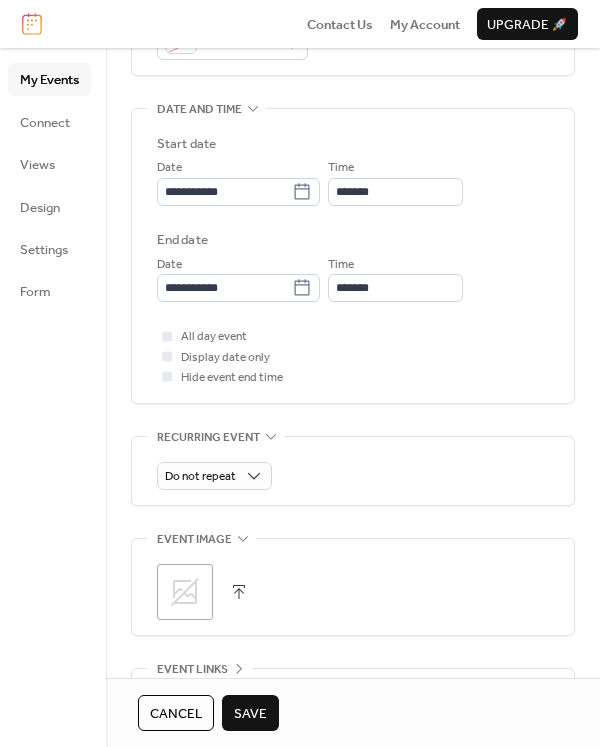click on "Save" at bounding box center (250, 714) 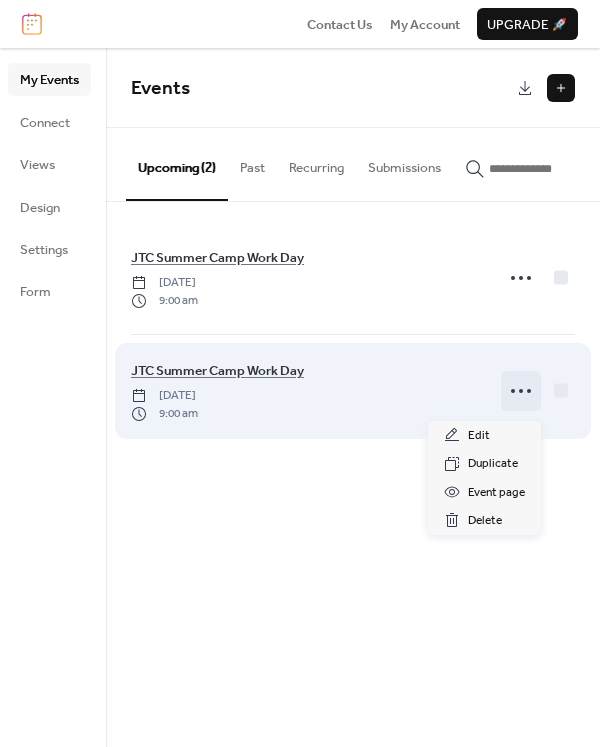 click 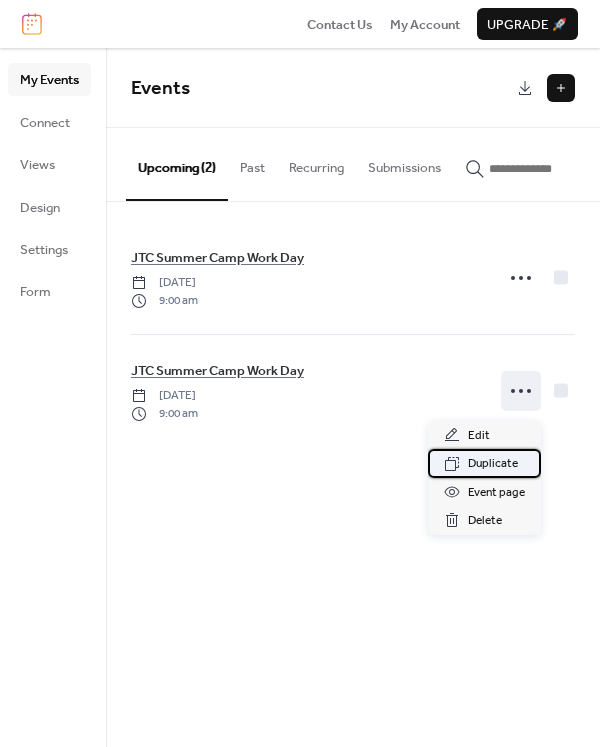 click on "Duplicate" at bounding box center [493, 464] 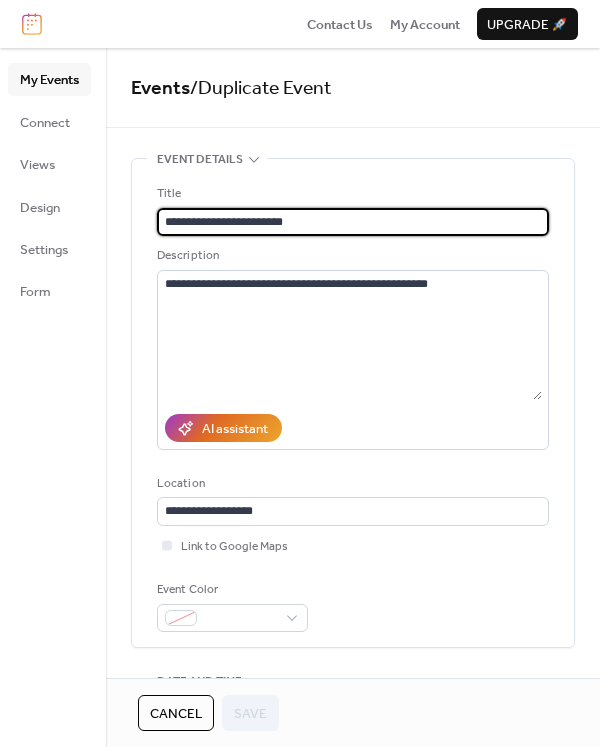scroll, scrollTop: 600, scrollLeft: 0, axis: vertical 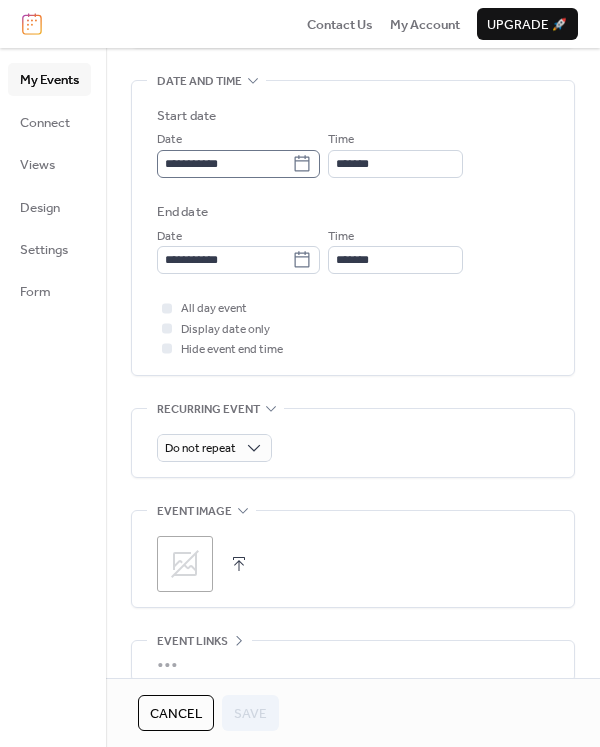 click 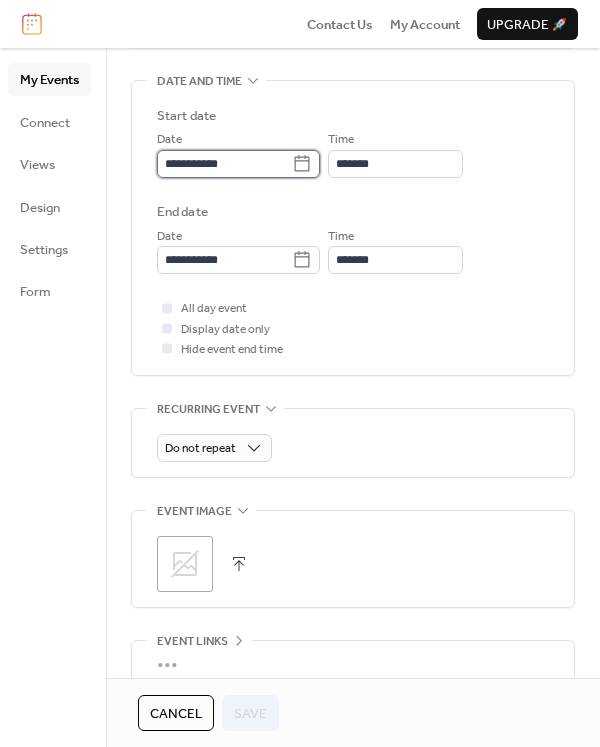 click on "**********" at bounding box center [224, 164] 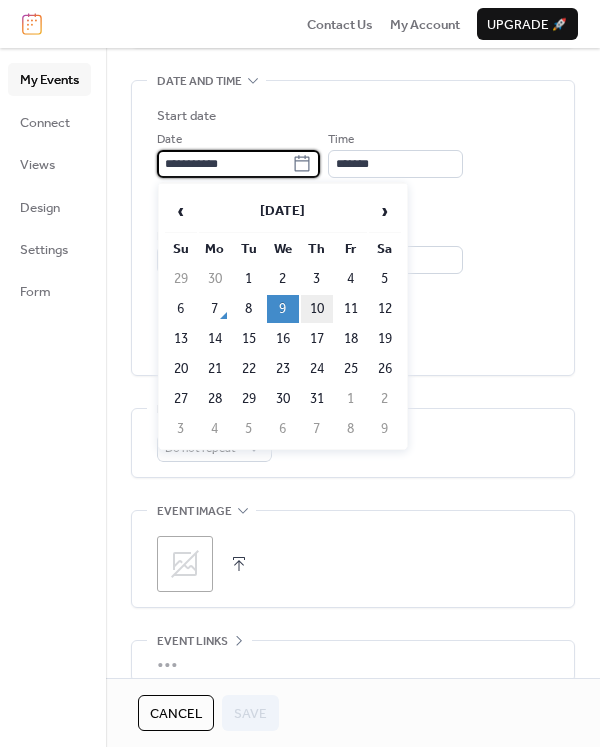 click on "10" at bounding box center [317, 309] 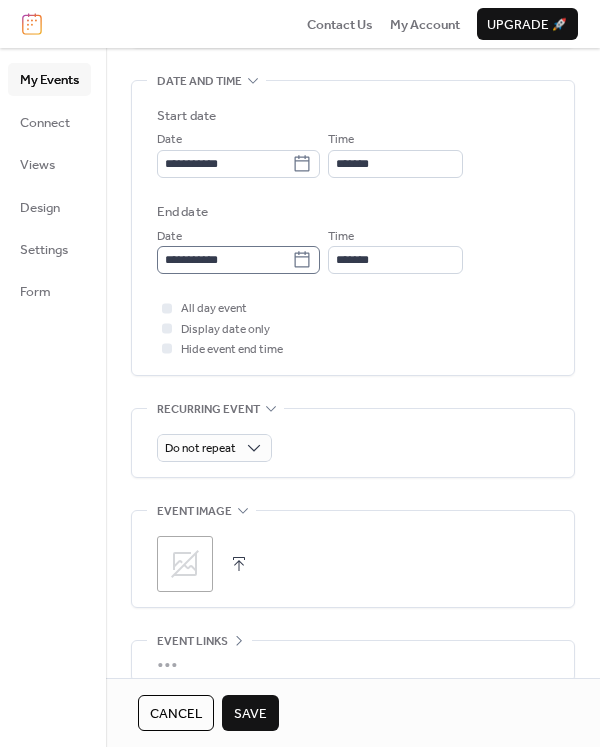 click 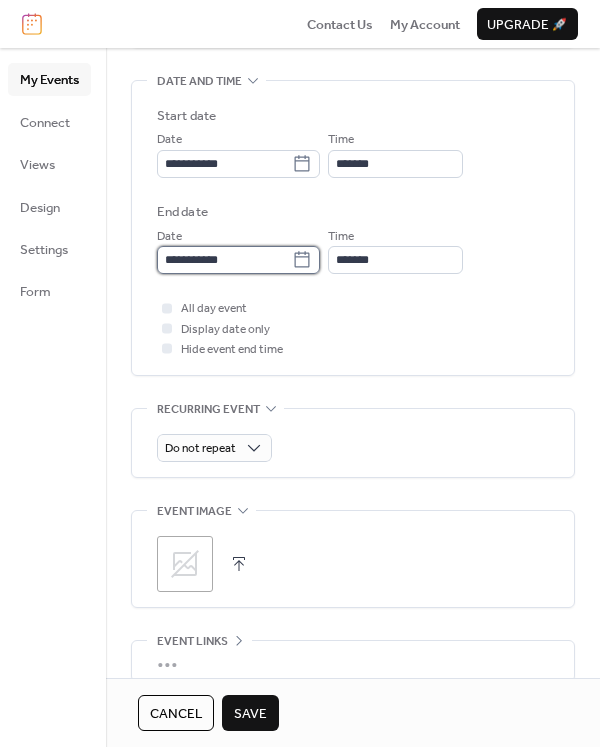 click on "**********" at bounding box center (224, 260) 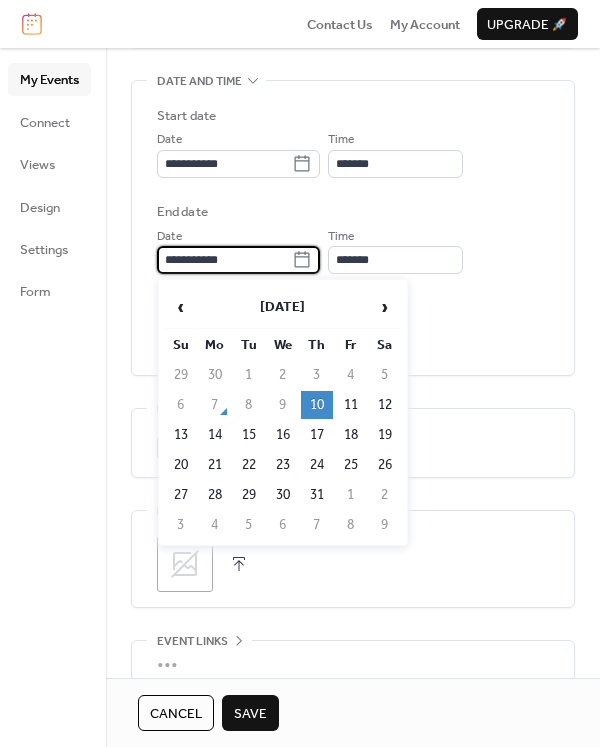 click on "10" at bounding box center (317, 405) 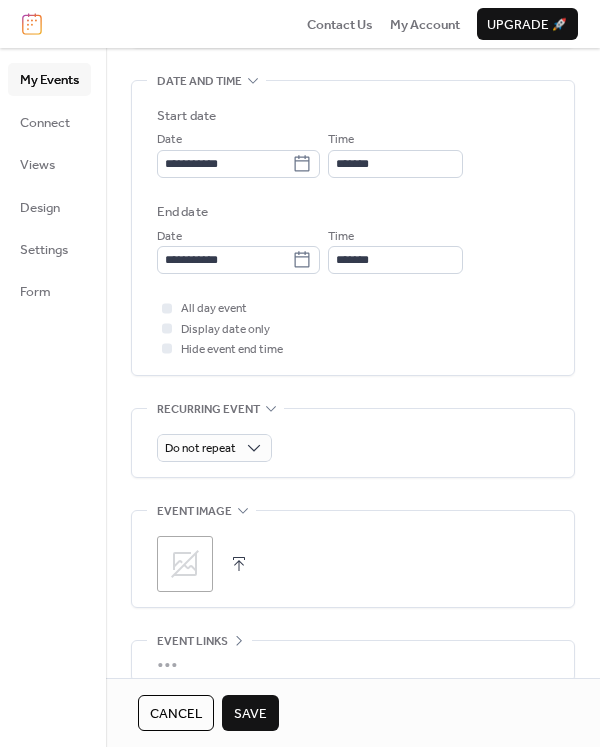 click on "Save" at bounding box center [250, 714] 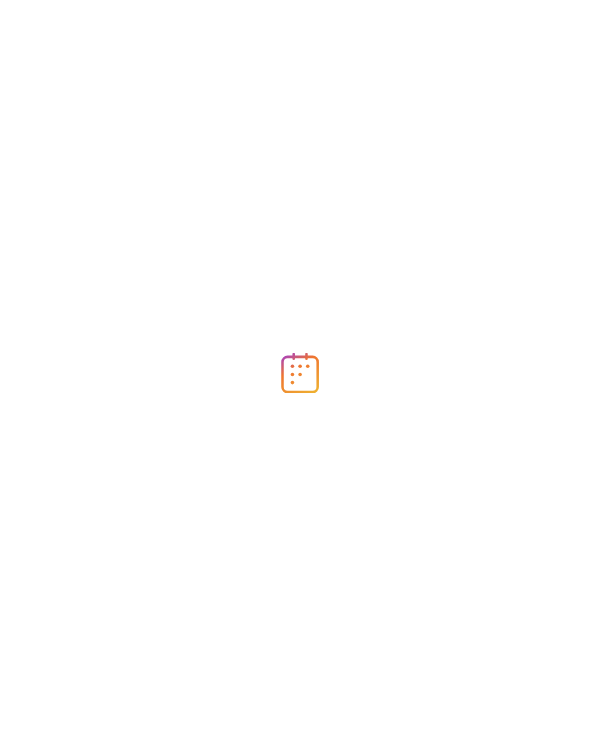scroll, scrollTop: 0, scrollLeft: 0, axis: both 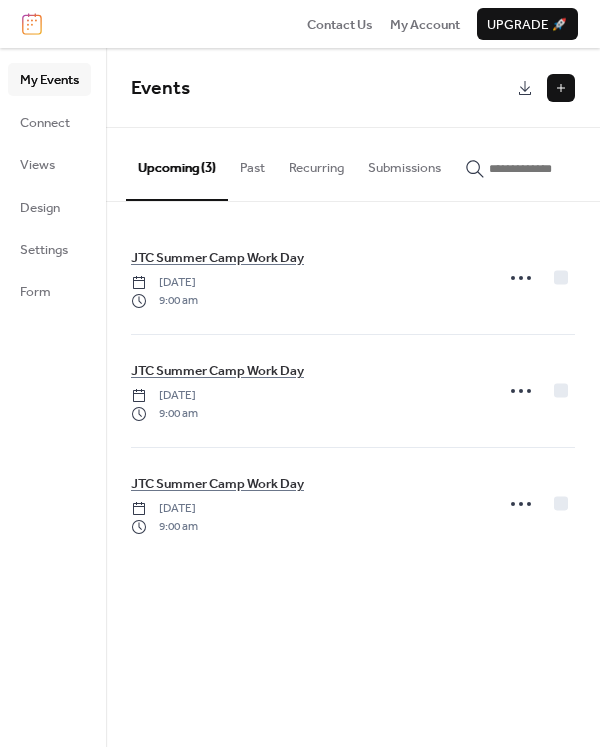 click at bounding box center (561, 88) 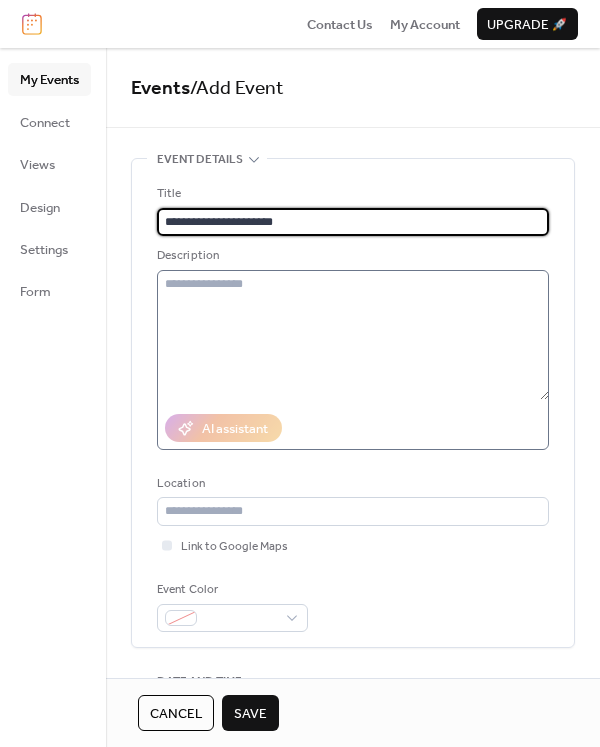 type on "**********" 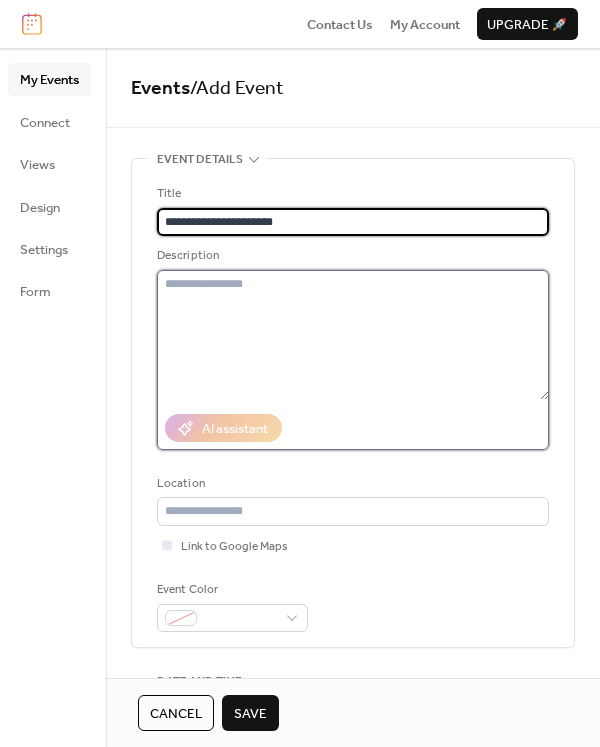 click at bounding box center (353, 335) 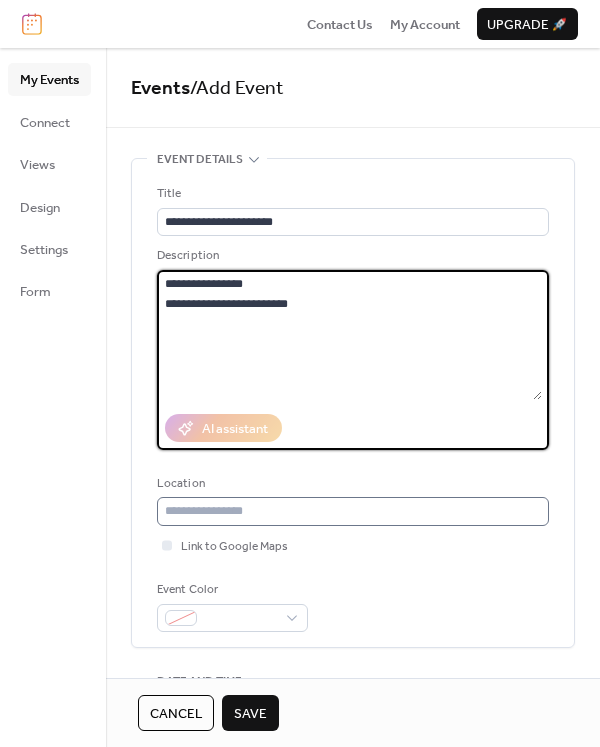 type on "**********" 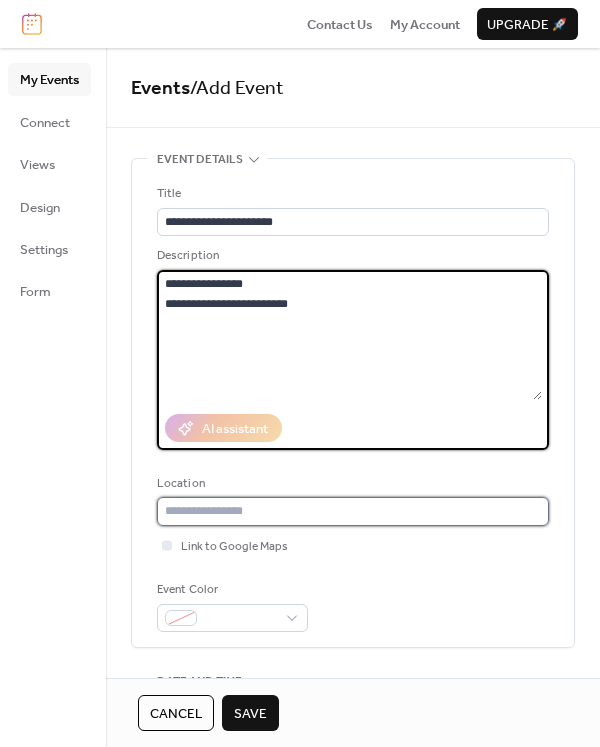 click at bounding box center [353, 511] 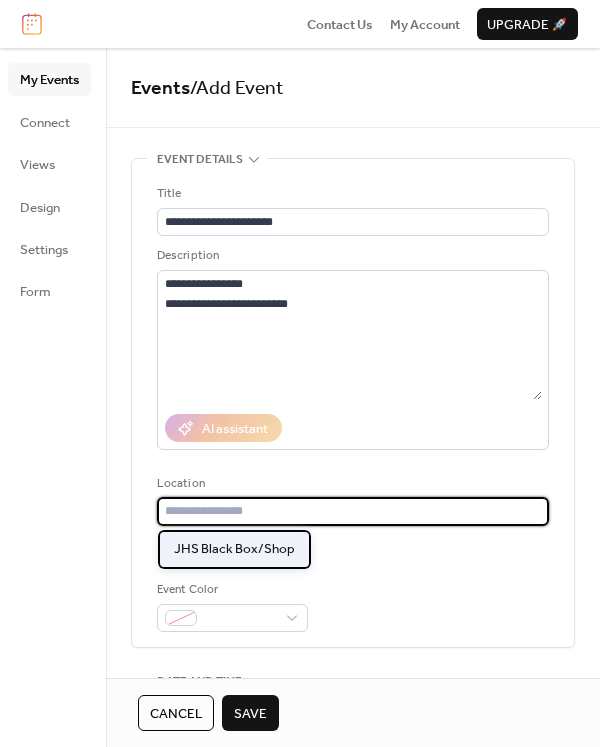 click on "JHS Black Box/Shop" at bounding box center [234, 549] 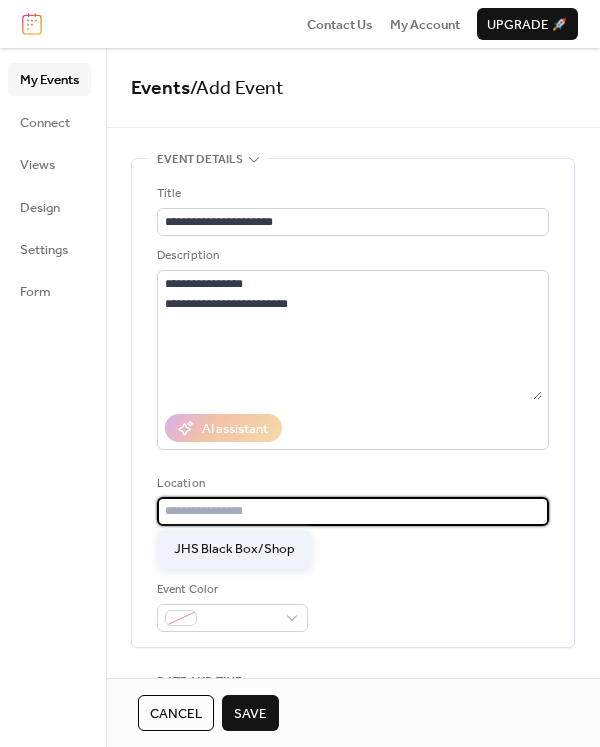 type on "**********" 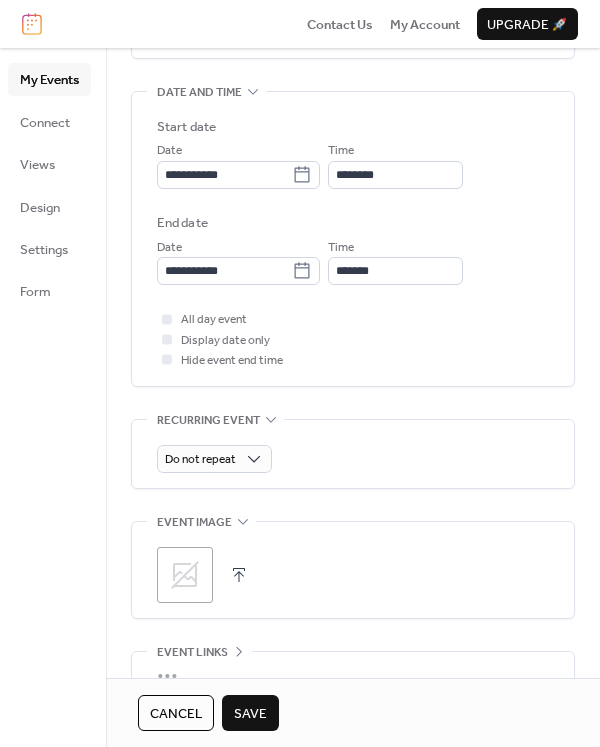 scroll, scrollTop: 600, scrollLeft: 0, axis: vertical 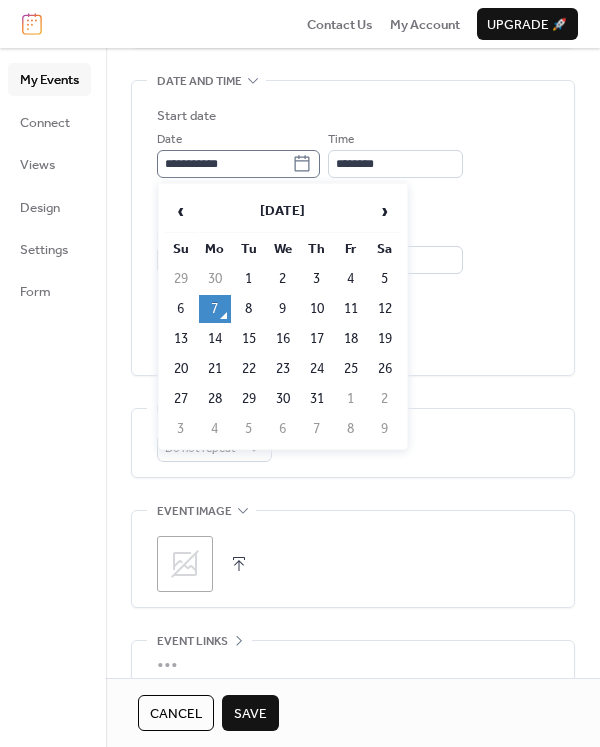 click 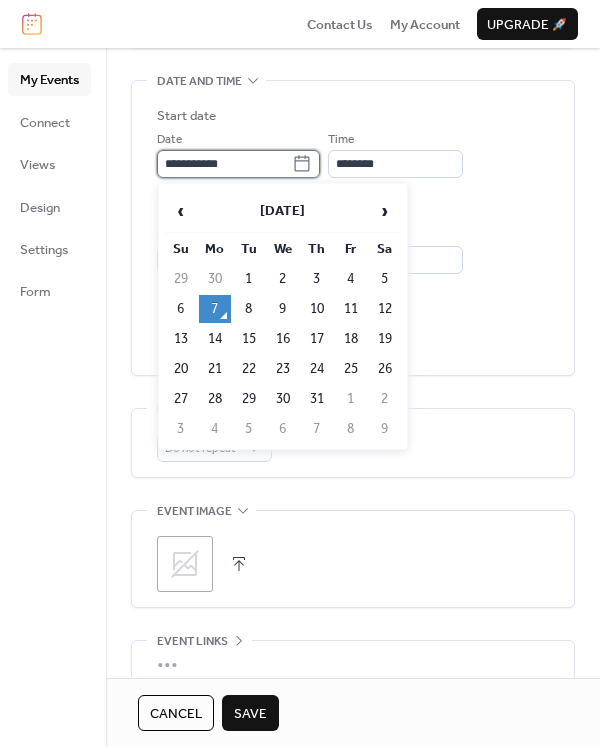 click on "**********" at bounding box center (224, 164) 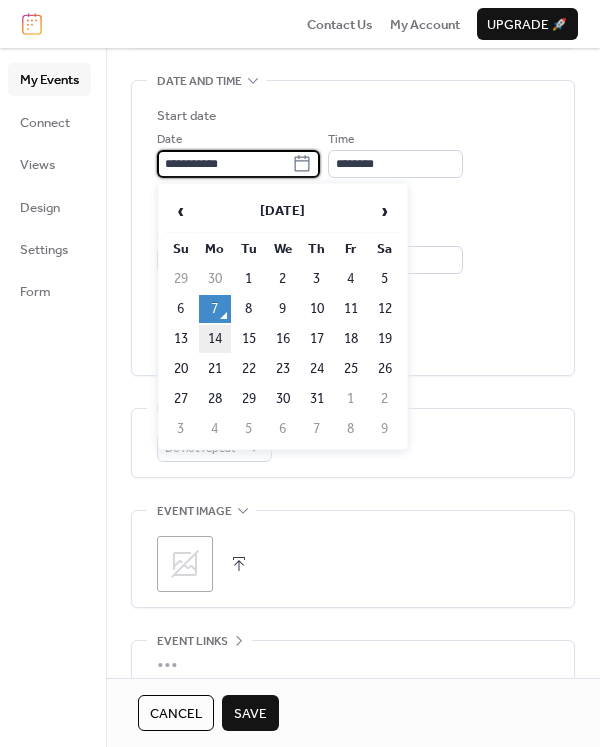 click on "14" at bounding box center (215, 339) 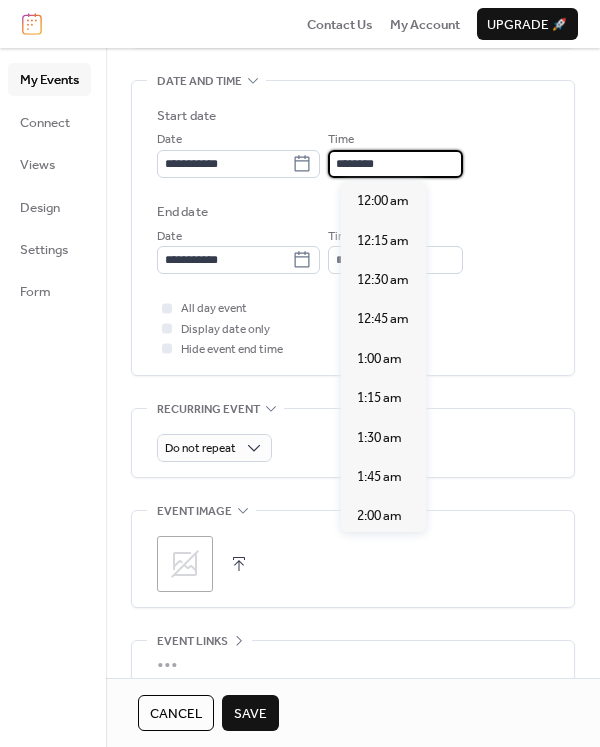 click on "********" at bounding box center (395, 164) 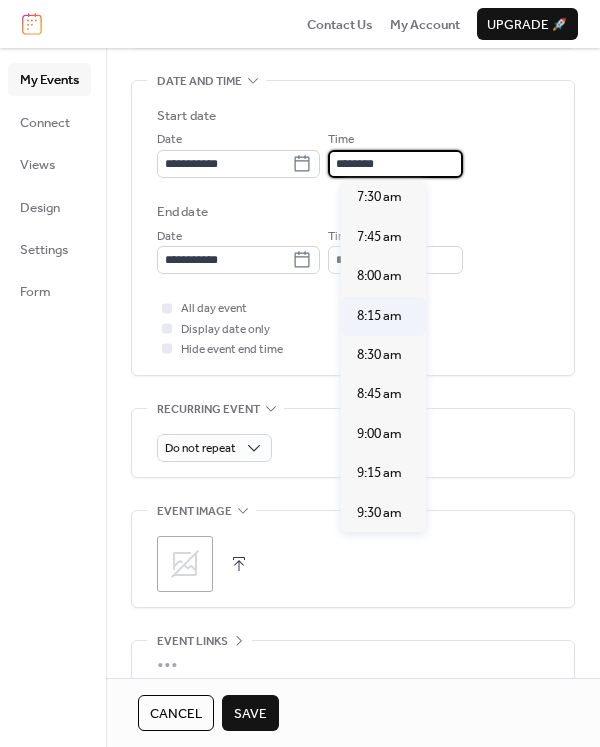 scroll, scrollTop: 1092, scrollLeft: 0, axis: vertical 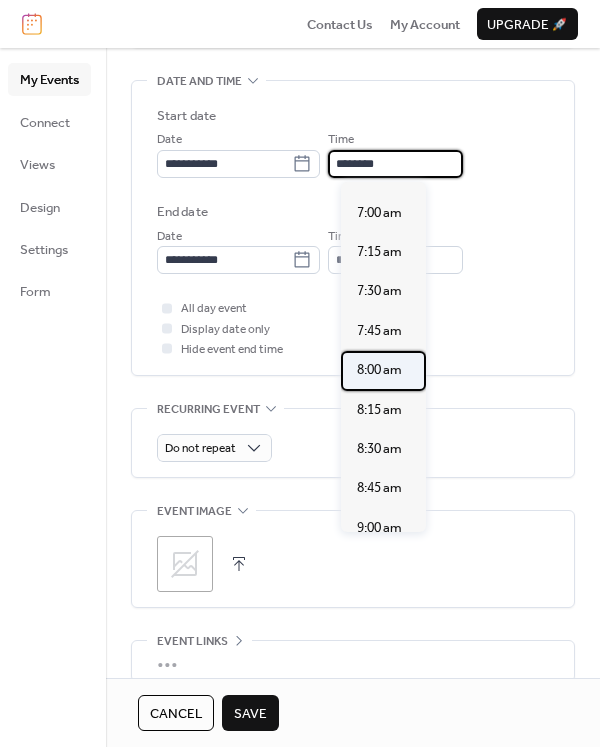 click on "8:00 am" at bounding box center [379, 370] 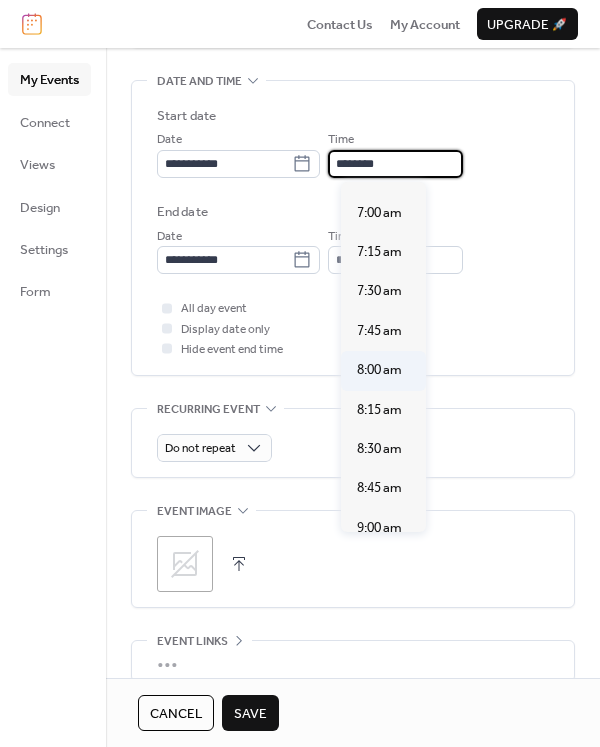 type on "*******" 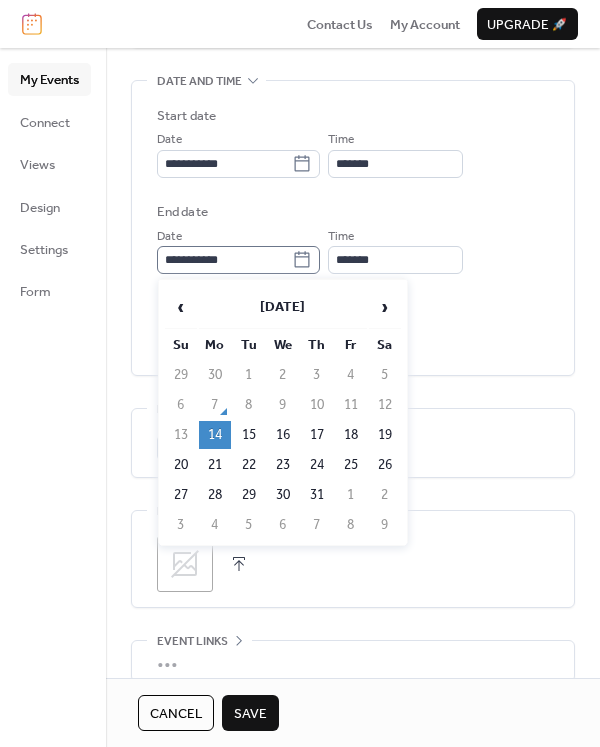 click 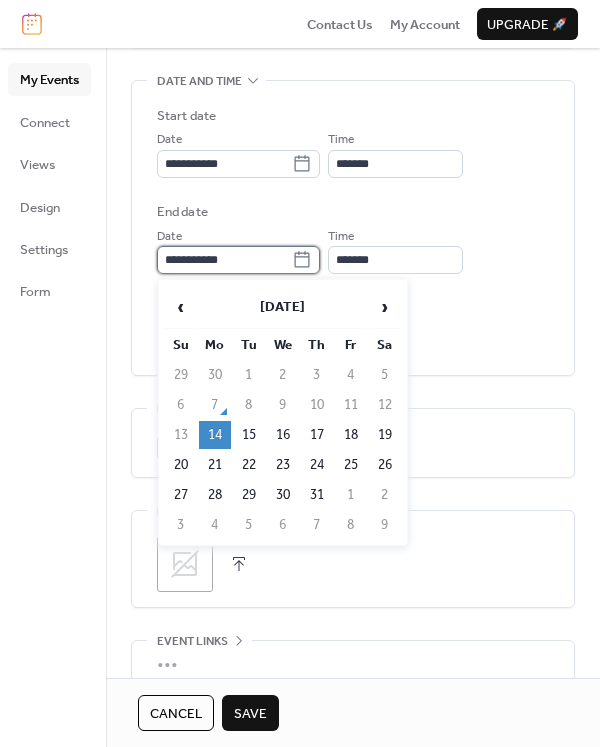click on "**********" at bounding box center (224, 260) 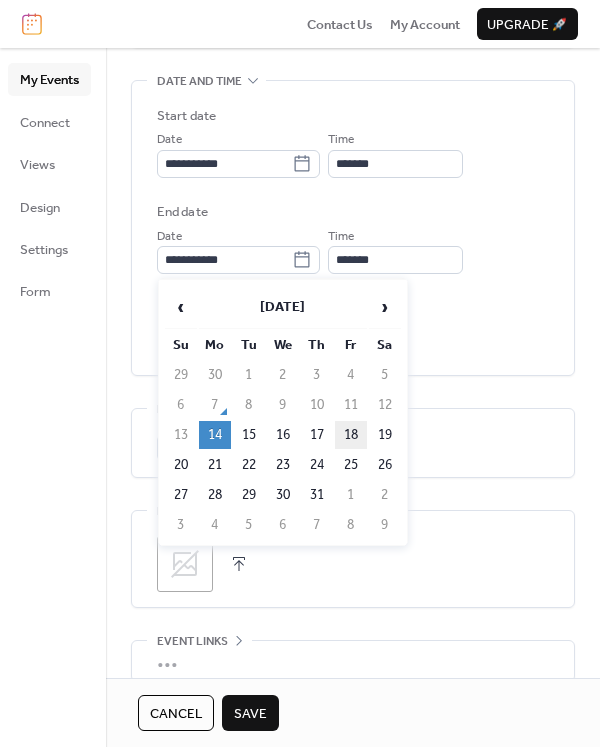 click on "18" at bounding box center [351, 435] 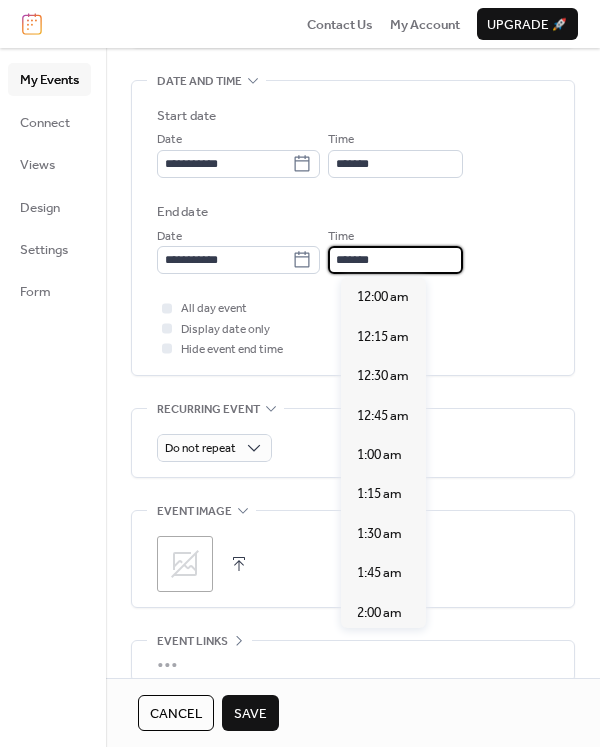 click on "*******" at bounding box center [395, 260] 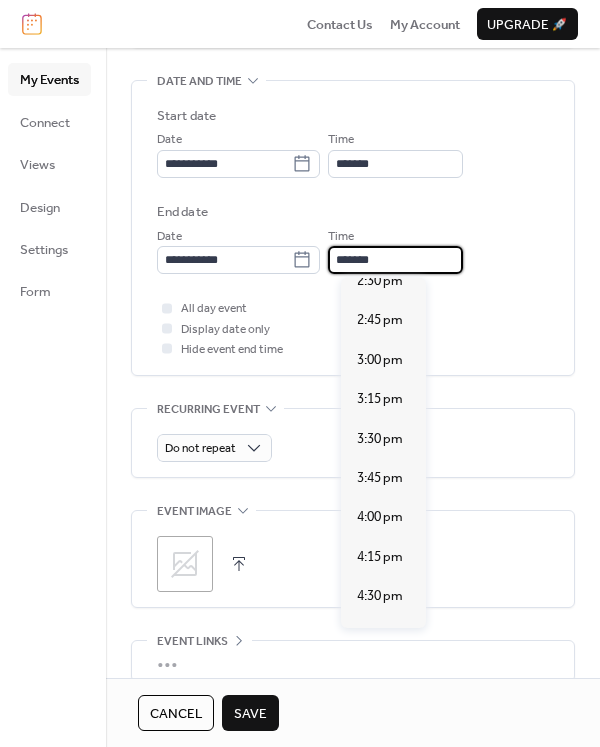 scroll, scrollTop: 2419, scrollLeft: 0, axis: vertical 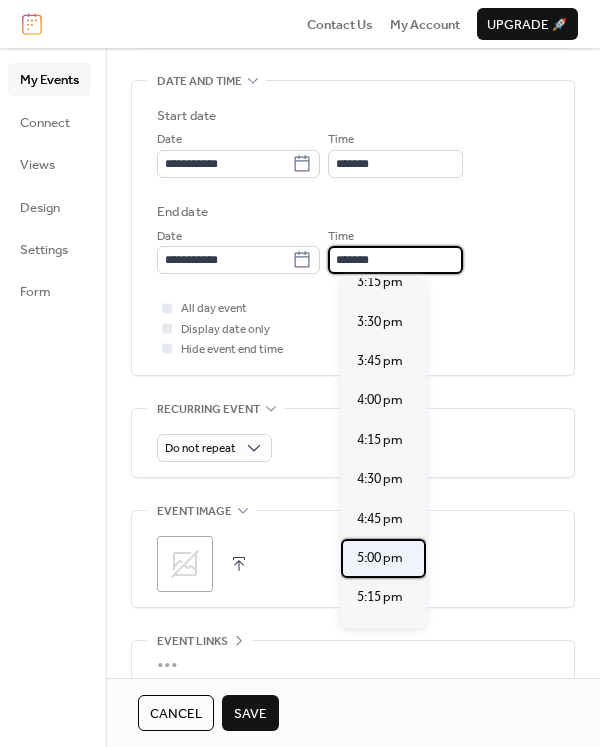 click on "5:00 pm" at bounding box center (380, 558) 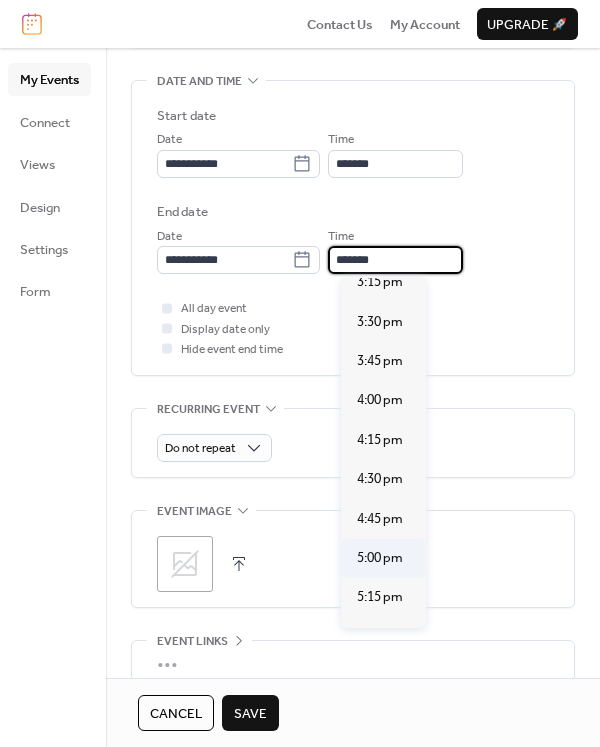 type on "*******" 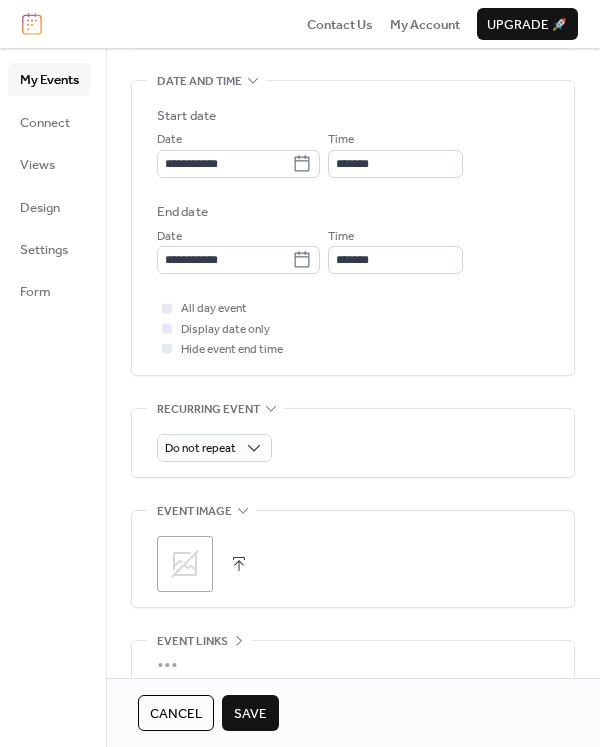 click on "Save" at bounding box center [250, 714] 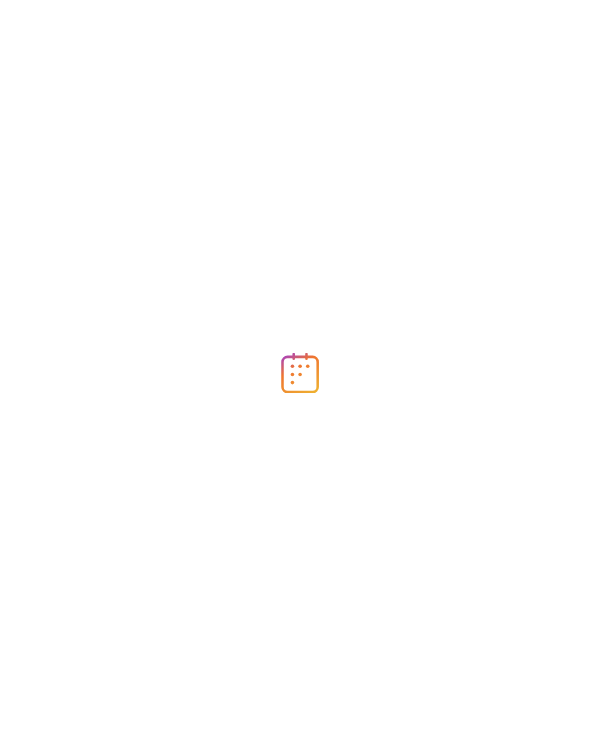 scroll, scrollTop: 0, scrollLeft: 0, axis: both 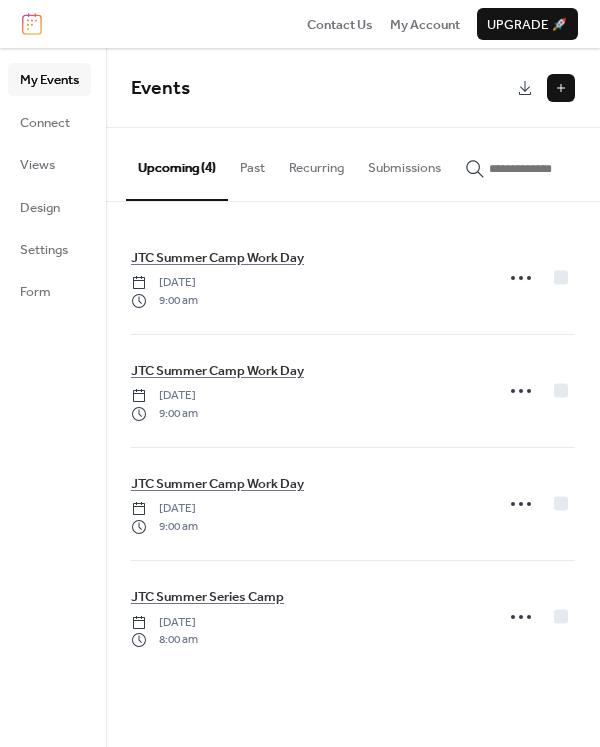 click at bounding box center (561, 88) 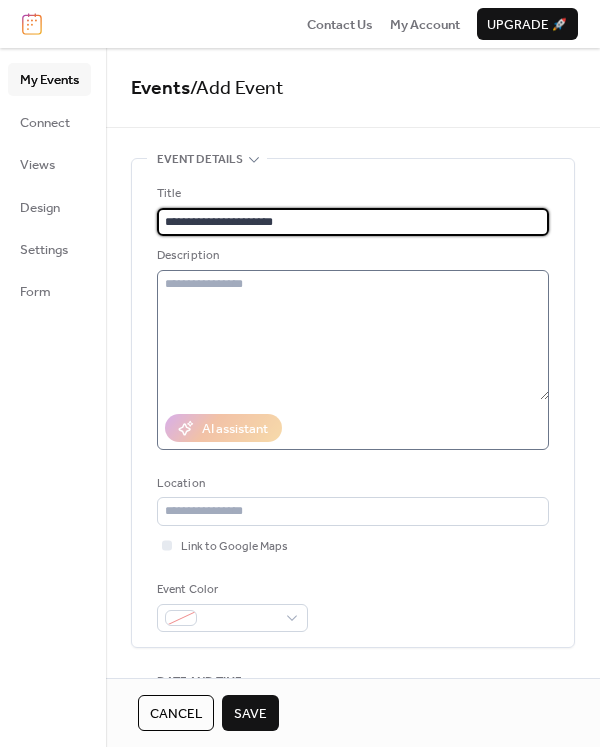 type on "**********" 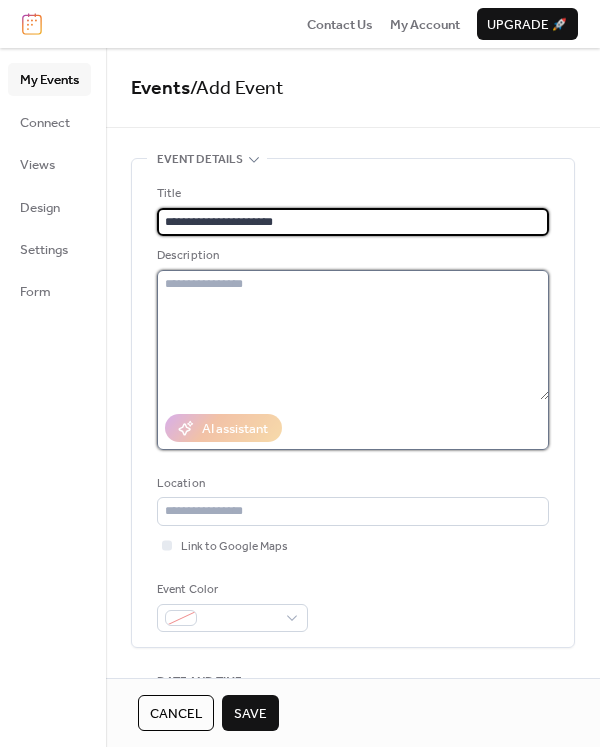 click at bounding box center (353, 335) 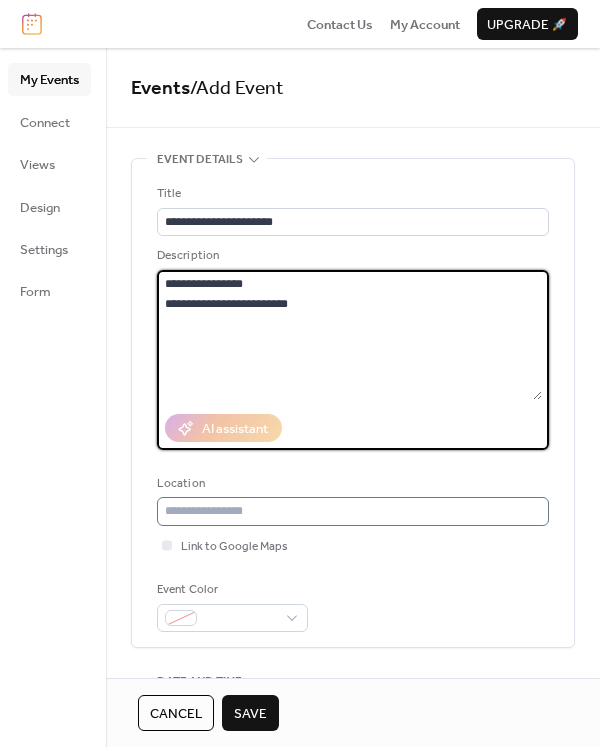 type on "**********" 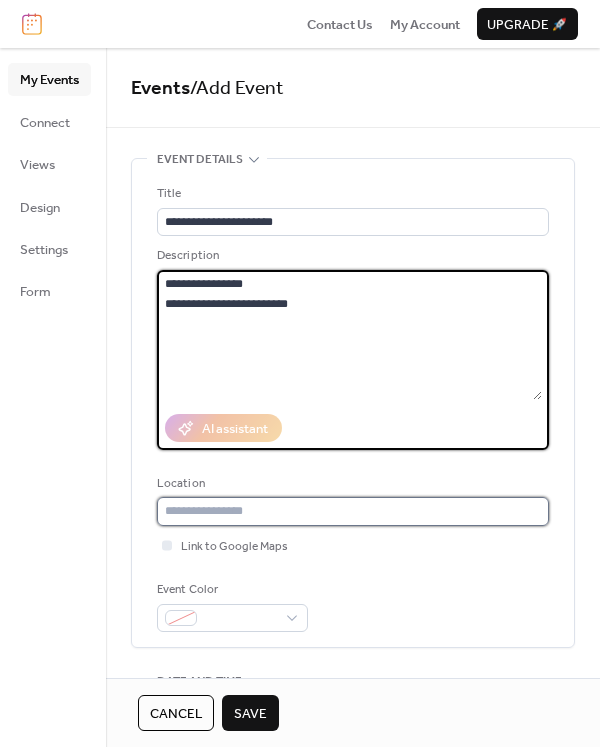 click at bounding box center (353, 511) 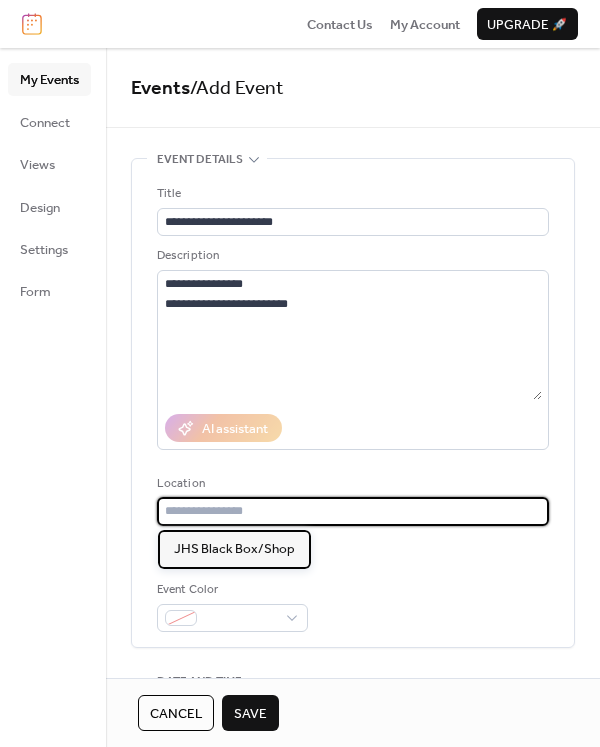 click on "JHS Black Box/Shop" at bounding box center [234, 549] 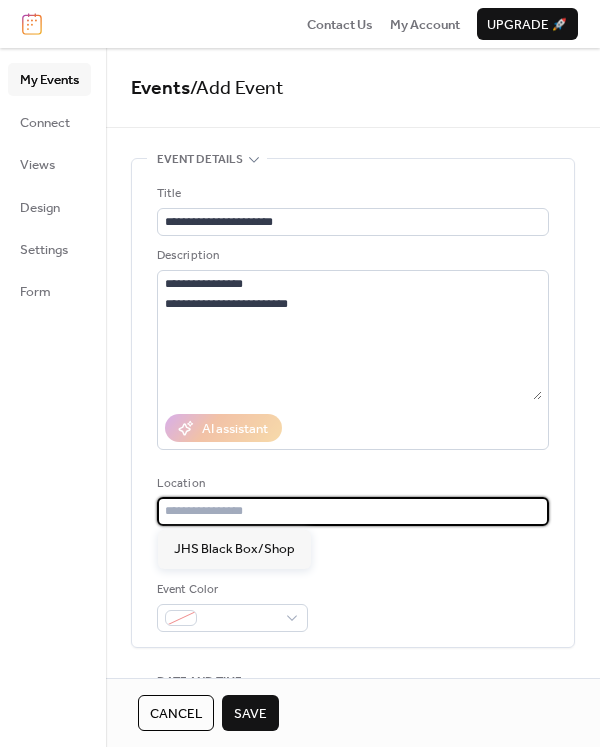 type on "**********" 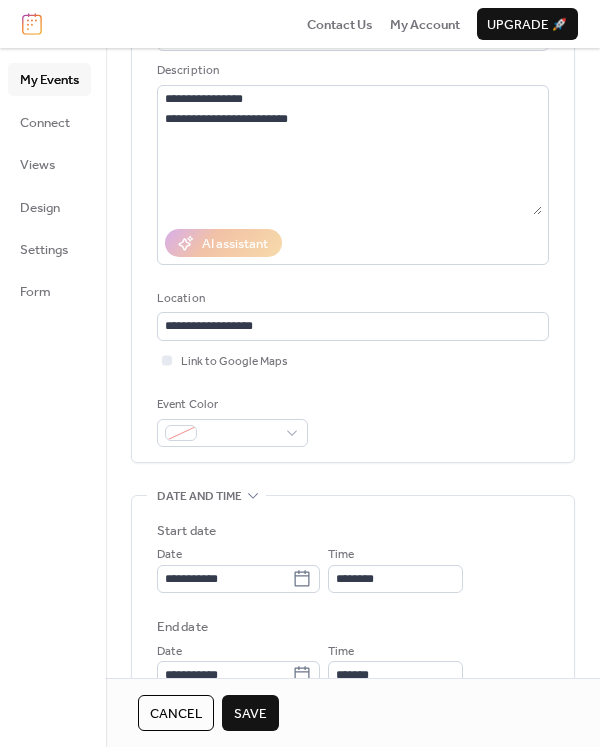 scroll, scrollTop: 400, scrollLeft: 0, axis: vertical 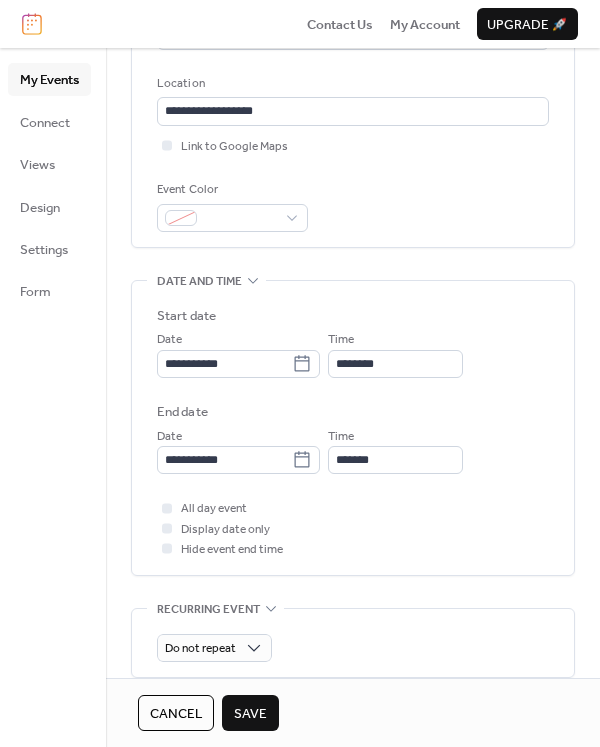 click on "Save" at bounding box center (250, 714) 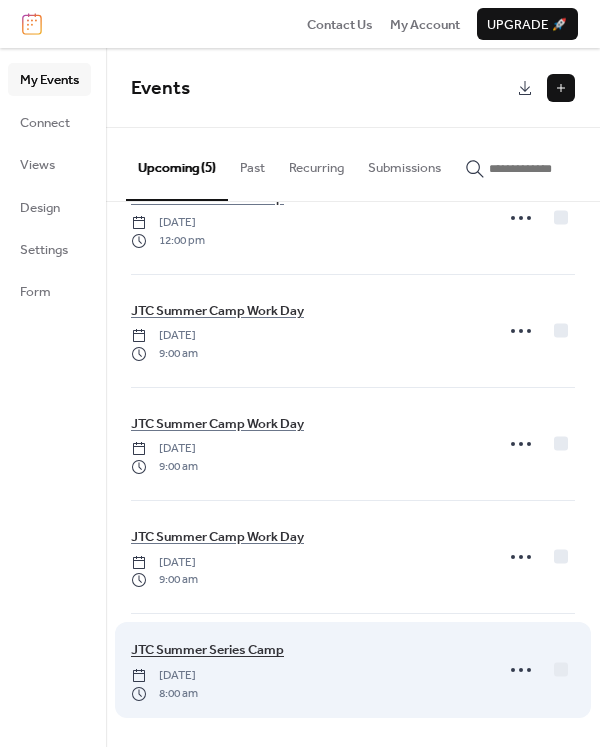 scroll, scrollTop: 0, scrollLeft: 0, axis: both 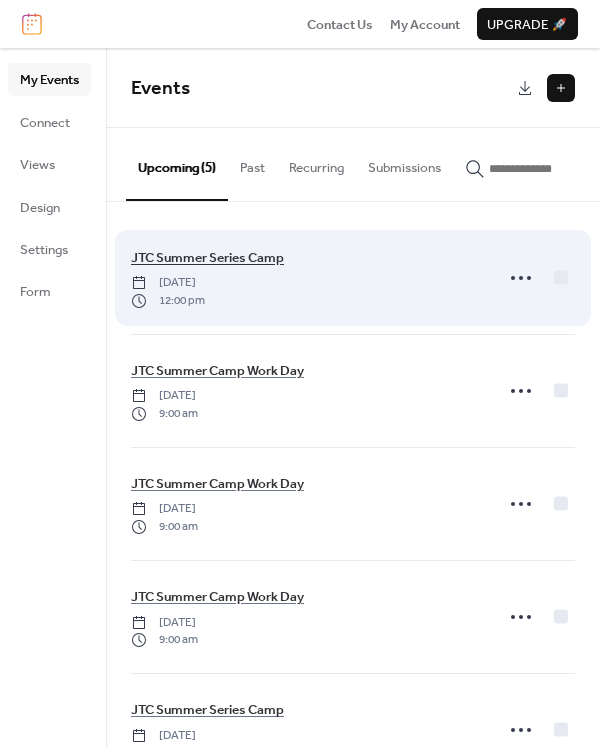 click on "JTC Summer Series Camp" at bounding box center [207, 258] 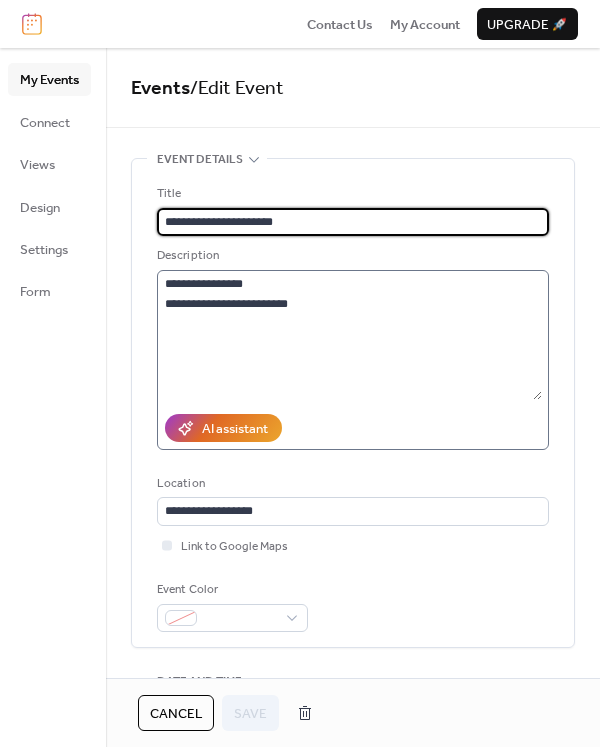 scroll, scrollTop: 600, scrollLeft: 0, axis: vertical 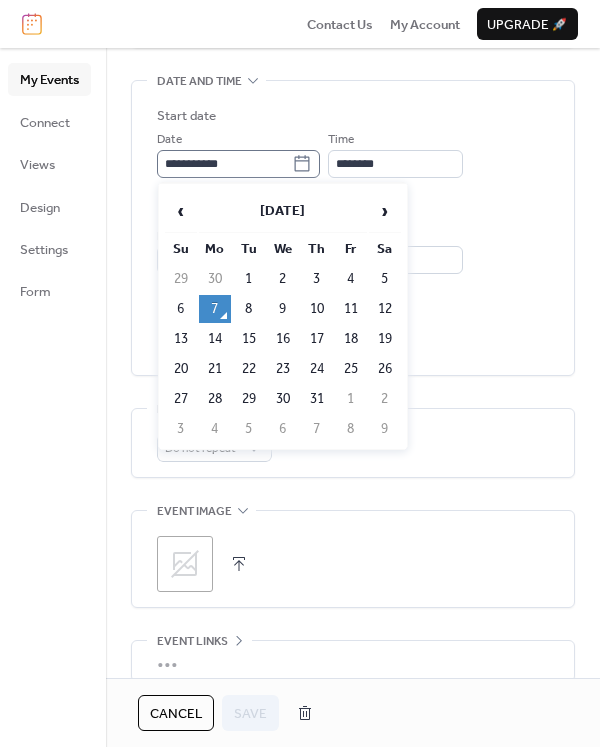 click 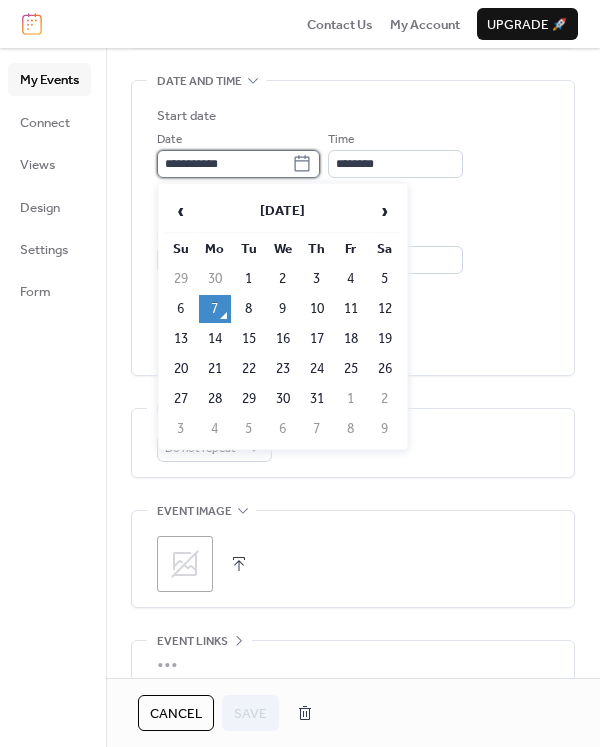 click on "**********" at bounding box center (224, 164) 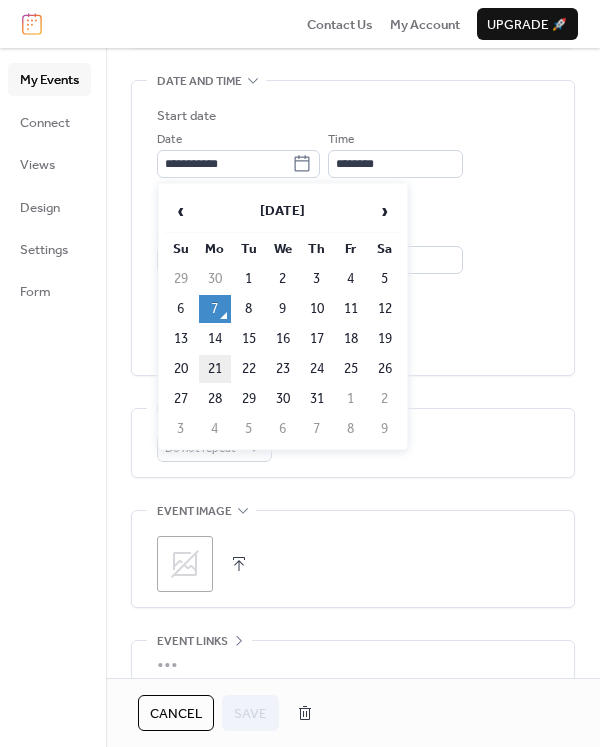 click on "21" at bounding box center (215, 369) 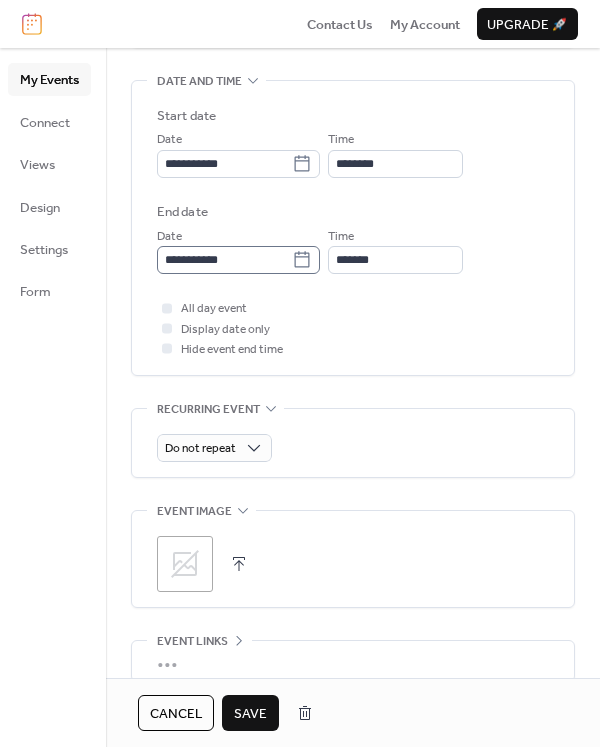 click 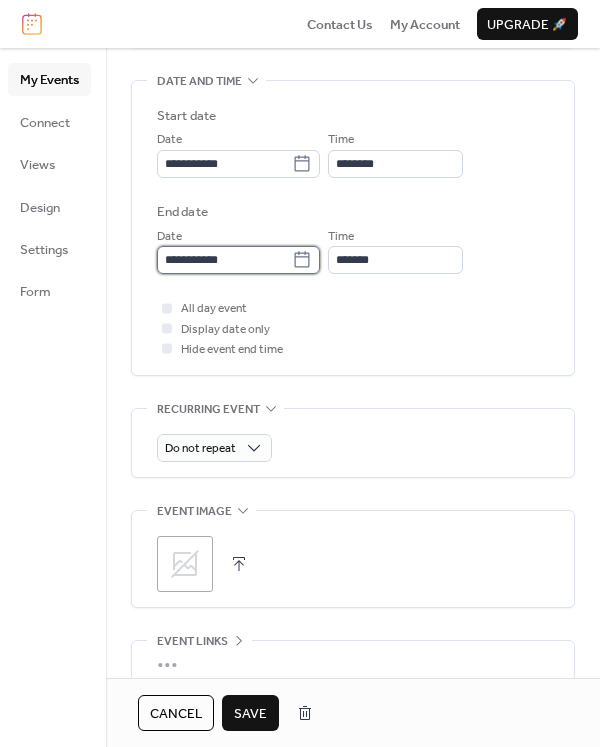click on "**********" at bounding box center [224, 260] 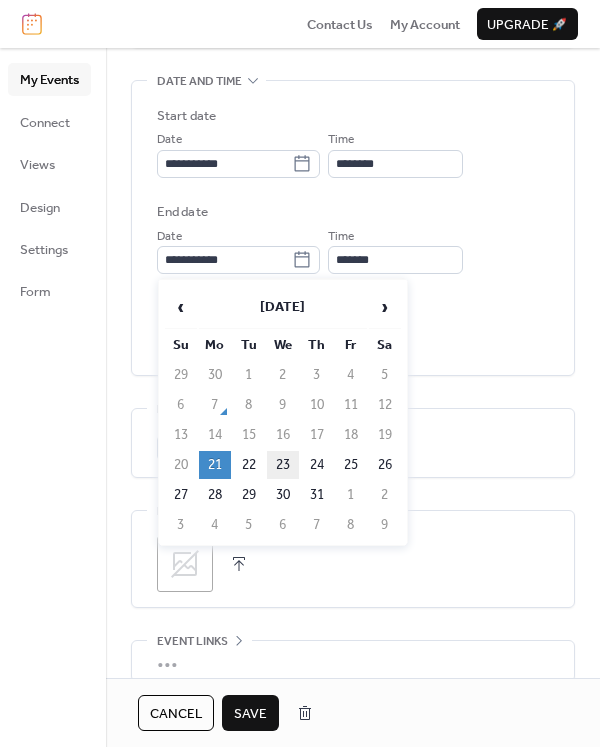 click on "23" at bounding box center [283, 465] 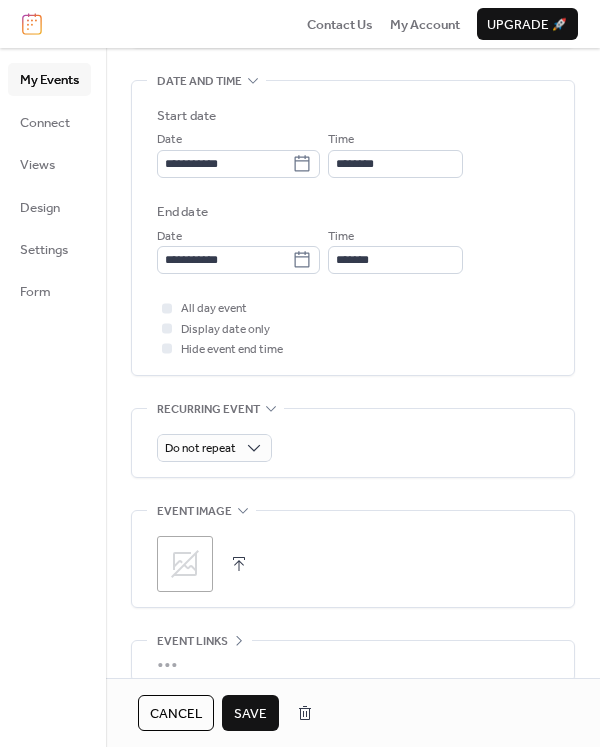 click on "Save" at bounding box center (250, 714) 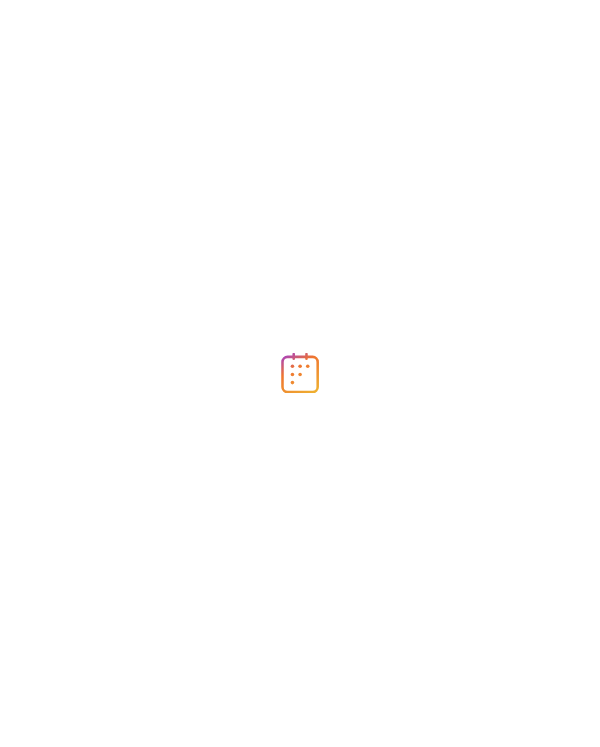 scroll, scrollTop: 0, scrollLeft: 0, axis: both 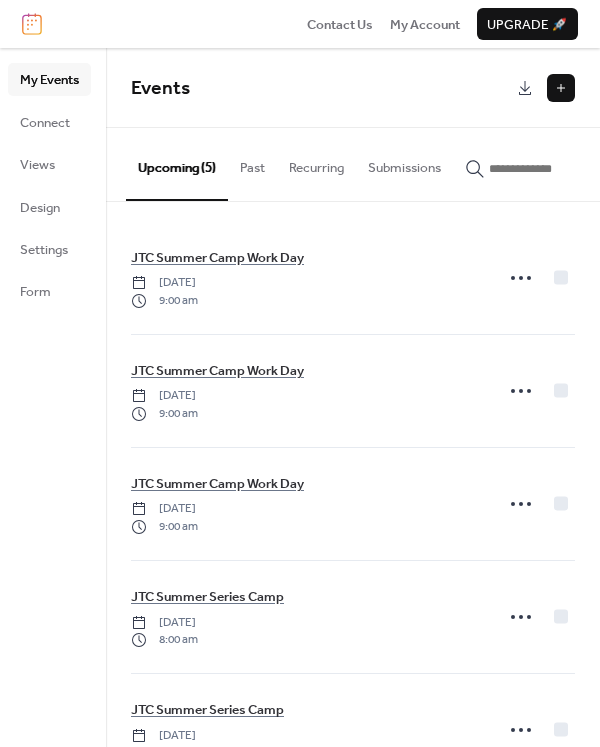 click at bounding box center [561, 88] 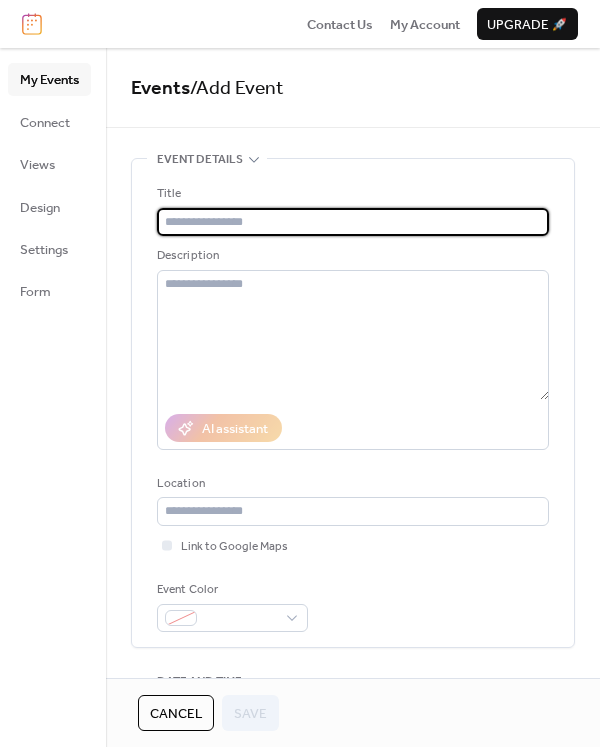 click at bounding box center (353, 222) 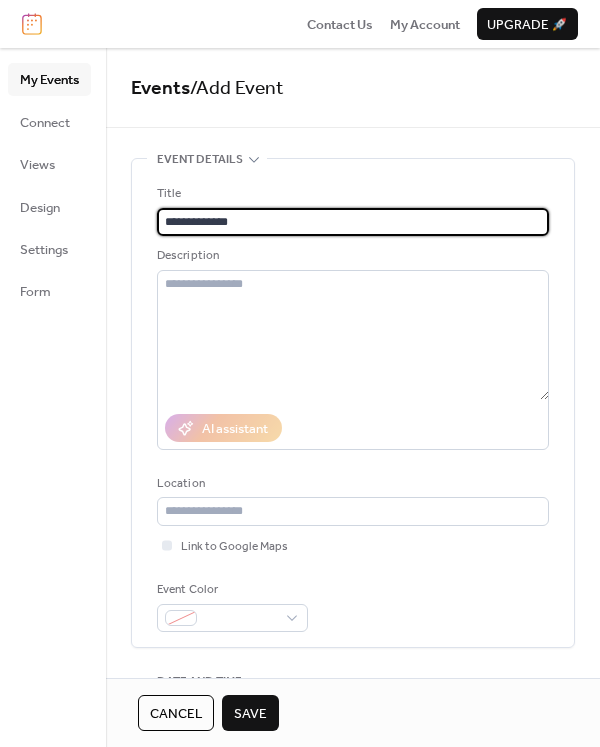 type on "**********" 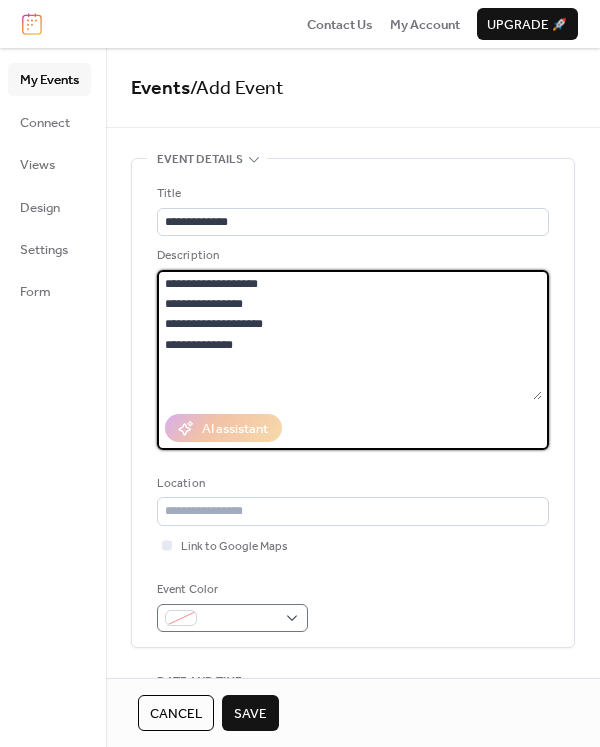 type on "**********" 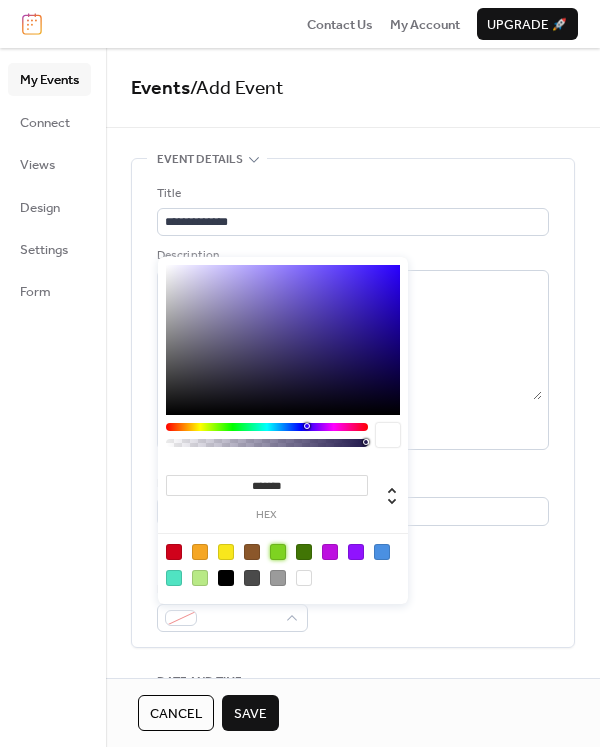 click at bounding box center [278, 552] 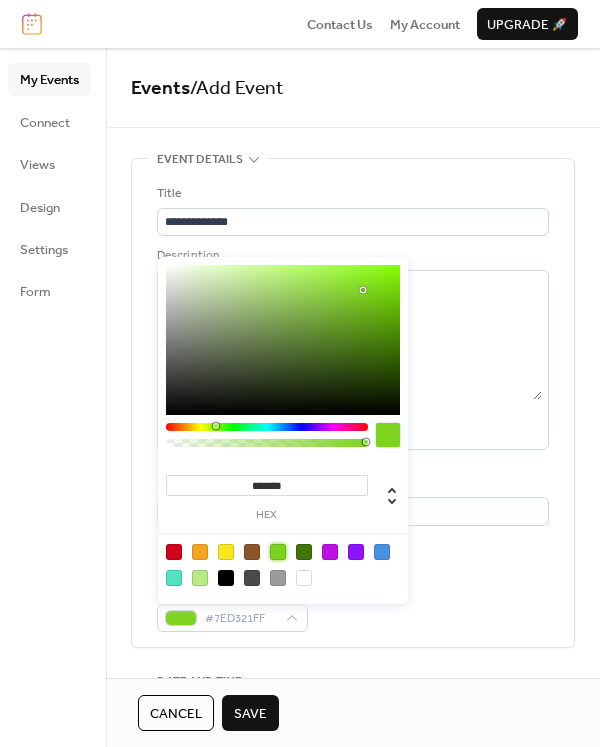 click on "Save" at bounding box center [250, 714] 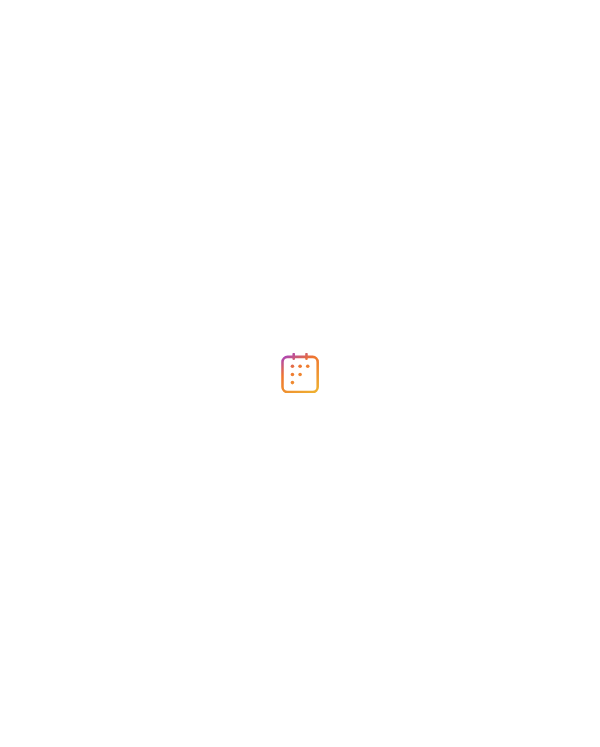 scroll, scrollTop: 0, scrollLeft: 0, axis: both 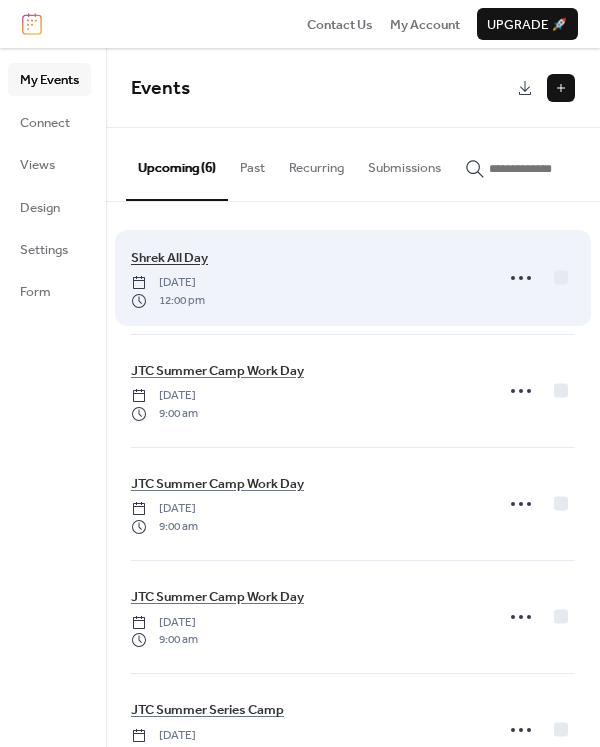 click on "Shrek All Day" at bounding box center (169, 258) 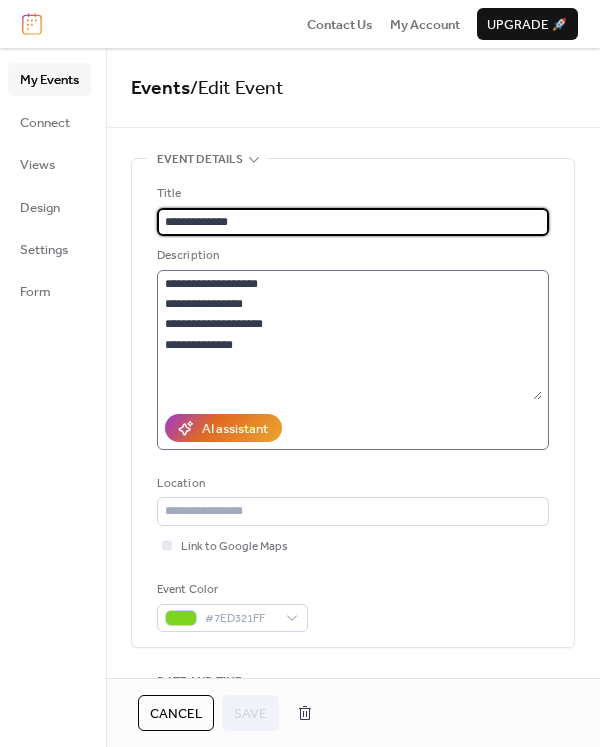 scroll, scrollTop: 600, scrollLeft: 0, axis: vertical 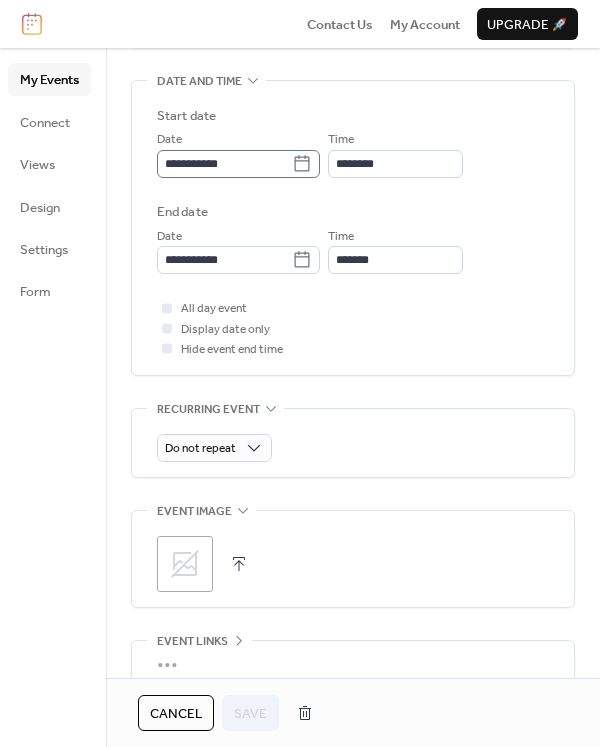 click 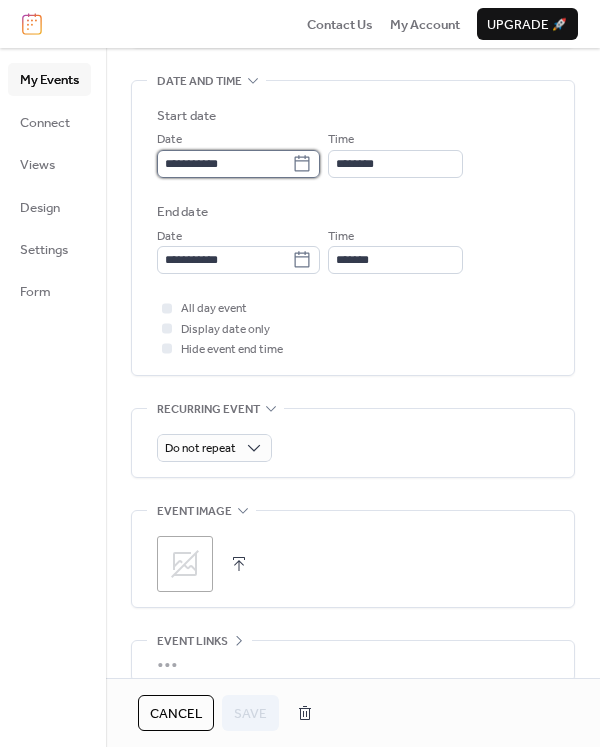 click on "**********" at bounding box center (224, 164) 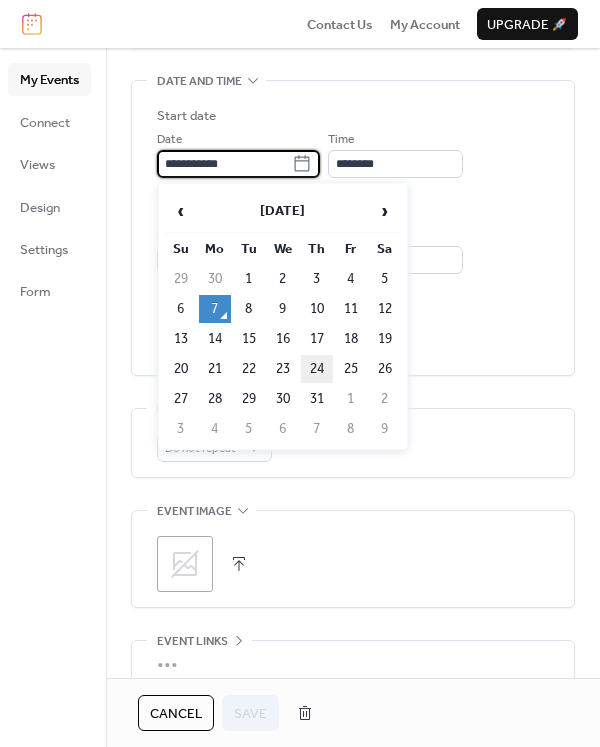 type on "**********" 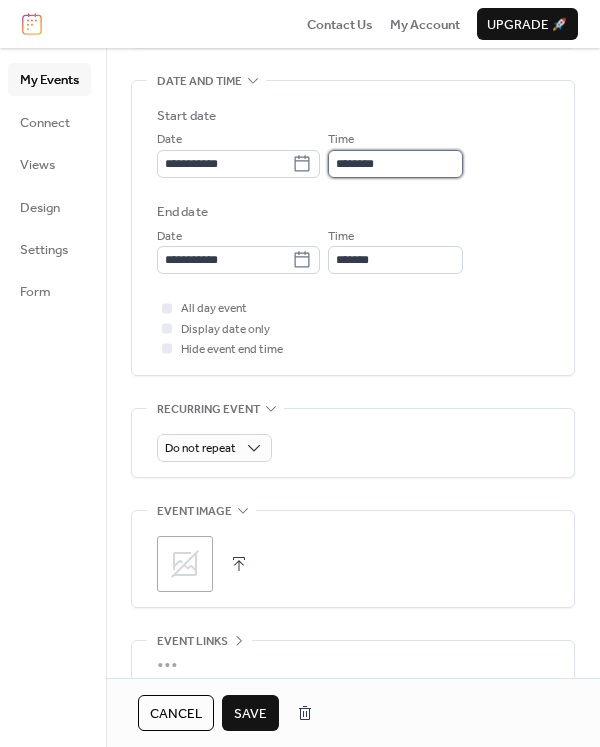 click on "********" at bounding box center (395, 164) 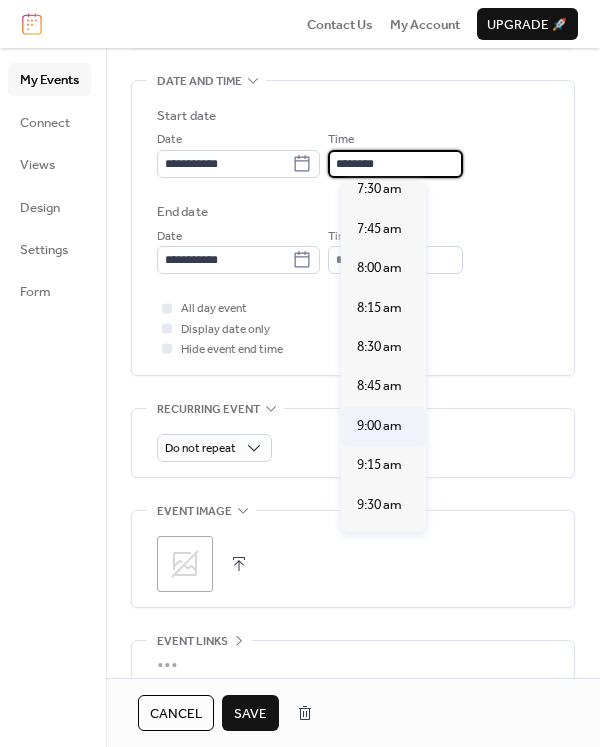 scroll, scrollTop: 1192, scrollLeft: 0, axis: vertical 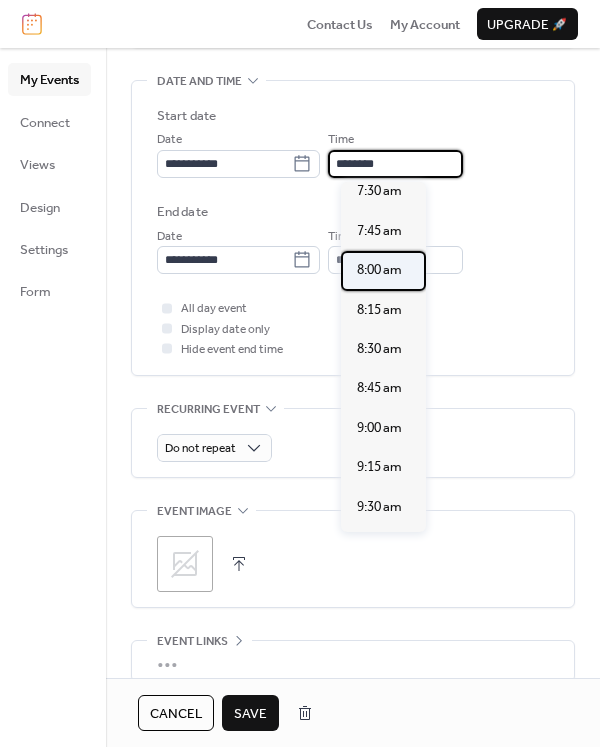 click on "8:00 am" at bounding box center (379, 270) 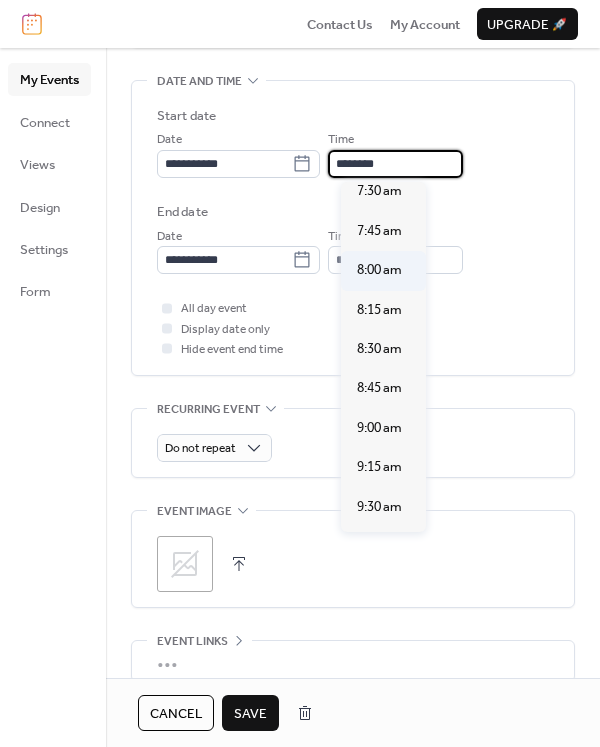 type on "*******" 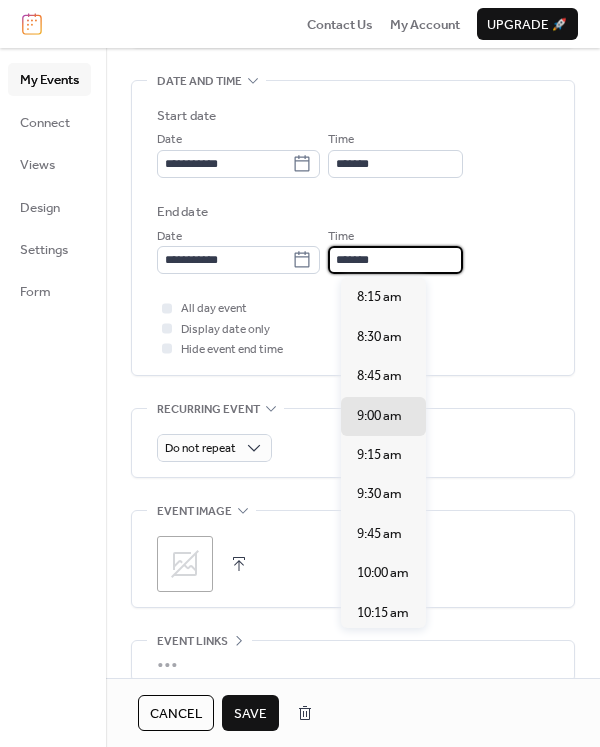 click on "*******" at bounding box center [395, 260] 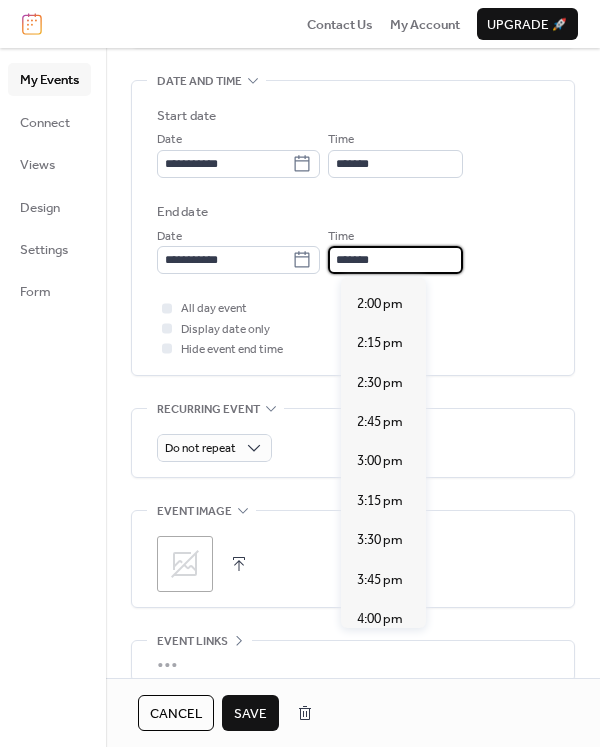 scroll, scrollTop: 1100, scrollLeft: 0, axis: vertical 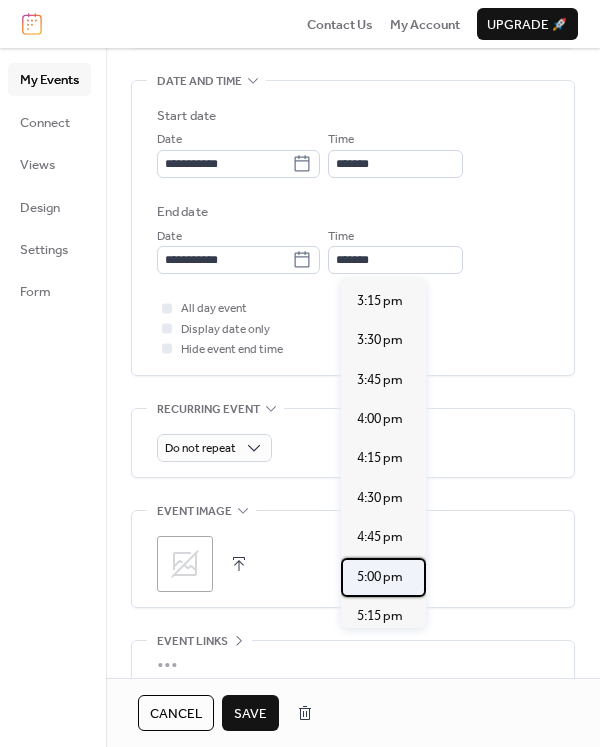 click on "5:00 pm" at bounding box center (380, 577) 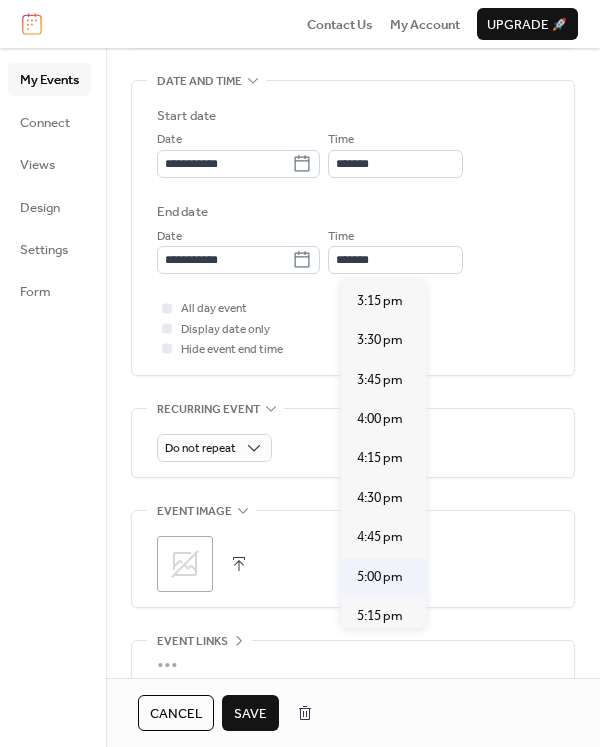 type on "*******" 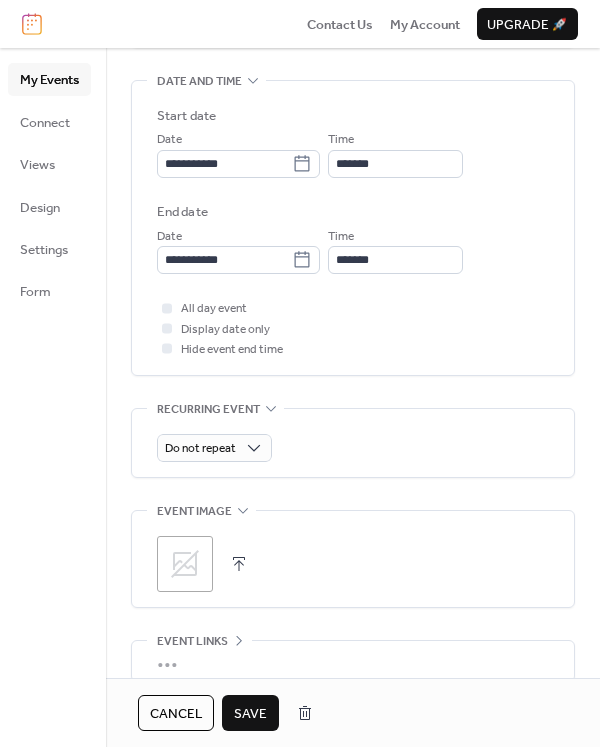click on "Save" at bounding box center [250, 714] 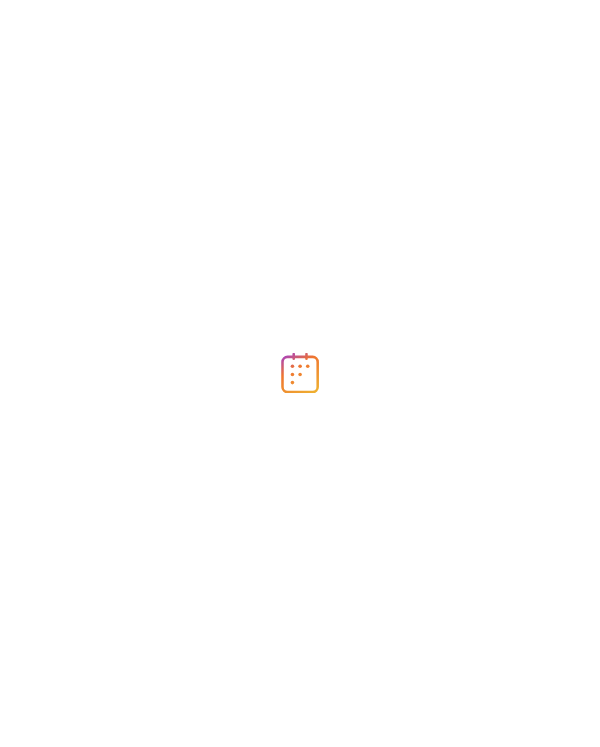 scroll, scrollTop: 0, scrollLeft: 0, axis: both 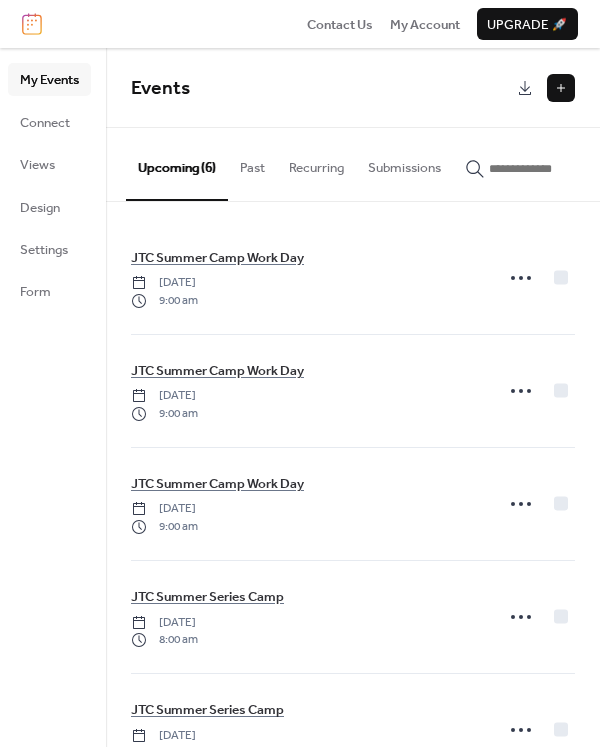 click at bounding box center (561, 88) 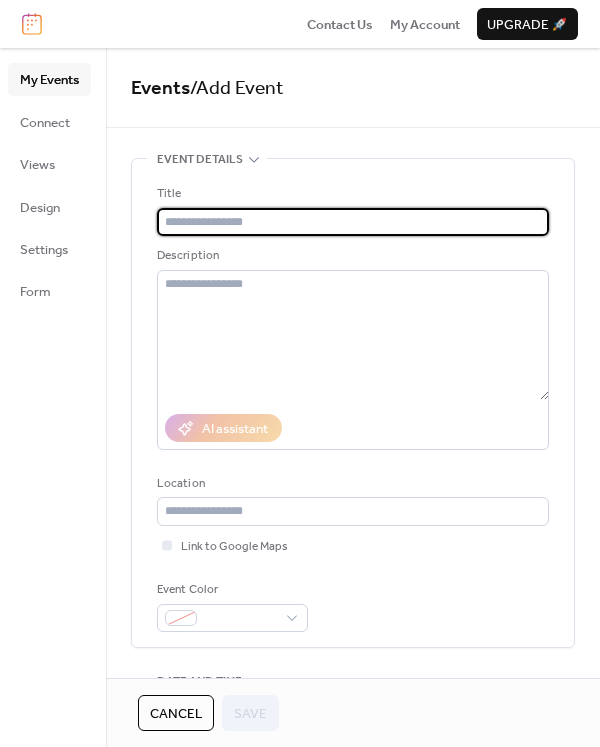 click at bounding box center [353, 222] 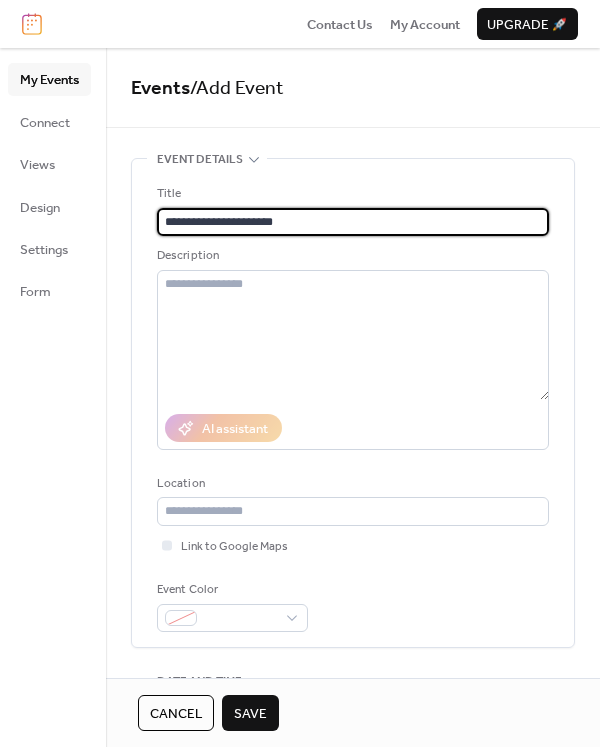 type on "**********" 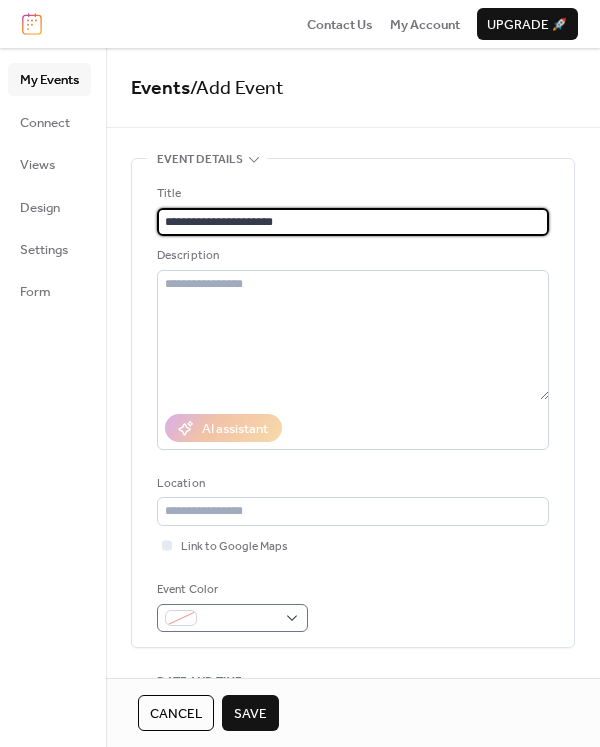drag, startPoint x: 219, startPoint y: 635, endPoint x: 231, endPoint y: 609, distance: 28.635643 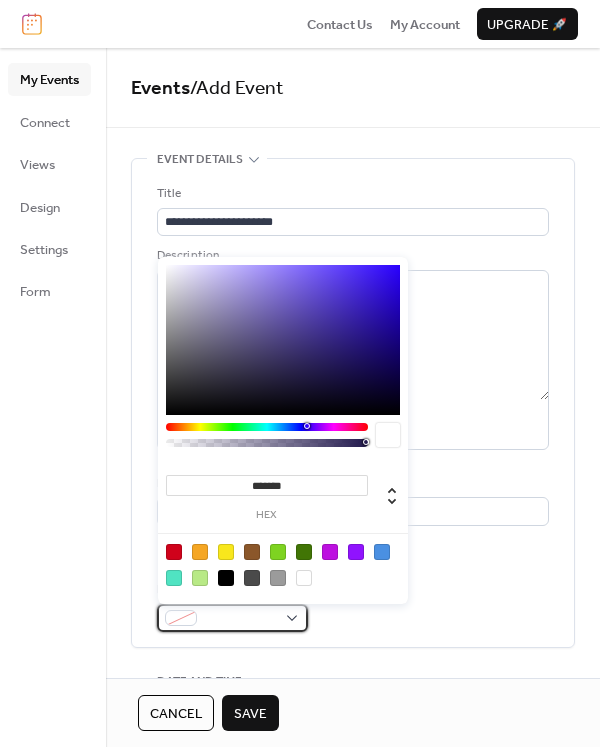click at bounding box center (240, 619) 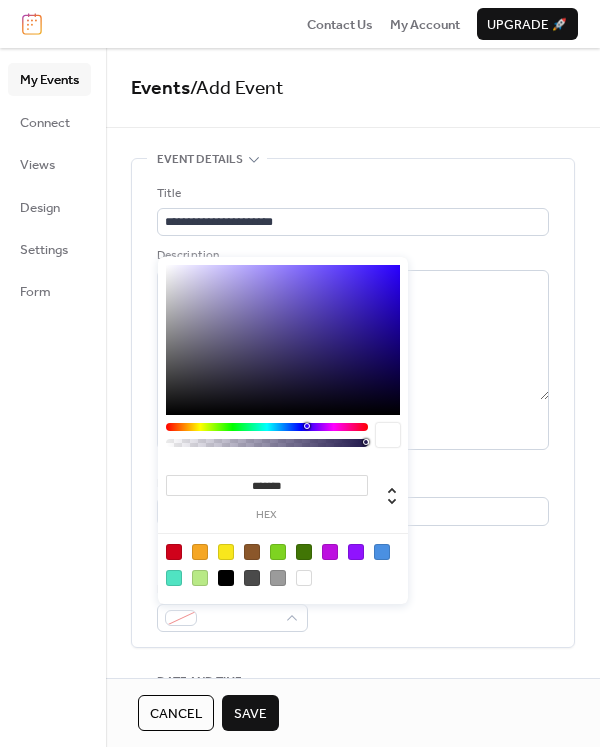 click at bounding box center [304, 552] 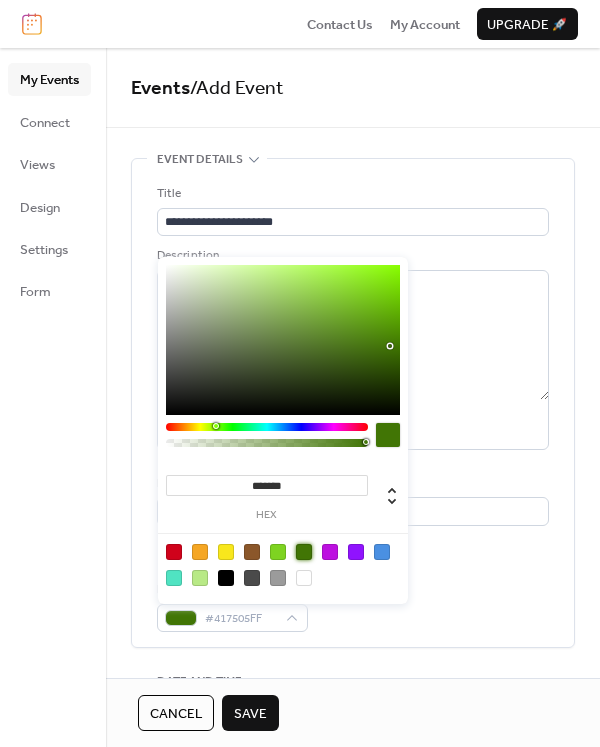 click at bounding box center [283, 564] 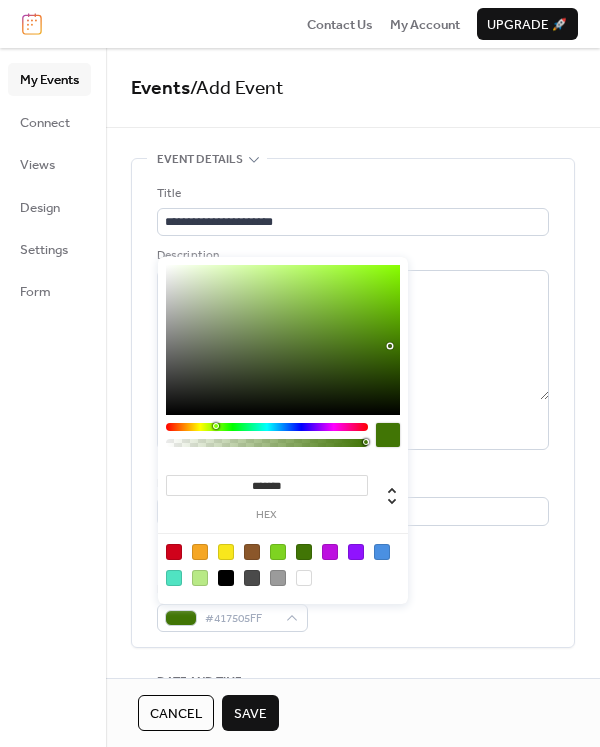 click at bounding box center (388, 435) 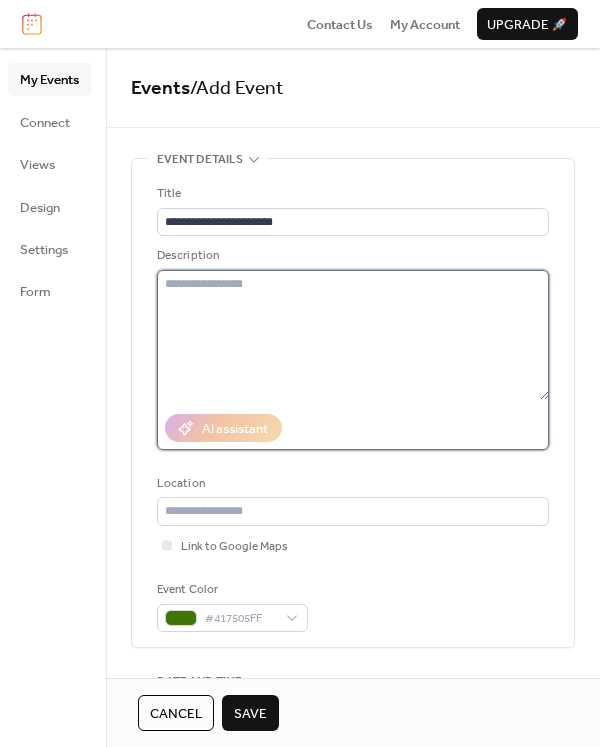 click at bounding box center [353, 335] 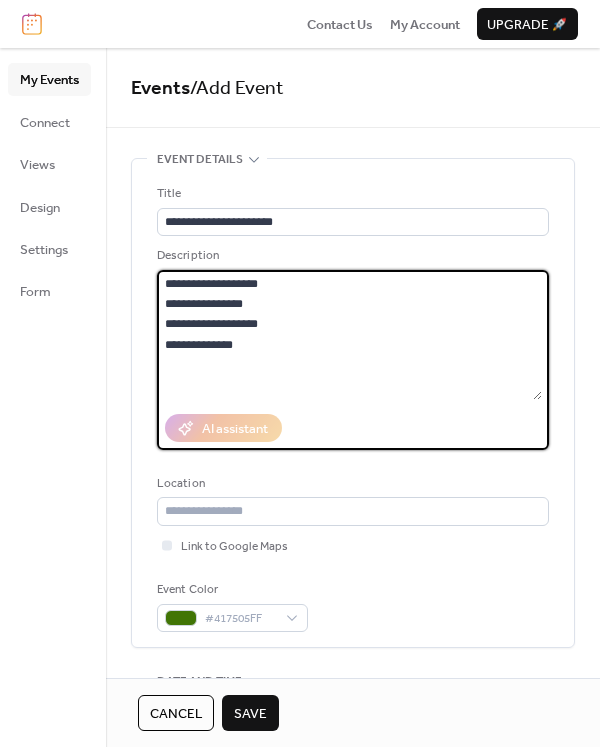 type on "**********" 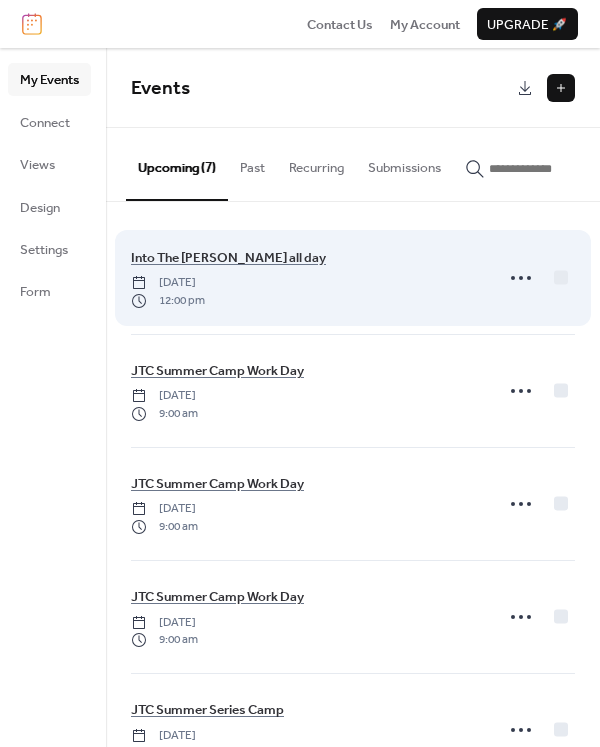 click on "Into The Woods all day Monday, July 7, 2025 12:00 pm" at bounding box center [353, 278] 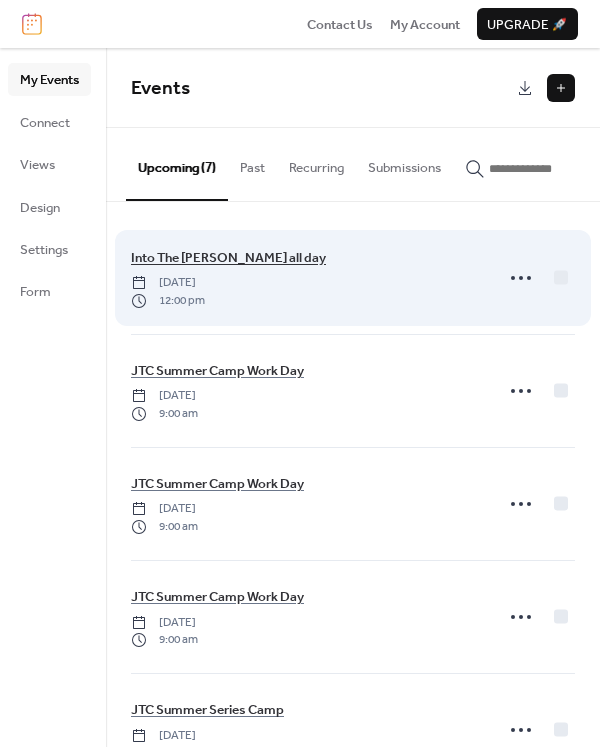 click on "Into The [PERSON_NAME] all day" at bounding box center (228, 258) 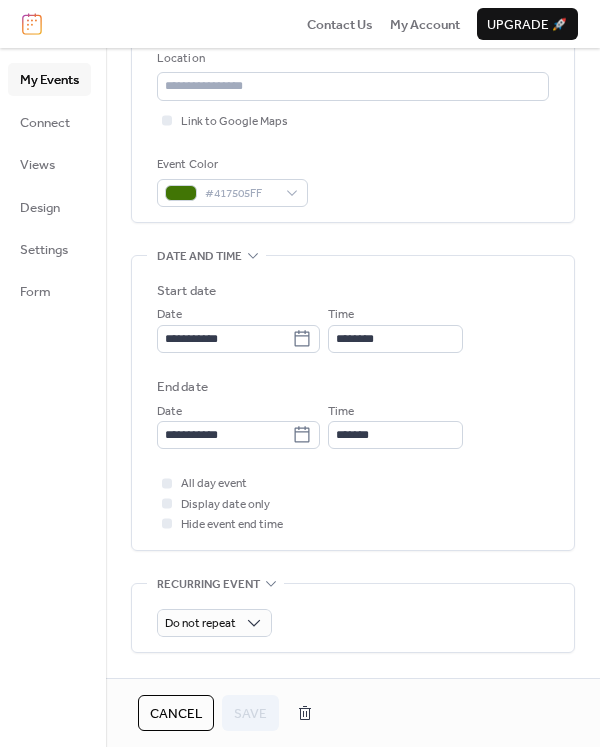 scroll, scrollTop: 600, scrollLeft: 0, axis: vertical 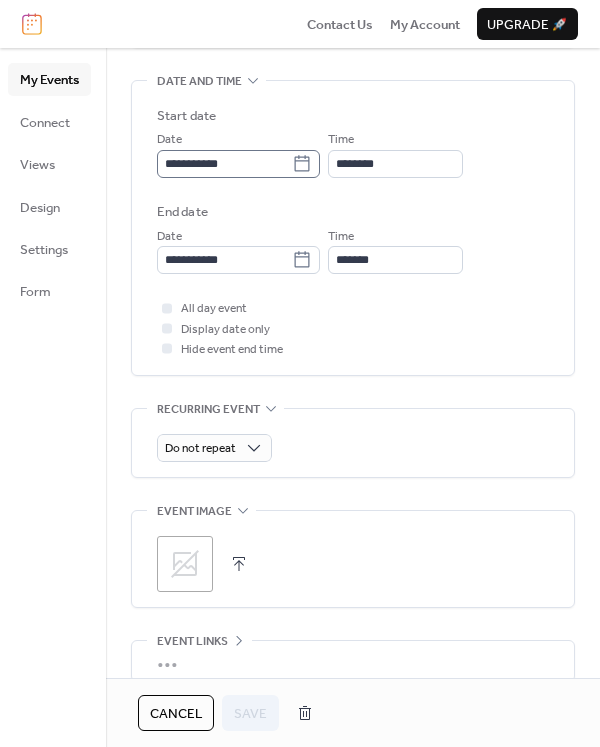 click 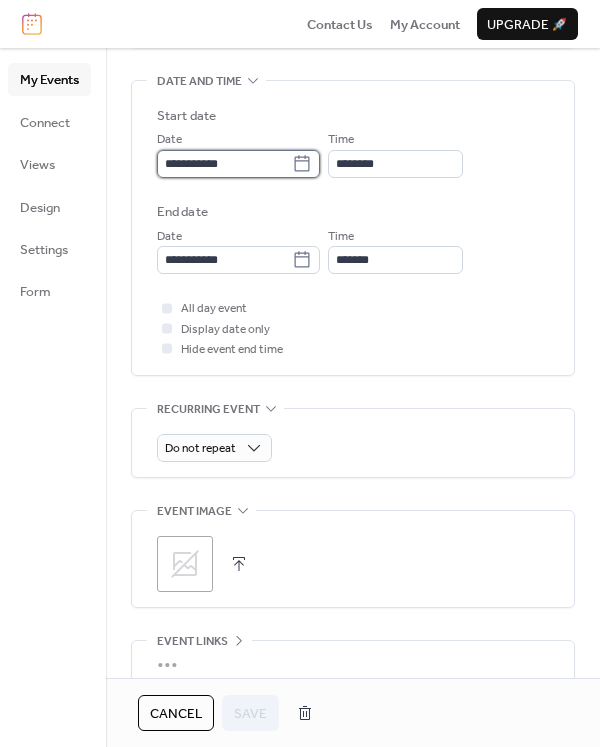 click on "**********" at bounding box center [224, 164] 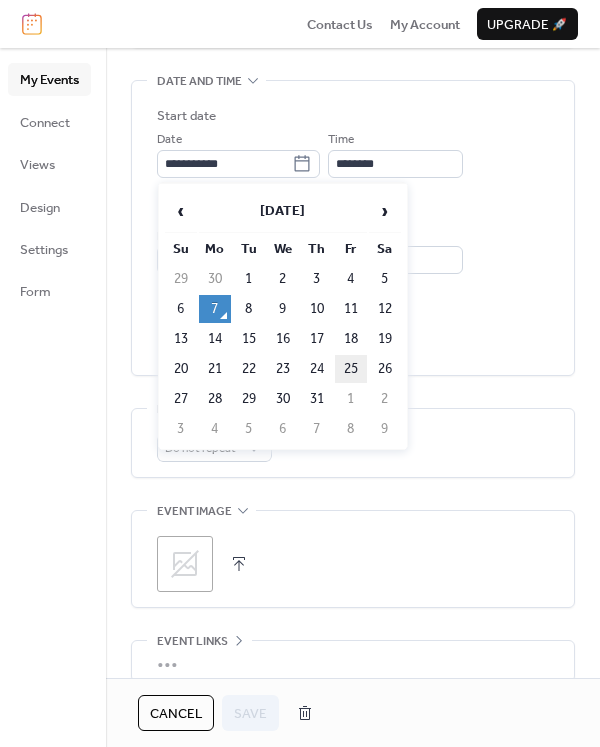 click on "25" at bounding box center [351, 369] 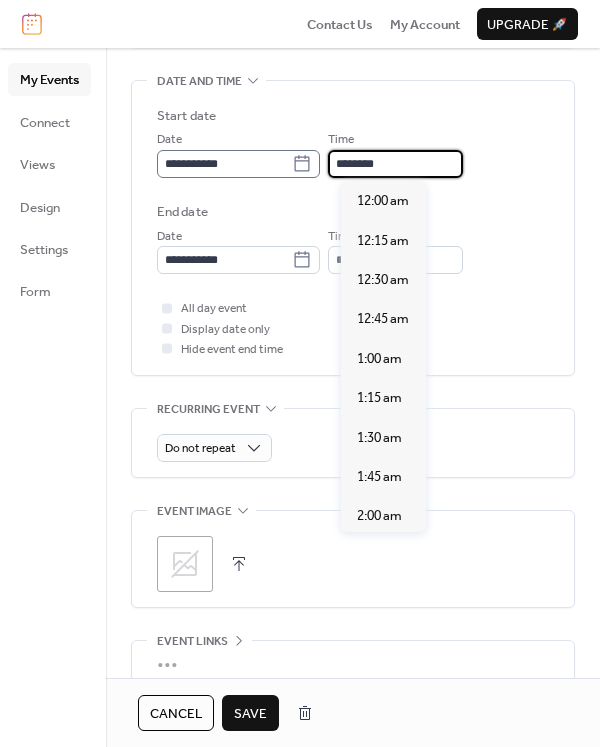 scroll, scrollTop: 1892, scrollLeft: 0, axis: vertical 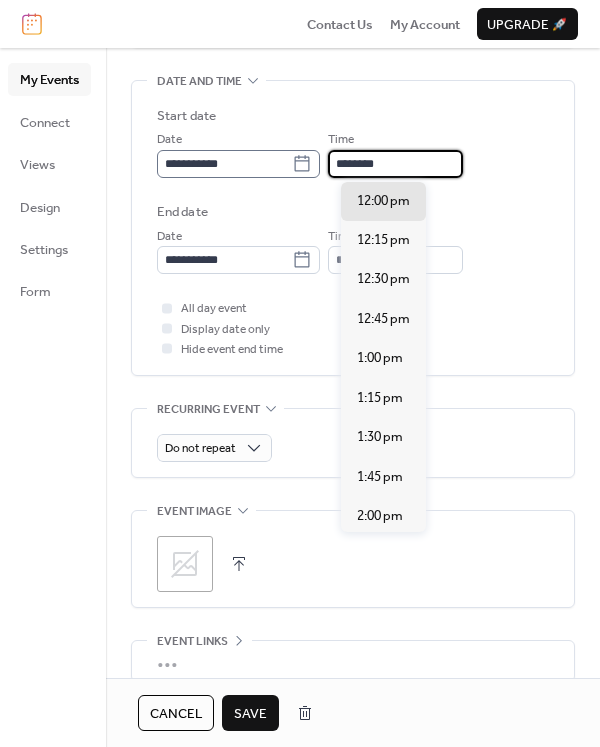 drag, startPoint x: 408, startPoint y: 163, endPoint x: 308, endPoint y: 156, distance: 100.2447 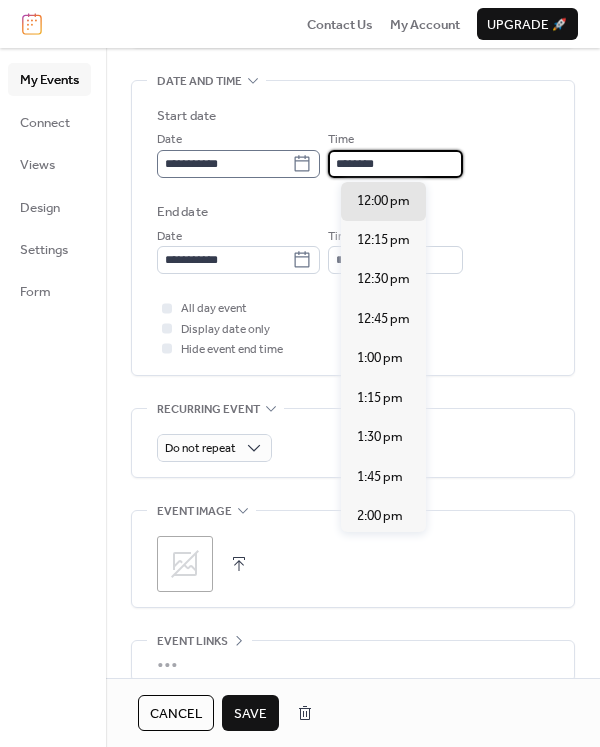 click on "**********" at bounding box center (353, 153) 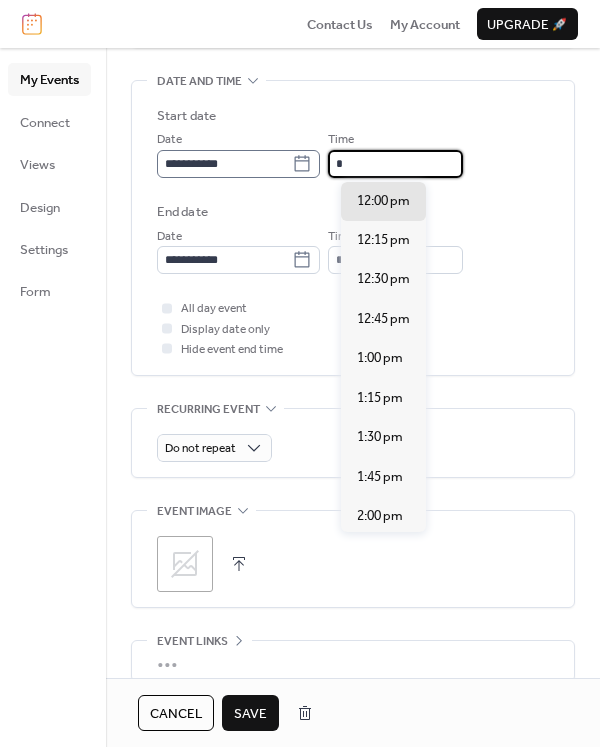 scroll, scrollTop: 1261, scrollLeft: 0, axis: vertical 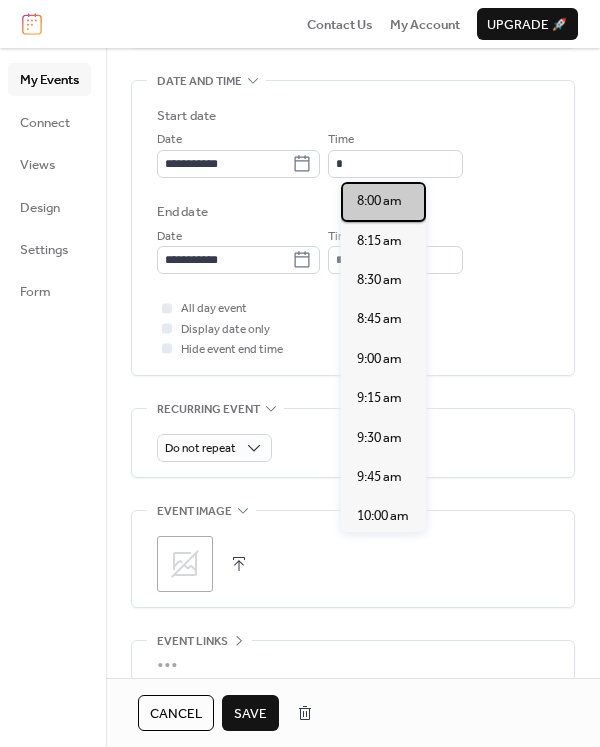click on "8:00 am" at bounding box center [379, 201] 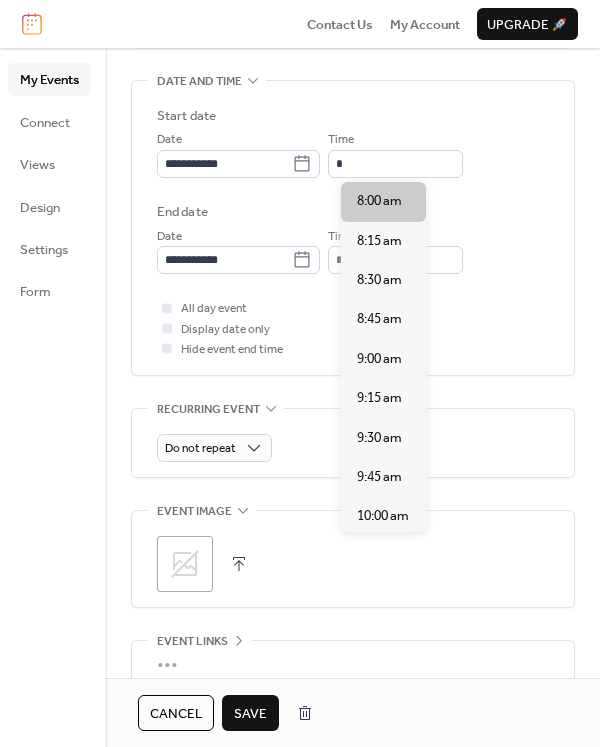 type on "*******" 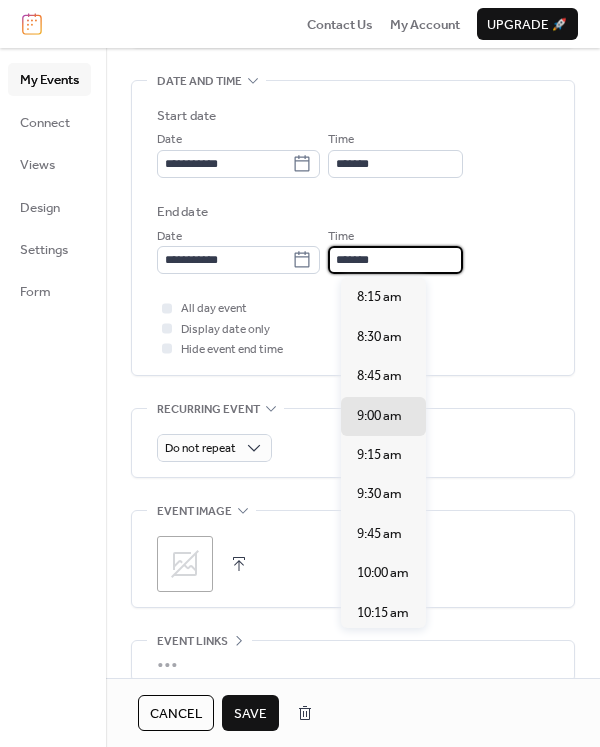 drag, startPoint x: 393, startPoint y: 258, endPoint x: 307, endPoint y: 282, distance: 89.28606 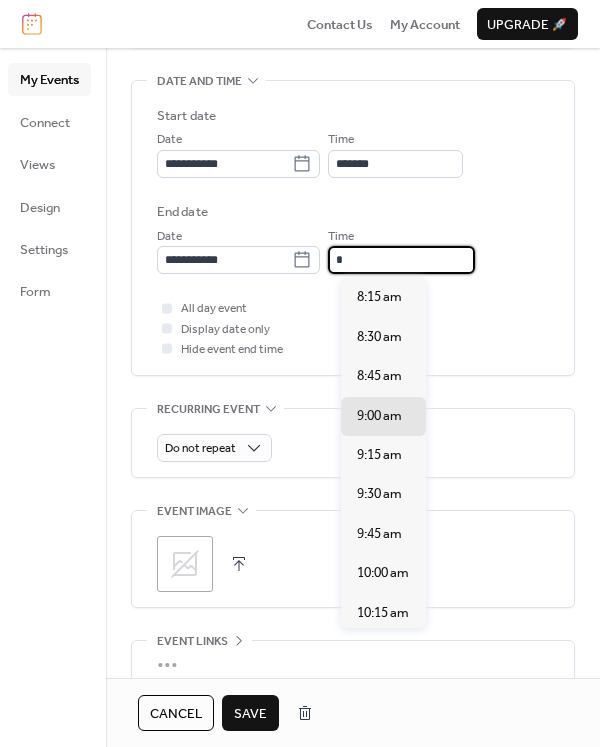 scroll, scrollTop: 1379, scrollLeft: 0, axis: vertical 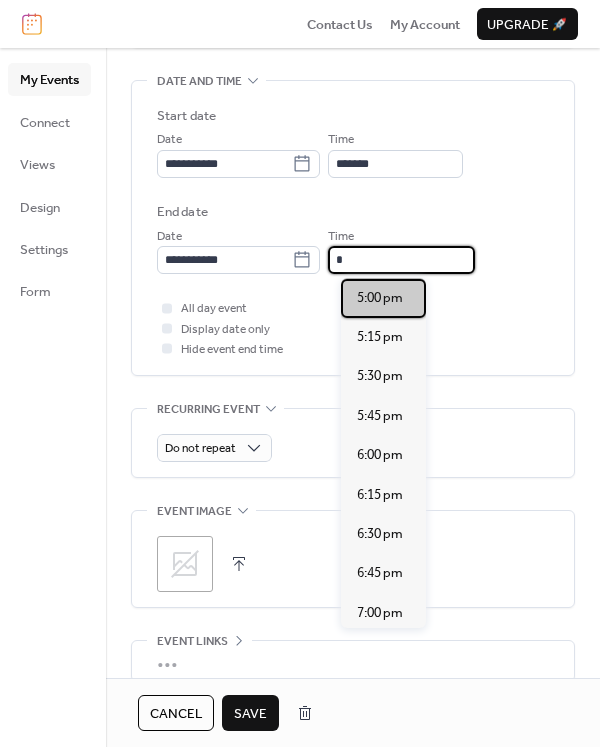 click on "5:00 pm" at bounding box center (380, 298) 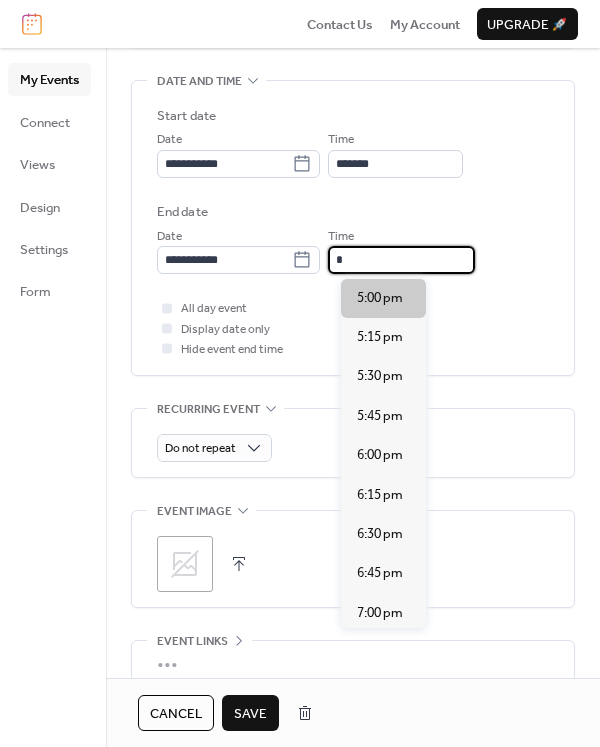 type on "*******" 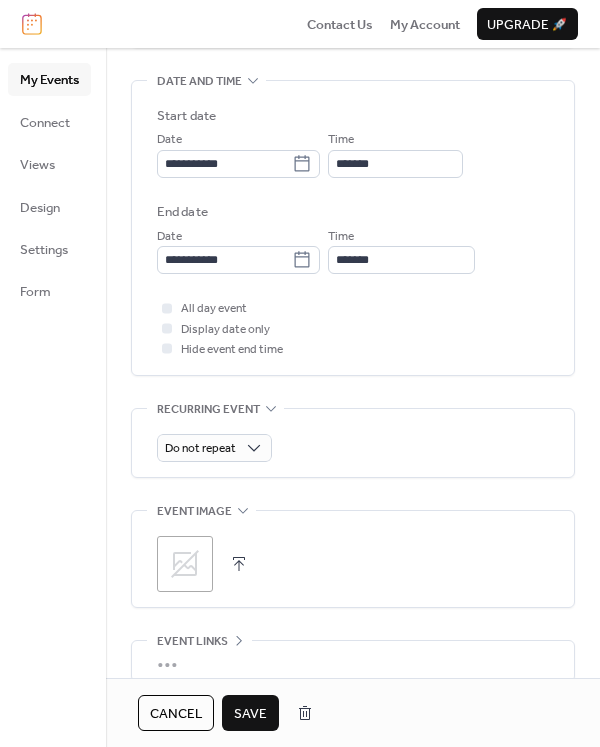 click on "Save" at bounding box center (250, 714) 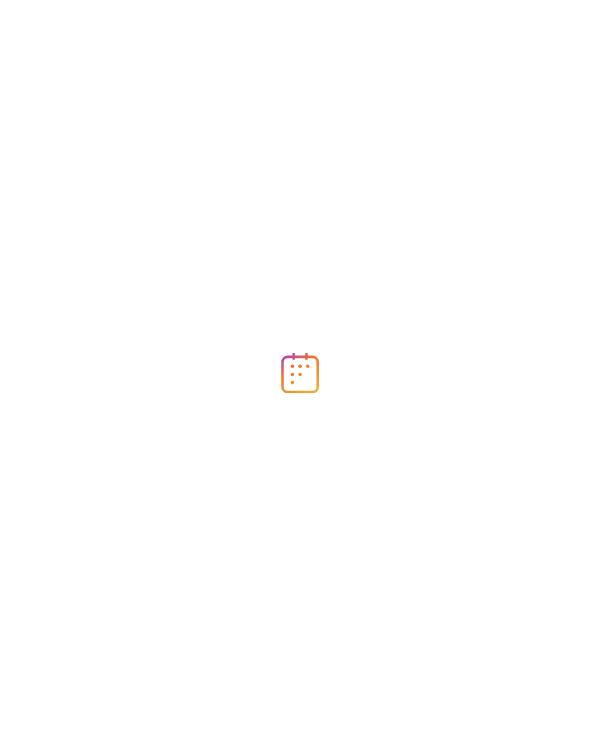 scroll, scrollTop: 0, scrollLeft: 0, axis: both 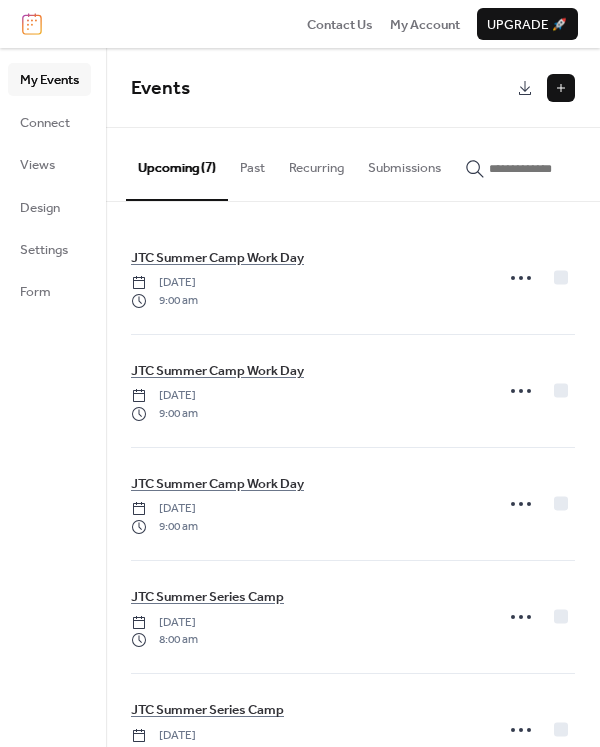 click at bounding box center [561, 88] 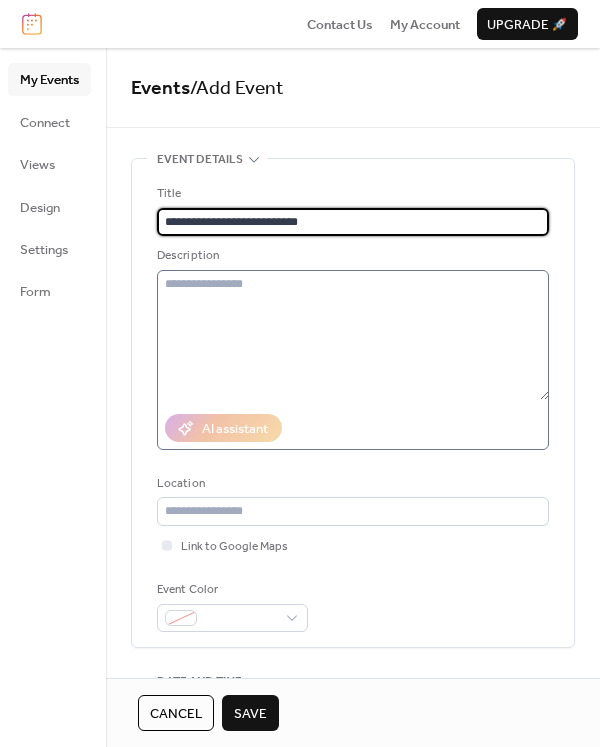 scroll, scrollTop: 400, scrollLeft: 0, axis: vertical 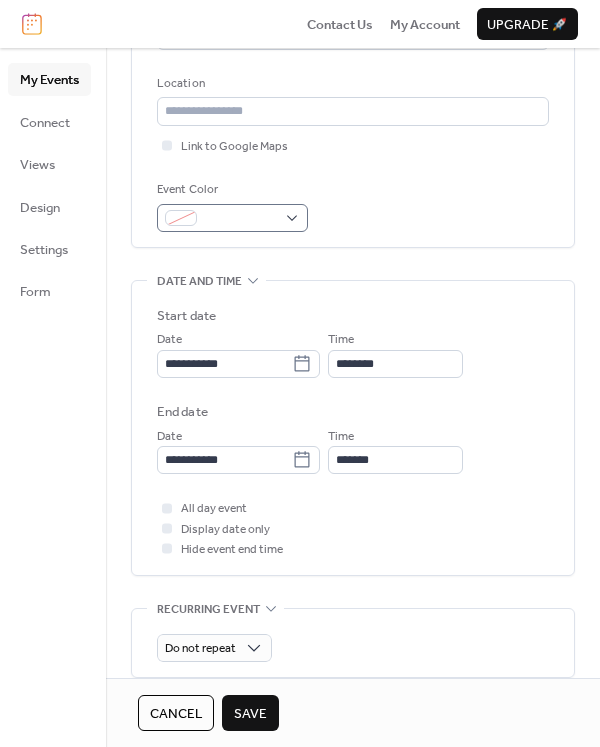 type on "**********" 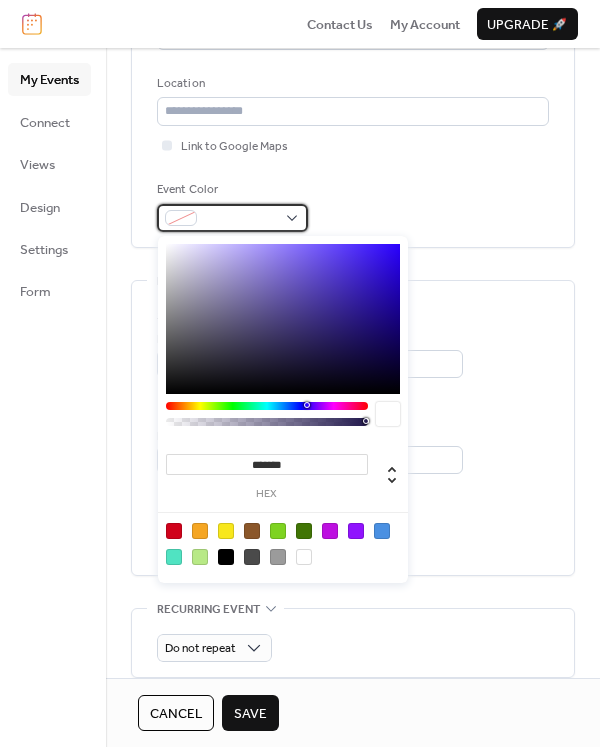 click at bounding box center (240, 219) 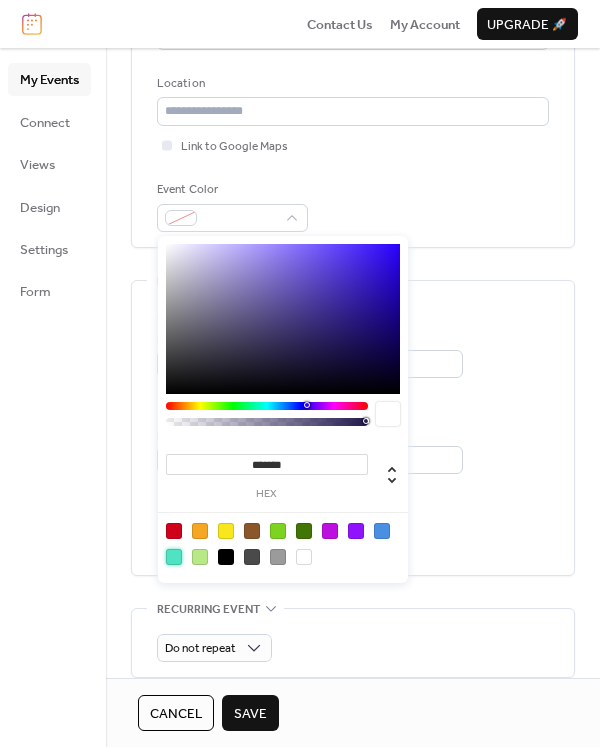 click at bounding box center [174, 557] 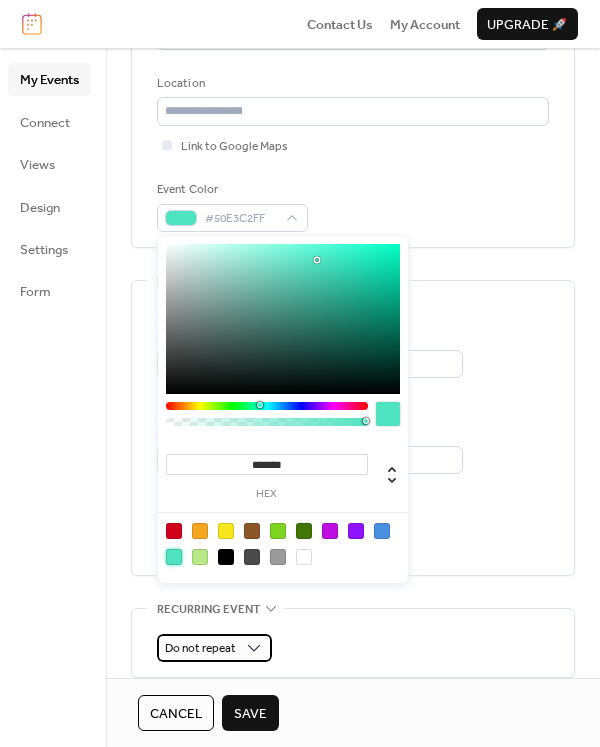 click on "Do not repeat" at bounding box center [200, 648] 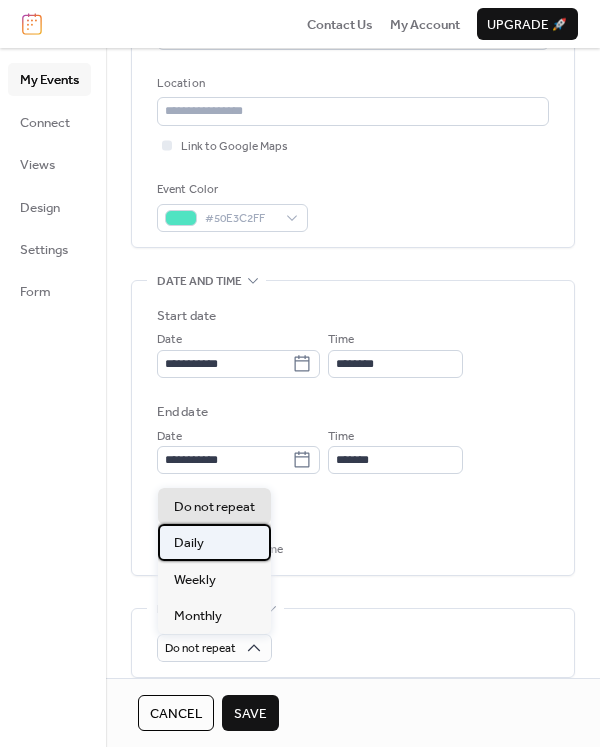 click on "Daily" at bounding box center (189, 543) 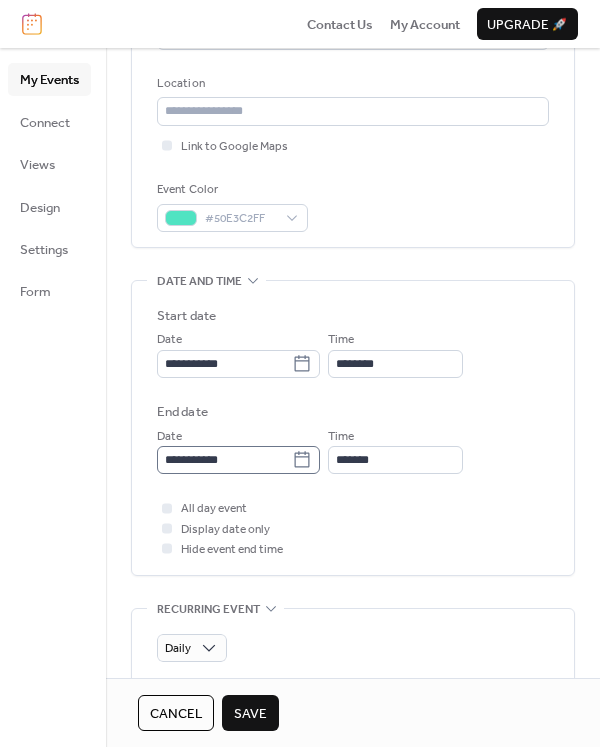 click 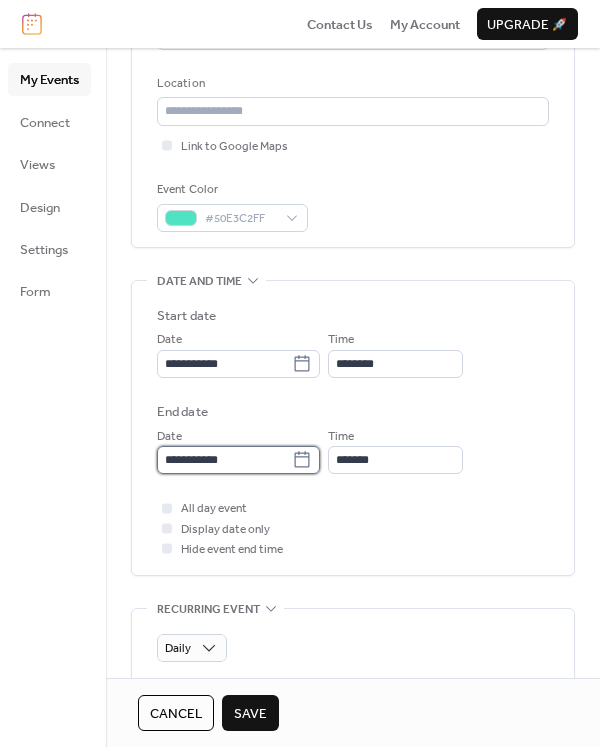 click on "**********" at bounding box center [224, 460] 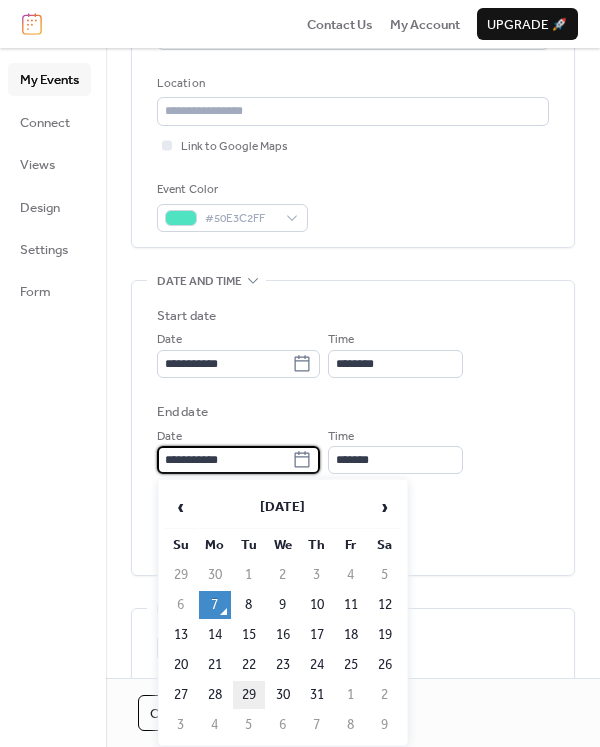 click on "29" at bounding box center [249, 695] 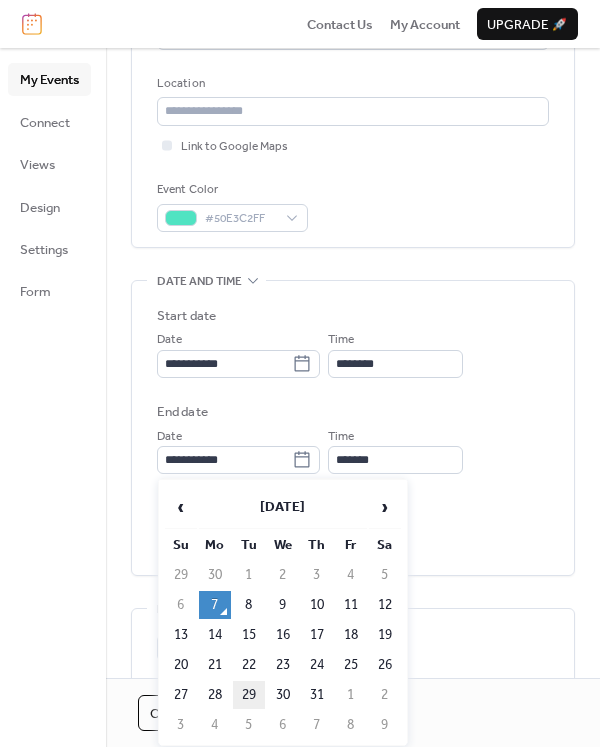 type on "**********" 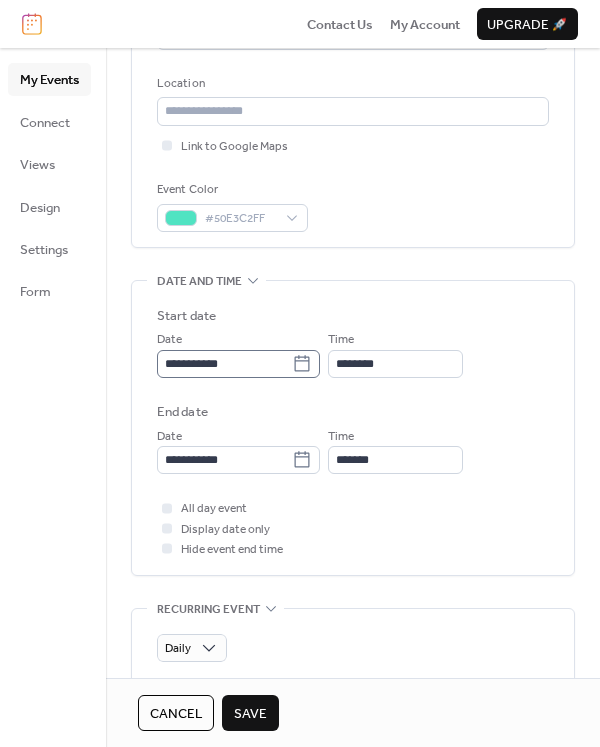 click 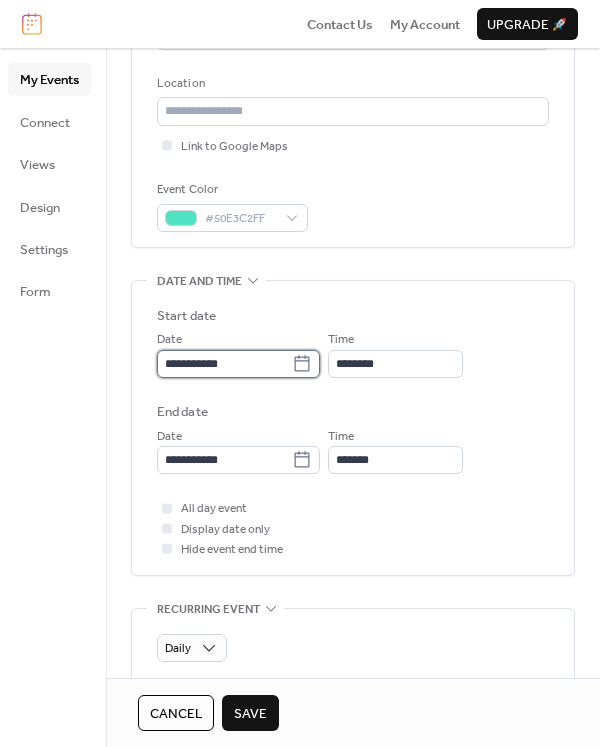 click on "**********" at bounding box center [224, 364] 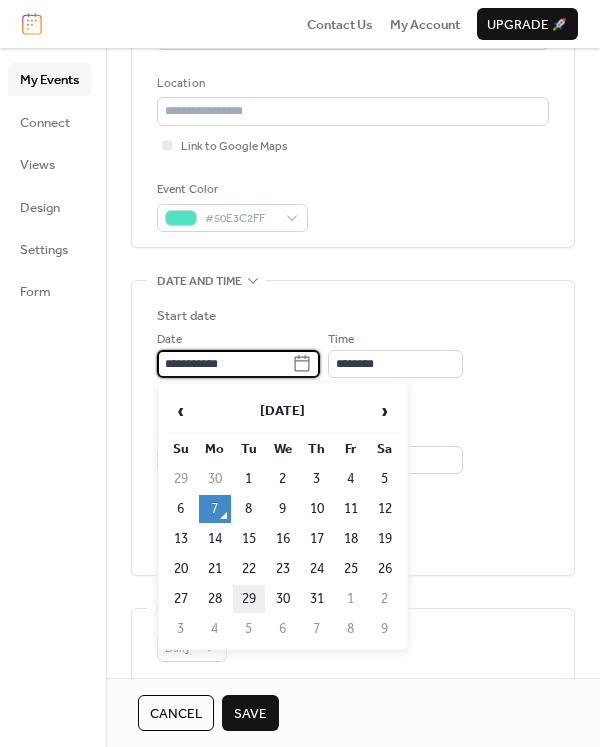 click on "29" at bounding box center [249, 599] 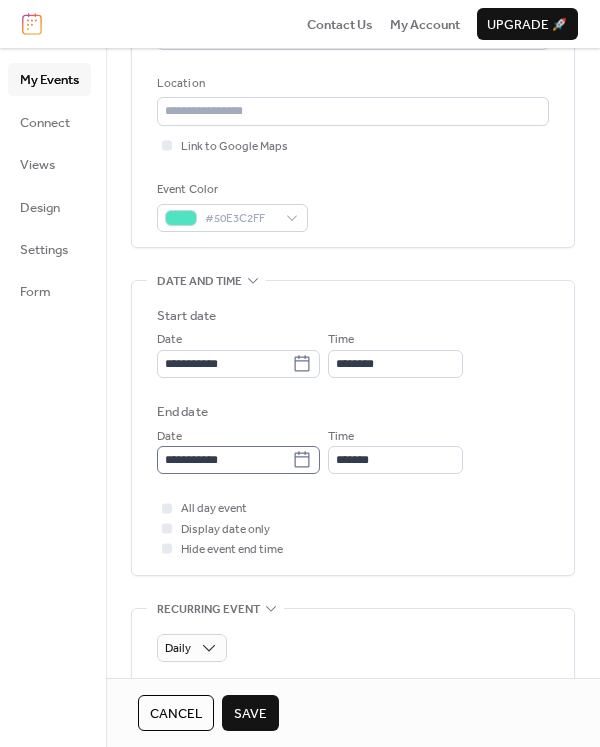click 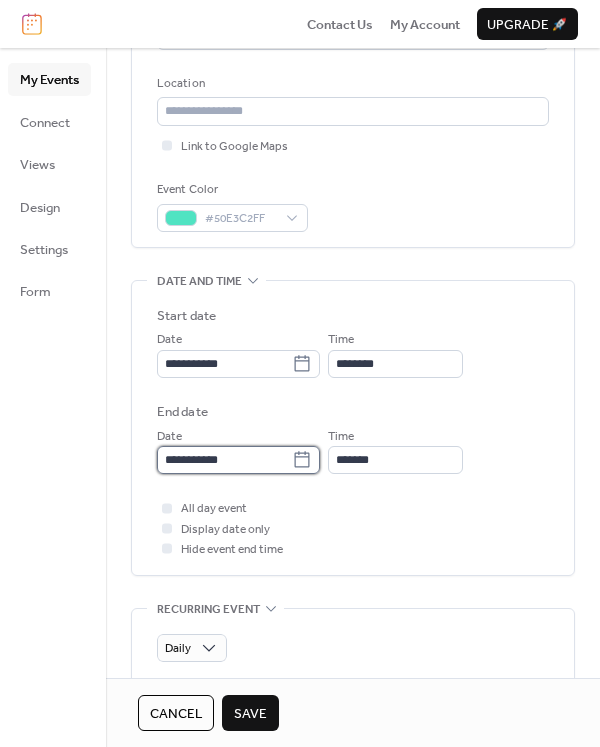 click on "**********" at bounding box center [224, 460] 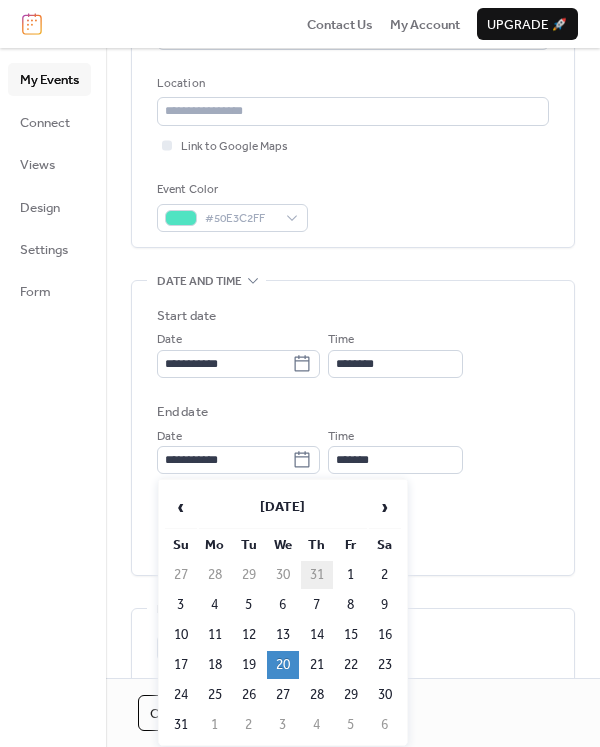 click on "31" at bounding box center [317, 575] 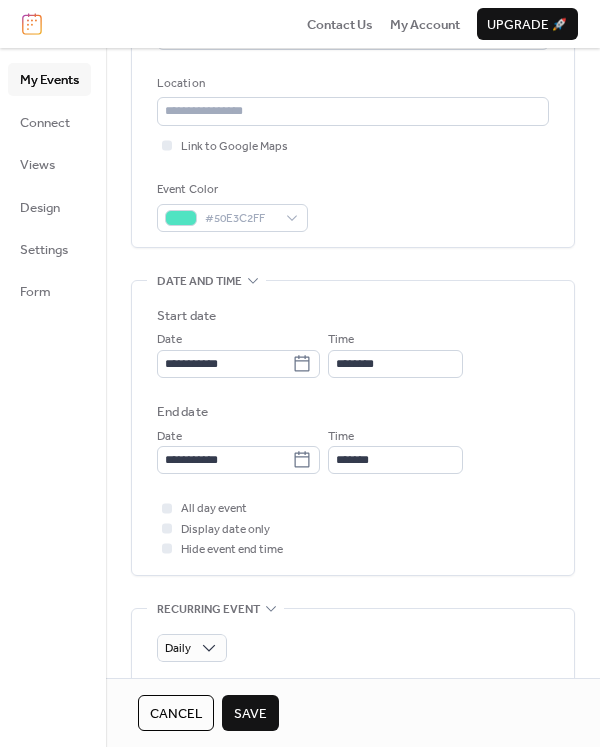 click on "All day event Display date only Hide event end time" at bounding box center [353, 528] 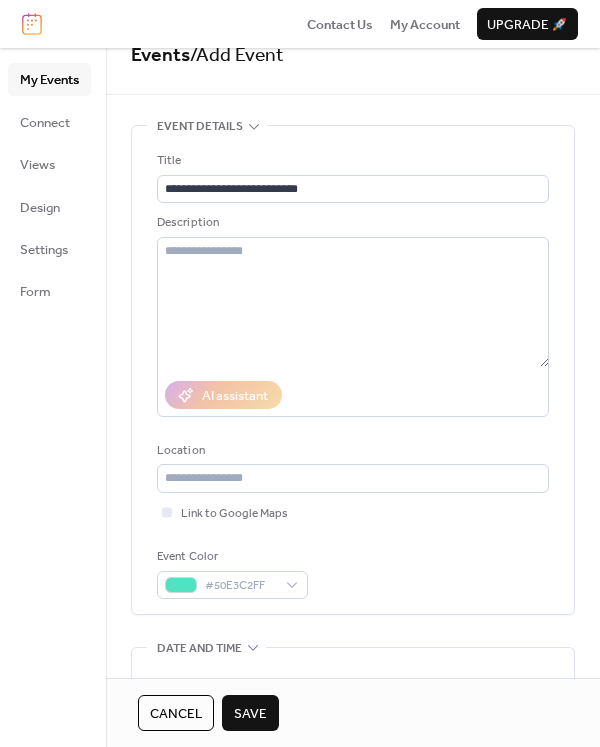 scroll, scrollTop: 0, scrollLeft: 0, axis: both 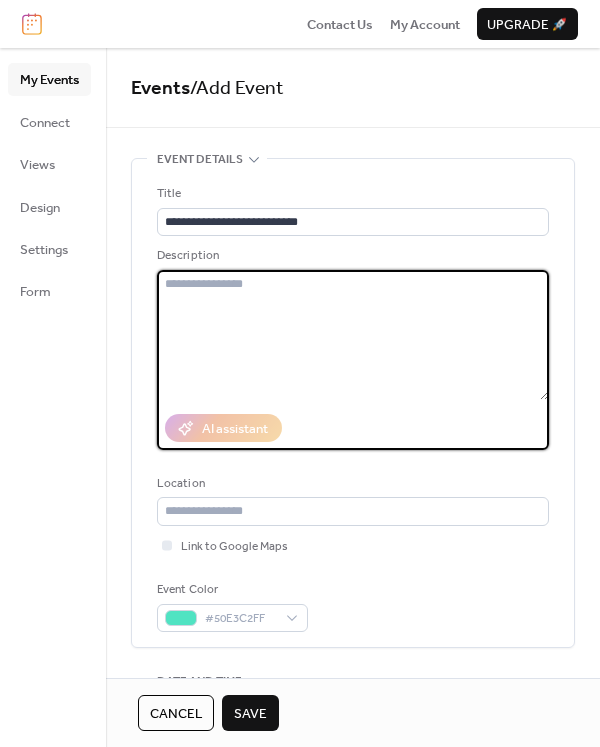 click at bounding box center (353, 335) 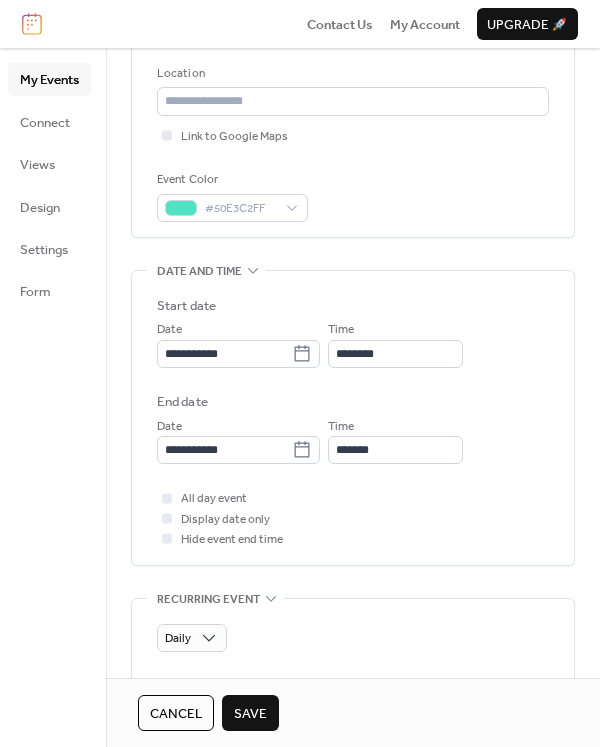 scroll, scrollTop: 400, scrollLeft: 0, axis: vertical 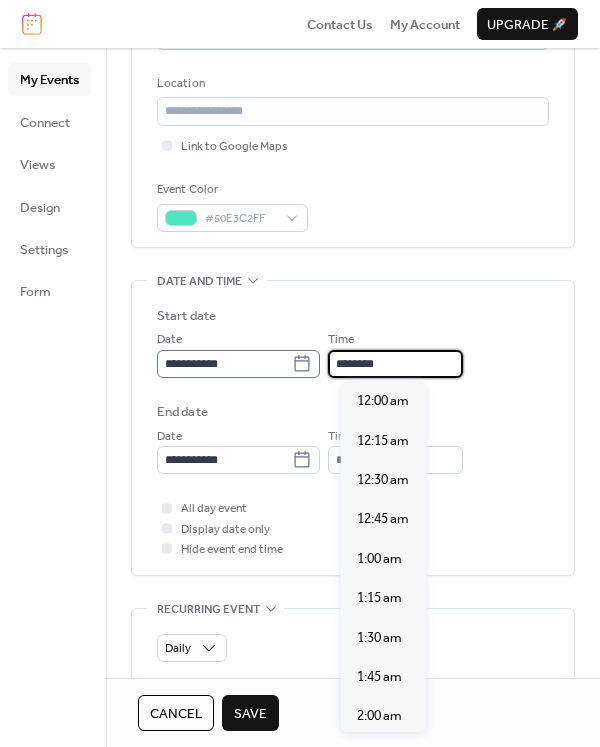 drag, startPoint x: 388, startPoint y: 357, endPoint x: 311, endPoint y: 362, distance: 77.16217 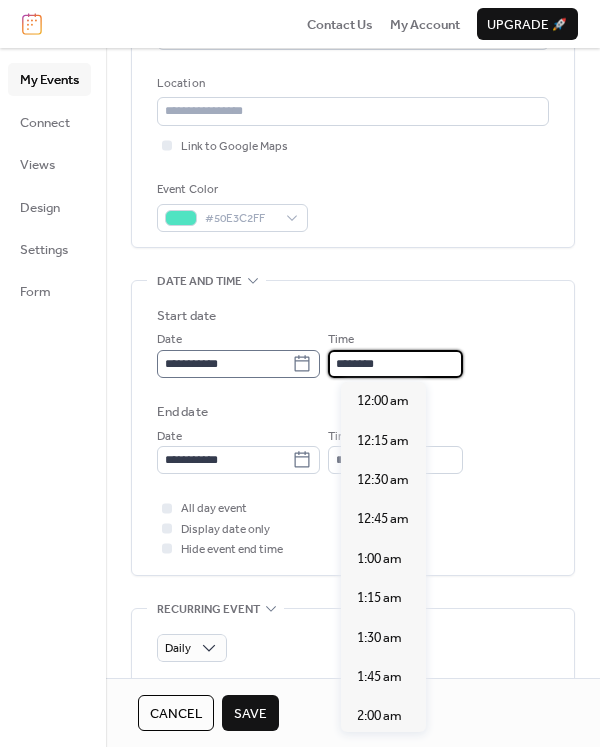 click on "**********" at bounding box center (353, 353) 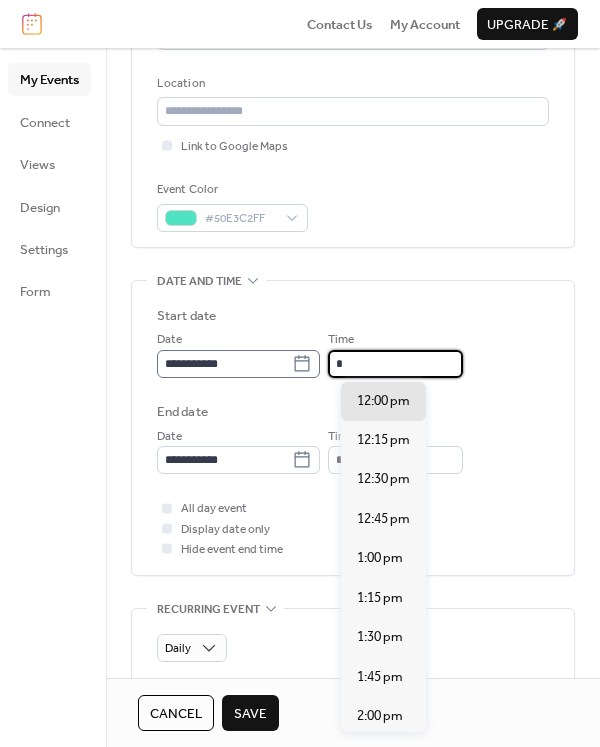 scroll, scrollTop: 1419, scrollLeft: 0, axis: vertical 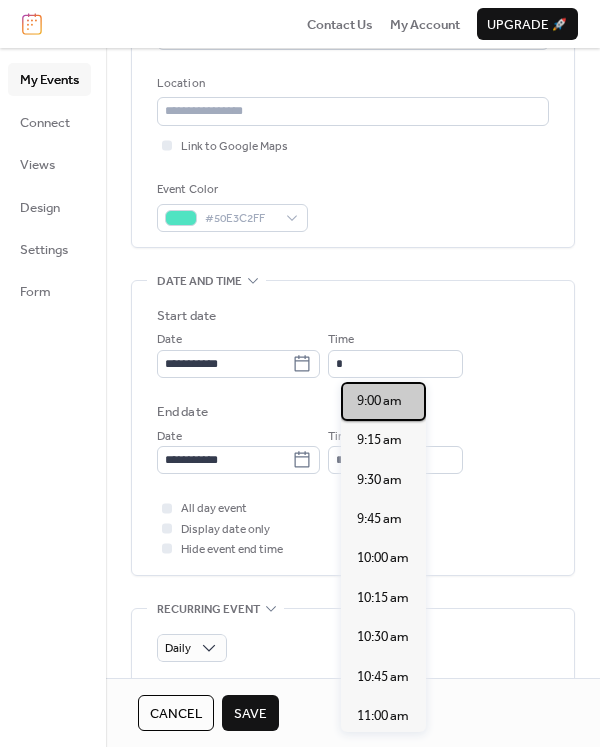 click on "9:00 am" at bounding box center [379, 401] 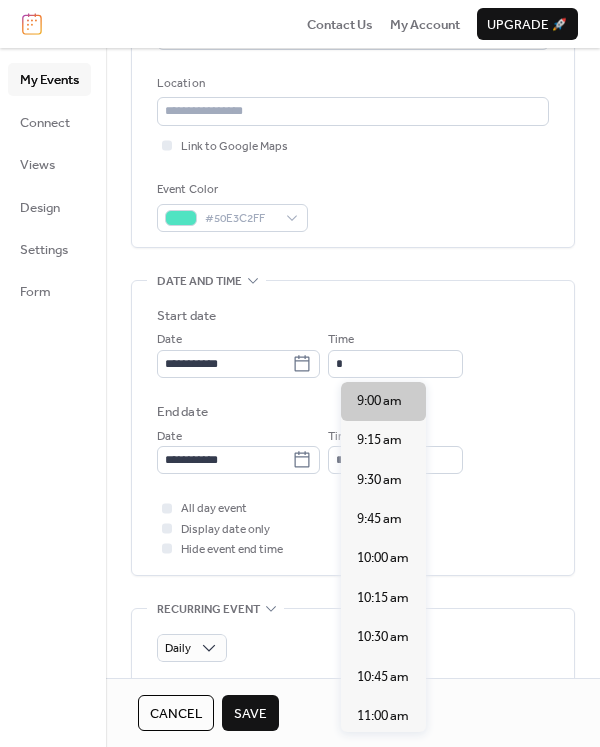 type on "*******" 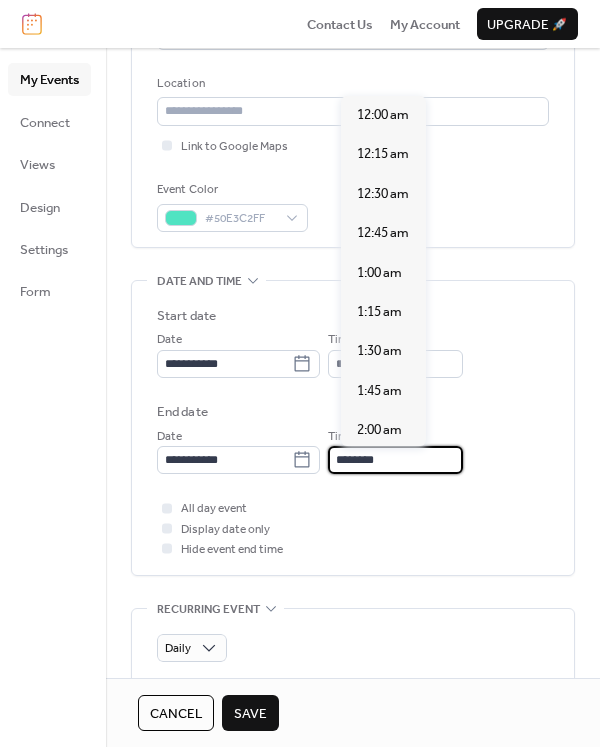click on "********" at bounding box center (395, 460) 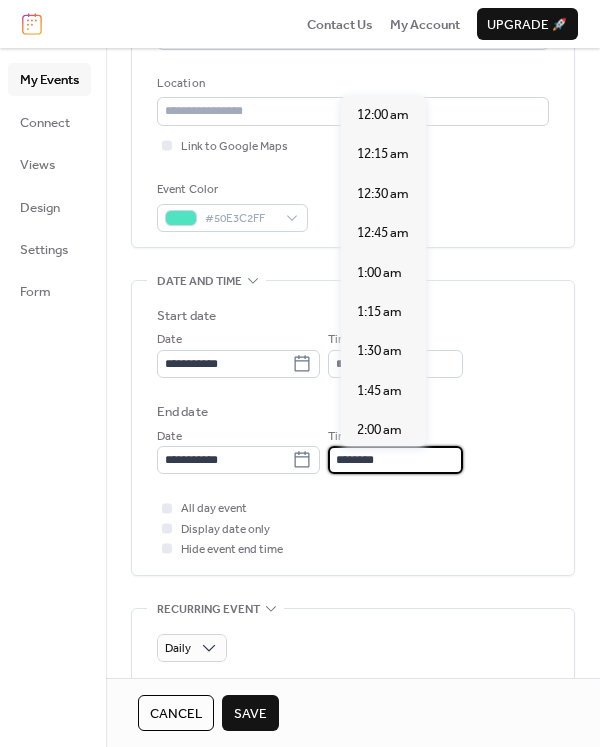scroll, scrollTop: 1576, scrollLeft: 0, axis: vertical 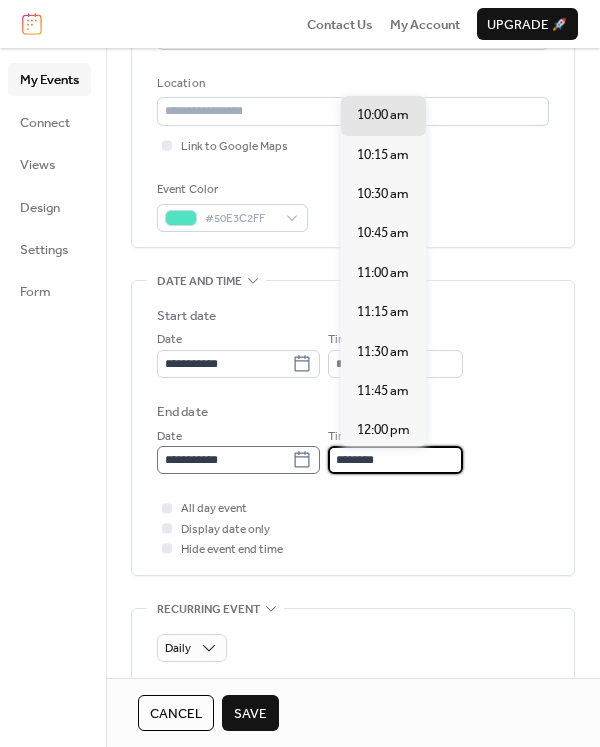 drag, startPoint x: 409, startPoint y: 461, endPoint x: 300, endPoint y: 462, distance: 109.004585 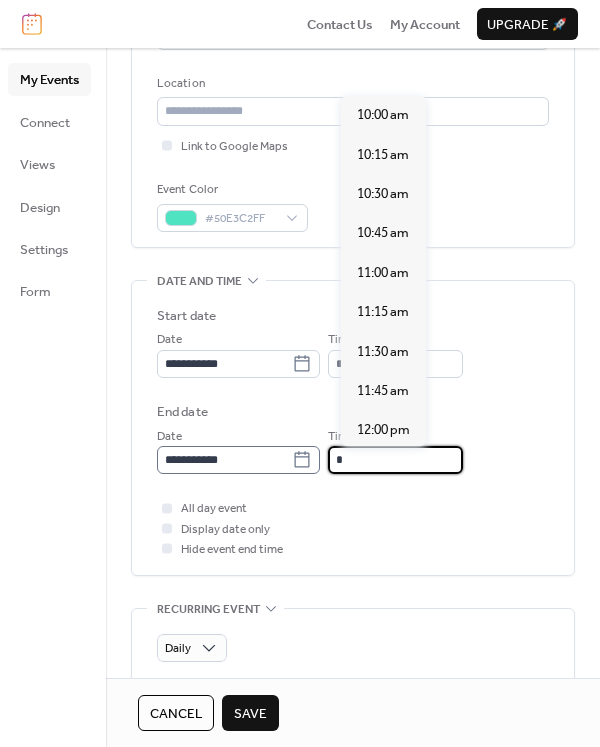 scroll, scrollTop: 631, scrollLeft: 0, axis: vertical 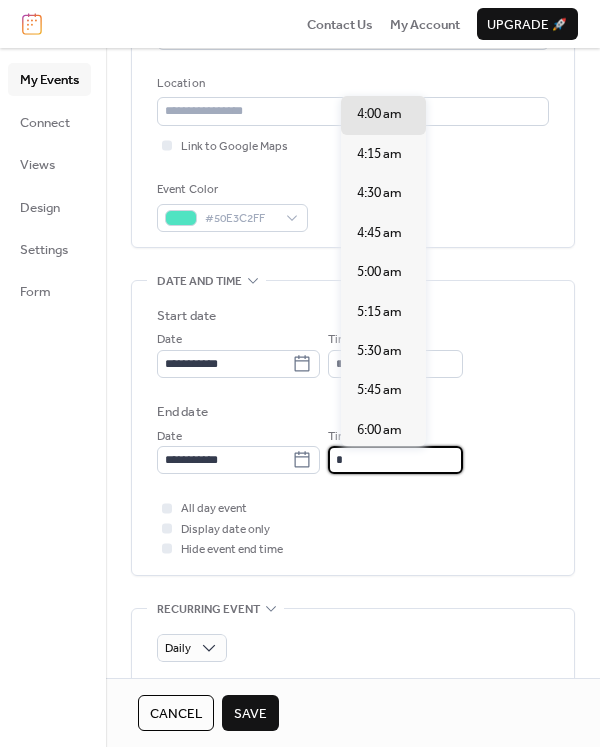 type on "*******" 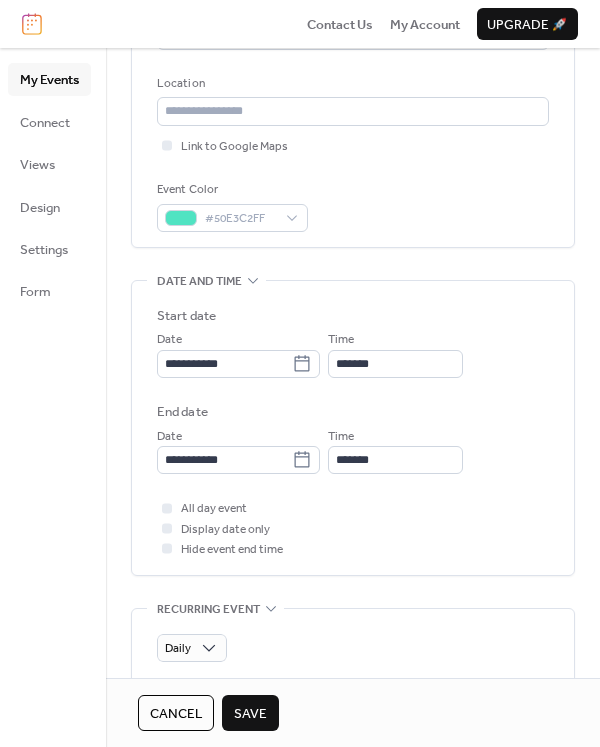click on "**********" at bounding box center [353, 523] 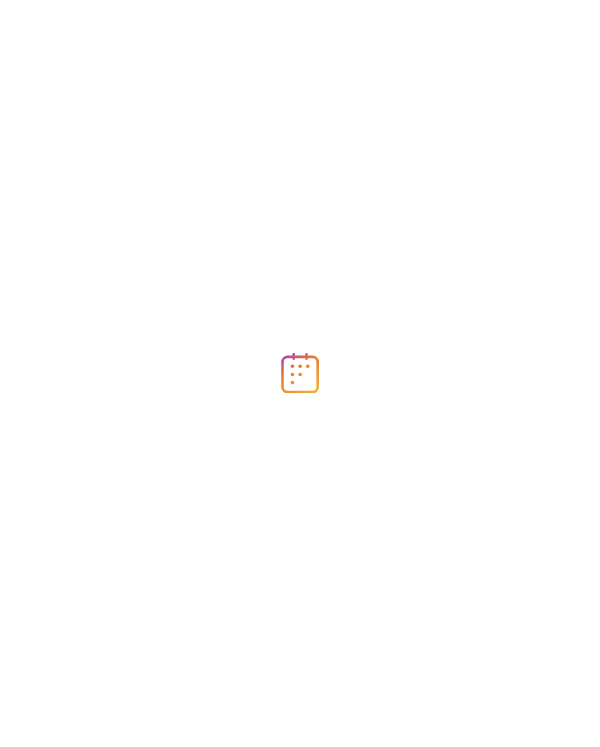 scroll, scrollTop: 0, scrollLeft: 0, axis: both 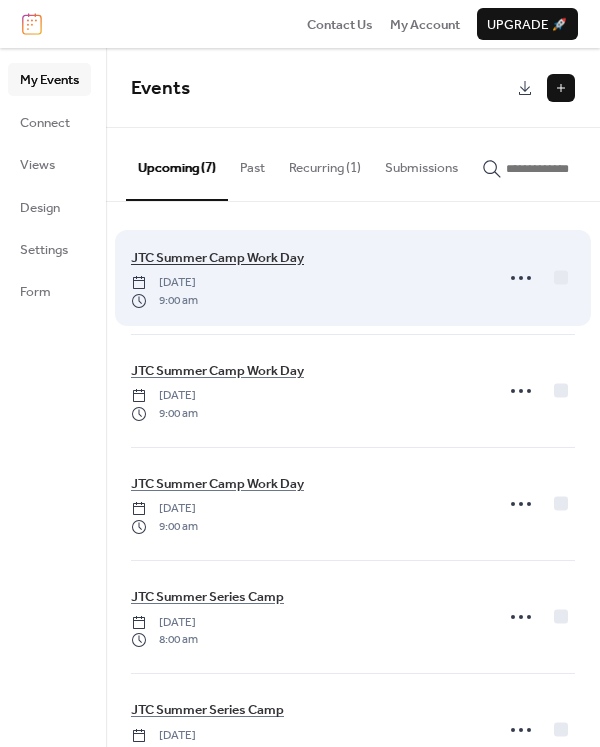 click on "JTC Summer Camp Work Day" at bounding box center [217, 258] 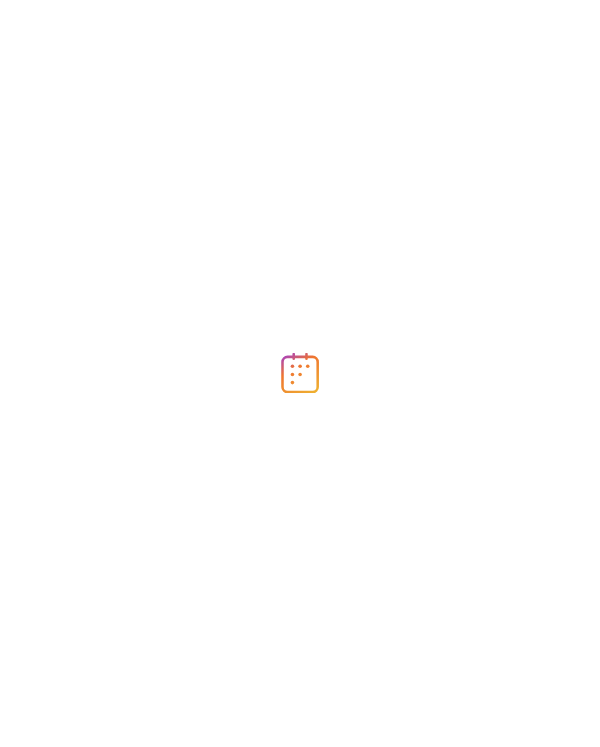 scroll, scrollTop: 0, scrollLeft: 0, axis: both 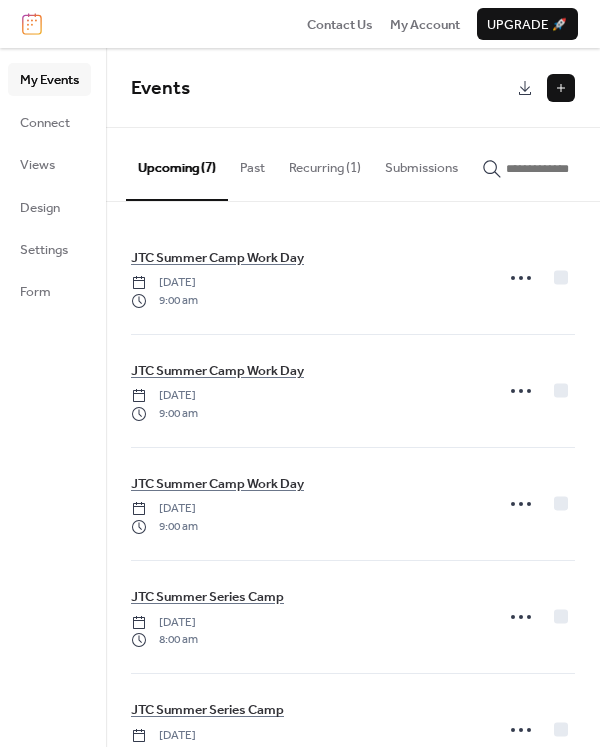 drag, startPoint x: 0, startPoint y: 0, endPoint x: 286, endPoint y: 78, distance: 296.44562 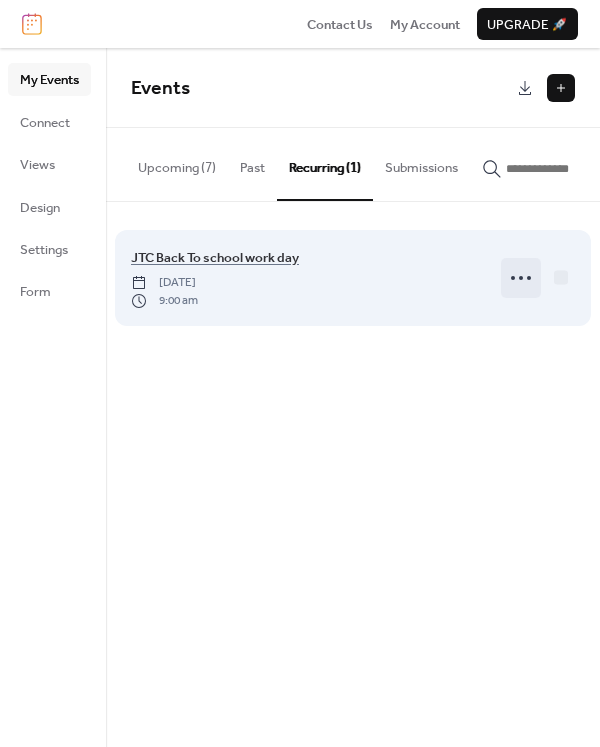 click 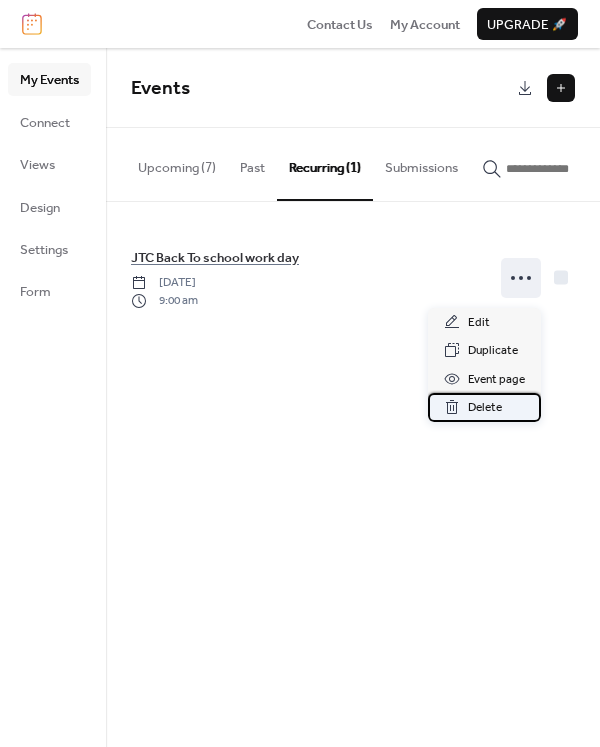 click on "Delete" at bounding box center (485, 408) 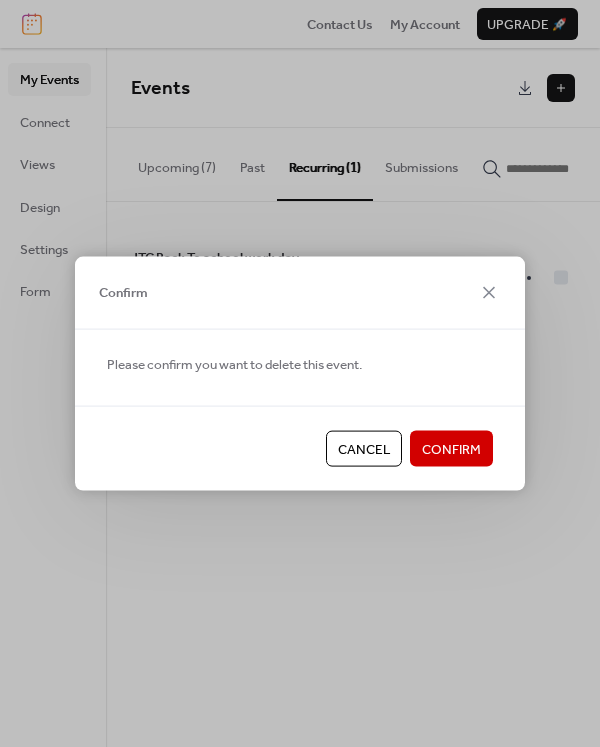 click on "Confirm" at bounding box center [451, 450] 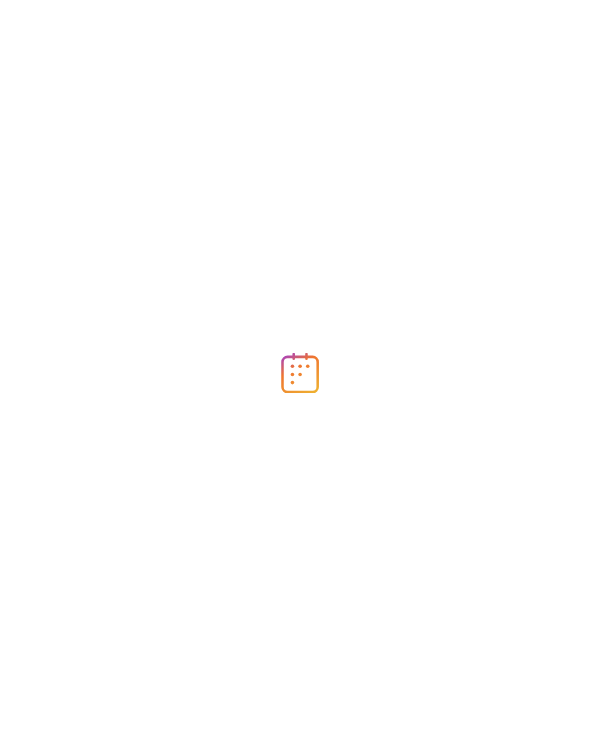 scroll, scrollTop: 0, scrollLeft: 0, axis: both 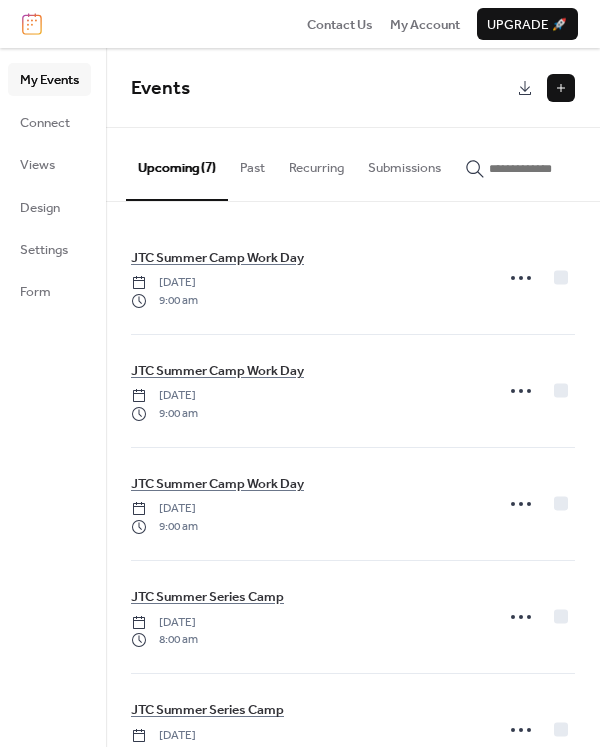 click at bounding box center [561, 88] 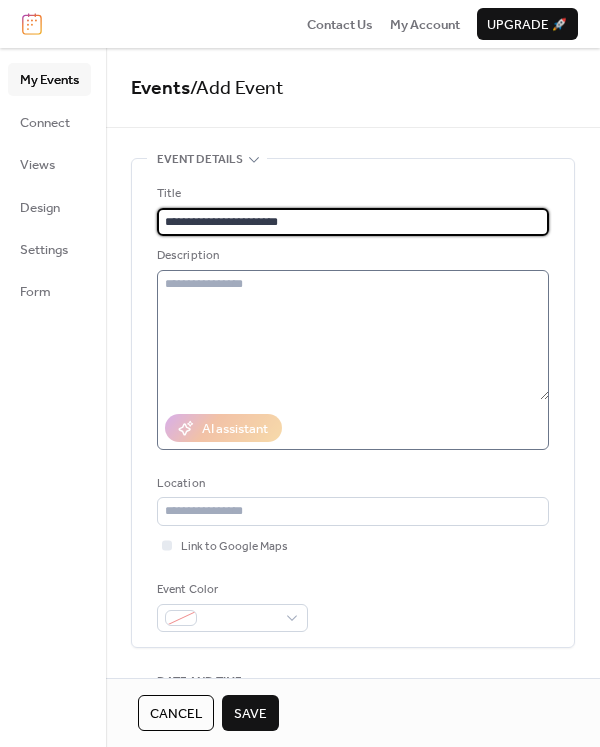 scroll, scrollTop: 400, scrollLeft: 0, axis: vertical 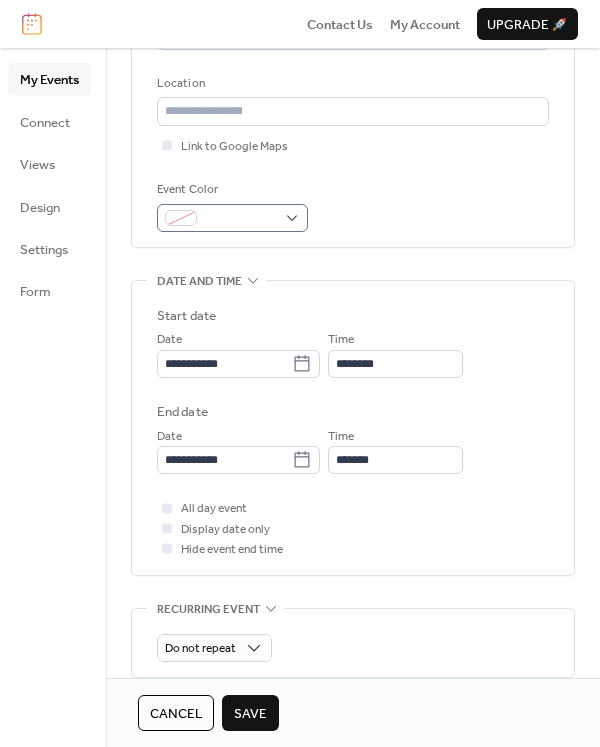 type on "**********" 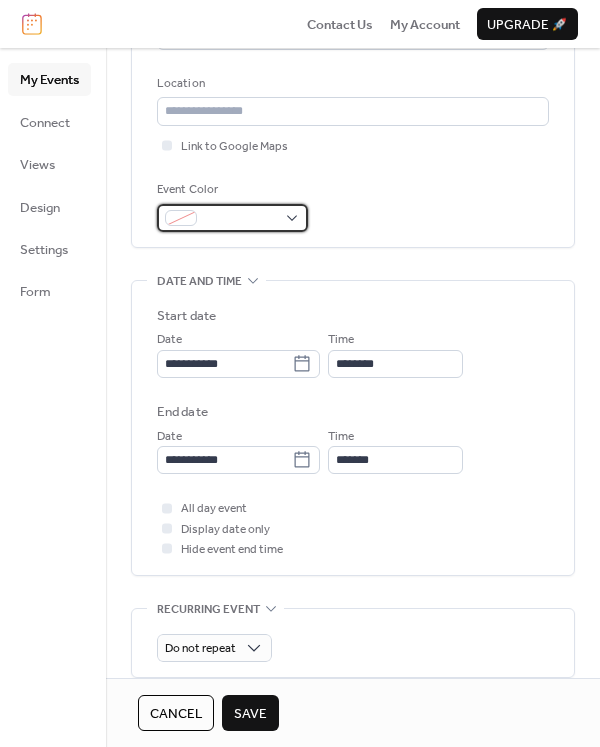 click at bounding box center (240, 219) 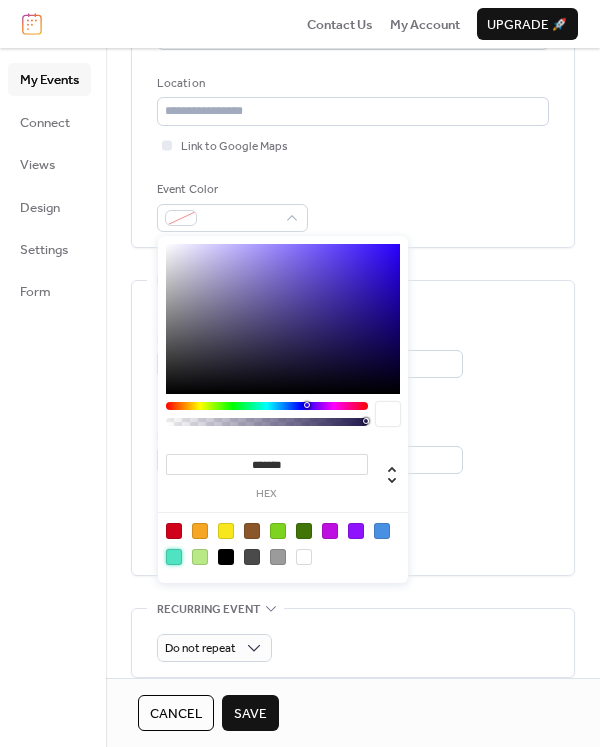 click at bounding box center (174, 557) 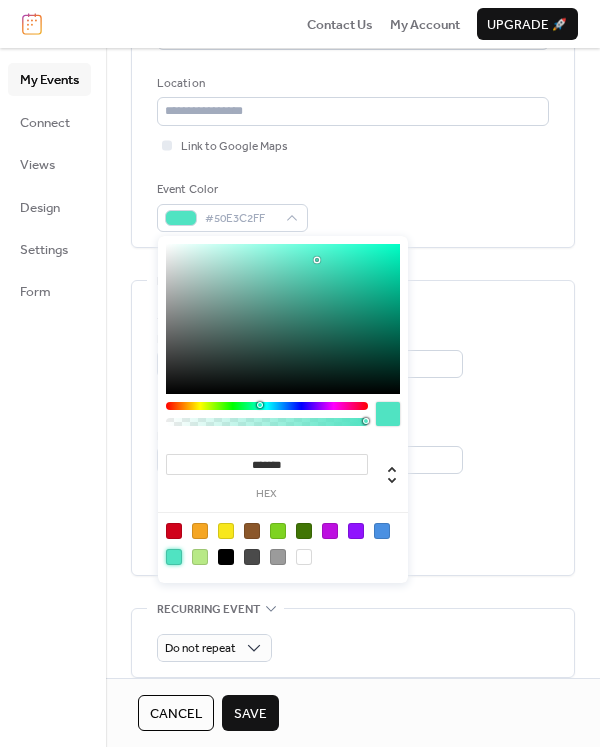click on "All day event Display date only Hide event end time" at bounding box center [353, 528] 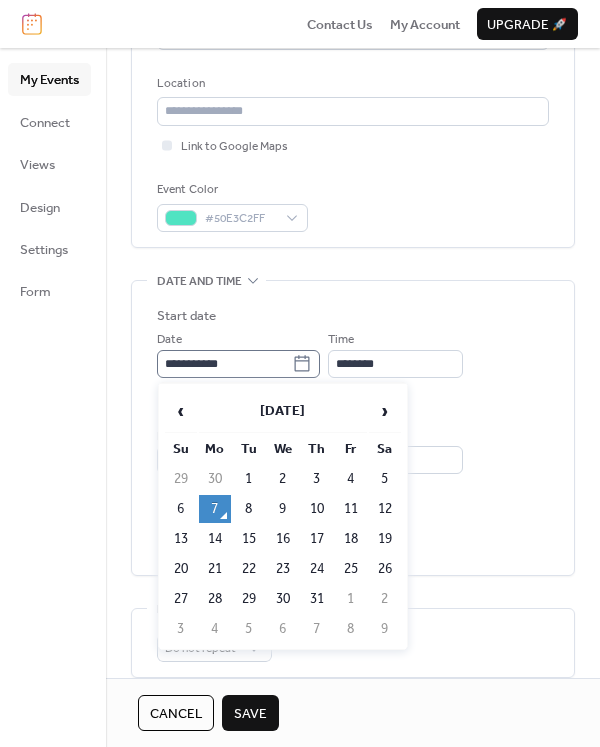 click 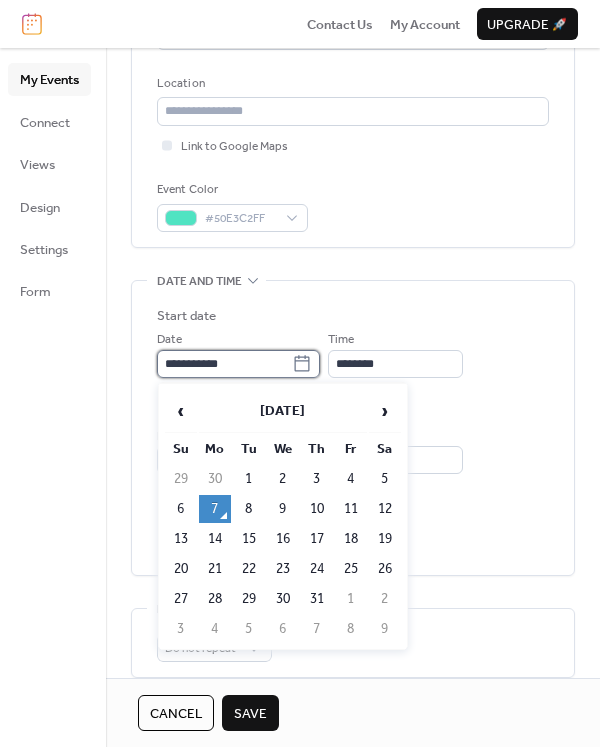 click on "**********" at bounding box center [224, 364] 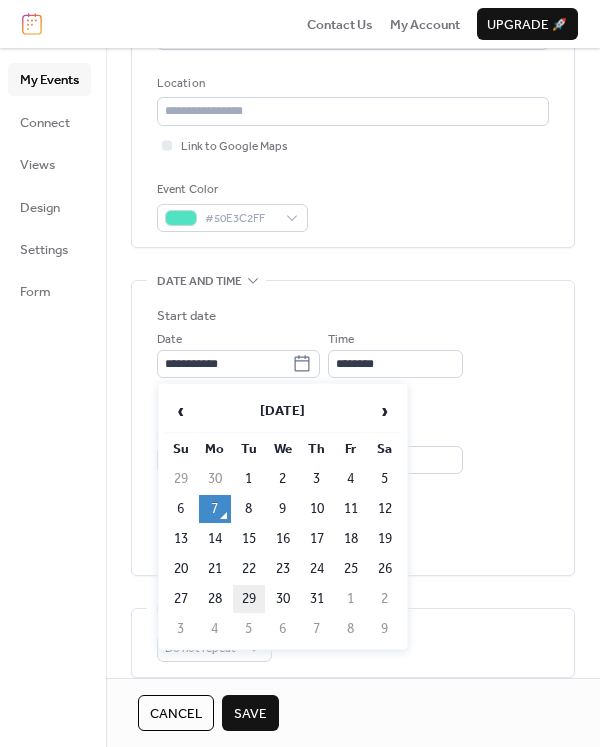 click on "29" at bounding box center [249, 599] 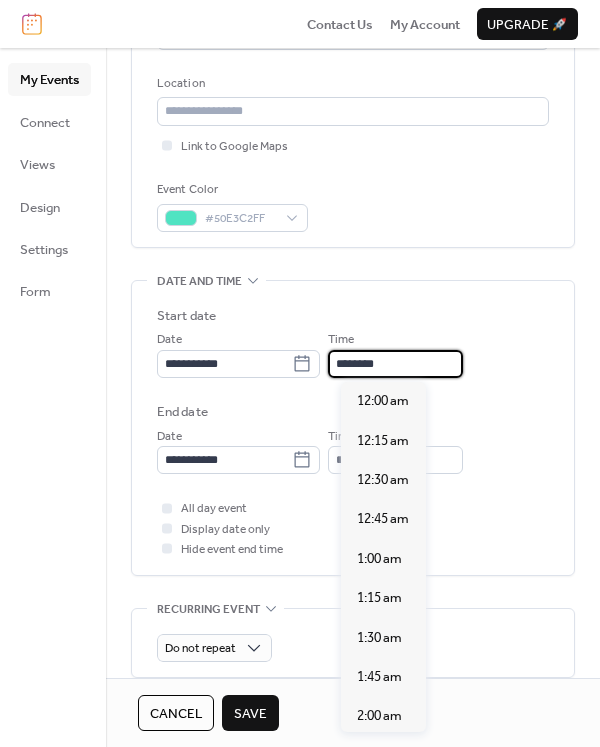 click on "********" at bounding box center (395, 364) 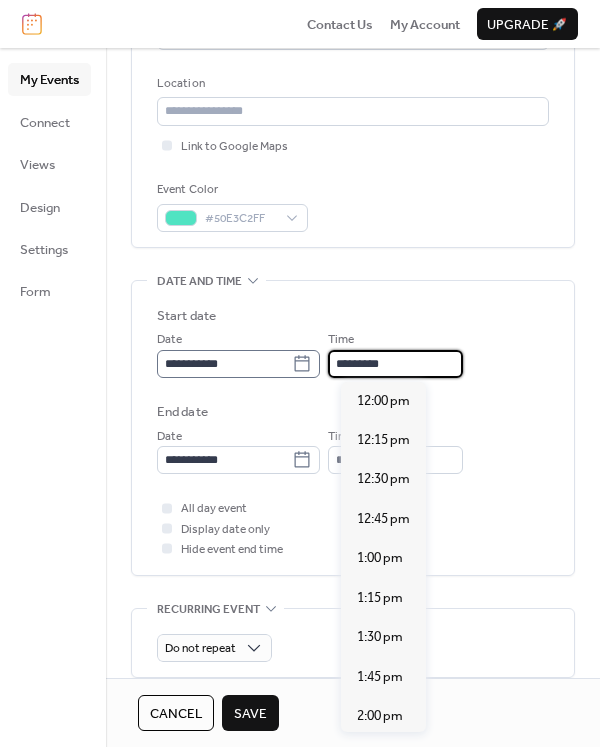 scroll, scrollTop: 1, scrollLeft: 0, axis: vertical 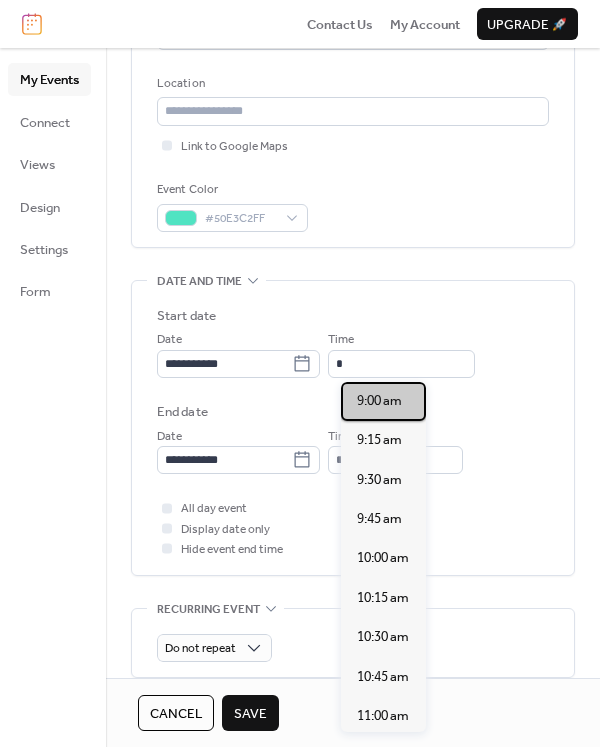 click on "9:00 am" at bounding box center (379, 401) 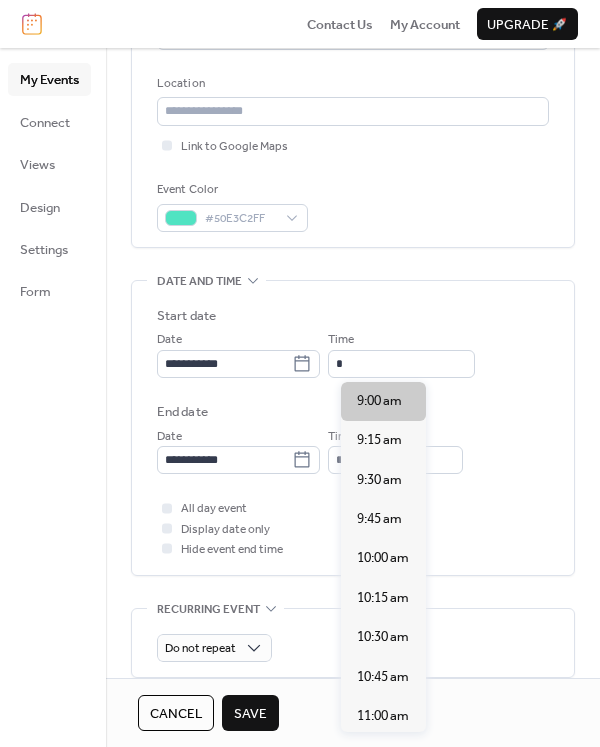 type on "*******" 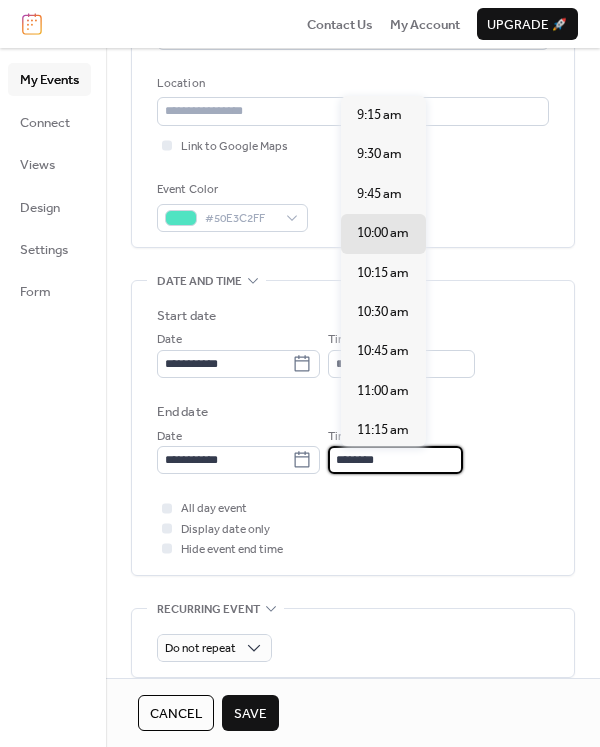 scroll, scrollTop: 1, scrollLeft: 0, axis: vertical 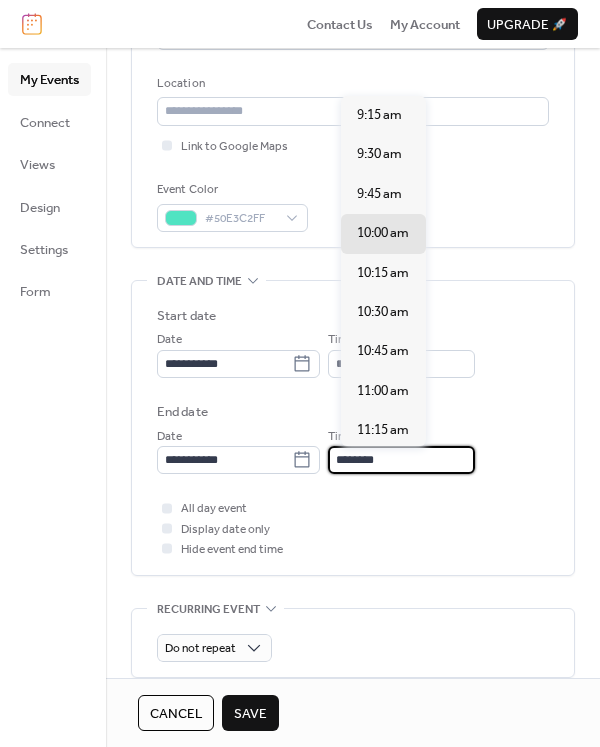 drag, startPoint x: 421, startPoint y: 451, endPoint x: 328, endPoint y: 476, distance: 96.30161 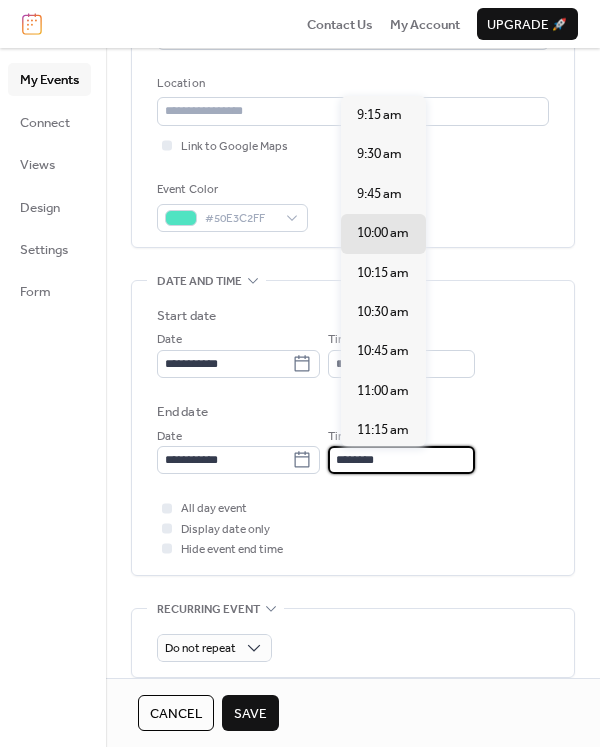 click on "**********" at bounding box center [353, 433] 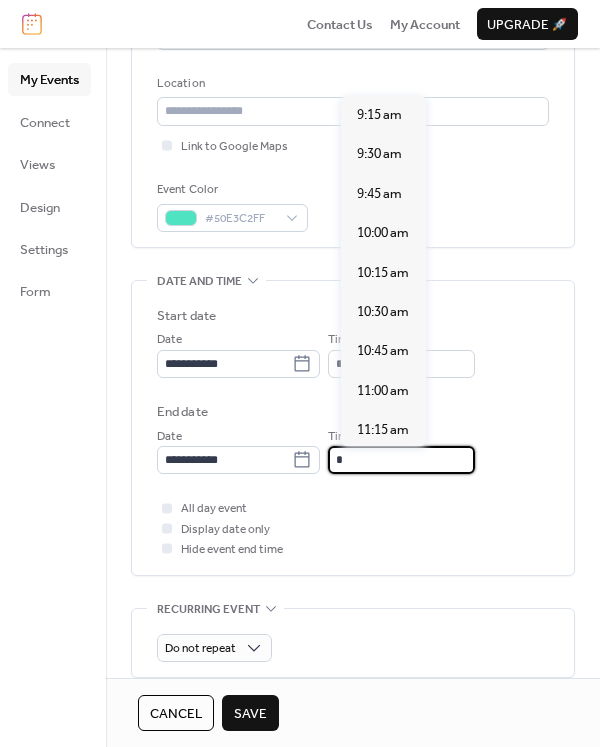 scroll, scrollTop: 1222, scrollLeft: 0, axis: vertical 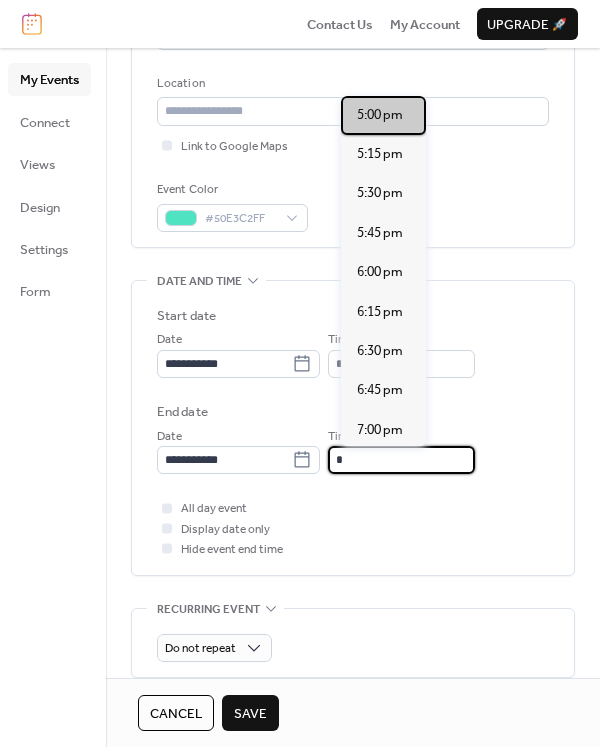 click on "5:00 pm" at bounding box center (380, 115) 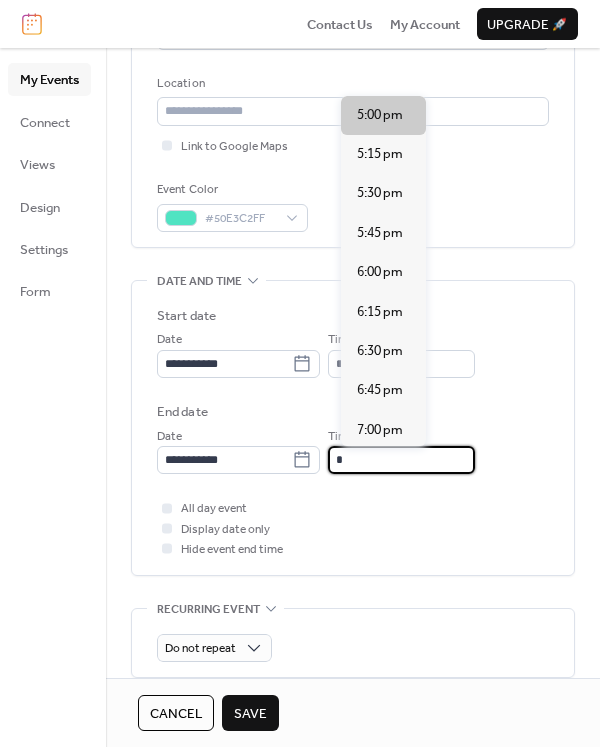 type on "*******" 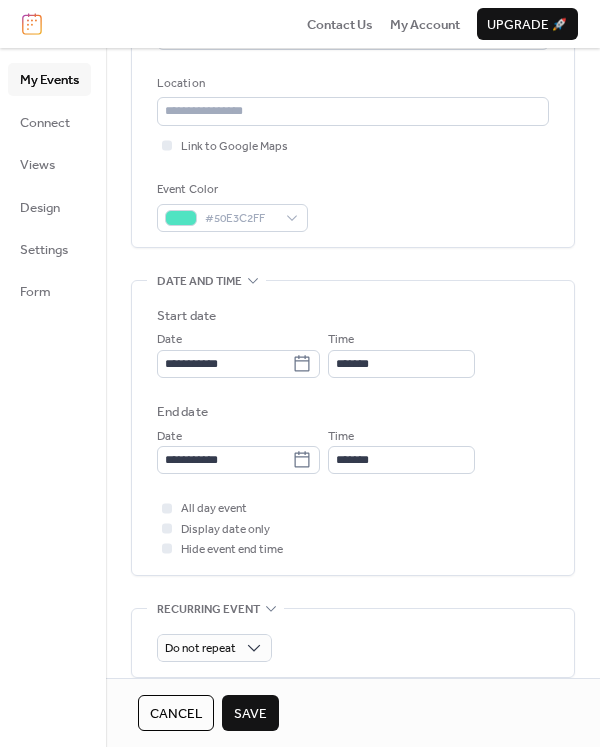 click on "Save" at bounding box center [250, 714] 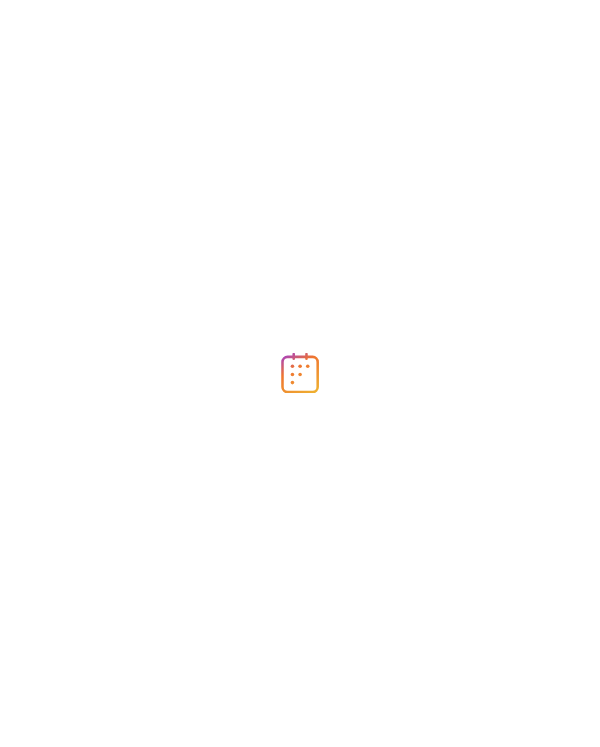scroll, scrollTop: 0, scrollLeft: 0, axis: both 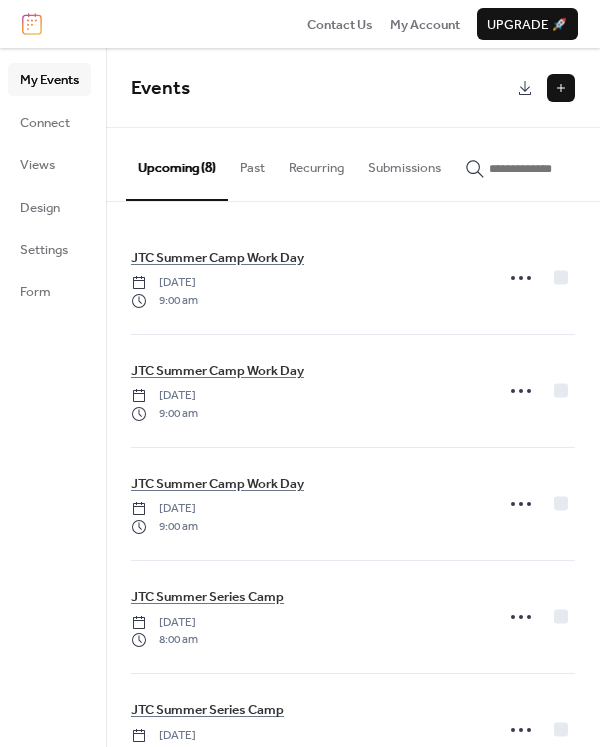 click at bounding box center (561, 88) 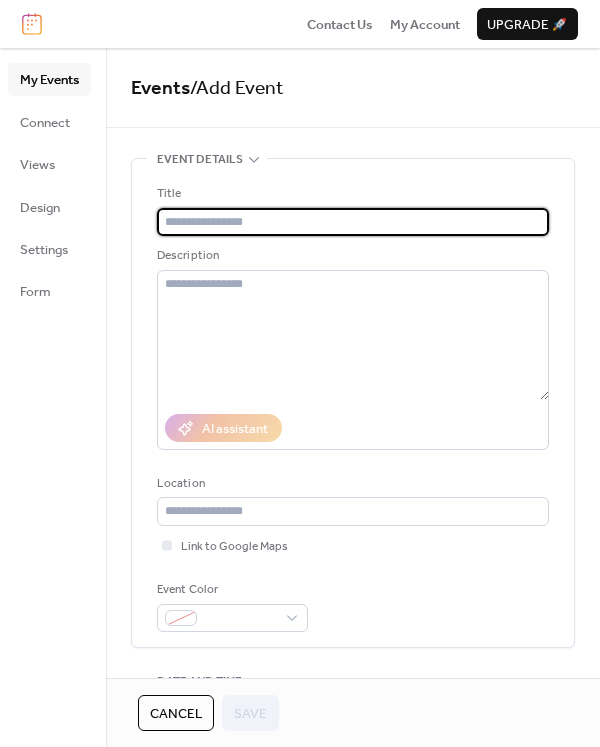 click at bounding box center [353, 222] 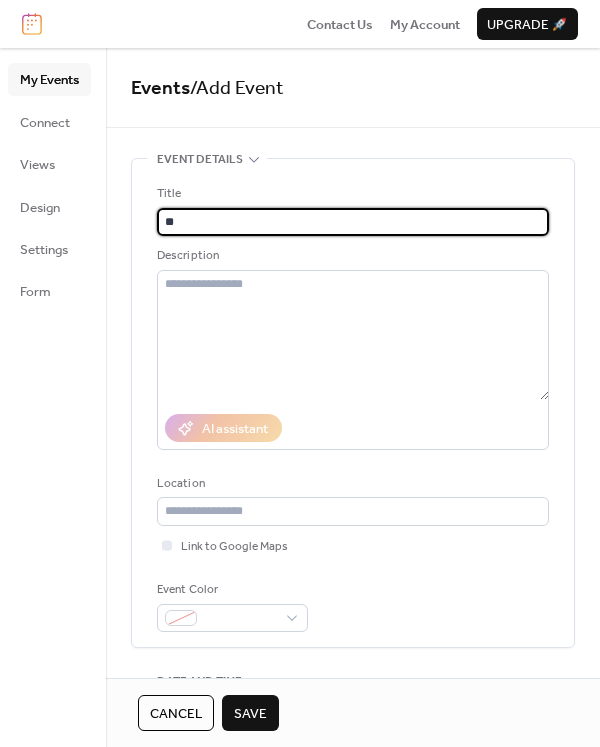 type on "*" 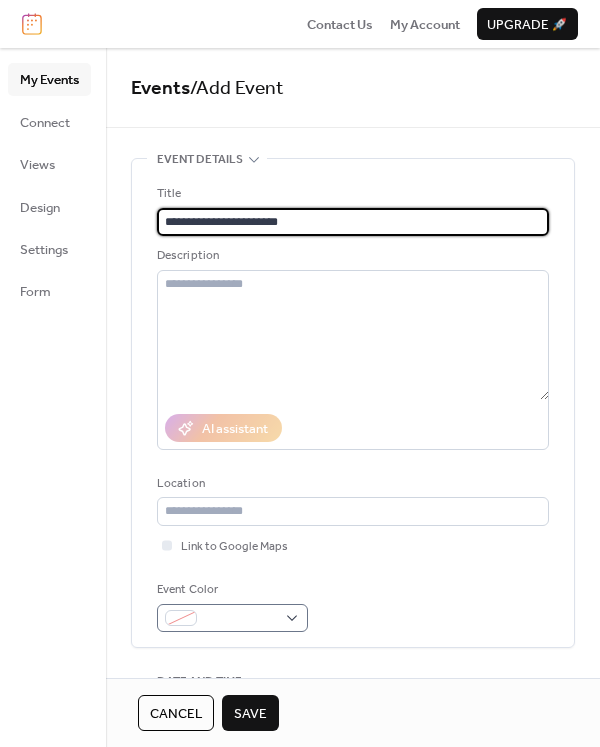 type on "**********" 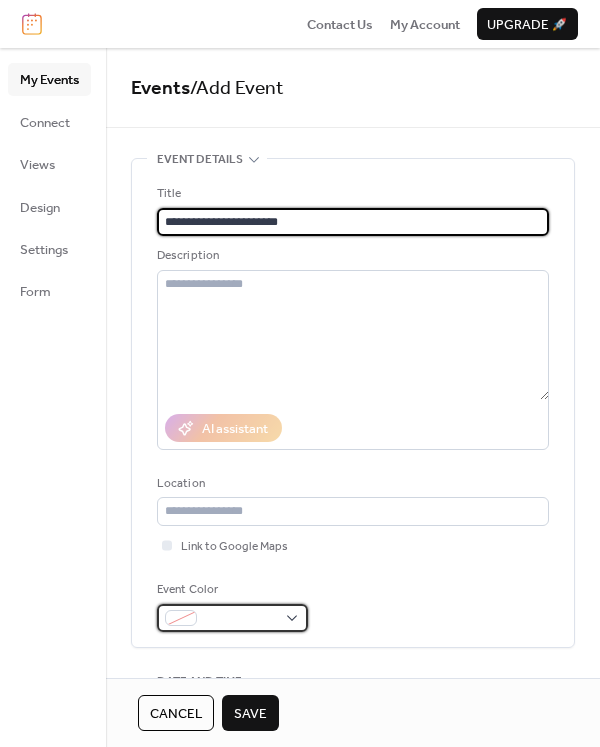 click at bounding box center (240, 619) 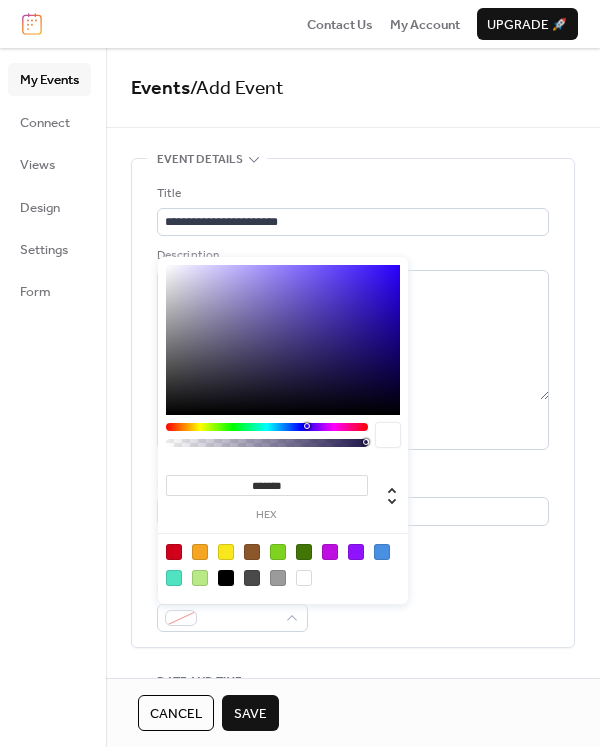 click at bounding box center [174, 578] 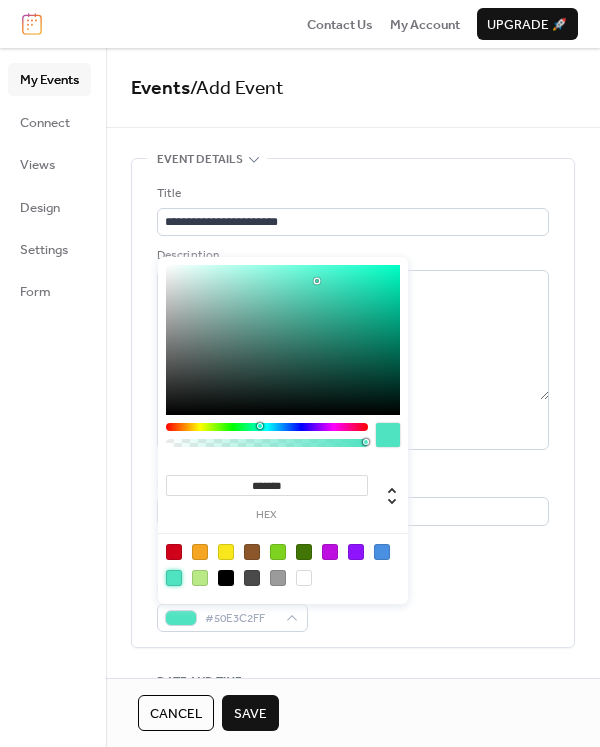 type on "*******" 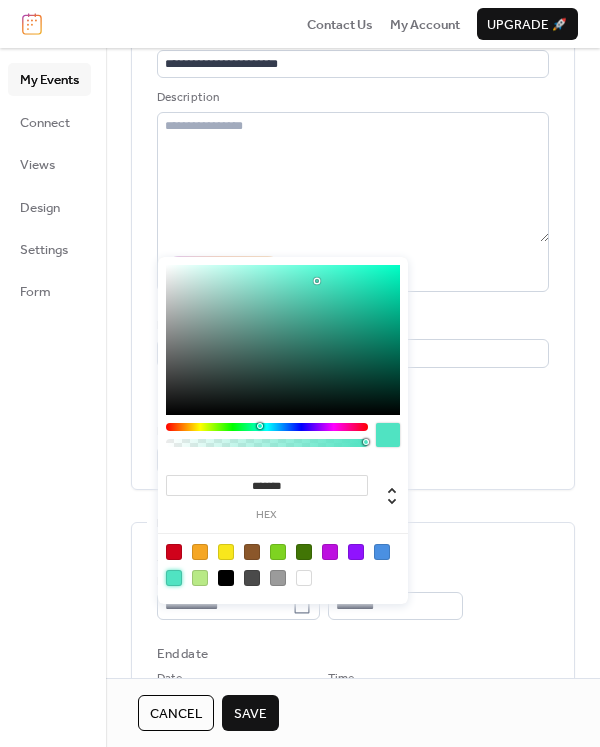 scroll, scrollTop: 300, scrollLeft: 0, axis: vertical 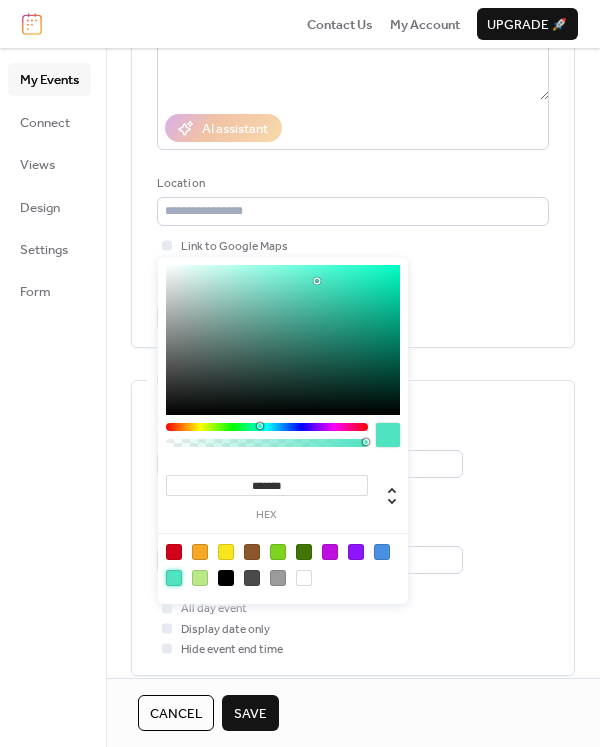 click on "**********" at bounding box center (353, 528) 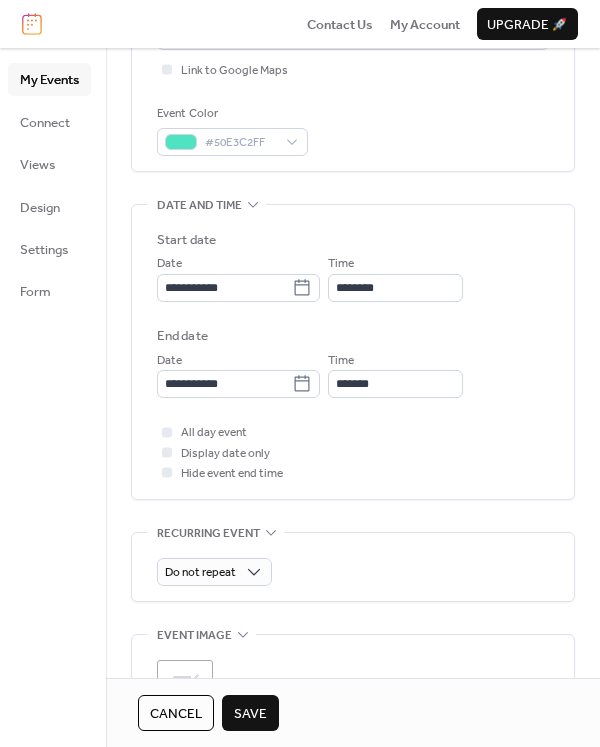 scroll, scrollTop: 472, scrollLeft: 0, axis: vertical 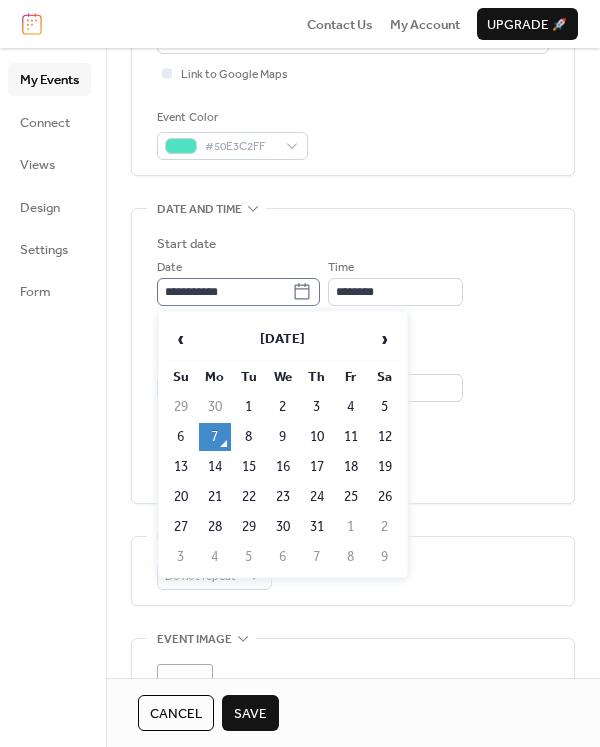 click 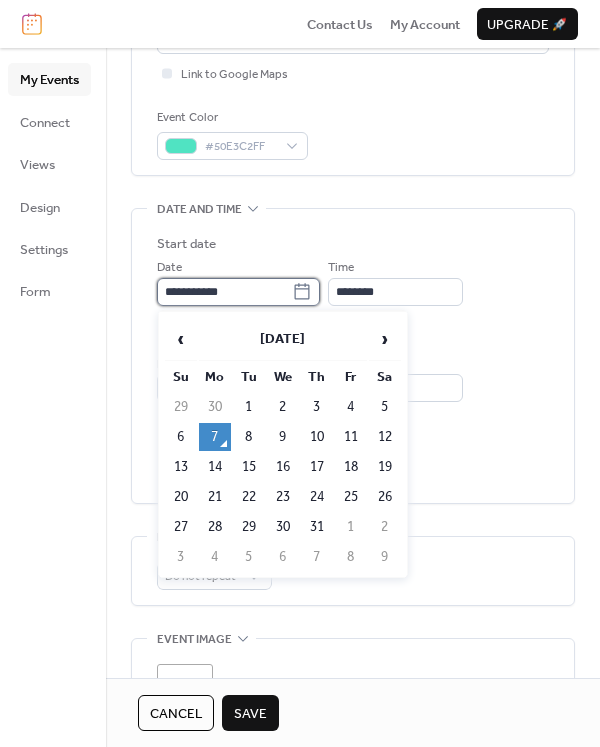 click on "**********" at bounding box center [224, 292] 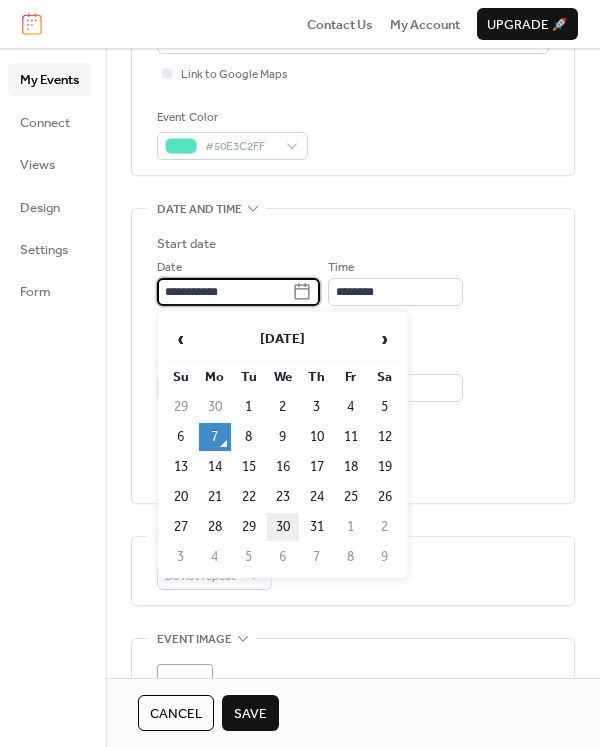 click on "30" at bounding box center [283, 527] 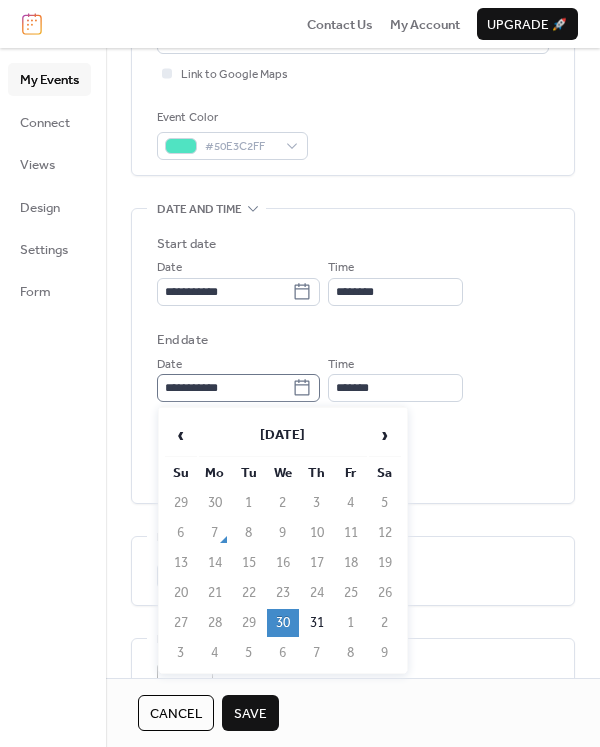 click 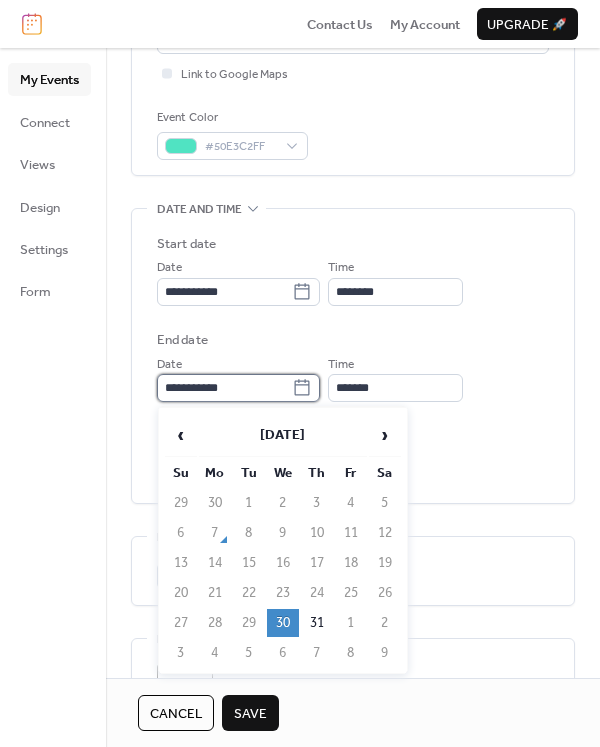 click on "**********" at bounding box center [224, 388] 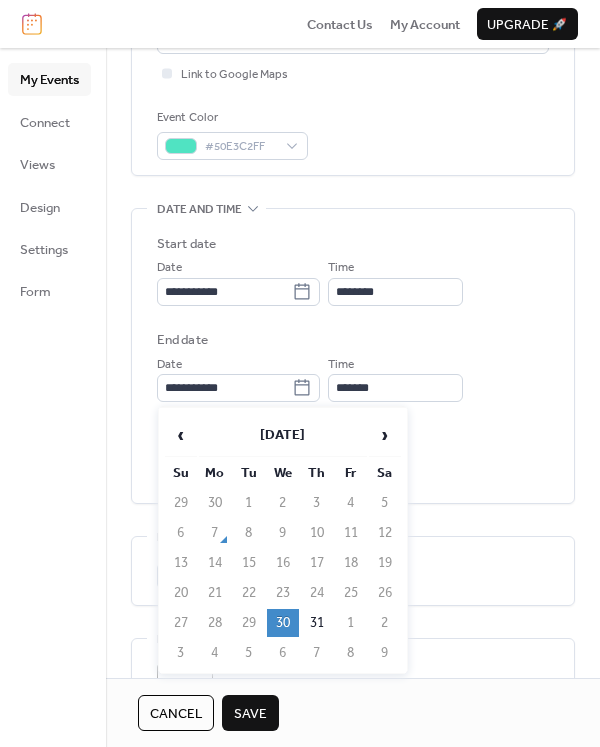 click on "30" at bounding box center (283, 623) 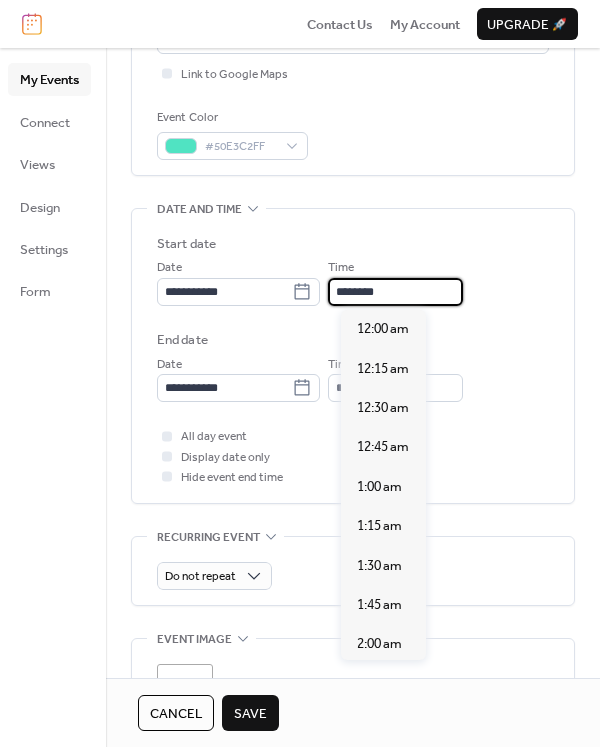 scroll, scrollTop: 1892, scrollLeft: 0, axis: vertical 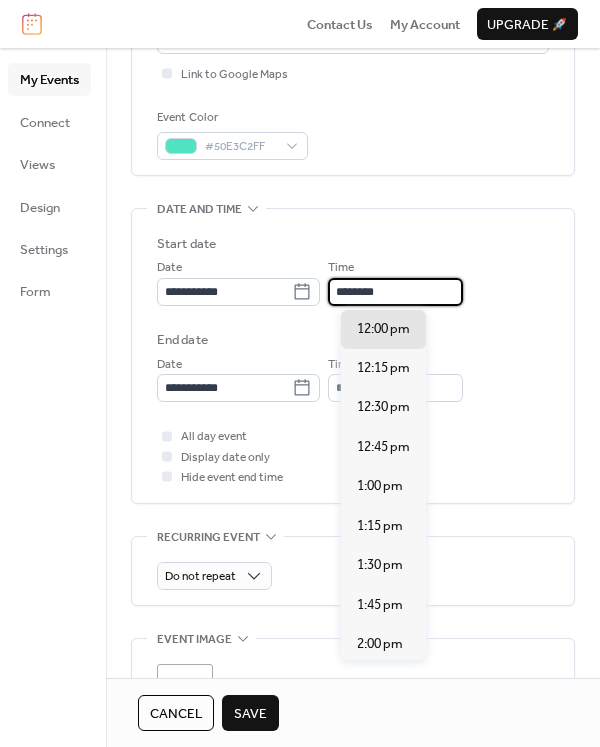click on "********" at bounding box center [395, 292] 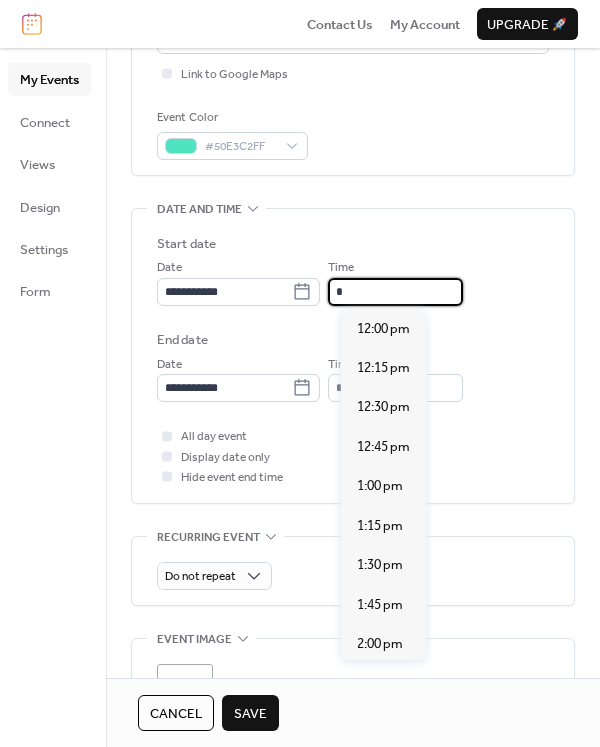 scroll, scrollTop: 1419, scrollLeft: 0, axis: vertical 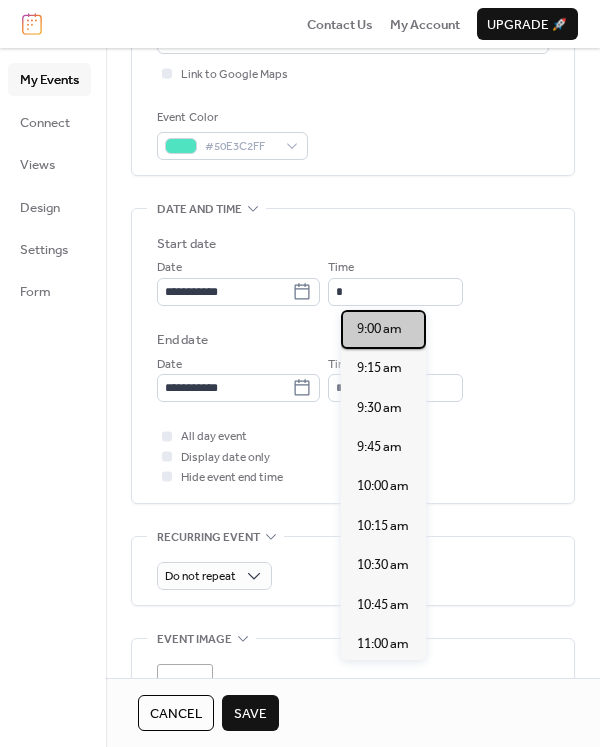 click on "9:00 am" at bounding box center [383, 329] 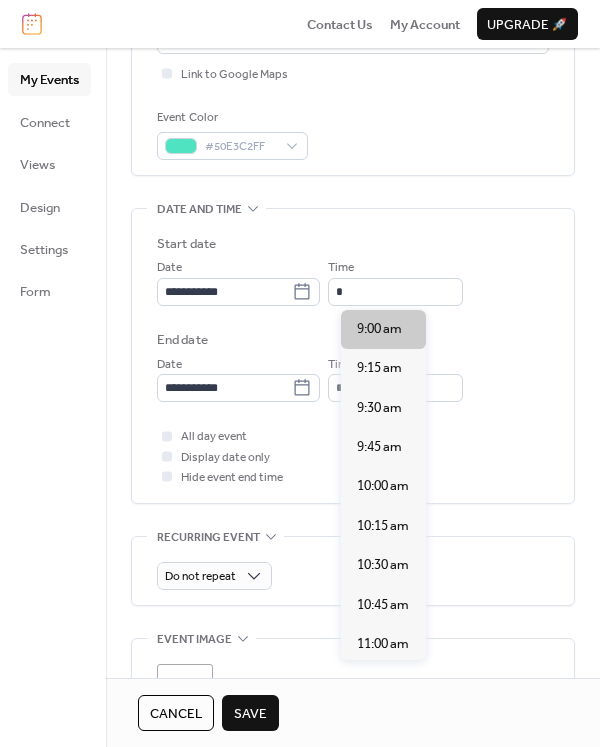 type on "*******" 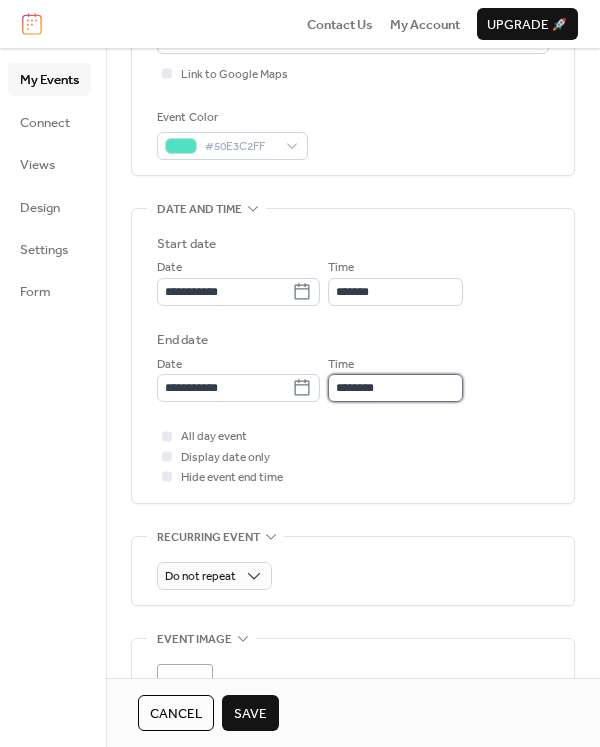 click on "********" at bounding box center (395, 388) 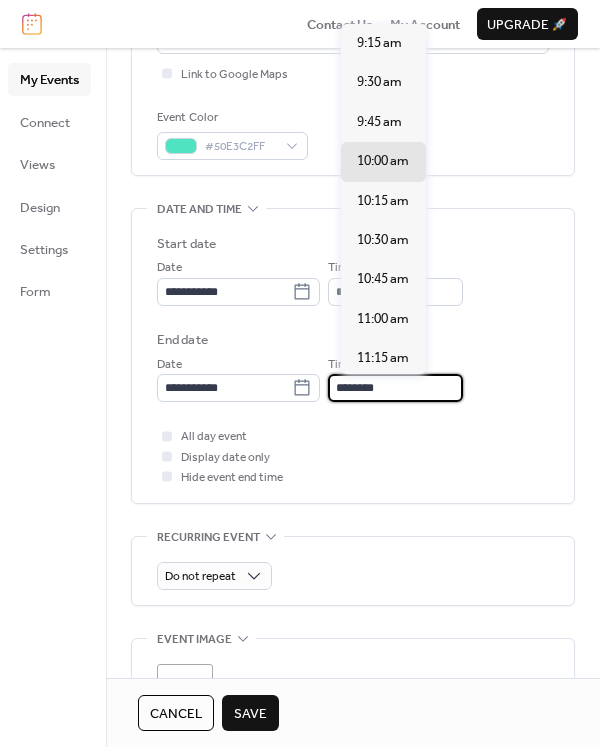 click on "********" at bounding box center [395, 388] 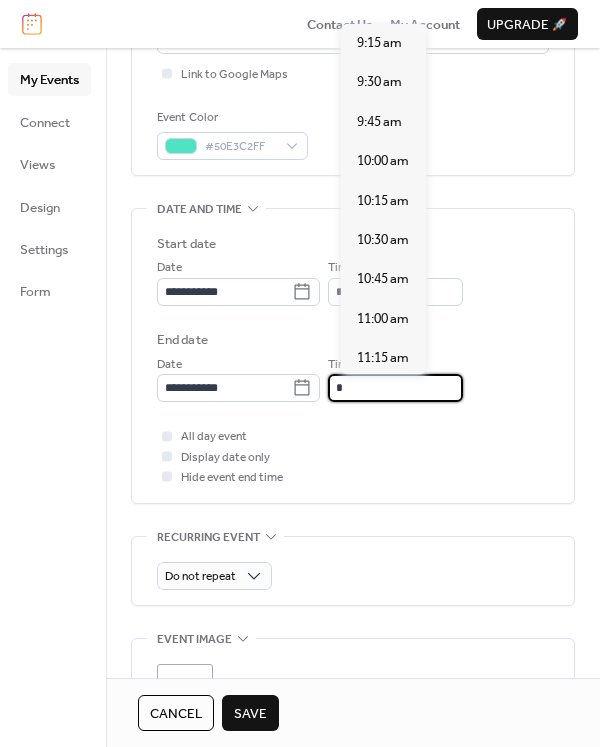 scroll, scrollTop: 1222, scrollLeft: 0, axis: vertical 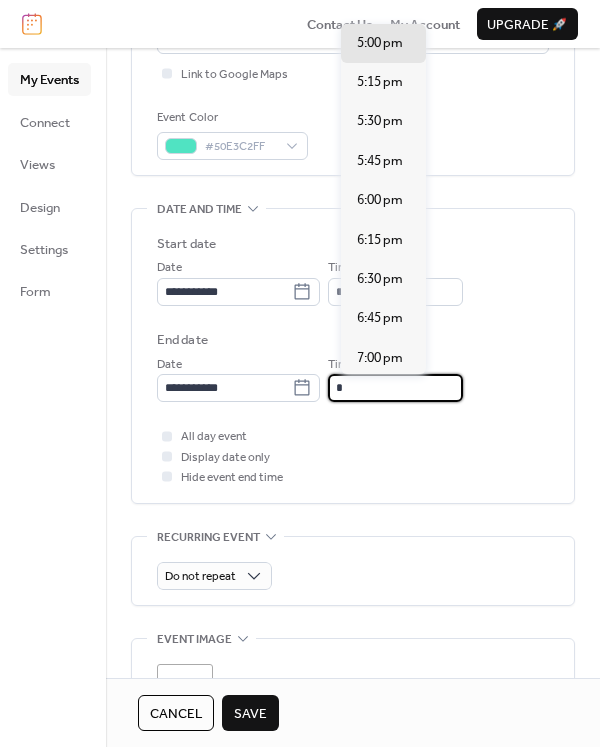 type on "*******" 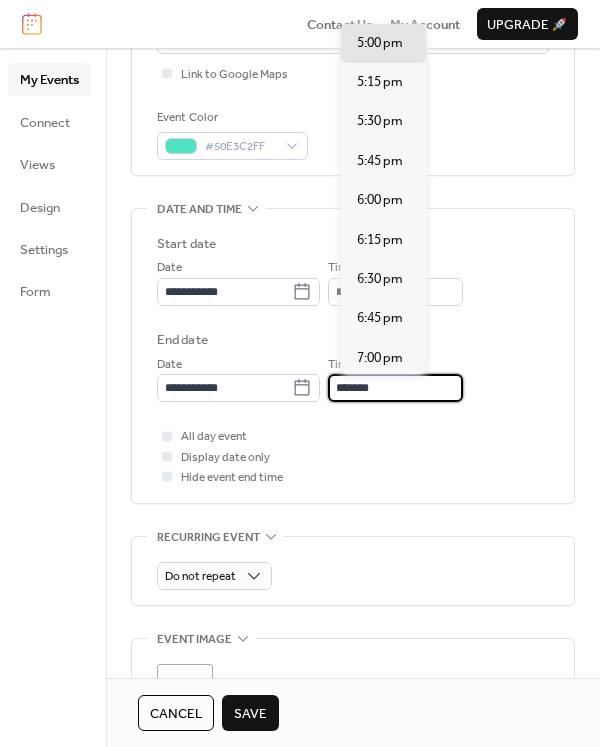click on "All day event Display date only Hide event end time" at bounding box center [353, 456] 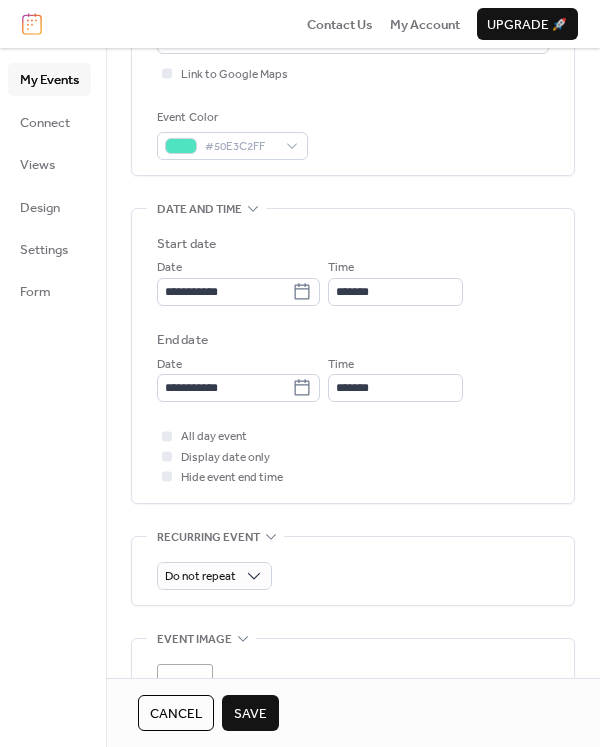 click on "Save" at bounding box center (250, 714) 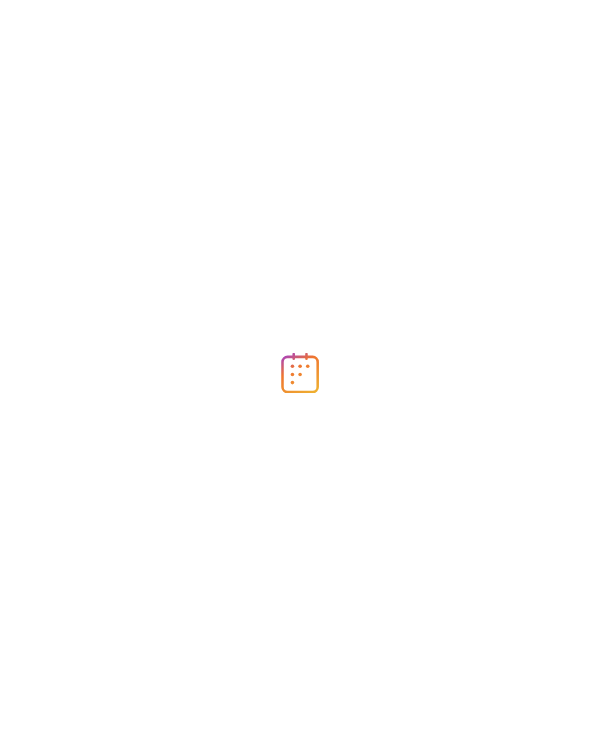 scroll, scrollTop: 0, scrollLeft: 0, axis: both 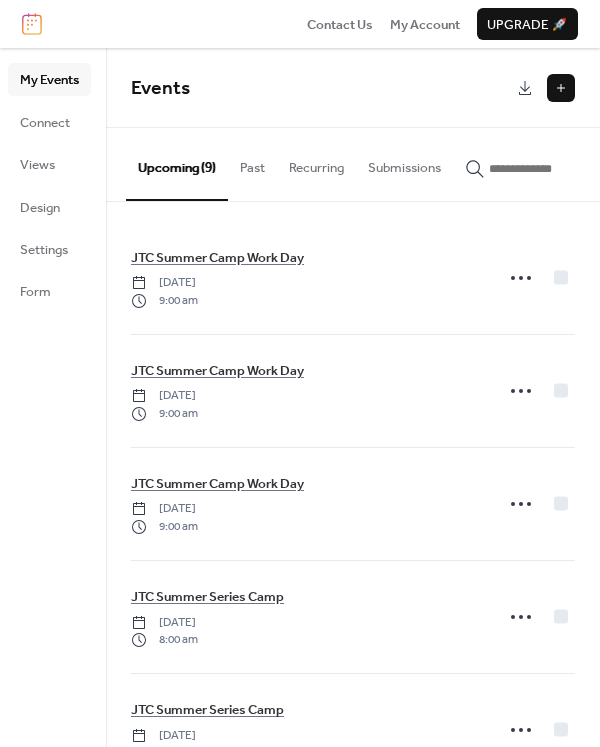 click at bounding box center [561, 88] 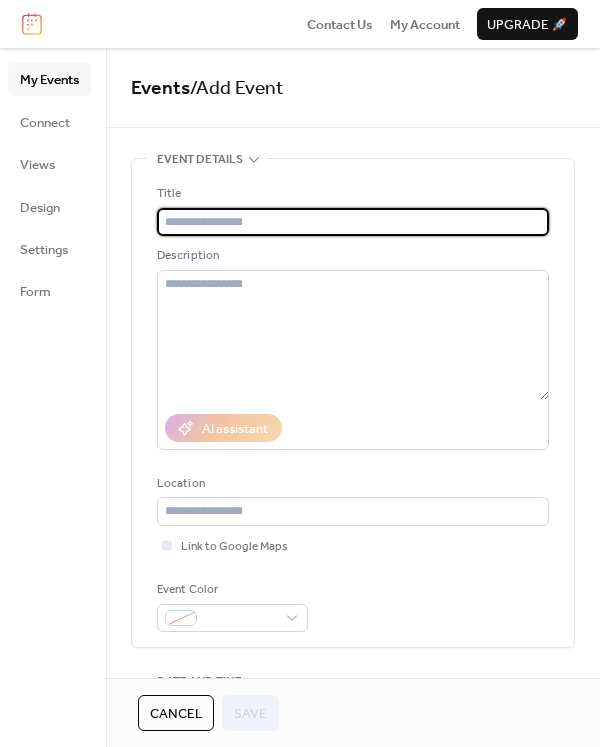 click at bounding box center [353, 222] 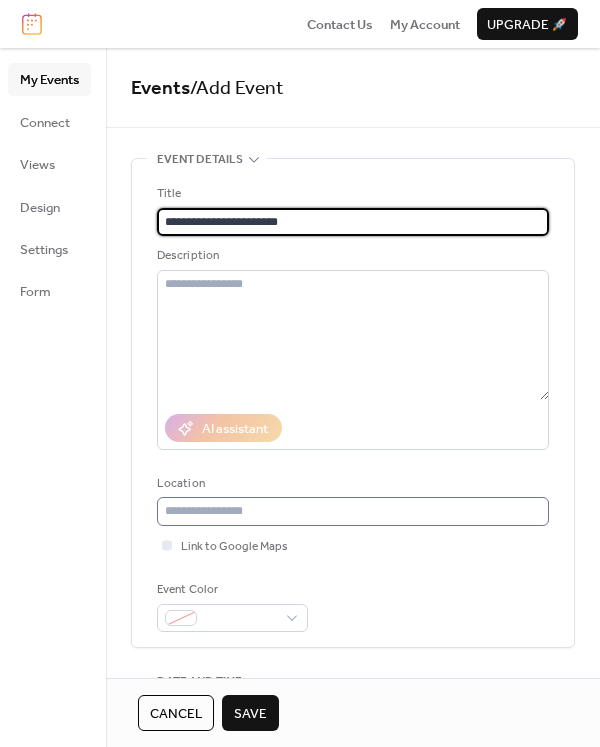 type on "**********" 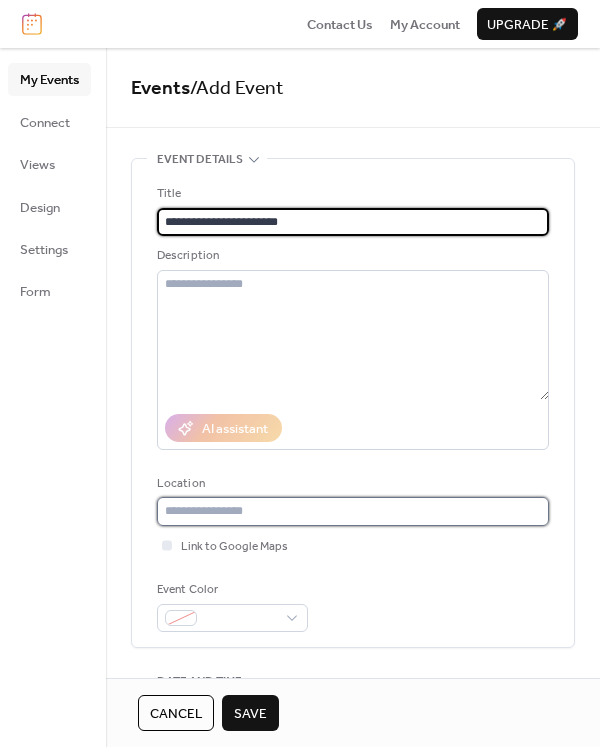 click at bounding box center (353, 511) 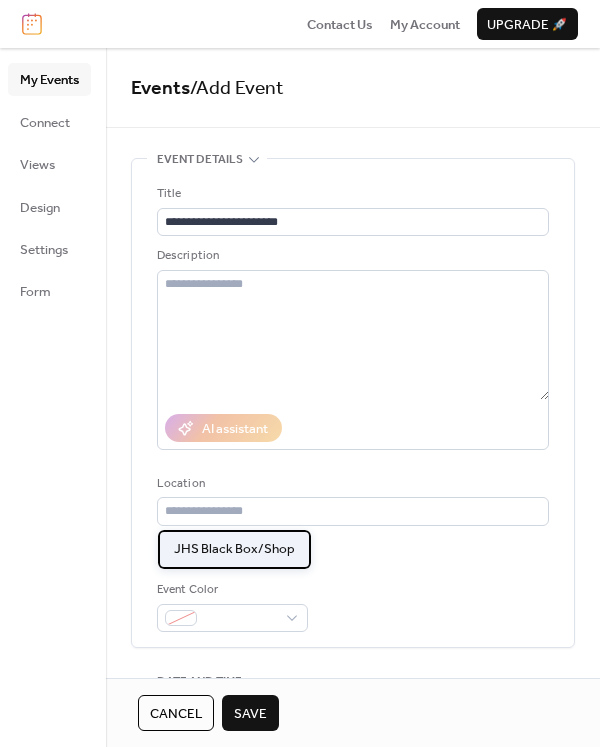click on "JHS Black Box/Shop" at bounding box center (234, 549) 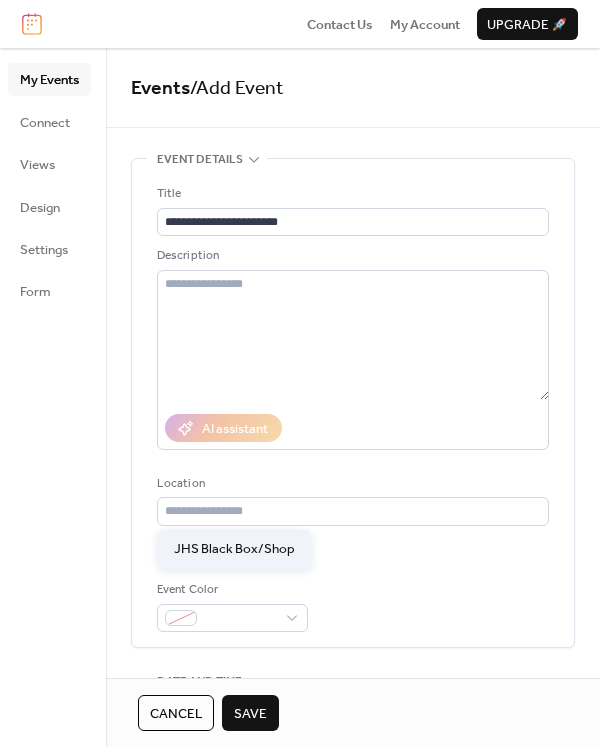 type on "**********" 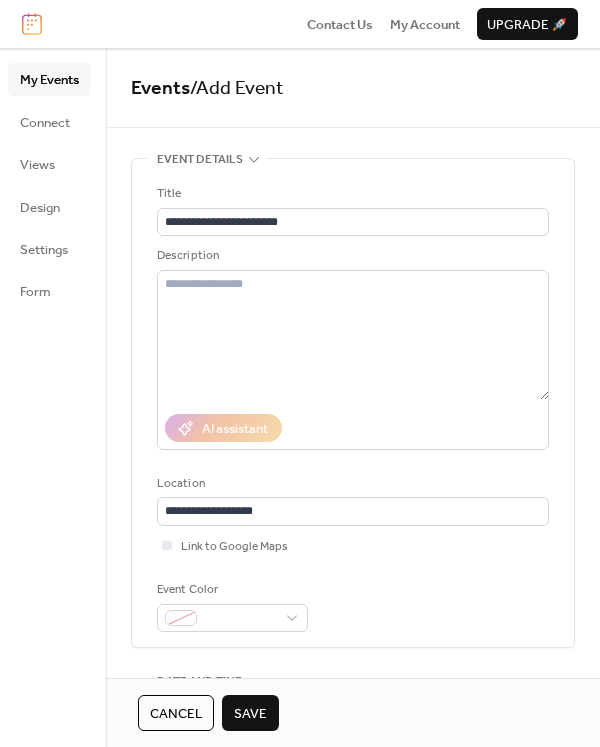 click on "Event Color" at bounding box center (353, 606) 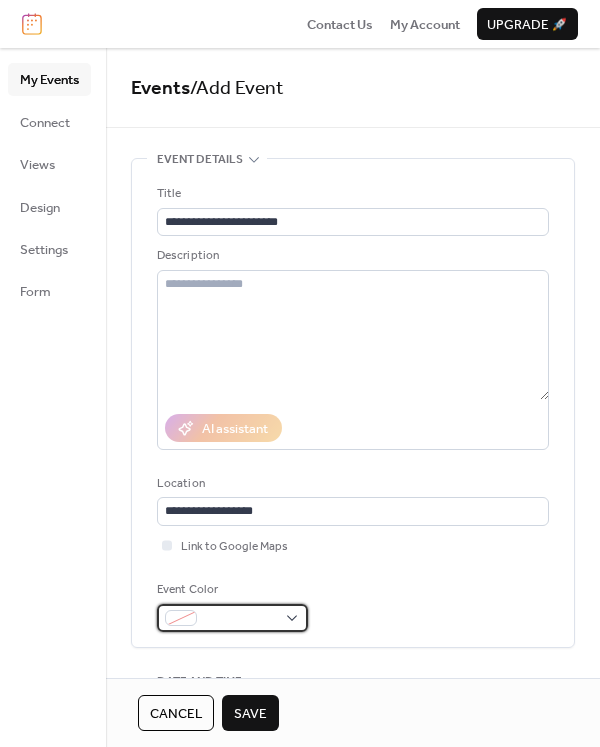 click at bounding box center (240, 619) 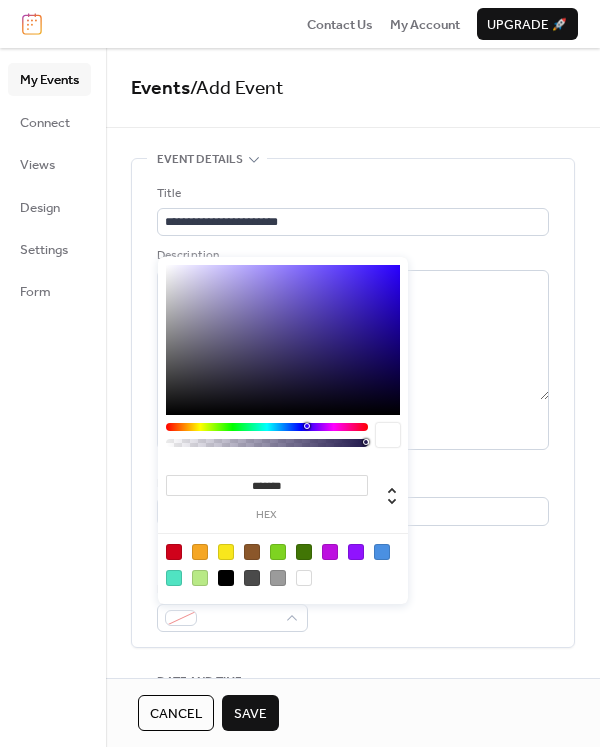 click at bounding box center [174, 578] 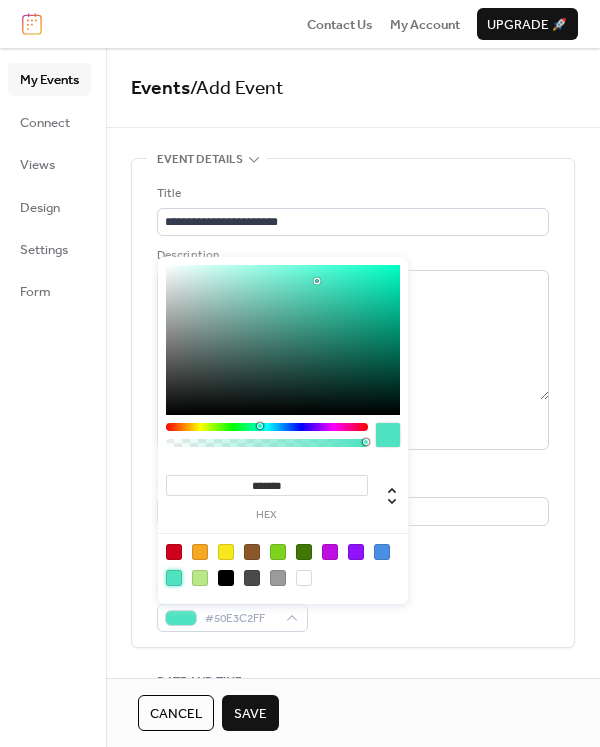 type on "*******" 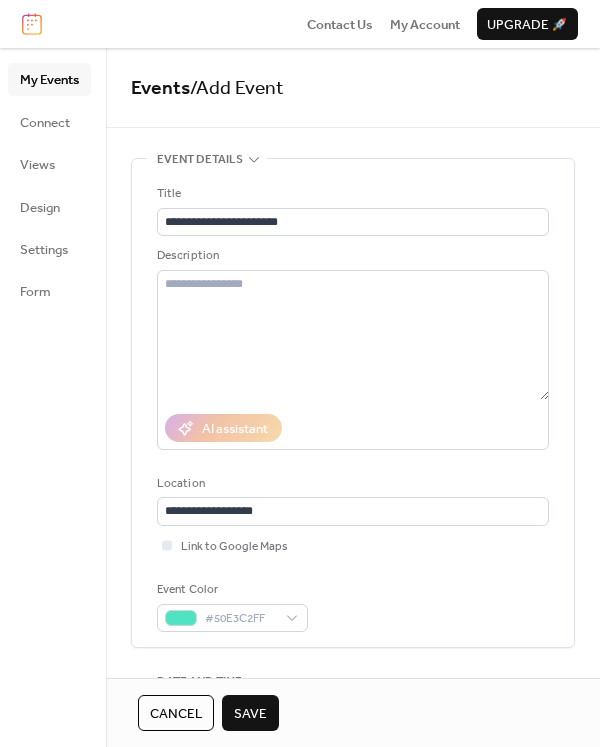 scroll, scrollTop: 500, scrollLeft: 0, axis: vertical 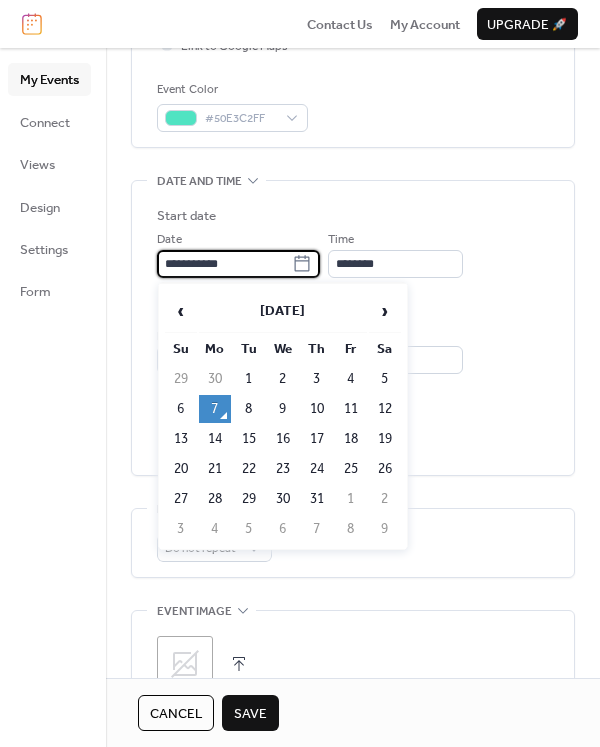 click on "**********" at bounding box center [224, 264] 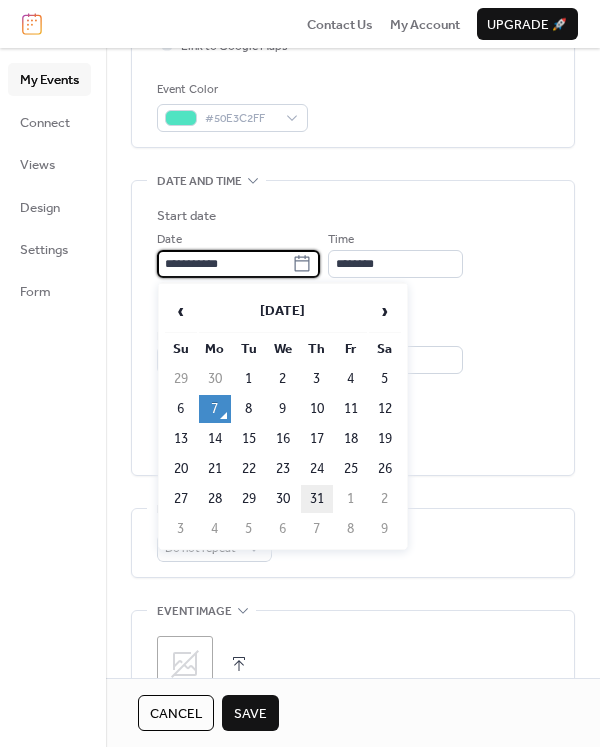 click on "31" at bounding box center (317, 499) 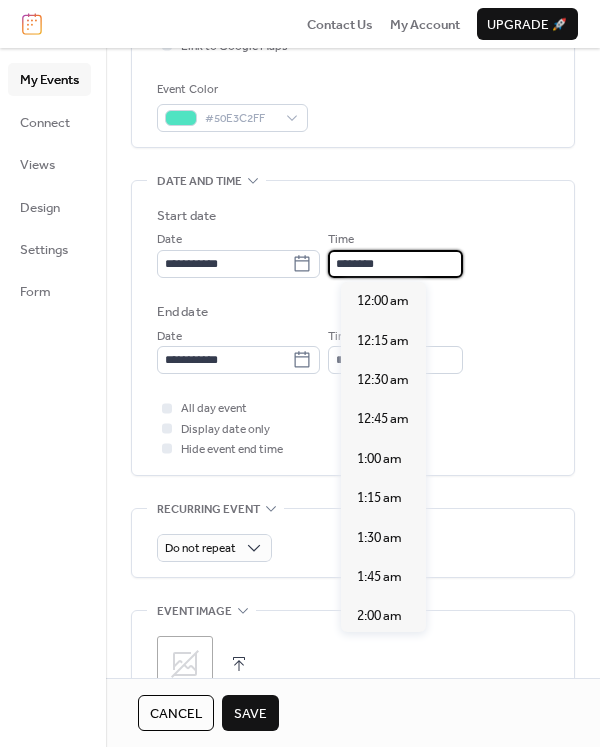 click on "********" at bounding box center (395, 264) 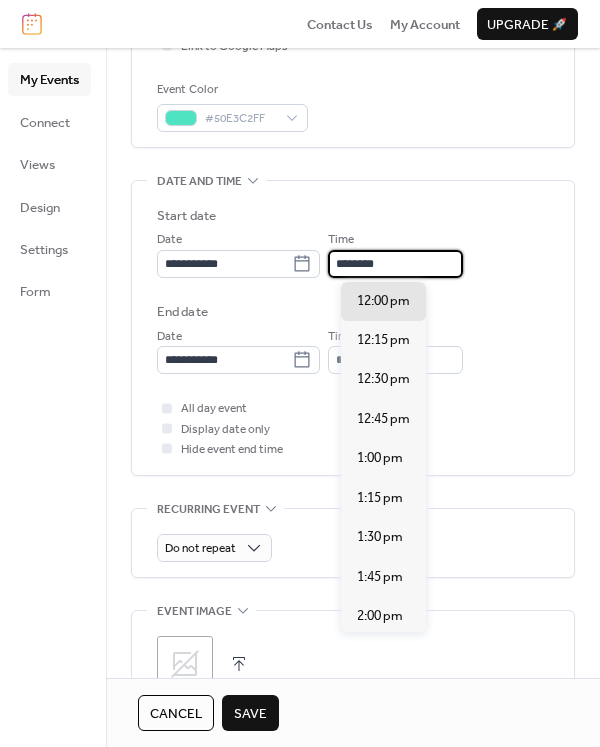 click on "********" at bounding box center (395, 264) 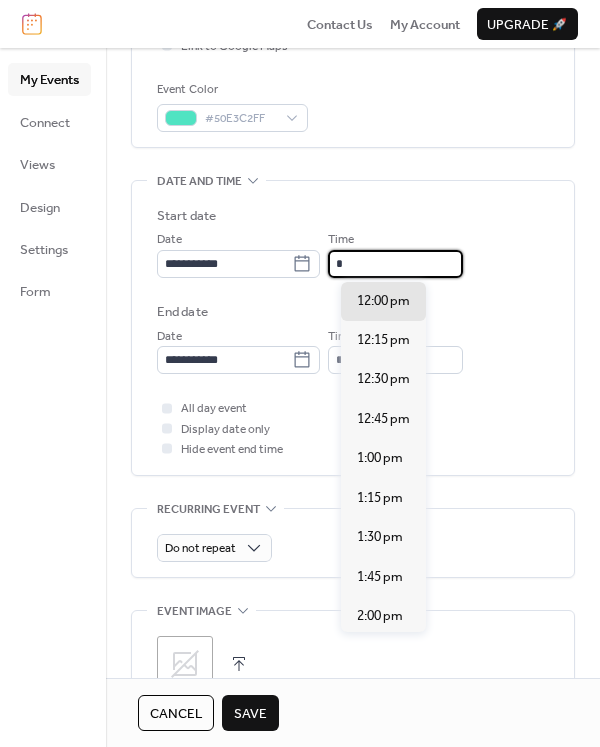 scroll, scrollTop: 1419, scrollLeft: 0, axis: vertical 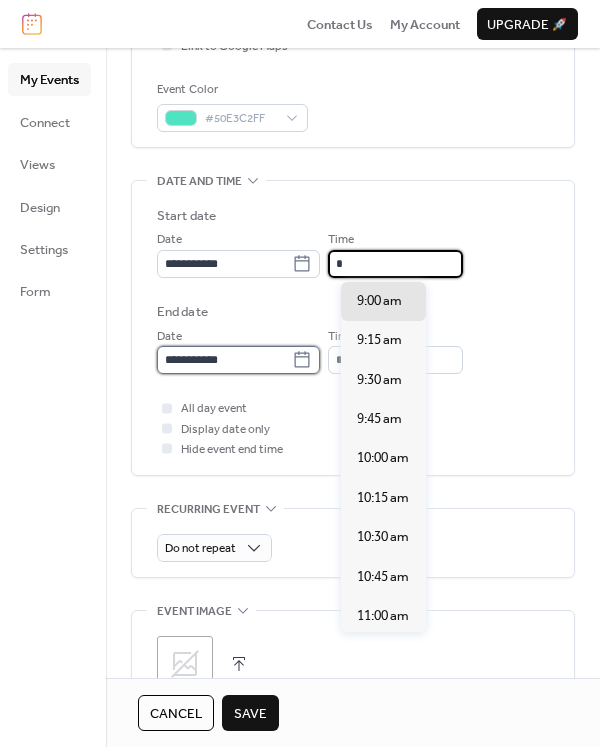 type on "*******" 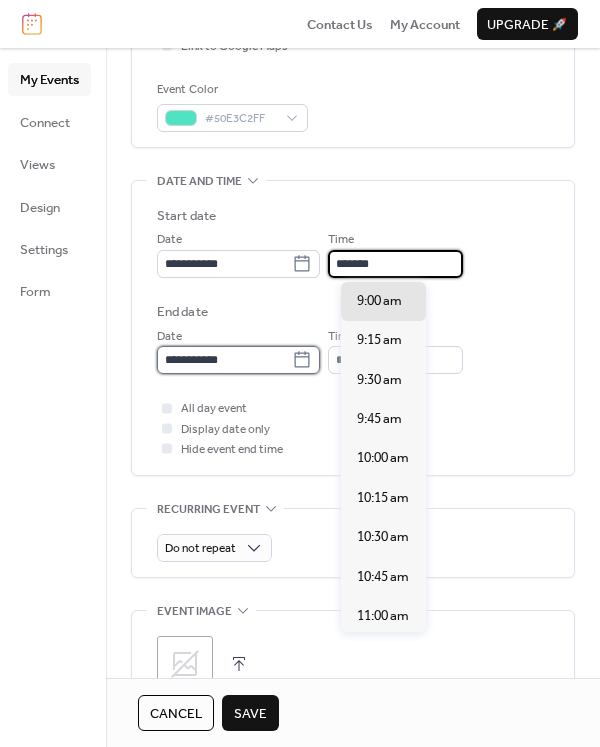 click on "**********" at bounding box center [224, 360] 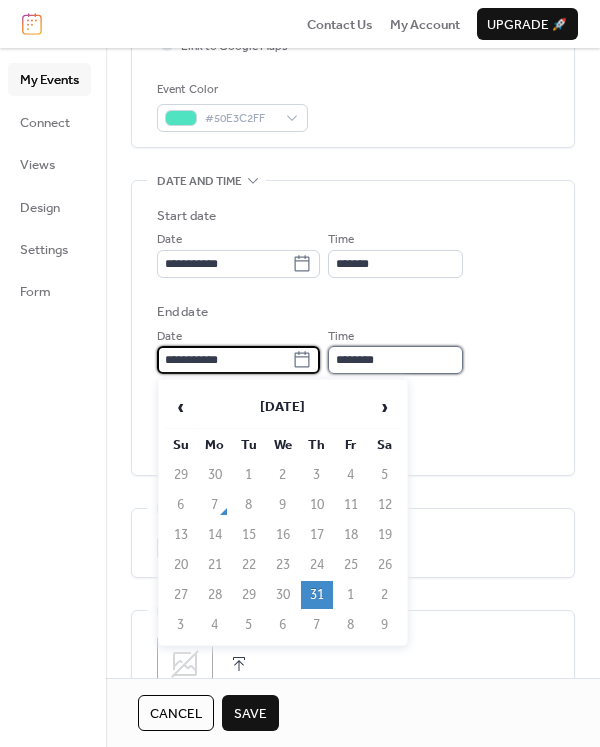 click on "********" at bounding box center [395, 360] 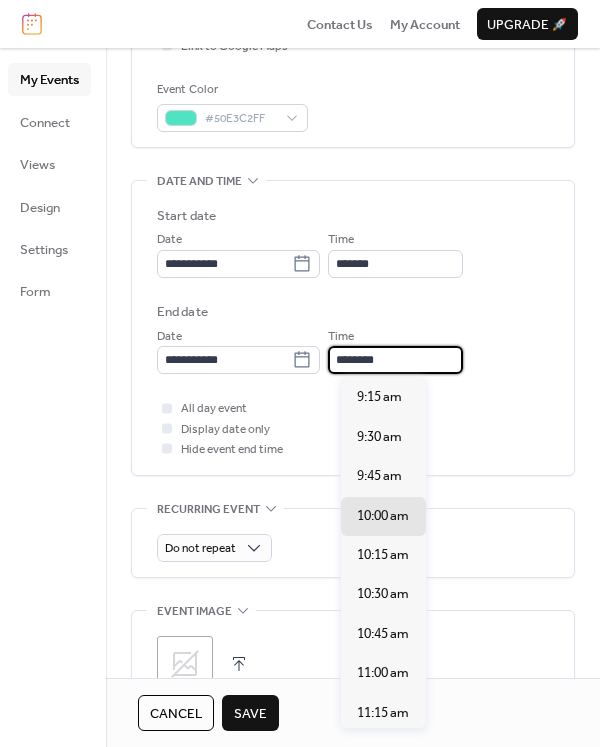 click on "********" at bounding box center [395, 360] 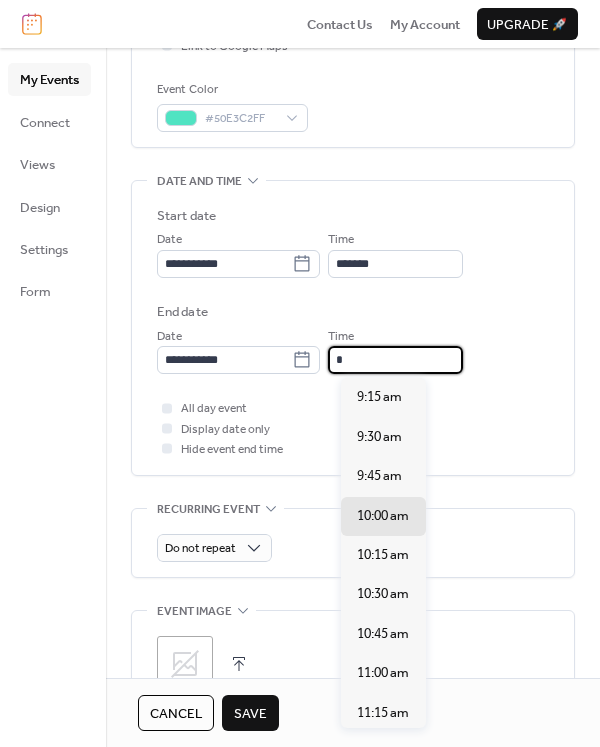 scroll, scrollTop: 1222, scrollLeft: 0, axis: vertical 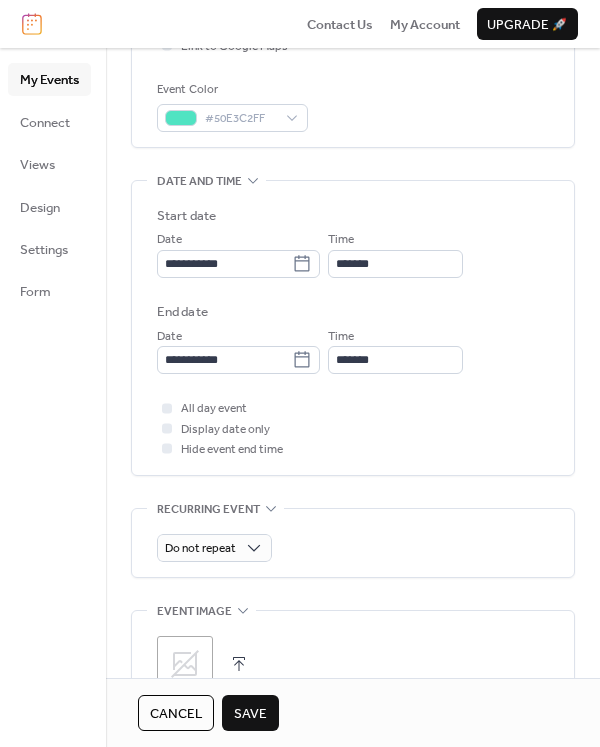 click on "End date" at bounding box center [353, 312] 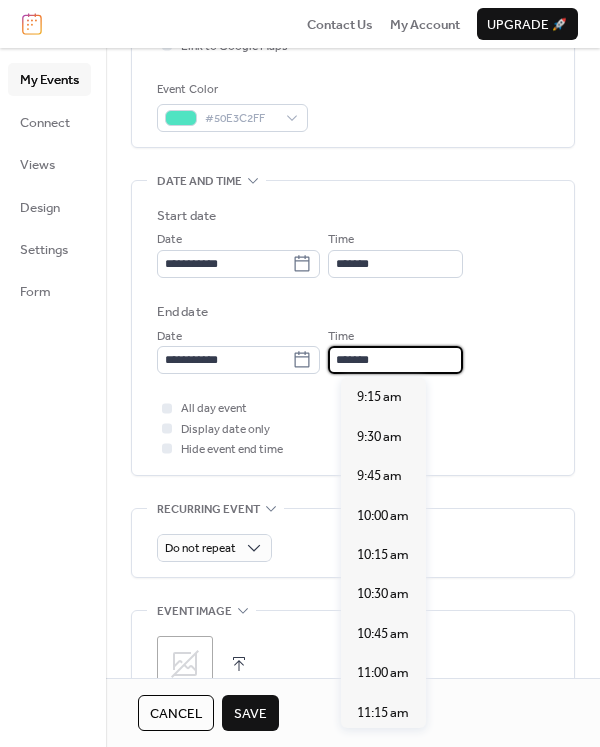click on "*******" at bounding box center [395, 360] 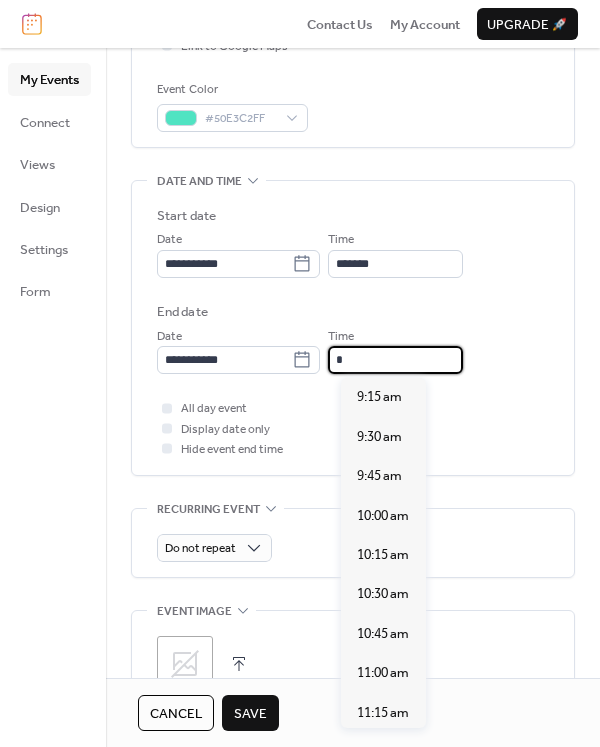scroll, scrollTop: 1222, scrollLeft: 0, axis: vertical 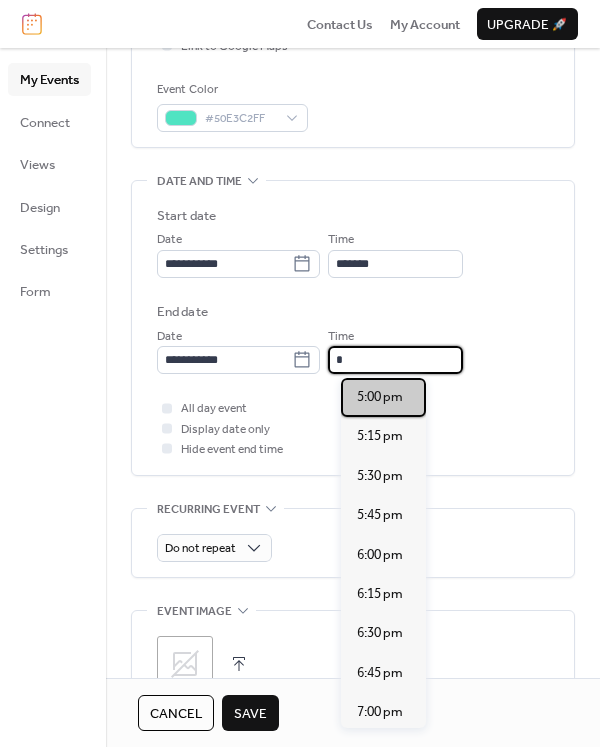 click on "5:00 pm" at bounding box center [383, 397] 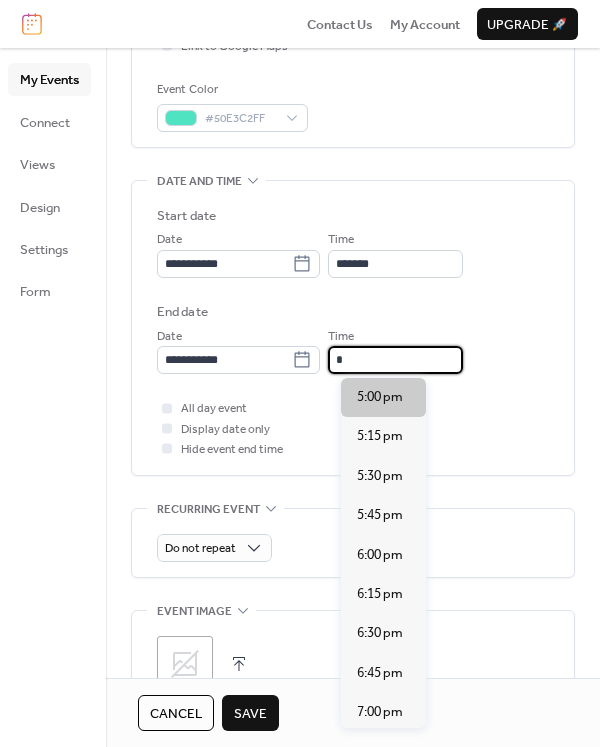type on "*******" 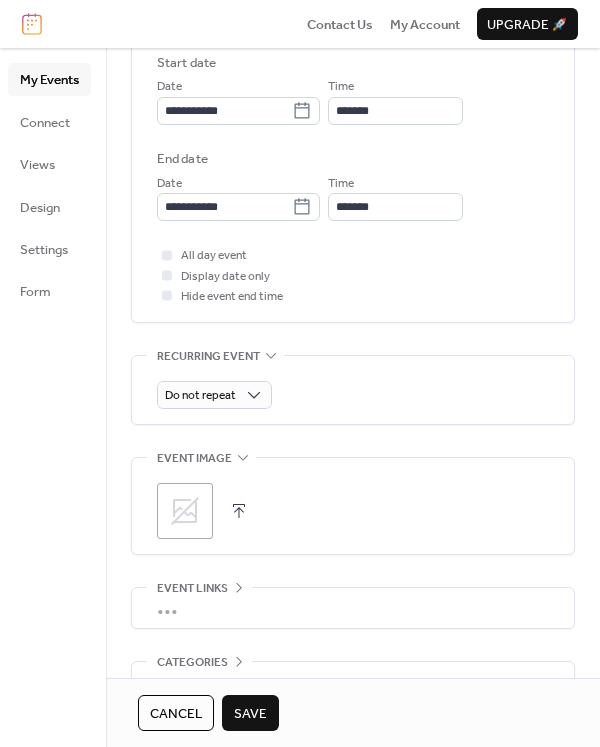 scroll, scrollTop: 772, scrollLeft: 0, axis: vertical 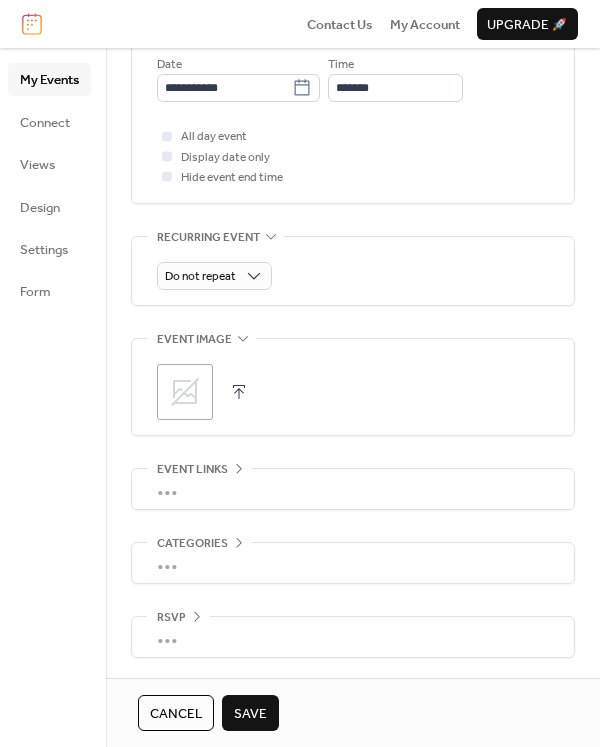 click on "Save" at bounding box center [250, 714] 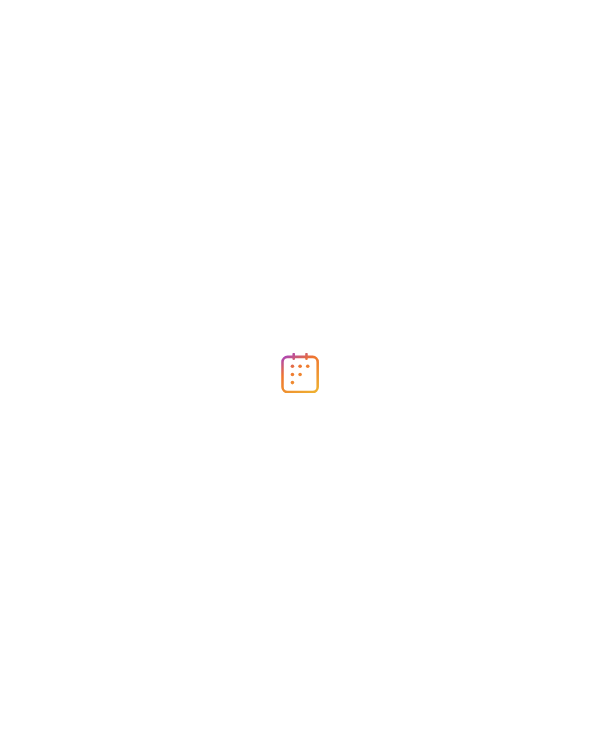 scroll, scrollTop: 0, scrollLeft: 0, axis: both 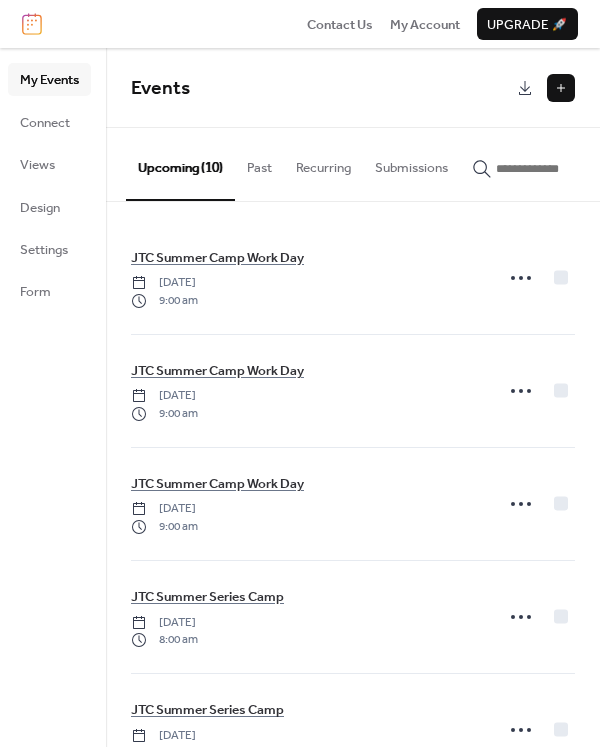 click at bounding box center (561, 88) 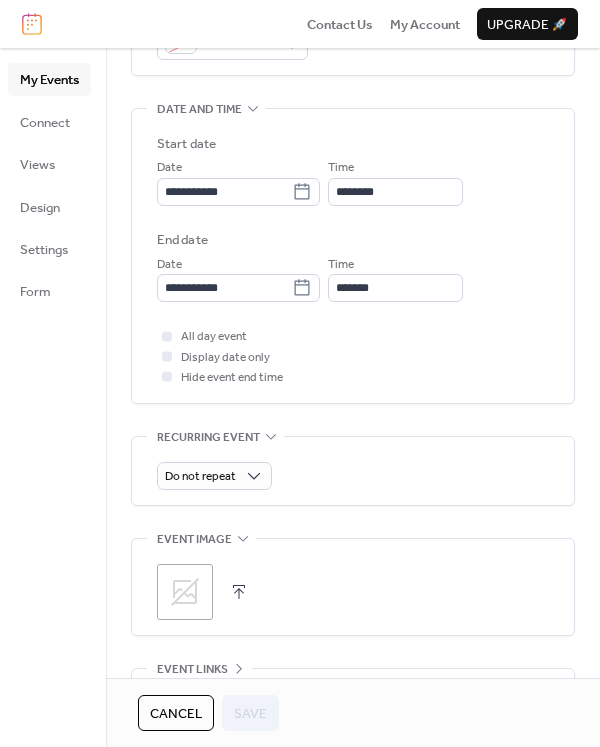 scroll, scrollTop: 272, scrollLeft: 0, axis: vertical 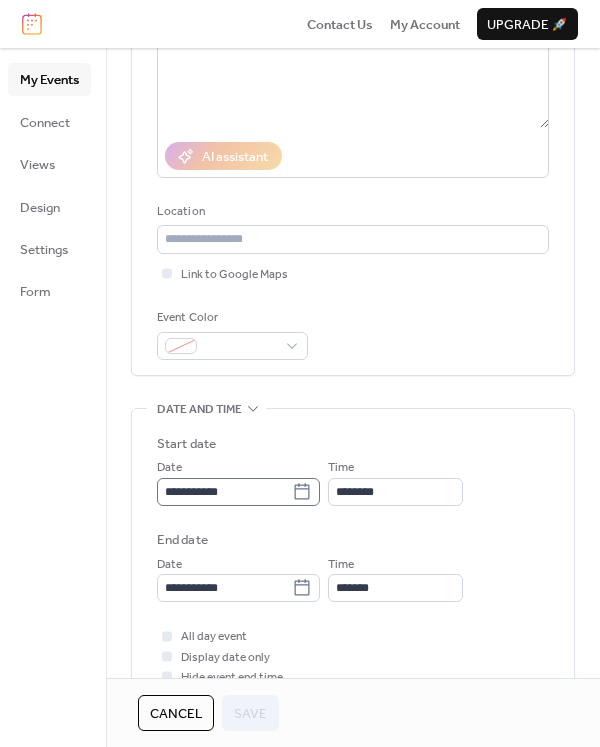click 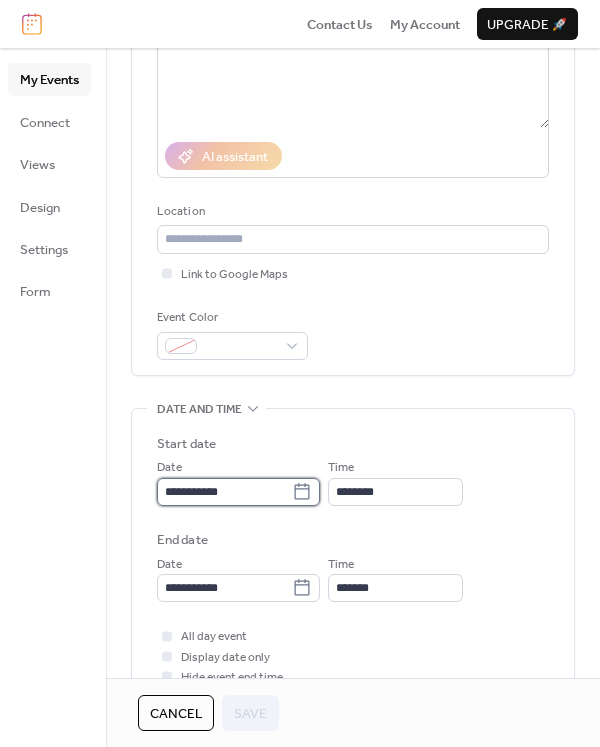 click on "**********" at bounding box center (224, 492) 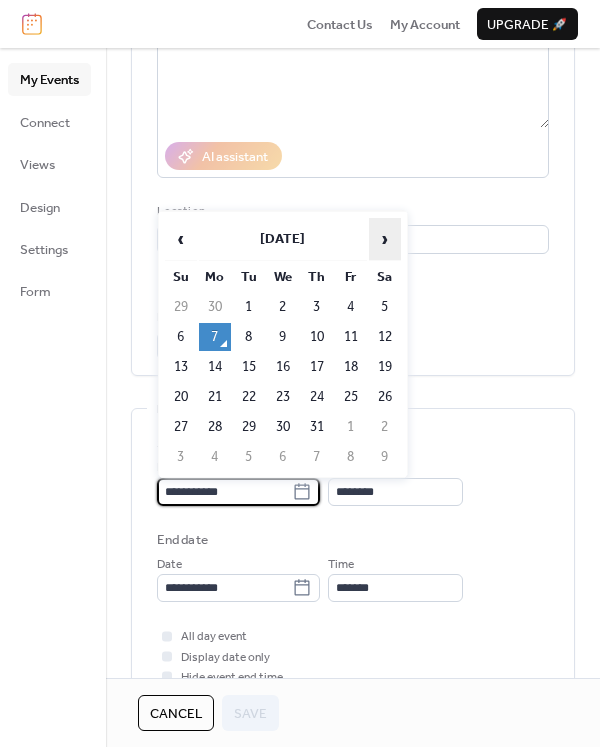 click on "›" at bounding box center (385, 239) 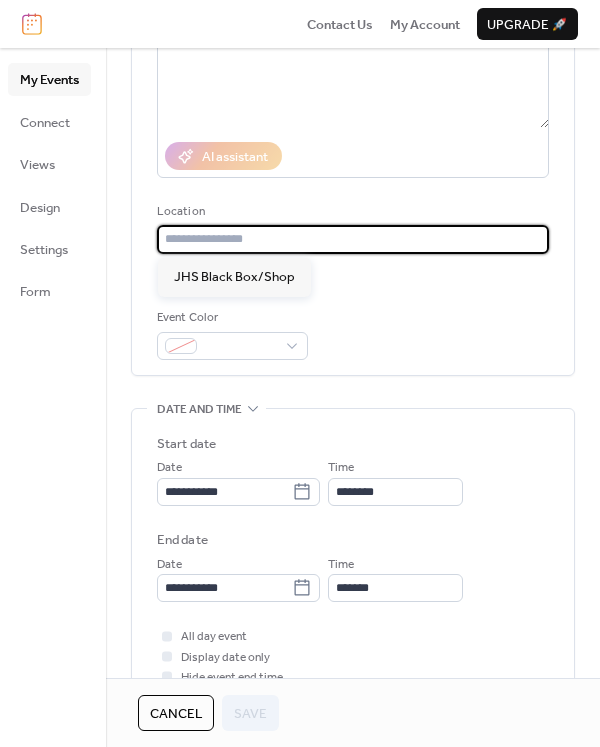 click at bounding box center [353, 239] 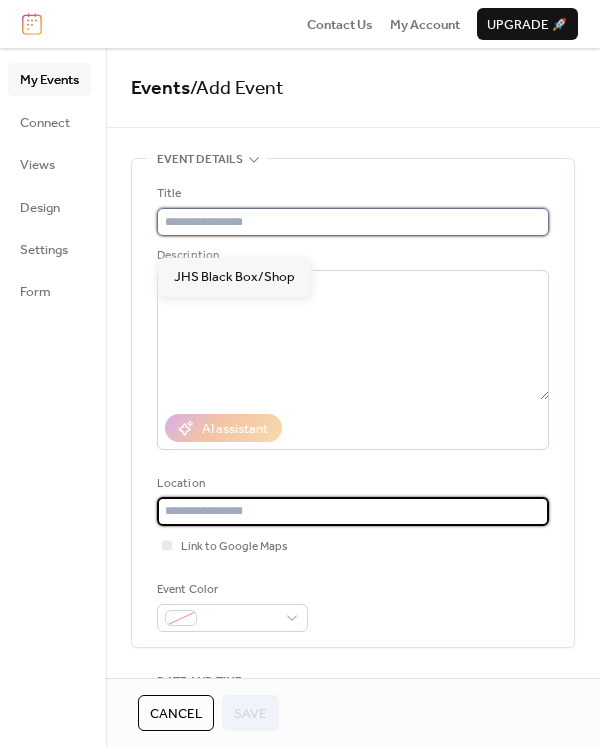 click at bounding box center (353, 222) 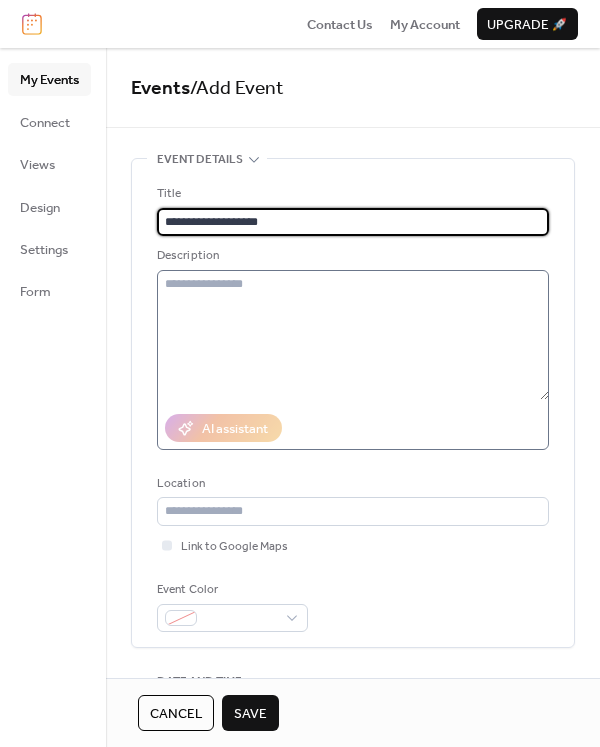 type on "**********" 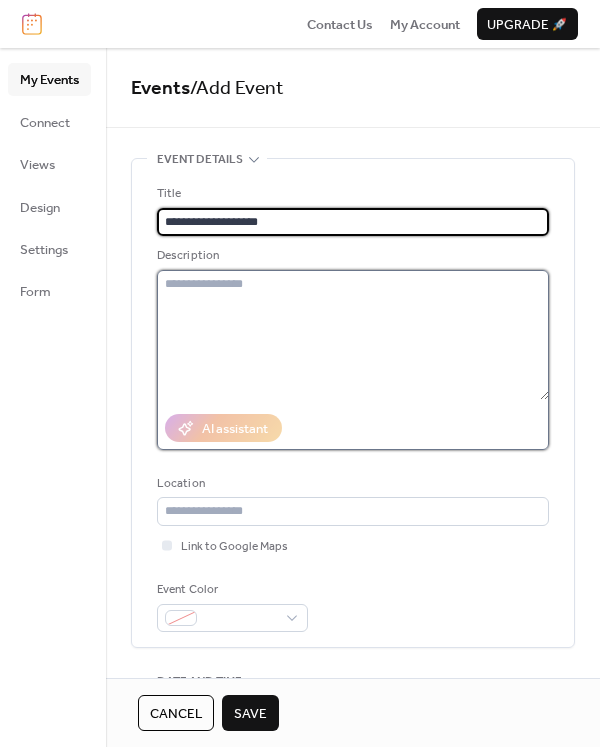 click at bounding box center (353, 335) 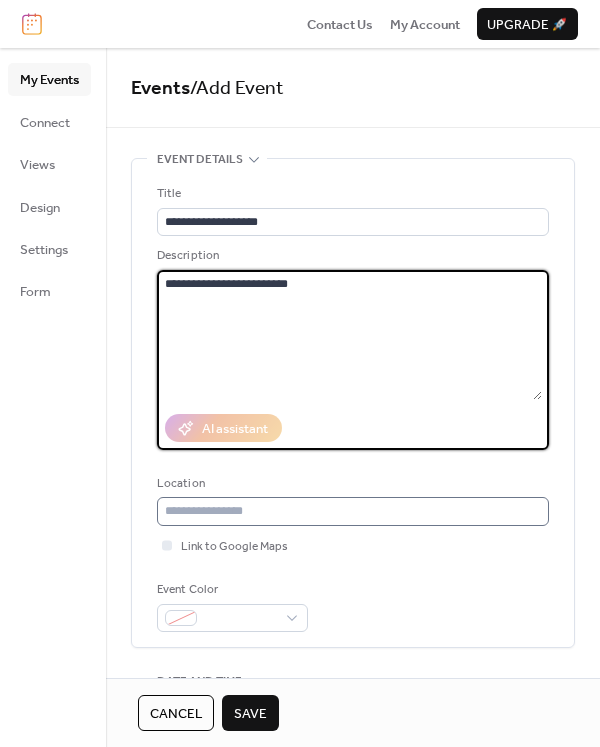 type on "**********" 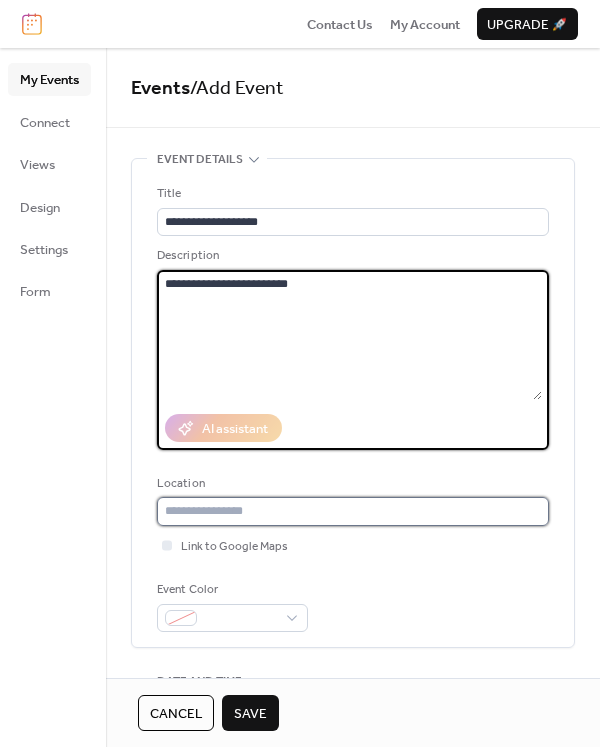 click at bounding box center [353, 511] 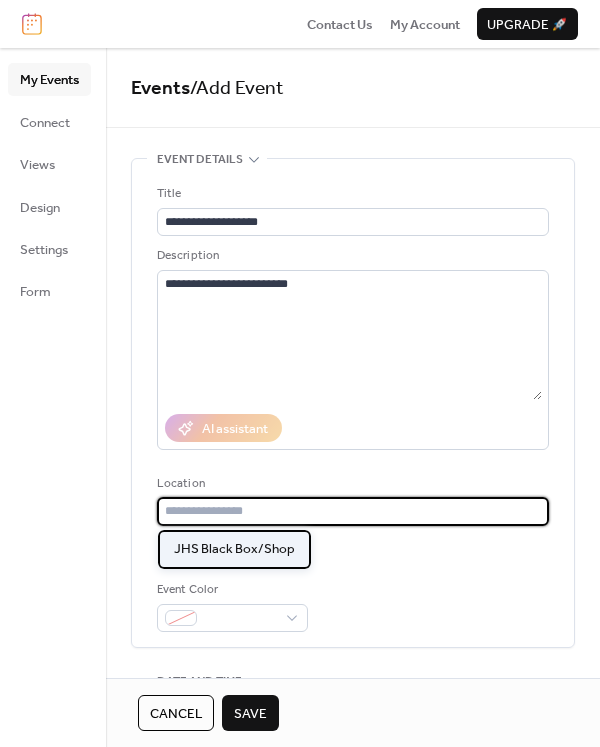 click on "JHS Black Box/Shop" at bounding box center (234, 549) 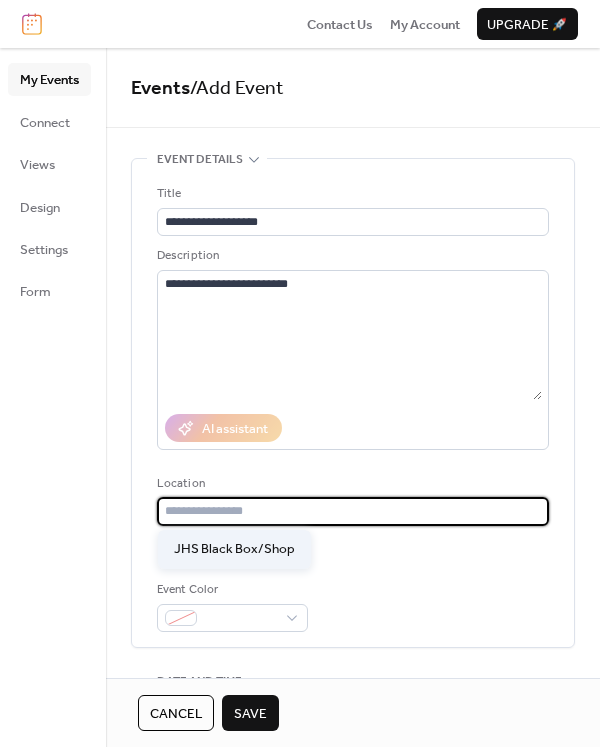 type on "**********" 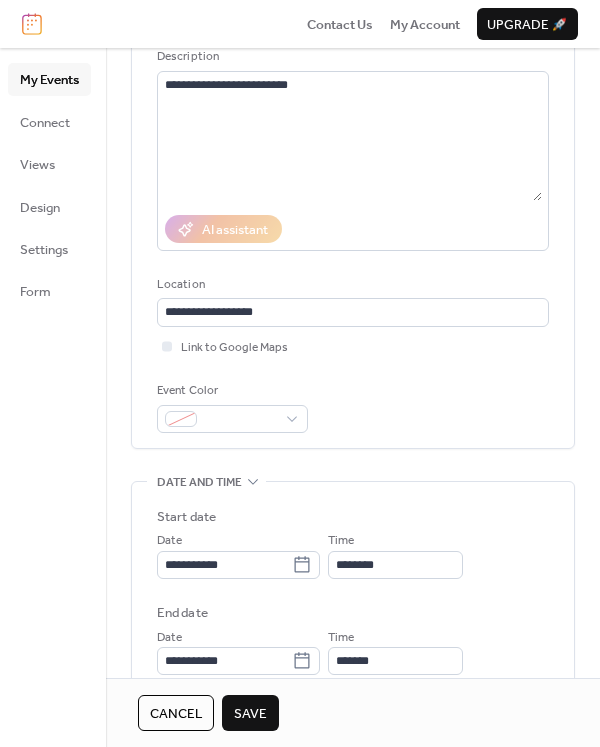 scroll, scrollTop: 200, scrollLeft: 0, axis: vertical 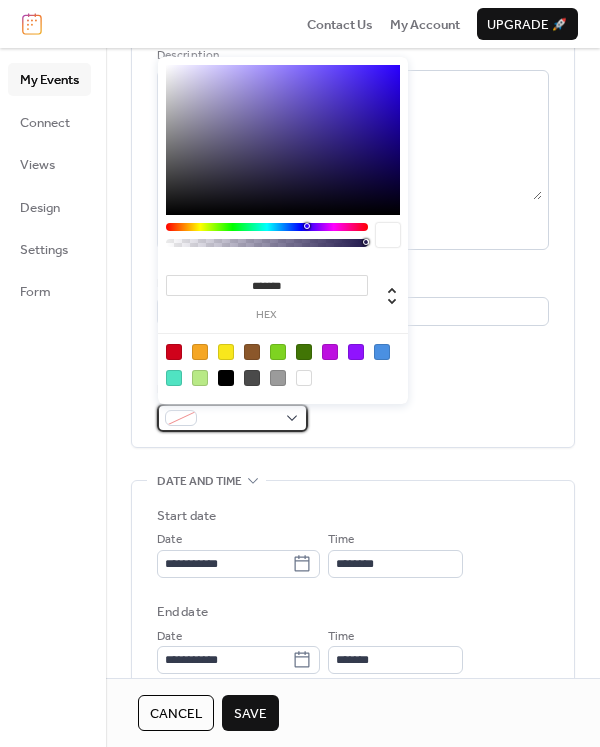 click at bounding box center (181, 418) 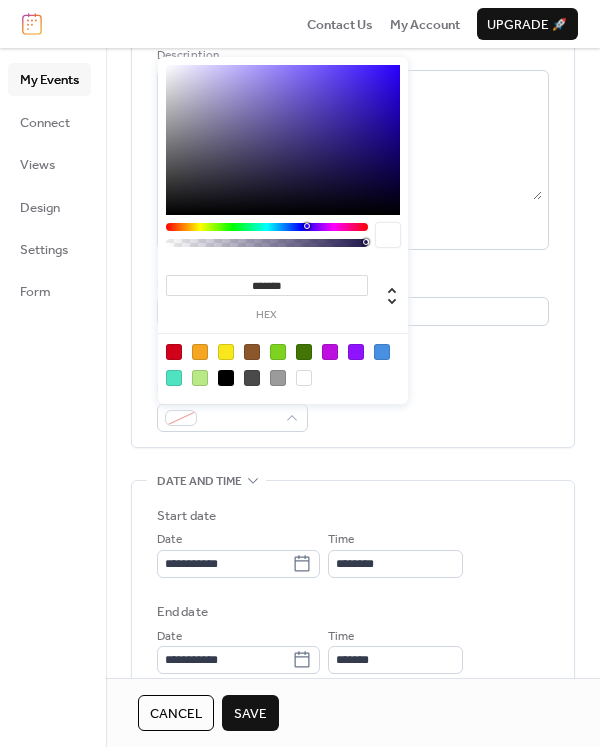 click at bounding box center (330, 352) 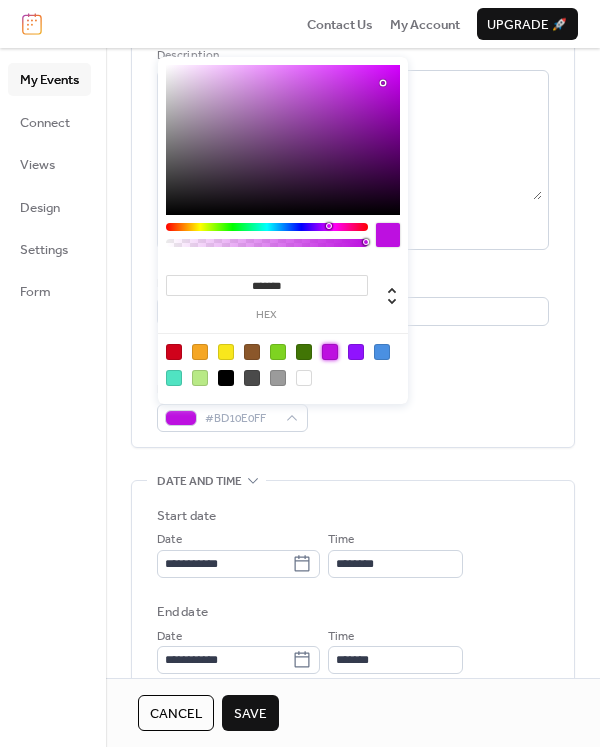 click on "Event Color #BD10E0FF" at bounding box center [353, 406] 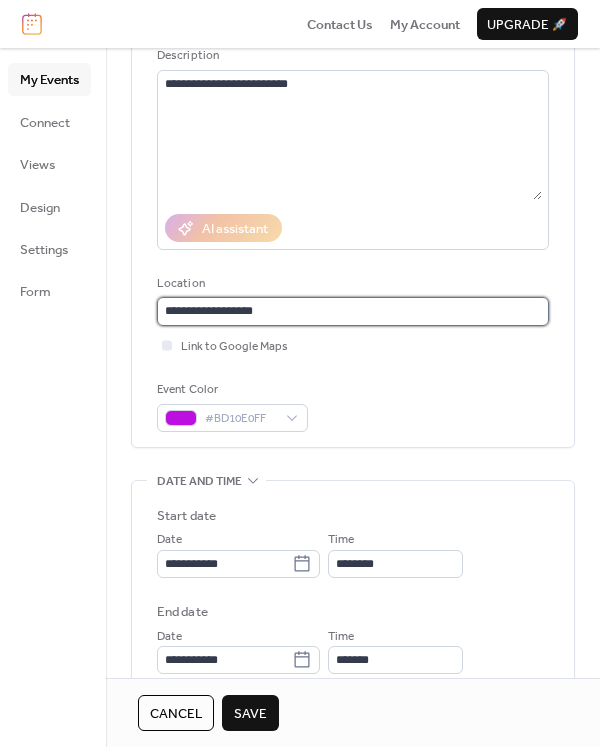 click on "**********" at bounding box center [353, 311] 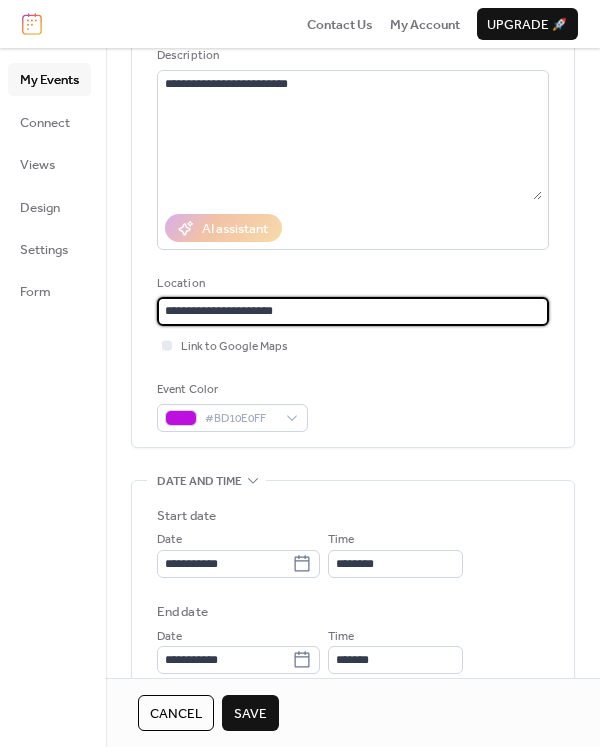 scroll, scrollTop: 600, scrollLeft: 0, axis: vertical 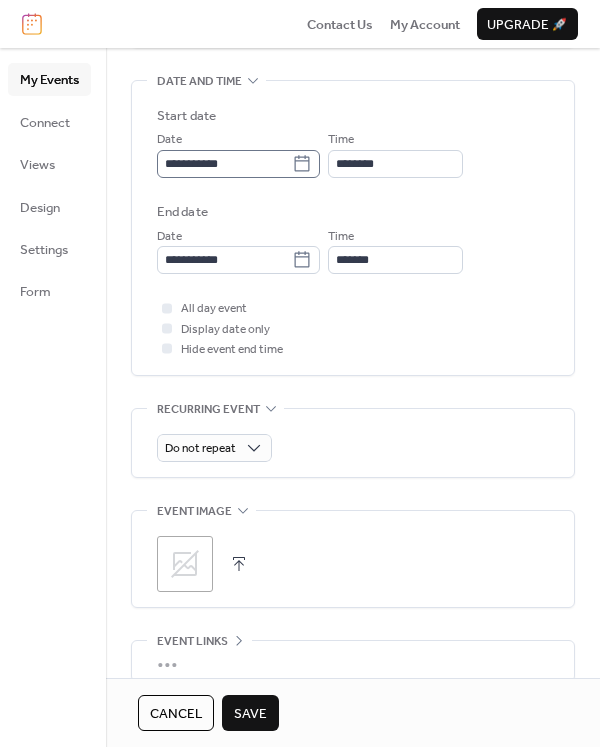 type on "**********" 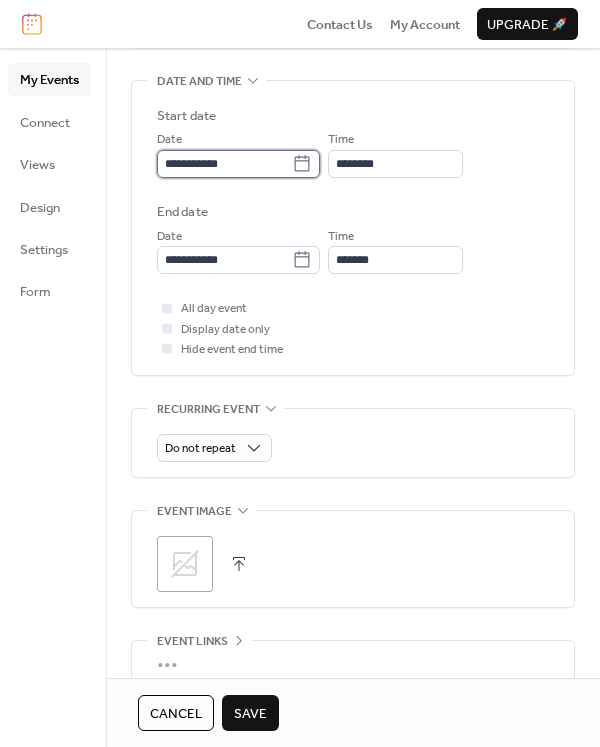 click on "**********" at bounding box center [224, 164] 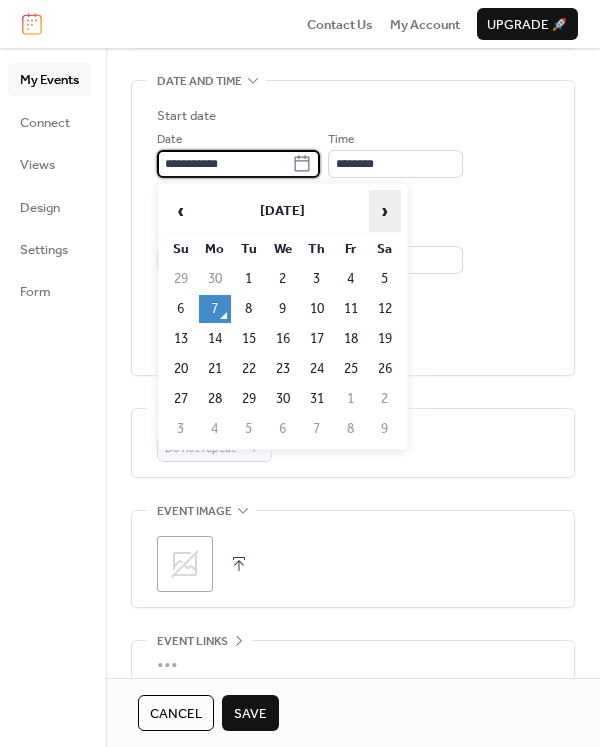 click on "›" at bounding box center [385, 211] 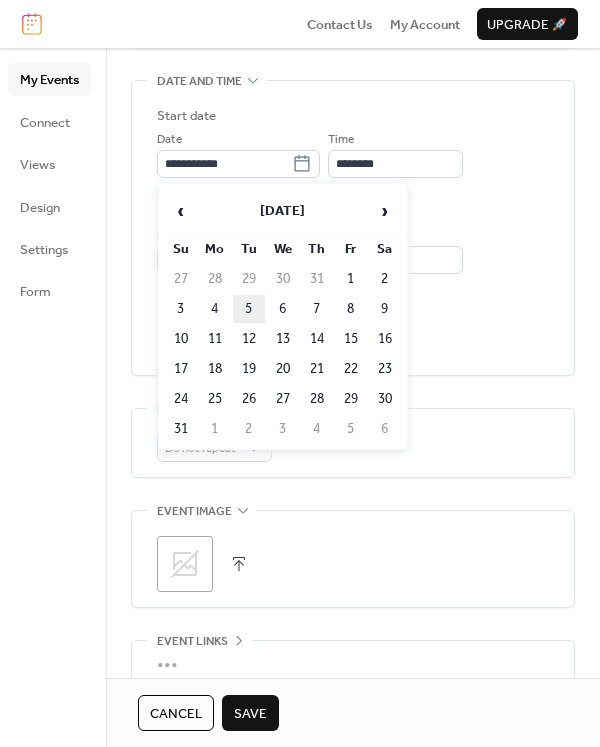 click on "5" at bounding box center (249, 309) 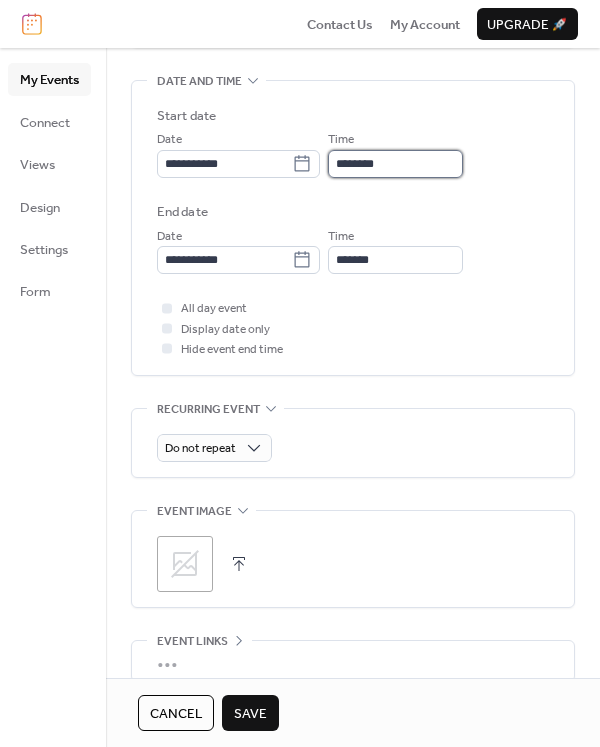 click on "********" at bounding box center (395, 164) 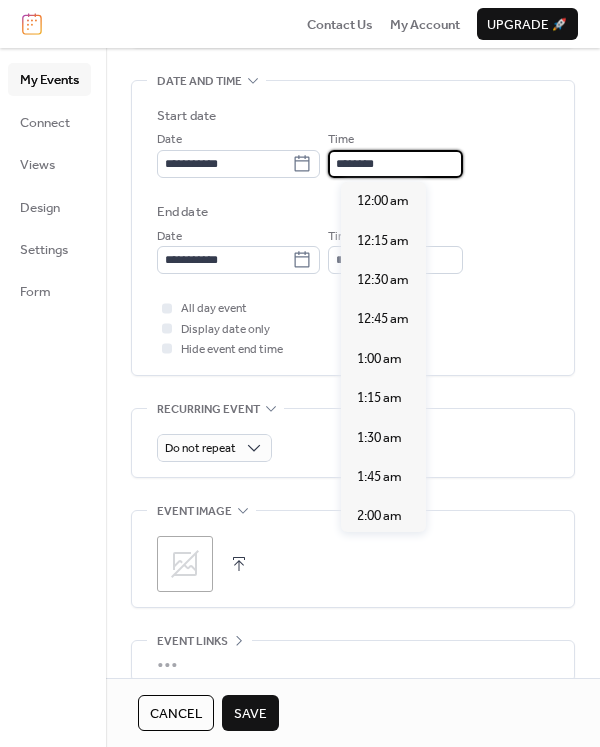 click on "********" at bounding box center [395, 164] 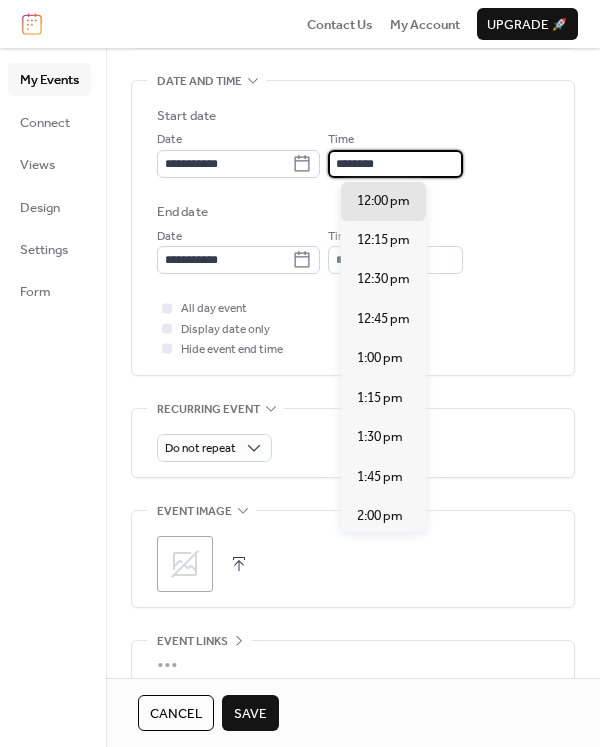 click on "********" at bounding box center [395, 164] 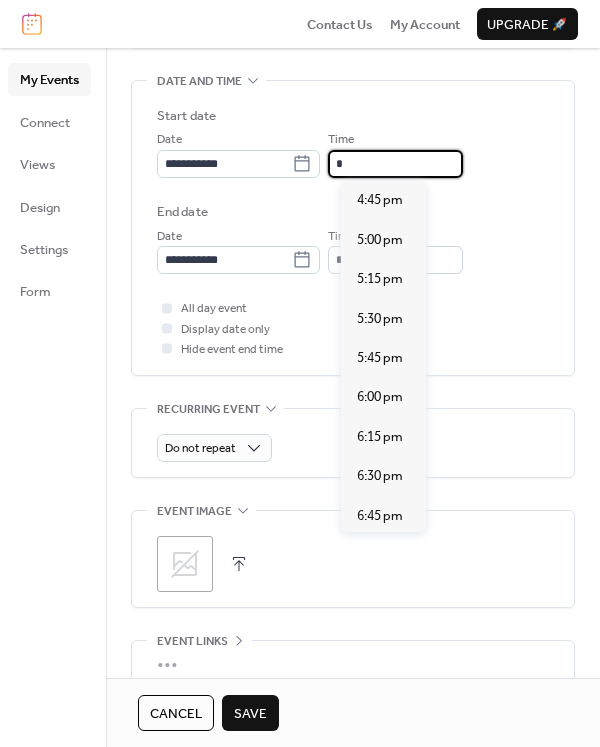 scroll, scrollTop: 2746, scrollLeft: 0, axis: vertical 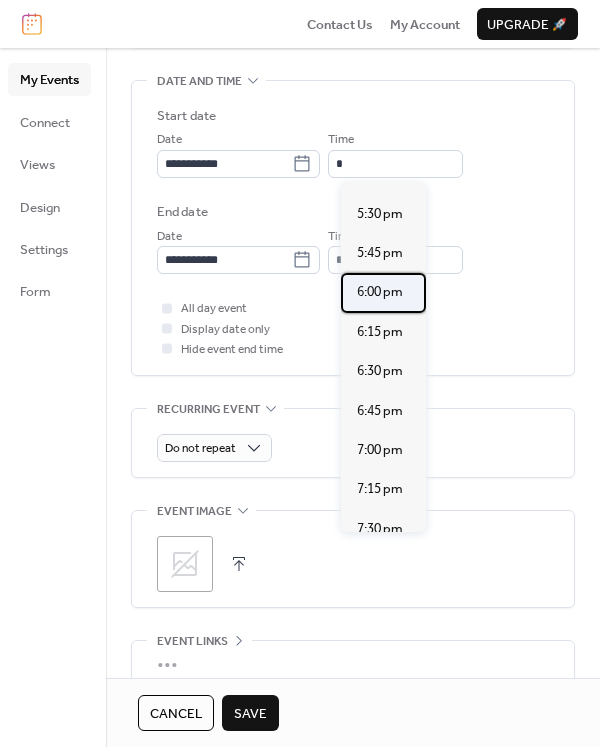 click on "6:00 pm" at bounding box center [380, 292] 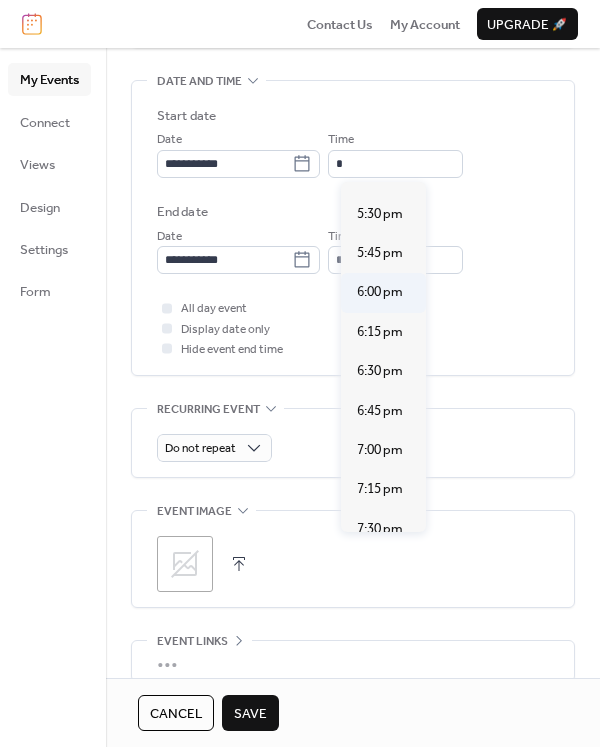 type on "*******" 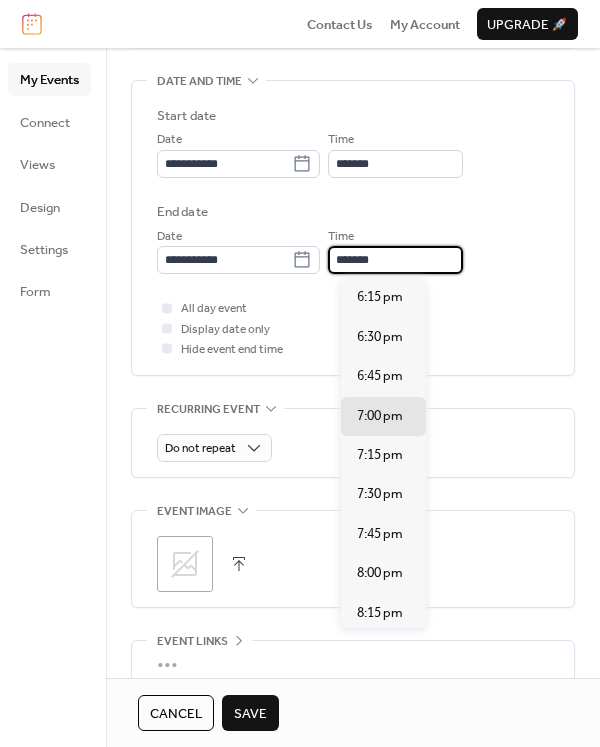 click on "*******" at bounding box center (395, 260) 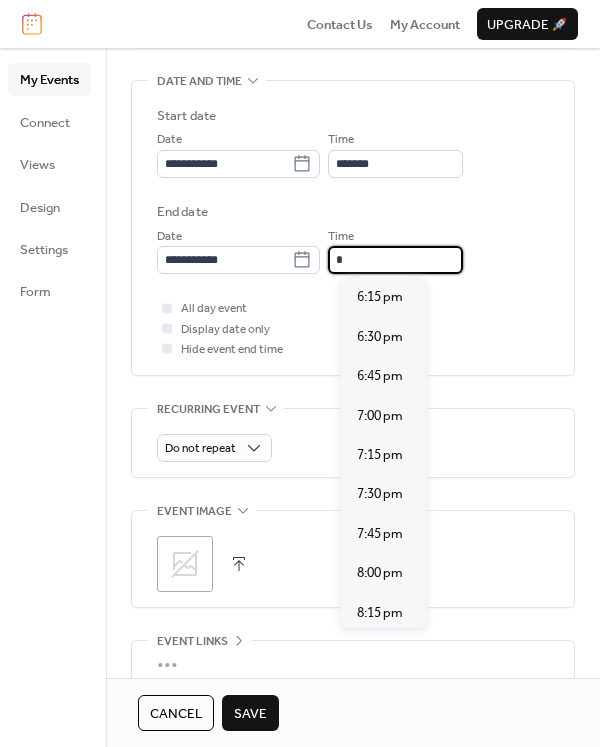 scroll, scrollTop: 433, scrollLeft: 0, axis: vertical 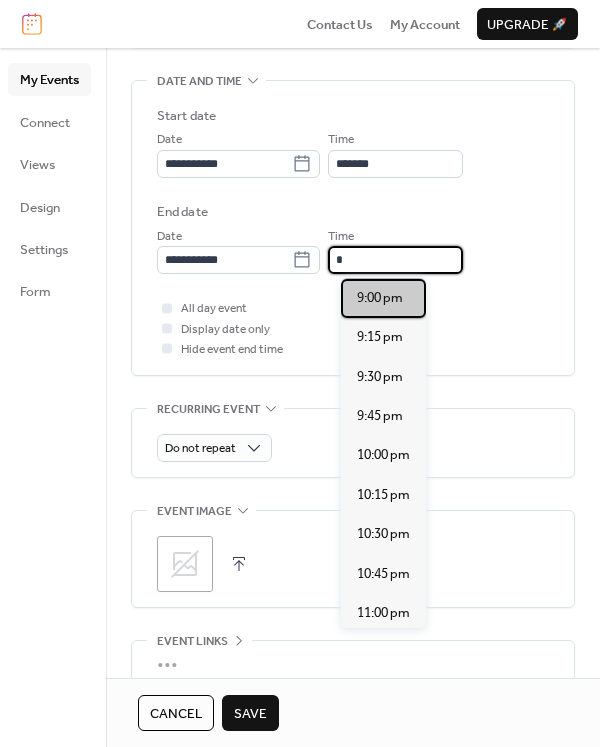 click on "9:00 pm" at bounding box center (383, 298) 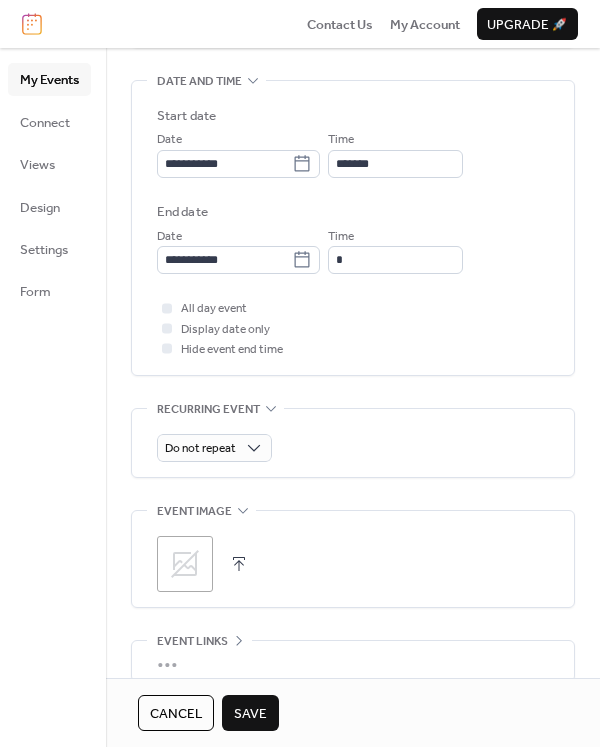 type on "*******" 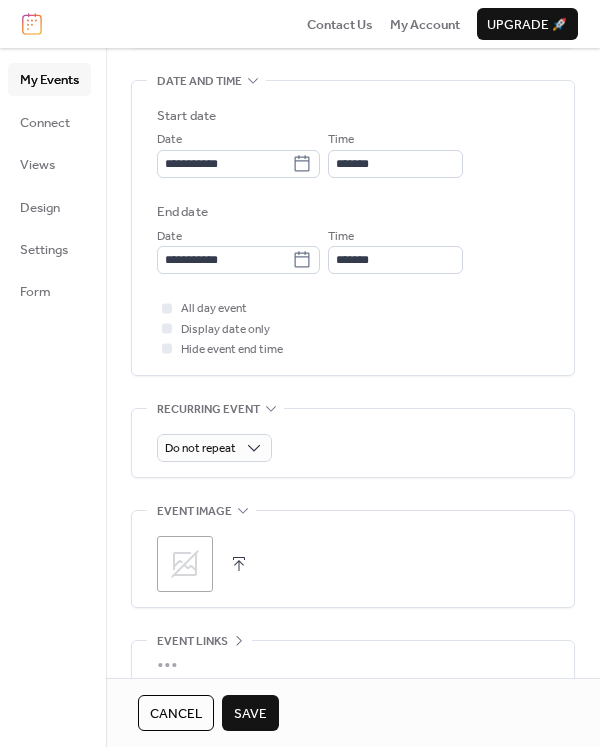 click on "All day event Display date only Hide event end time" at bounding box center [353, 328] 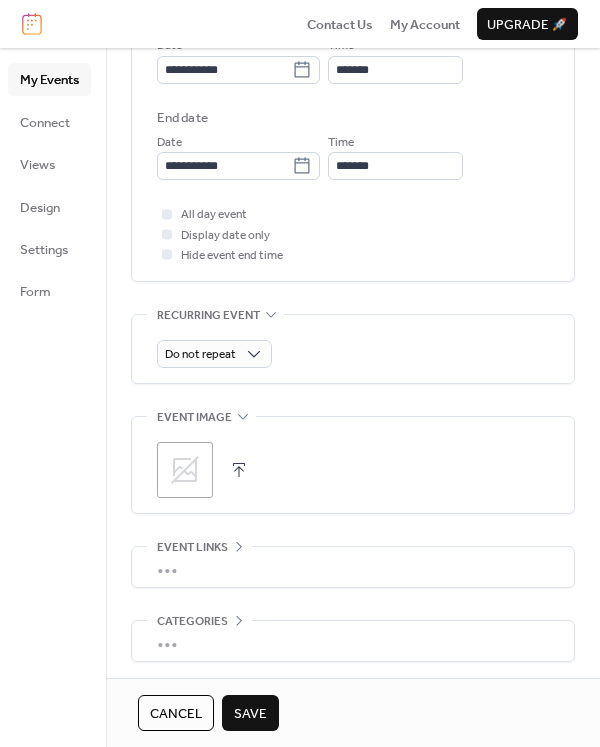 scroll, scrollTop: 772, scrollLeft: 0, axis: vertical 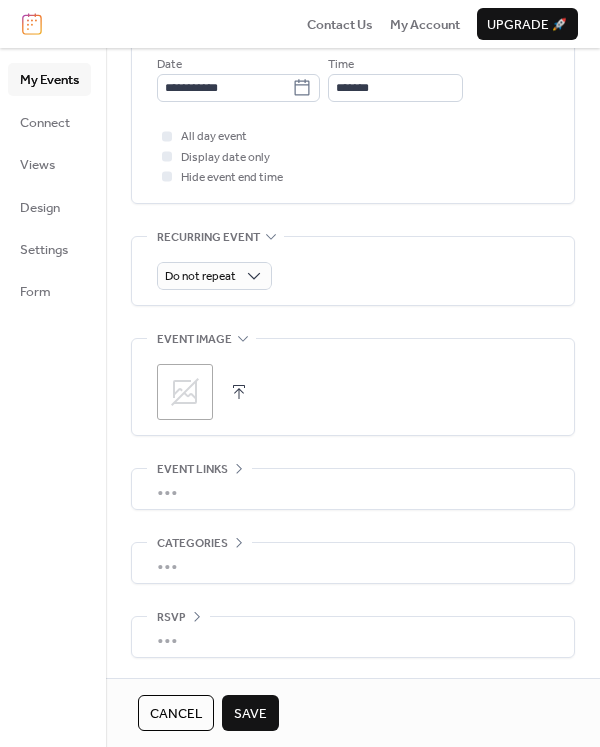 click on "Save" at bounding box center (250, 714) 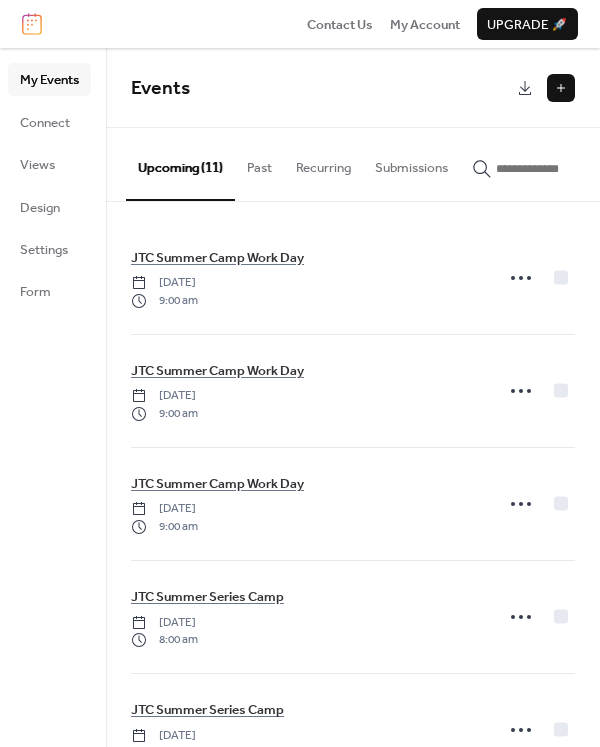 click at bounding box center (561, 88) 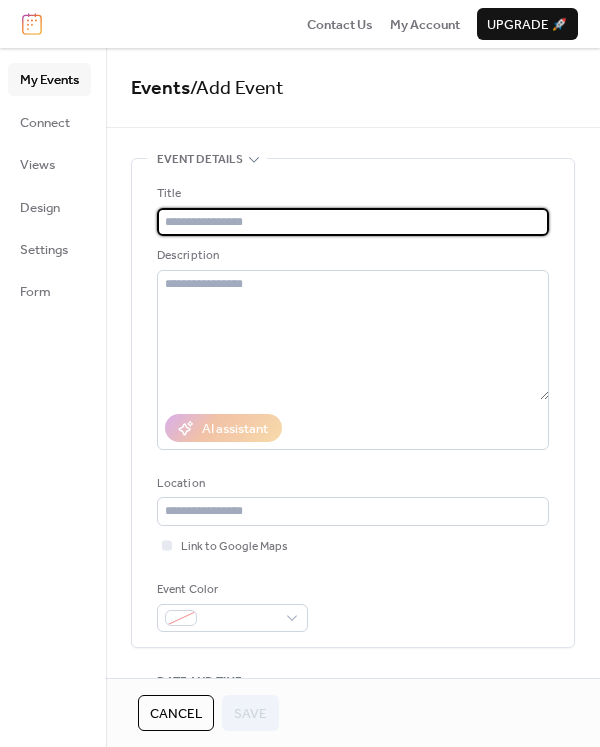 click at bounding box center [353, 222] 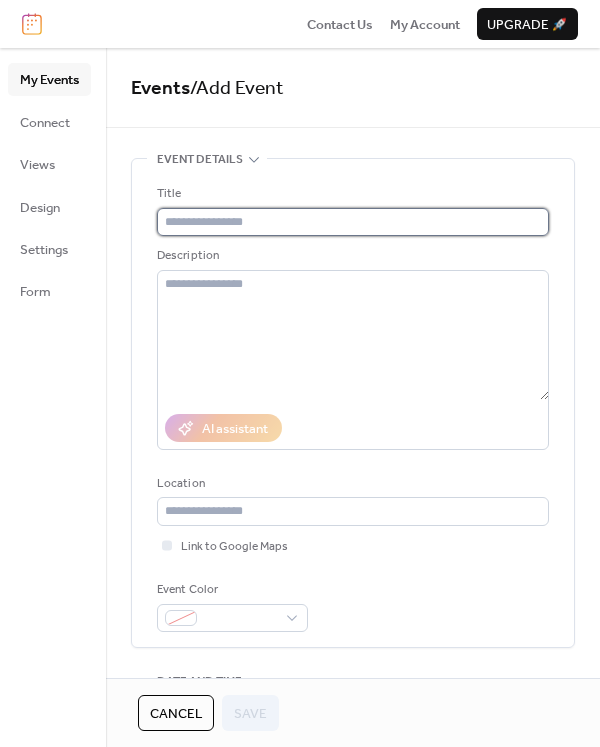 click at bounding box center (353, 222) 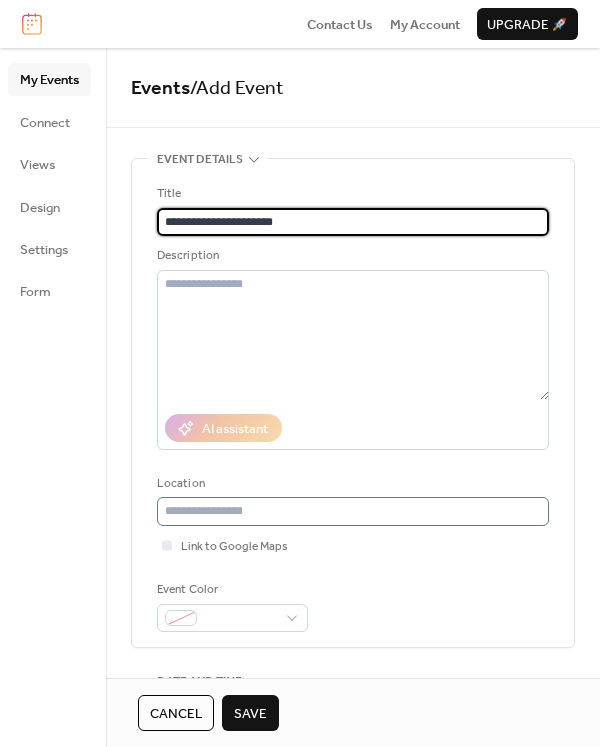 type on "**********" 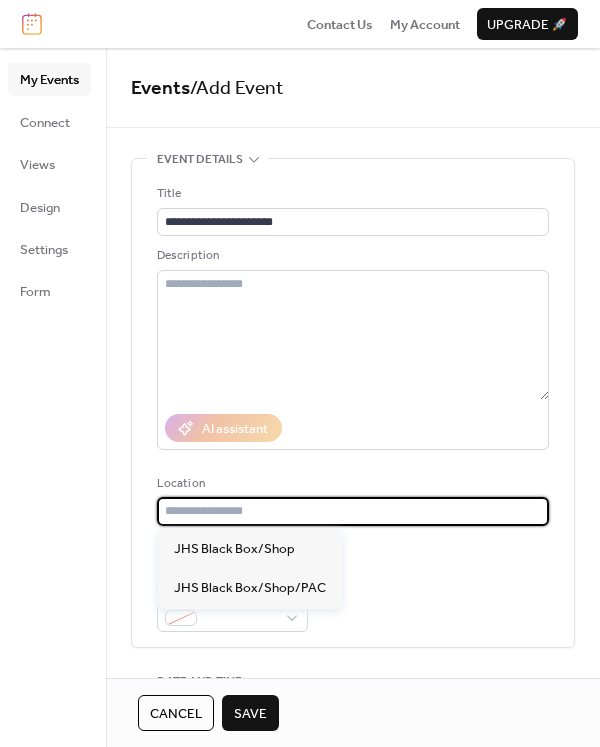 click at bounding box center (353, 511) 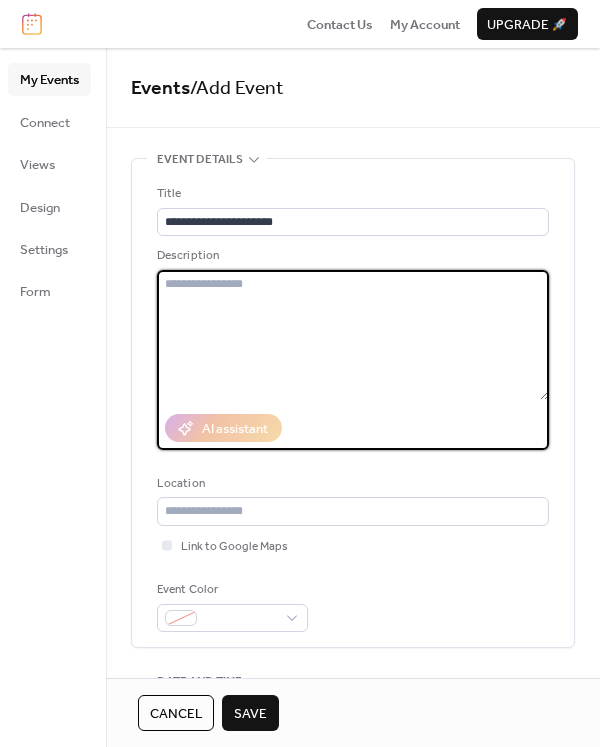 click at bounding box center (353, 335) 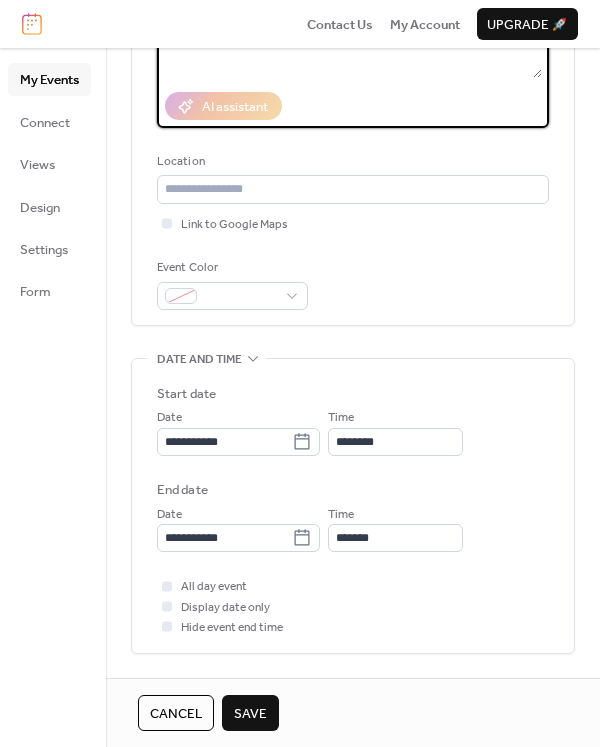 scroll, scrollTop: 400, scrollLeft: 0, axis: vertical 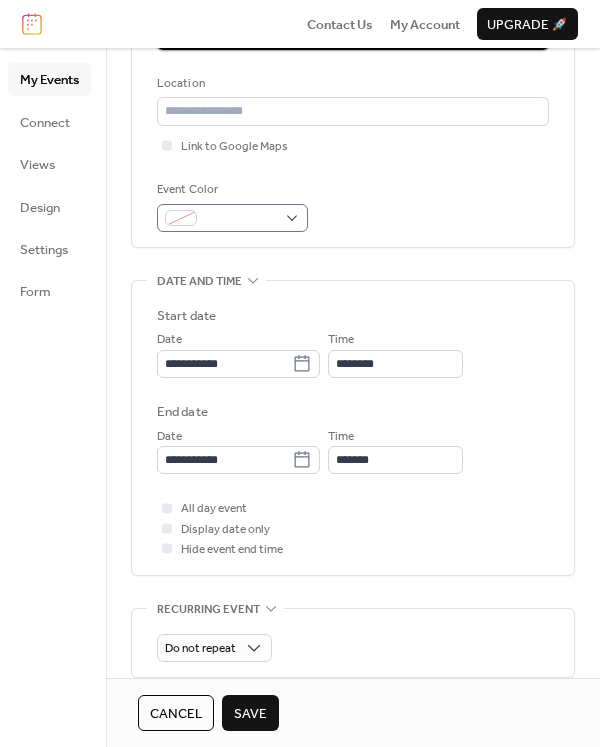type on "**********" 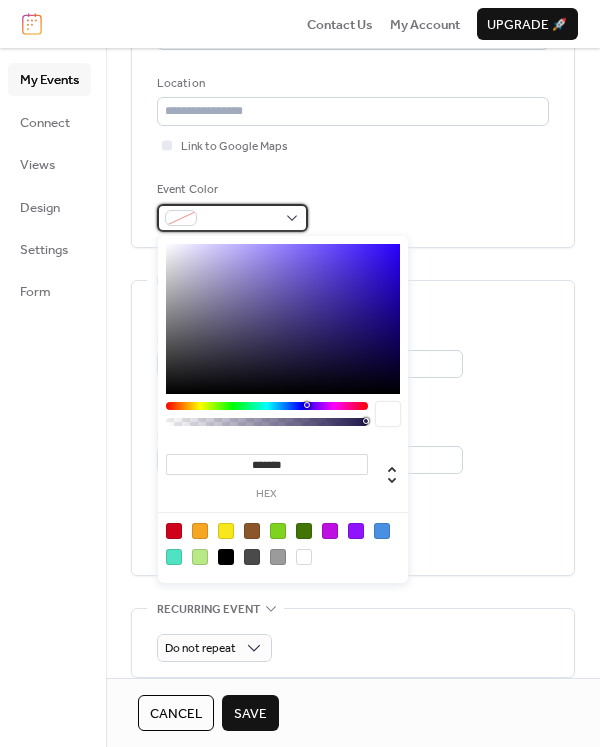 click at bounding box center [232, 218] 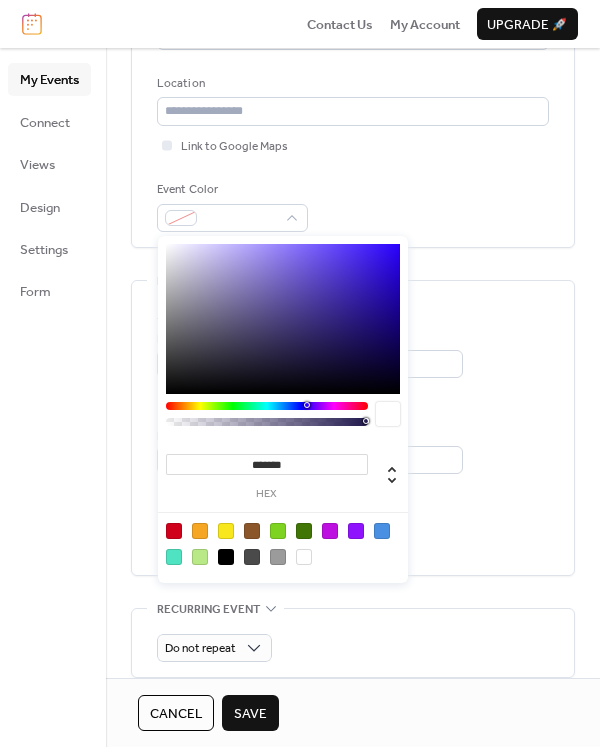 click at bounding box center (174, 531) 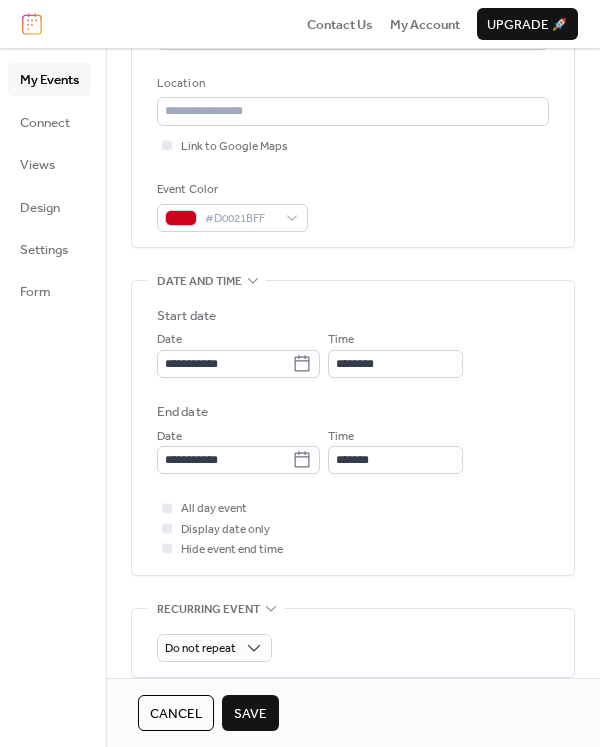 click on "Start date" at bounding box center (353, 316) 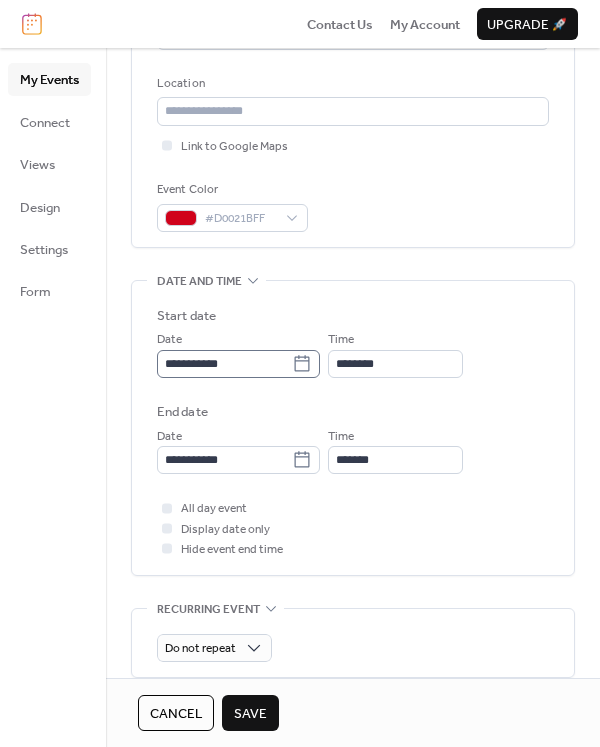 click 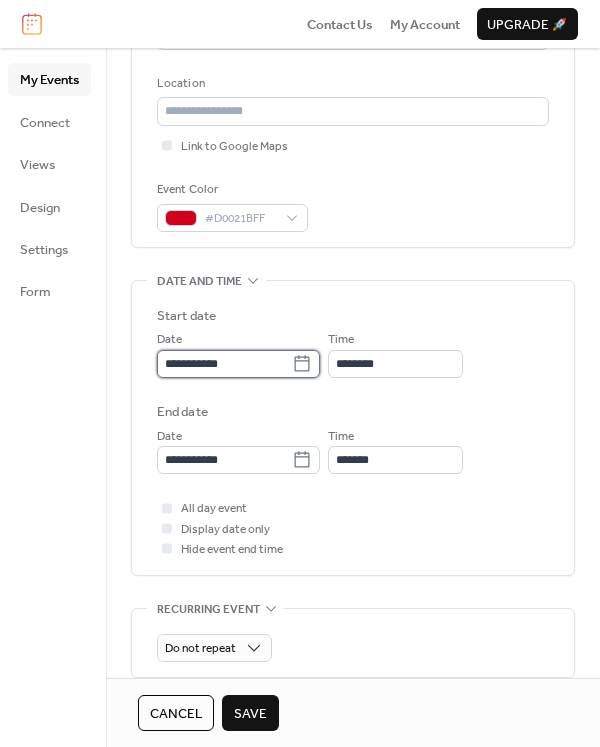 click on "**********" at bounding box center (224, 364) 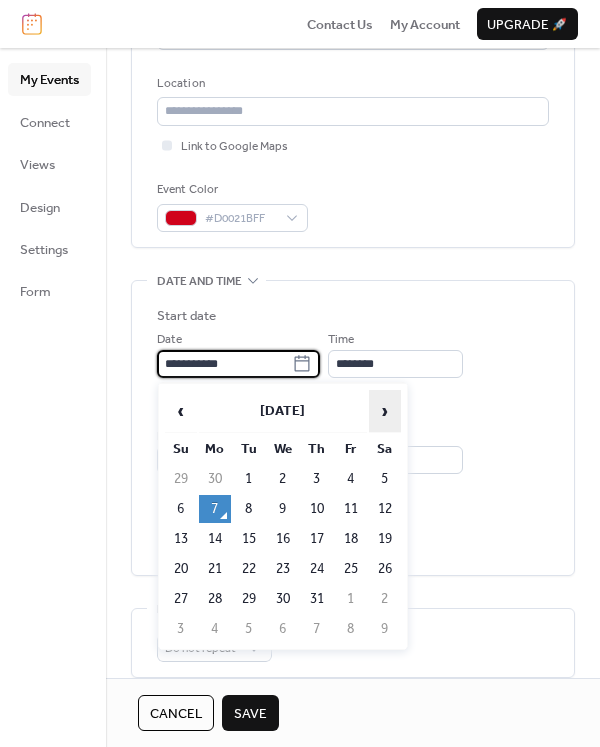 click on "›" at bounding box center [385, 411] 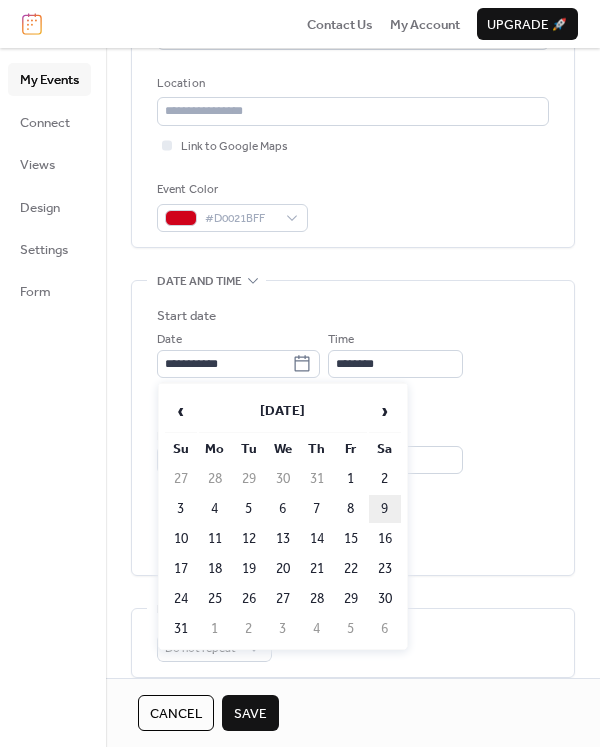 click on "9" at bounding box center [385, 509] 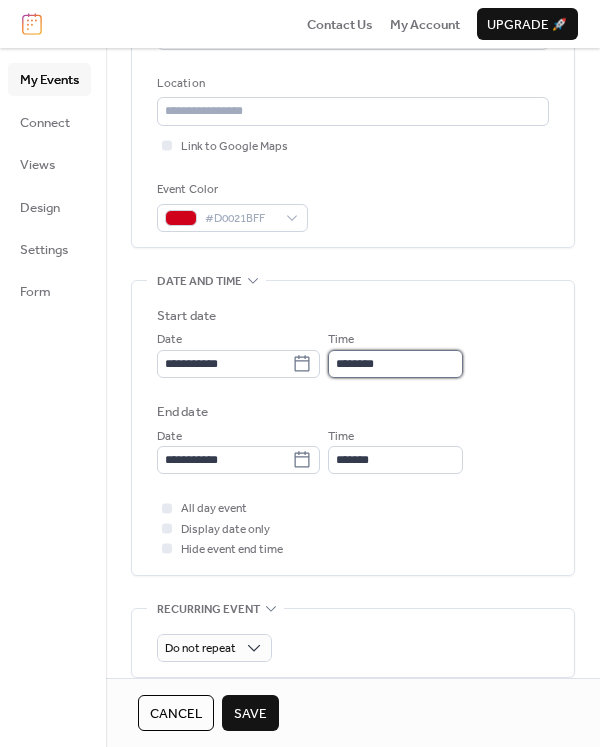 click on "********" at bounding box center (395, 364) 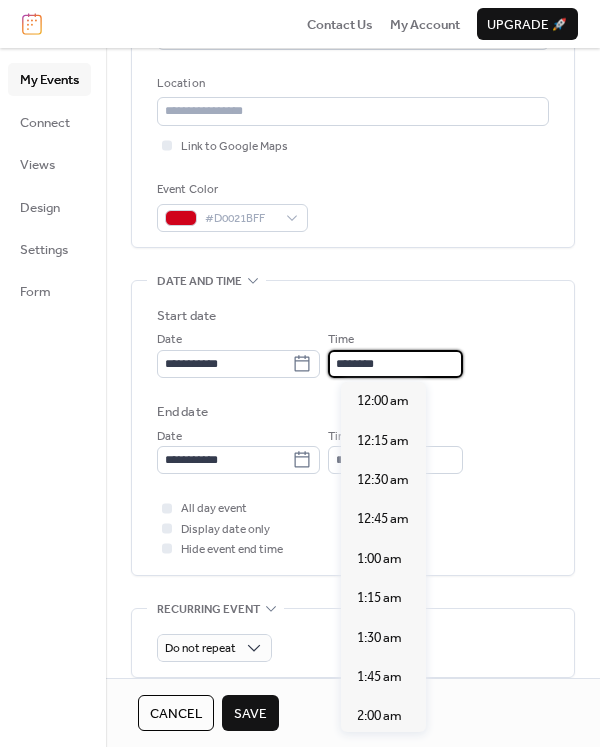 scroll, scrollTop: 1892, scrollLeft: 0, axis: vertical 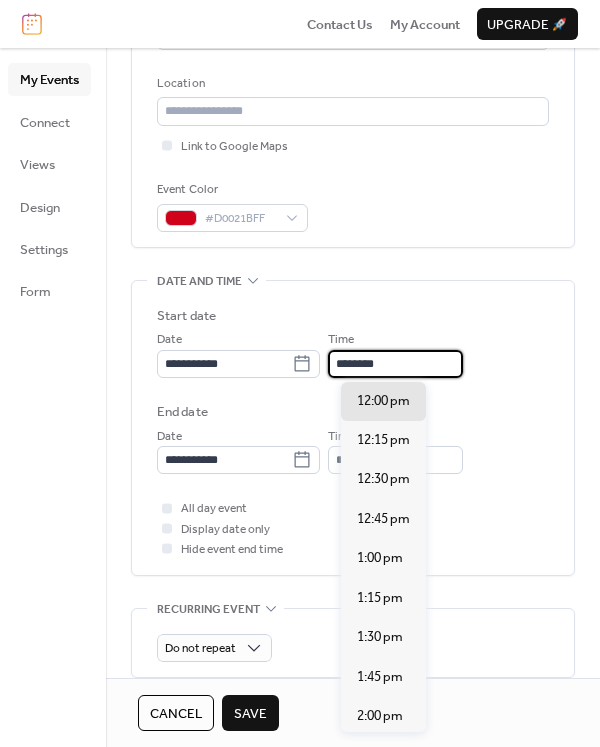 click on "********" at bounding box center (395, 364) 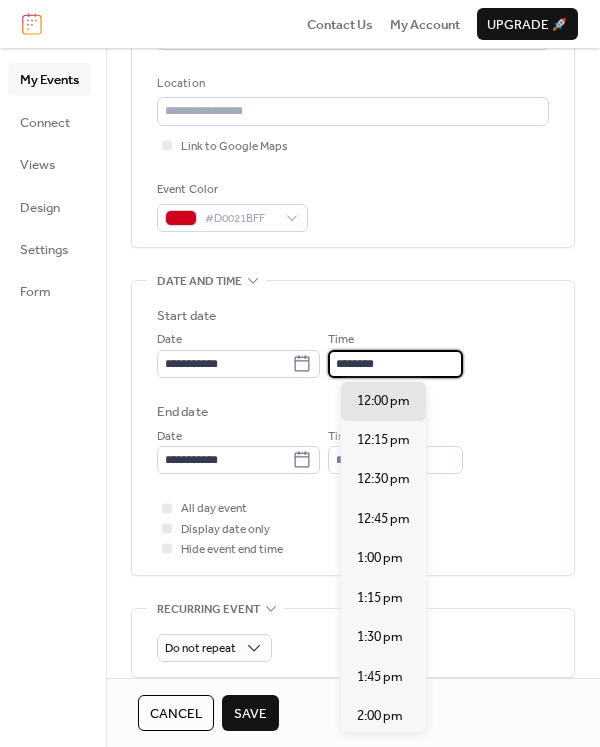 click on "********" at bounding box center (395, 364) 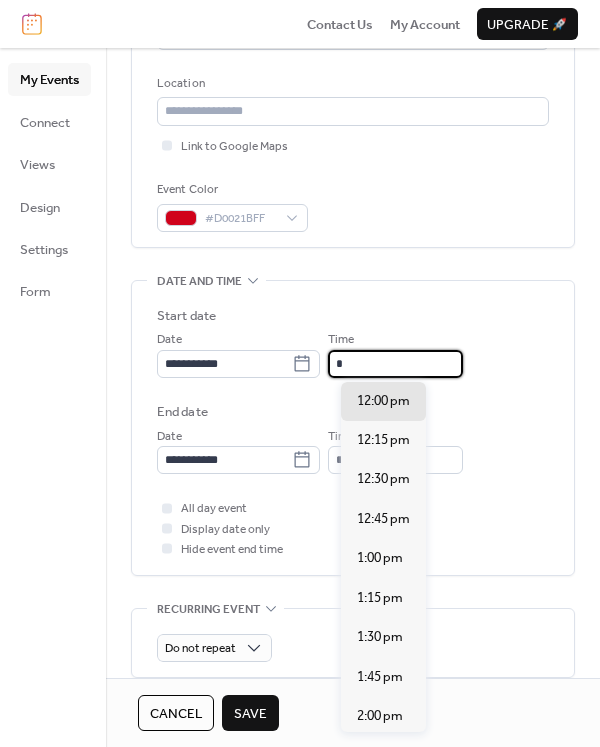 scroll, scrollTop: 1261, scrollLeft: 0, axis: vertical 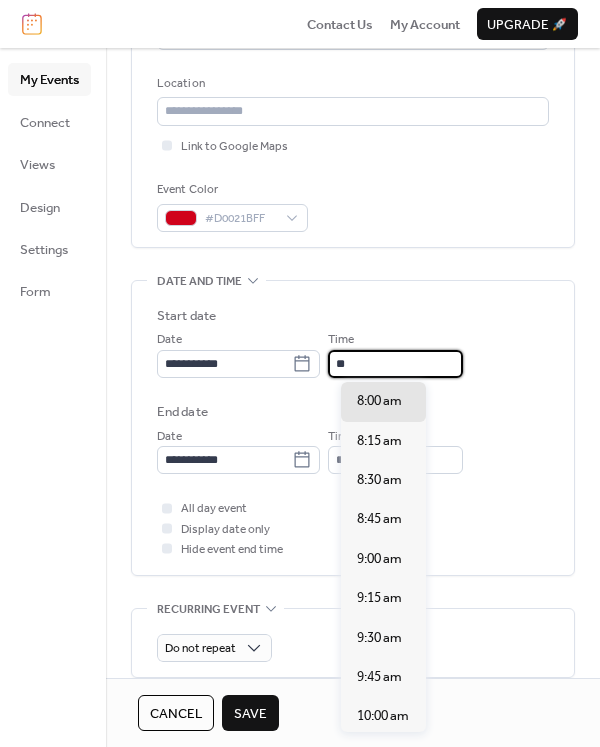type on "*" 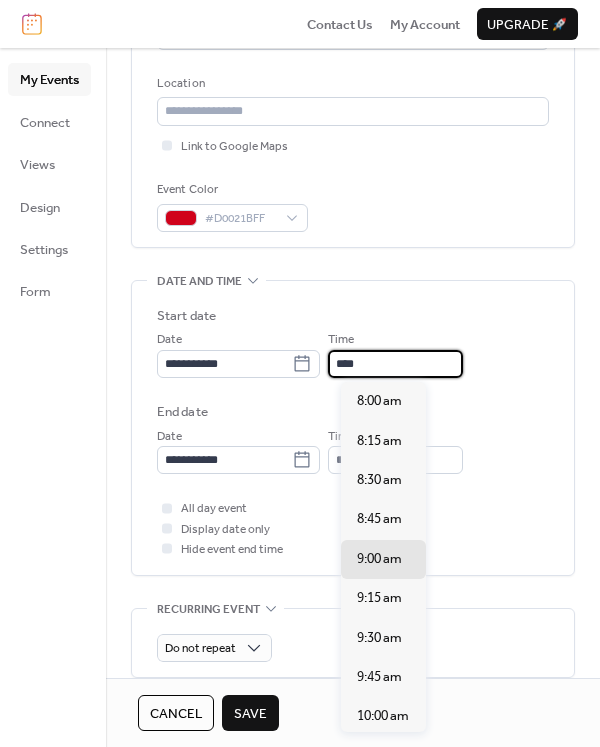 type on "*******" 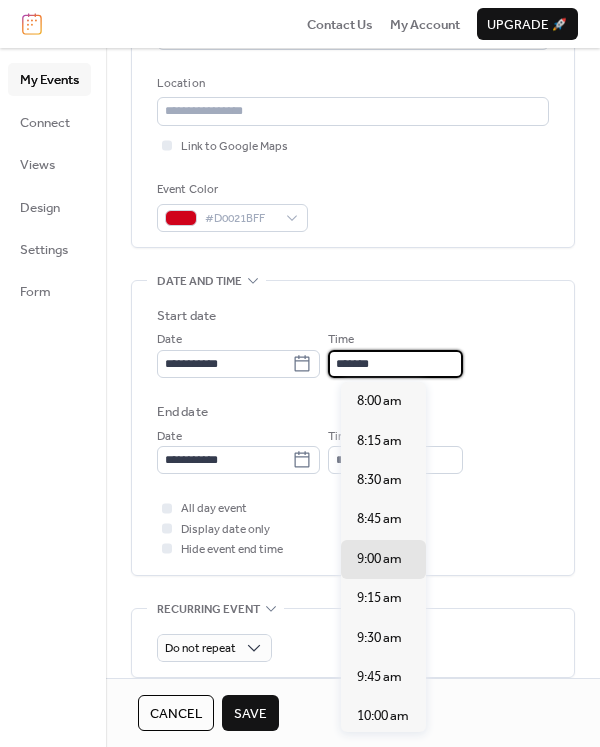 click on "End date" at bounding box center [353, 412] 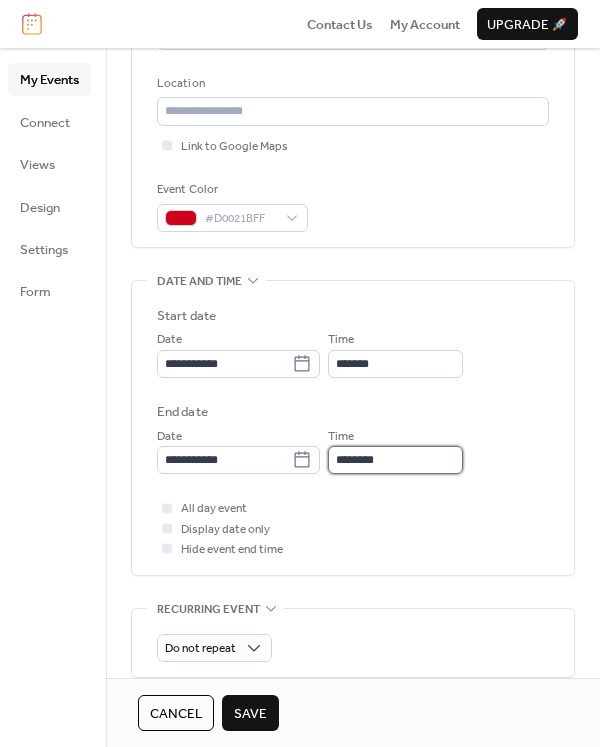 click on "********" at bounding box center (395, 460) 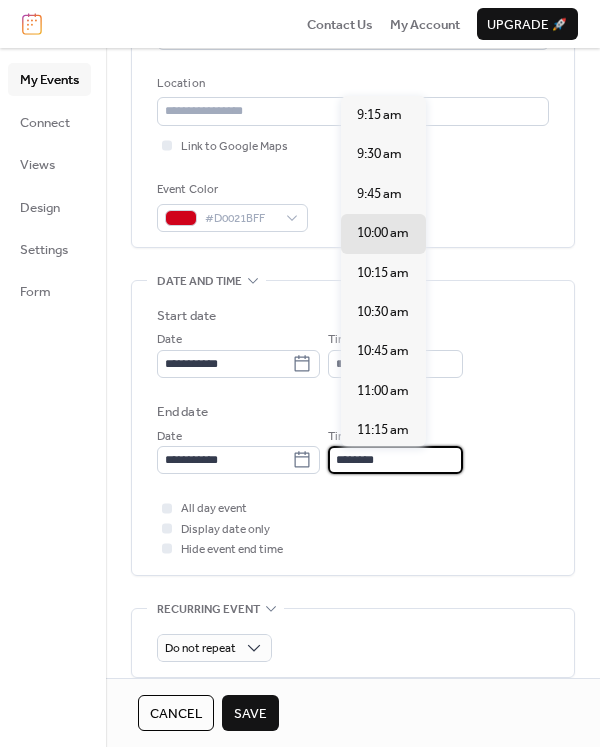 click on "********" at bounding box center (395, 460) 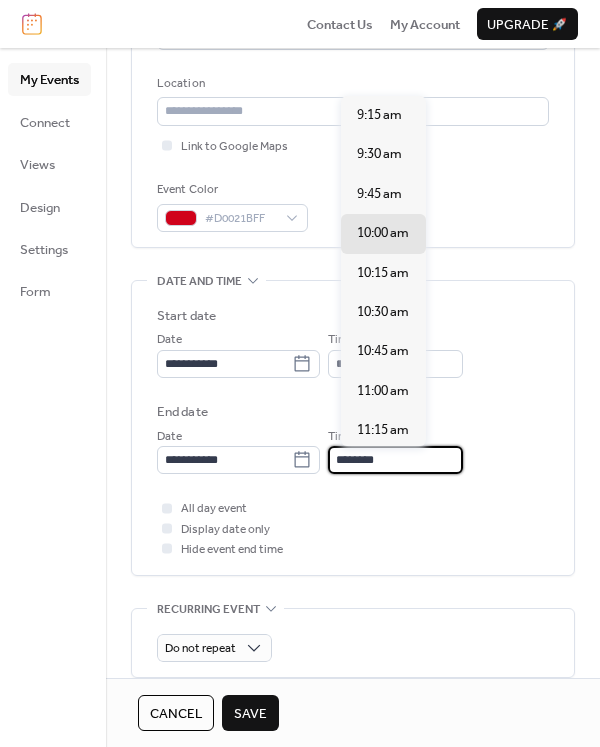 click on "********" at bounding box center [395, 460] 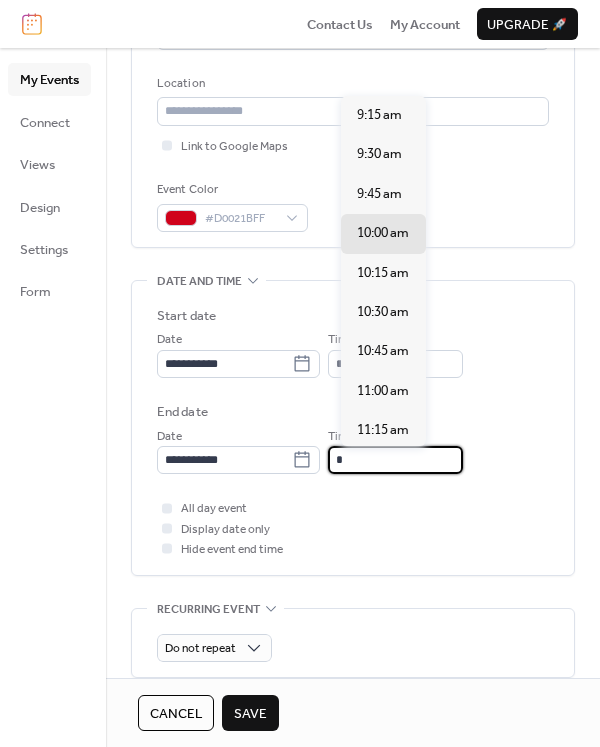 scroll, scrollTop: 1064, scrollLeft: 0, axis: vertical 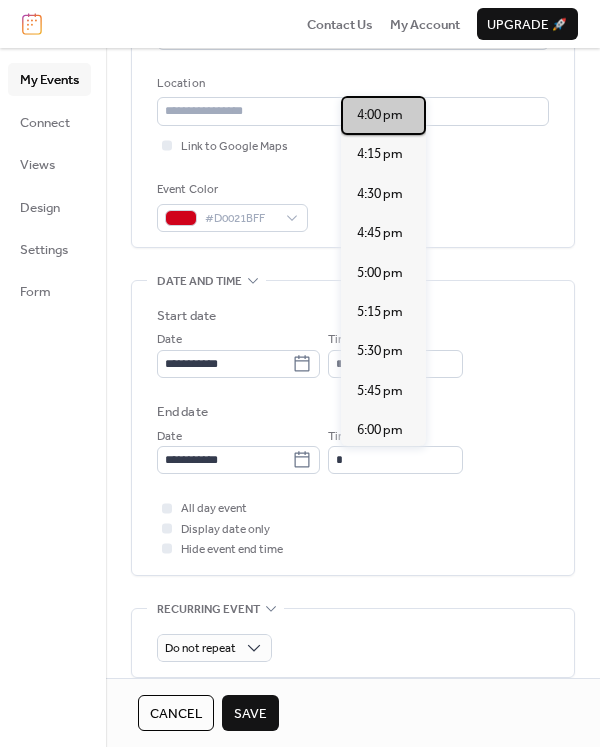 click on "4:00 pm" at bounding box center (380, 115) 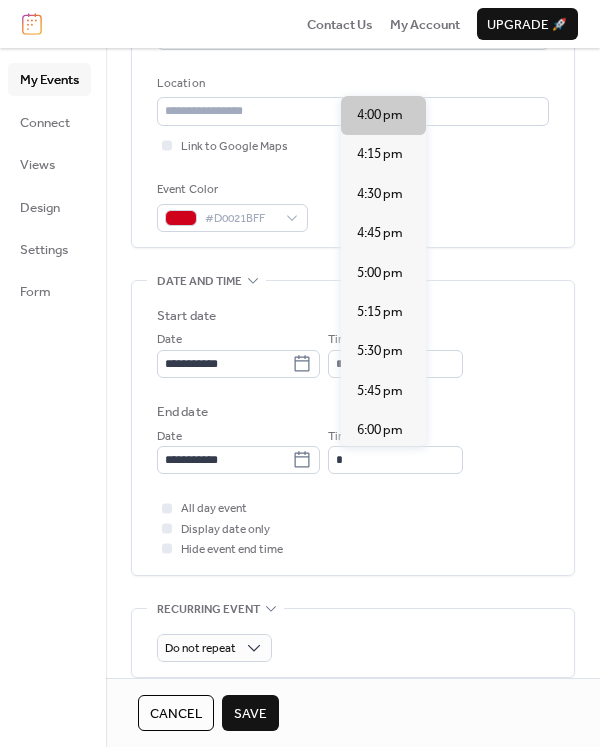 type on "*******" 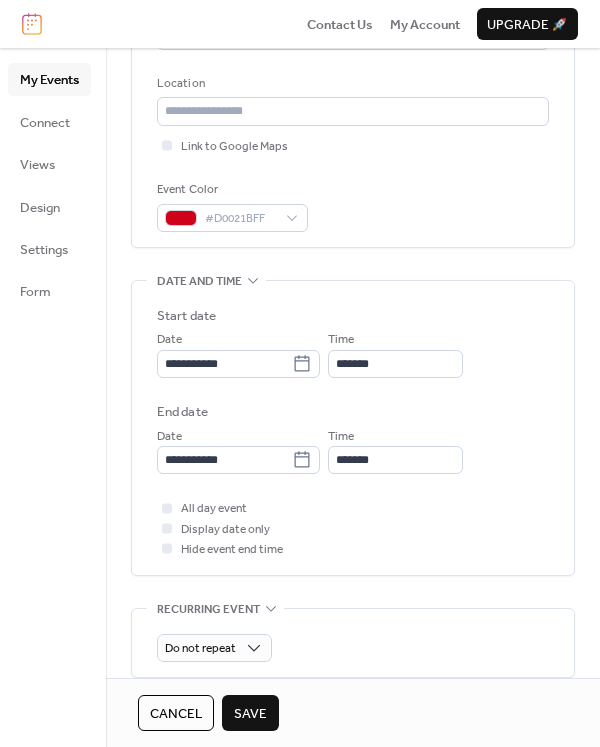 click on "All day event Display date only Hide event end time" at bounding box center [353, 528] 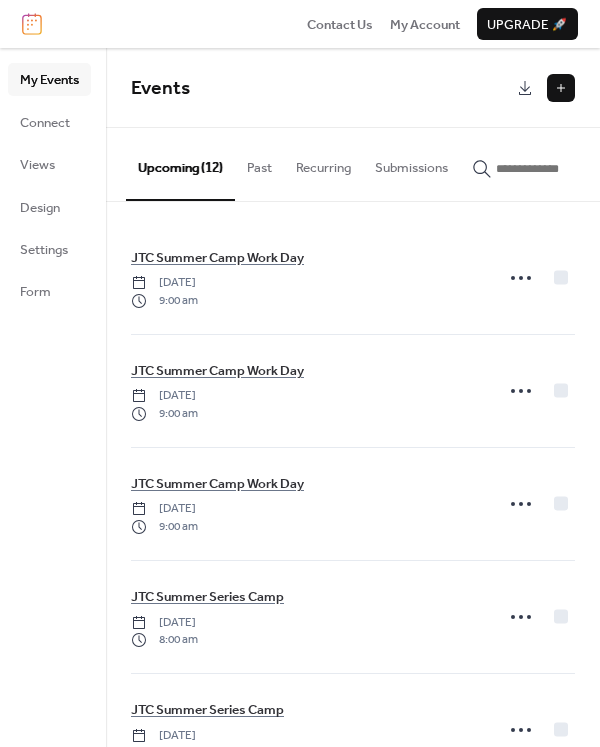 click at bounding box center [561, 88] 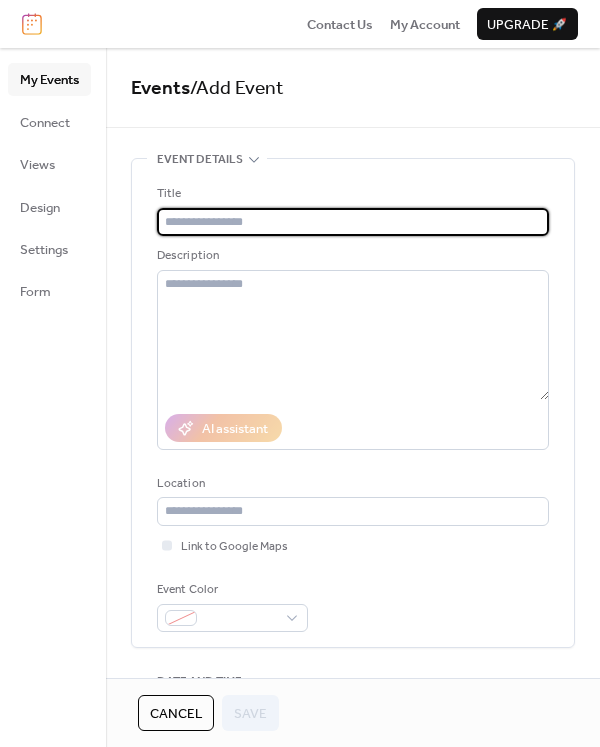 click at bounding box center [353, 222] 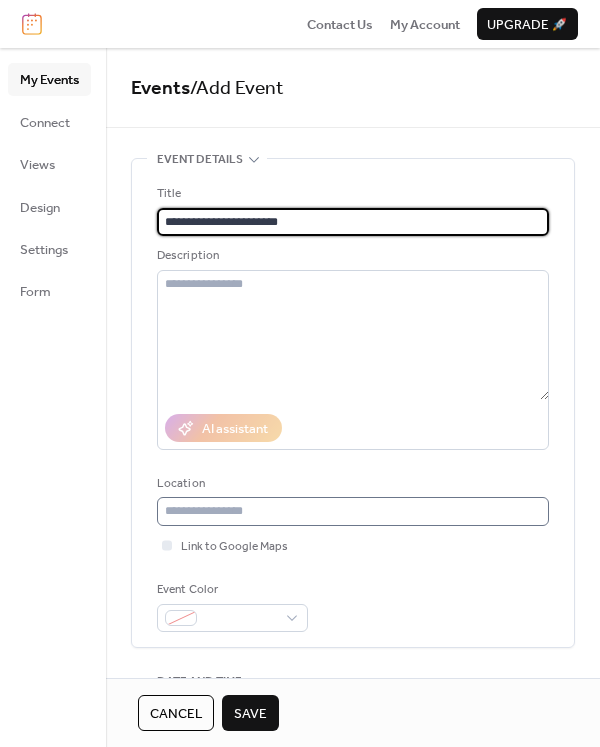 scroll, scrollTop: 400, scrollLeft: 0, axis: vertical 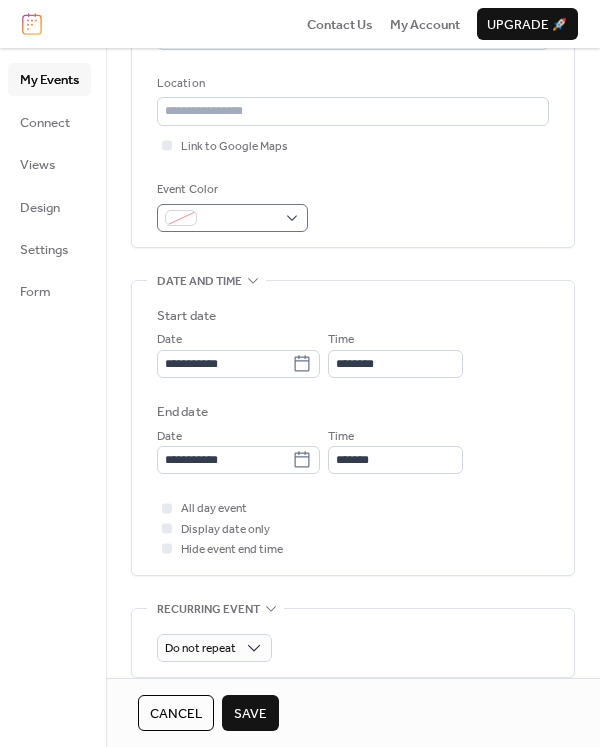 type on "**********" 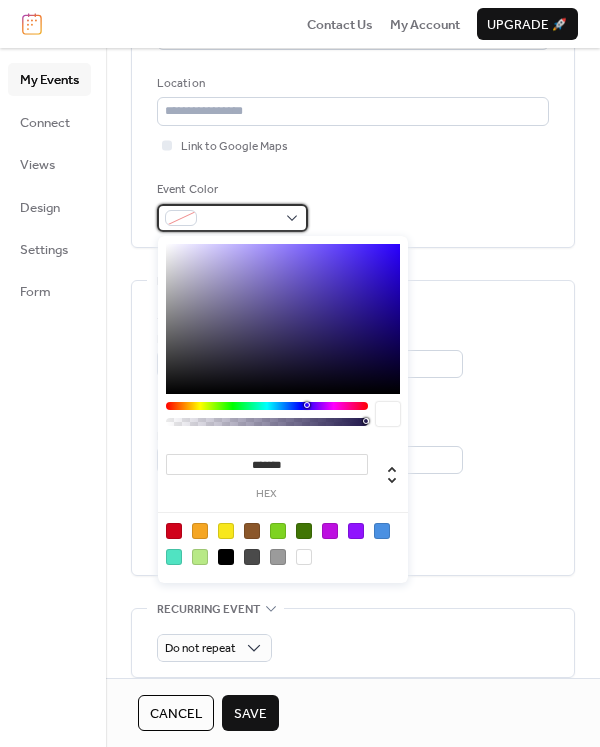 click at bounding box center (181, 218) 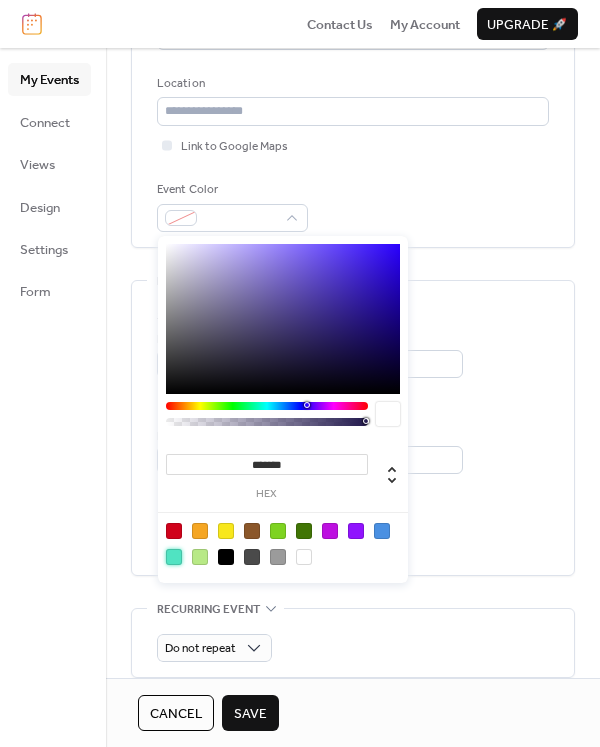 click at bounding box center [174, 557] 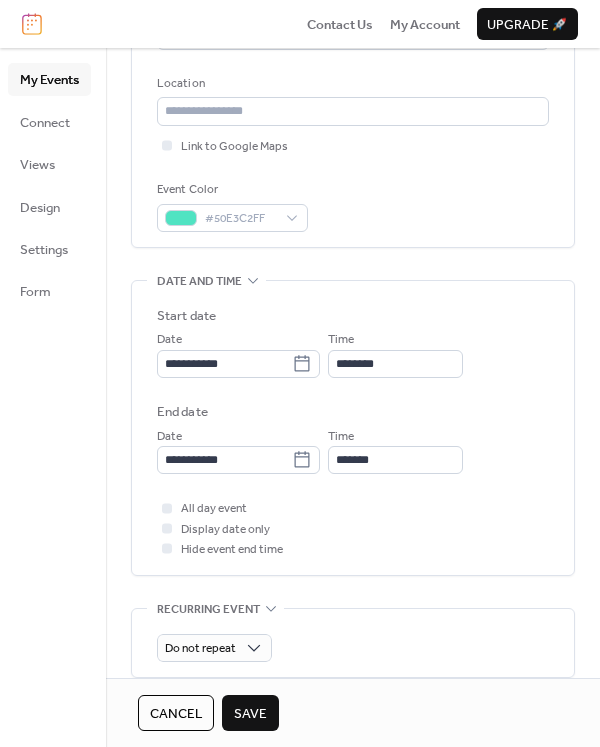 click on "**********" at bounding box center [353, 8] 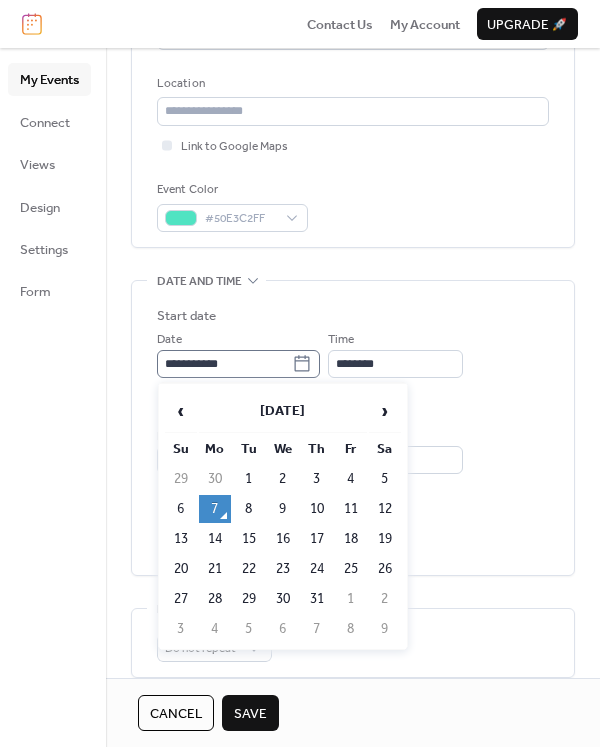 click 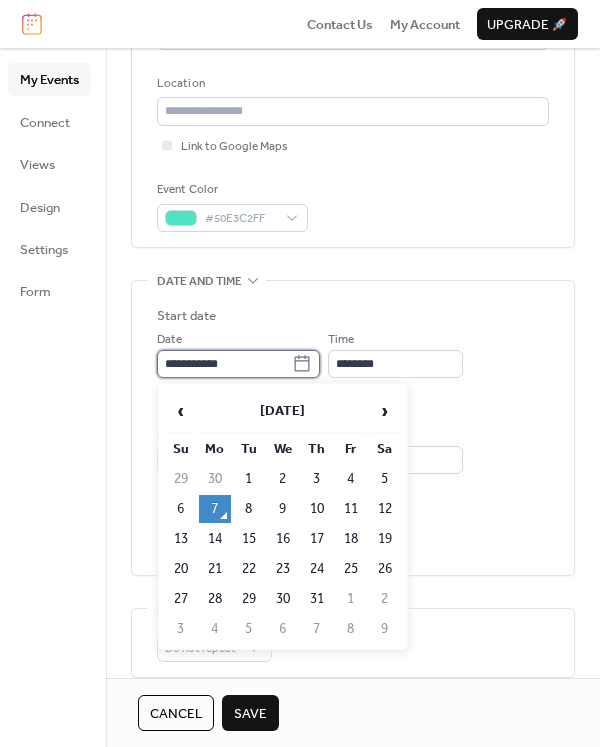 click on "**********" at bounding box center (224, 364) 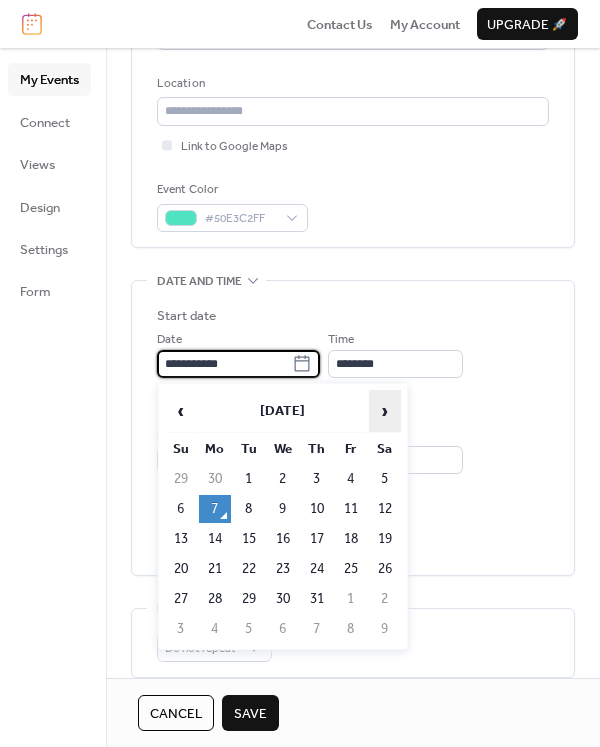 click on "›" at bounding box center [385, 411] 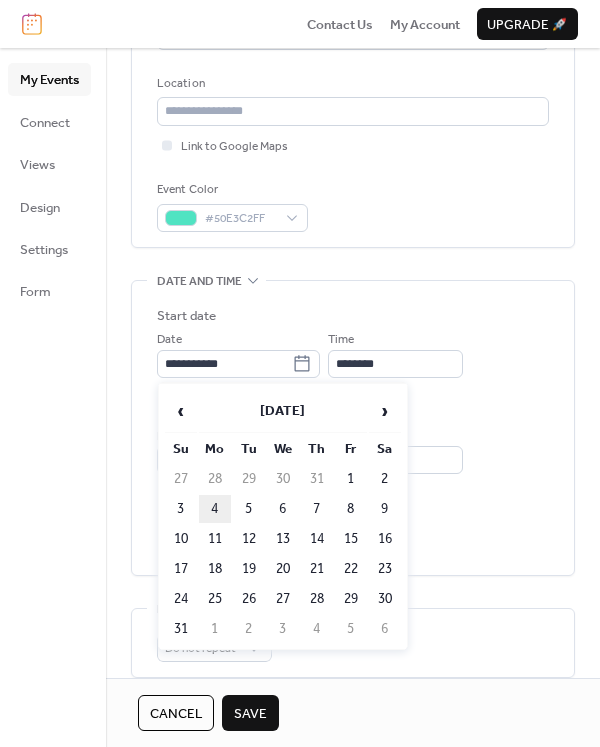 click on "4" at bounding box center [215, 509] 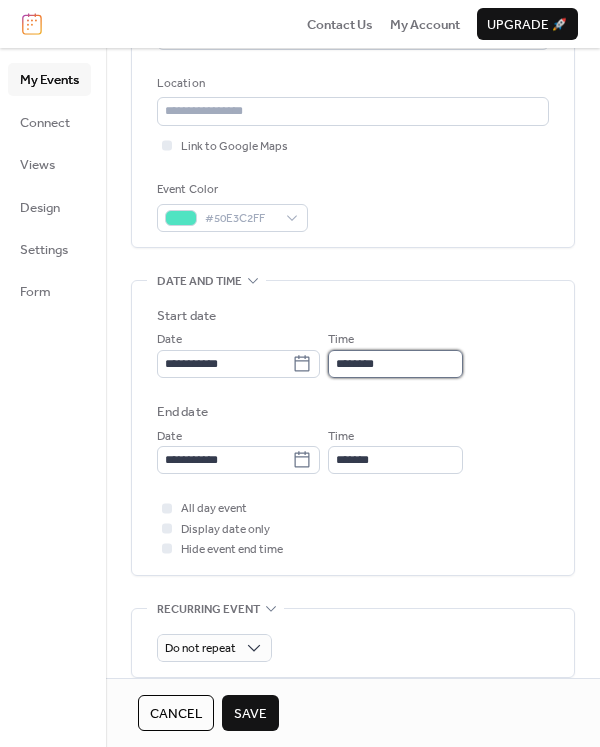 click on "********" at bounding box center [395, 364] 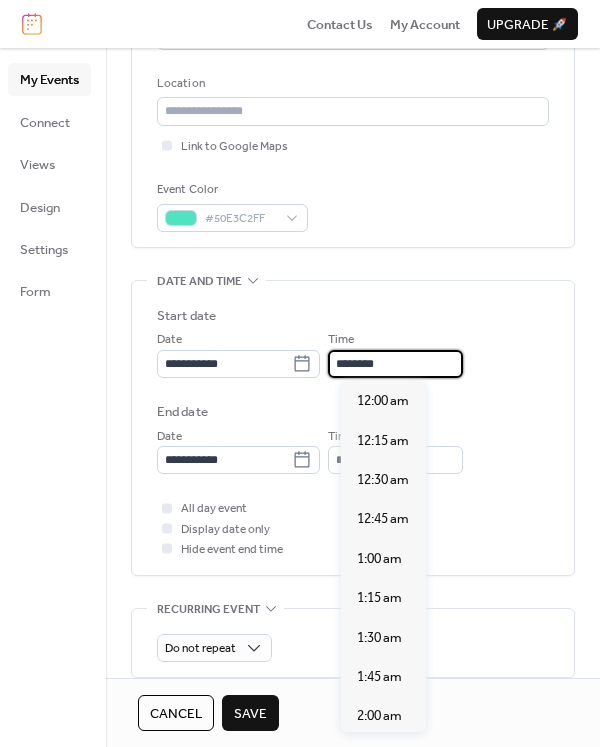 click on "********" at bounding box center [395, 364] 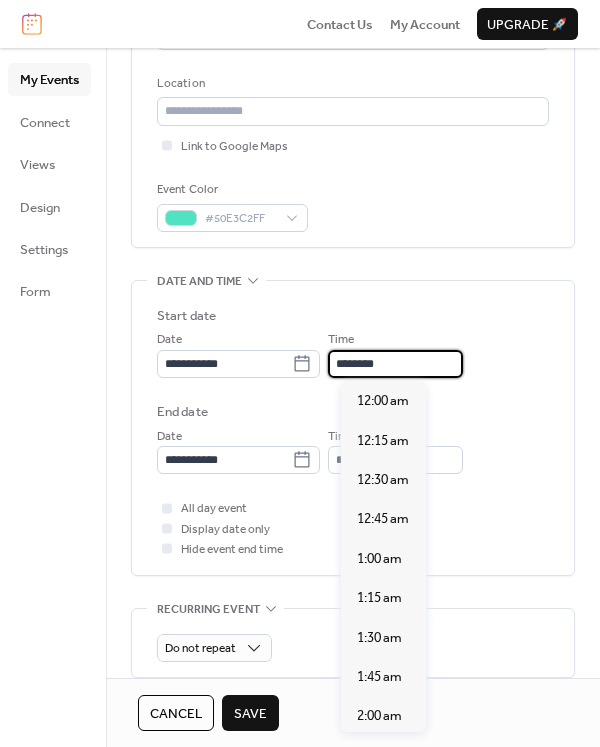 scroll, scrollTop: 1892, scrollLeft: 0, axis: vertical 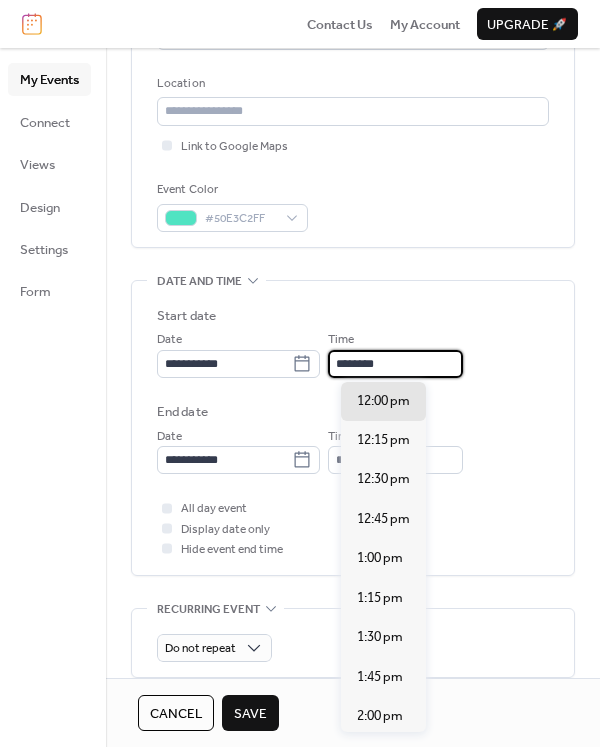 click on "********" at bounding box center (395, 364) 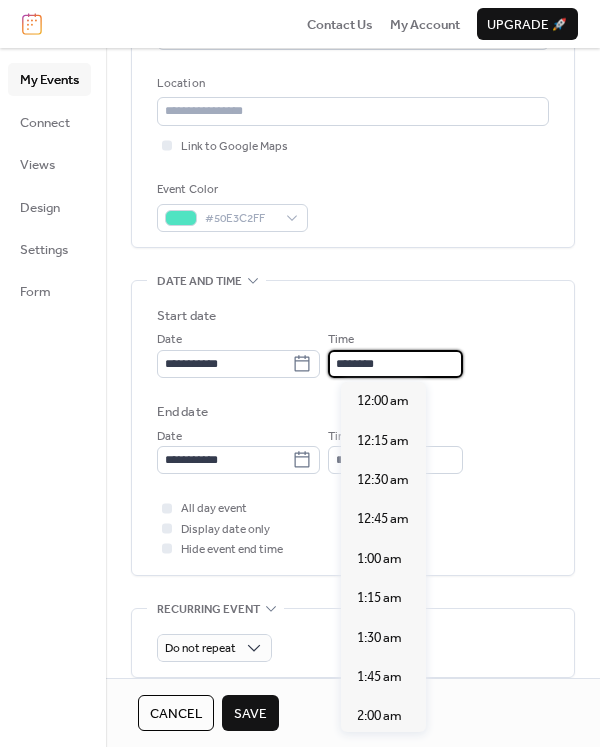 click on "********" at bounding box center (395, 364) 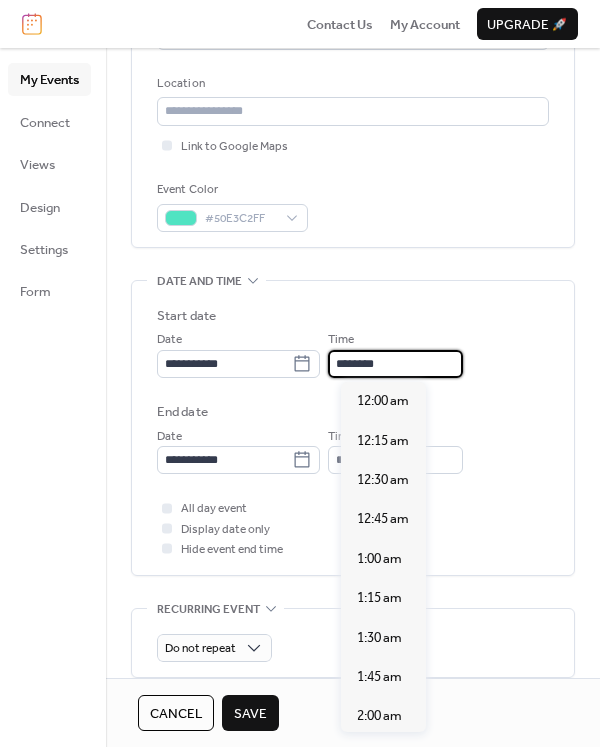scroll, scrollTop: 1892, scrollLeft: 0, axis: vertical 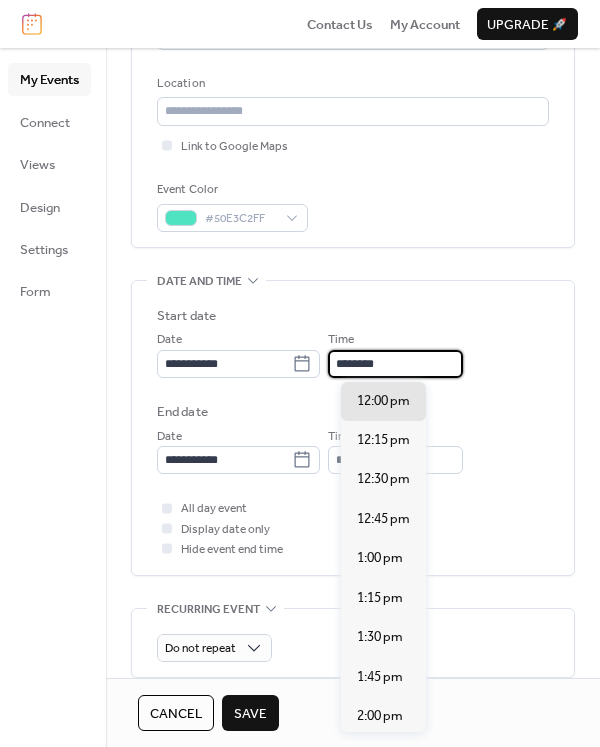 click on "********" at bounding box center (395, 364) 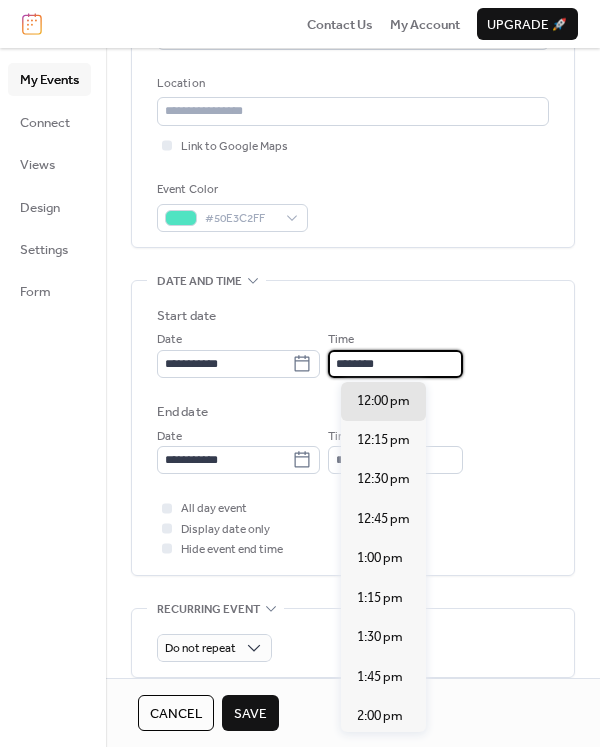 click on "********" at bounding box center (395, 364) 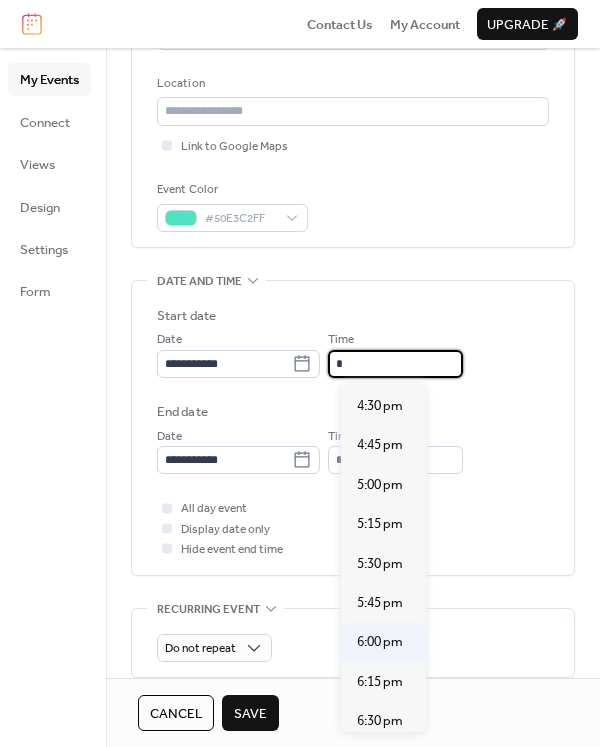 scroll, scrollTop: 2588, scrollLeft: 0, axis: vertical 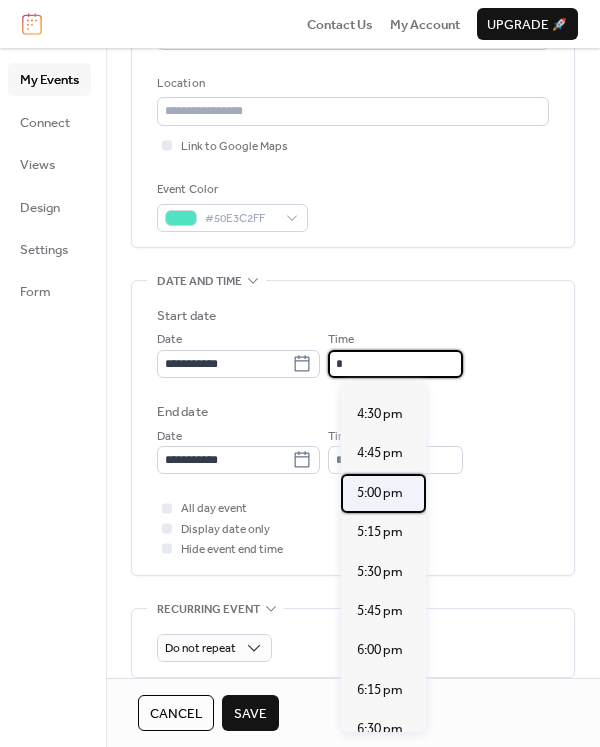 click on "5:00 pm" at bounding box center [380, 493] 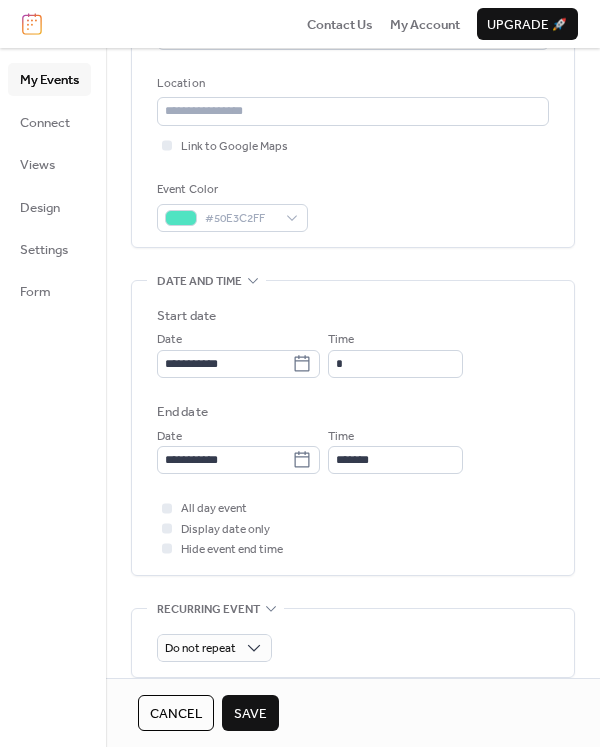 type on "*******" 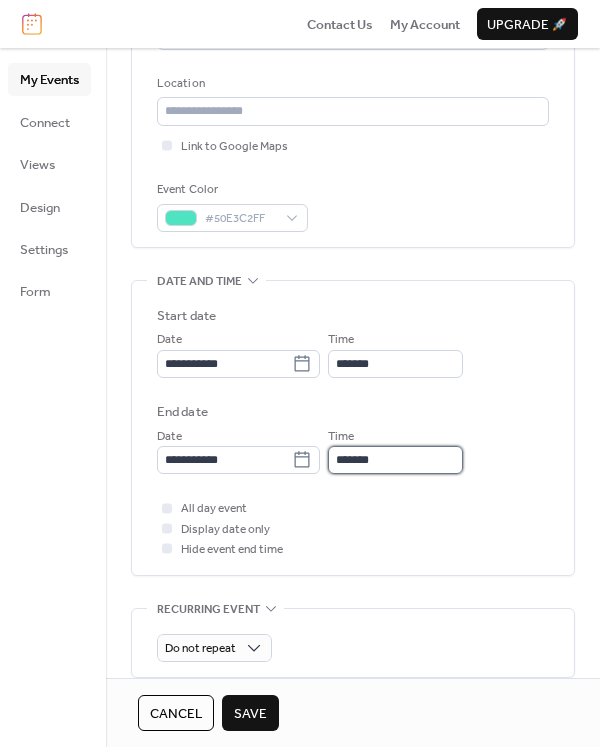 click on "*******" at bounding box center [395, 460] 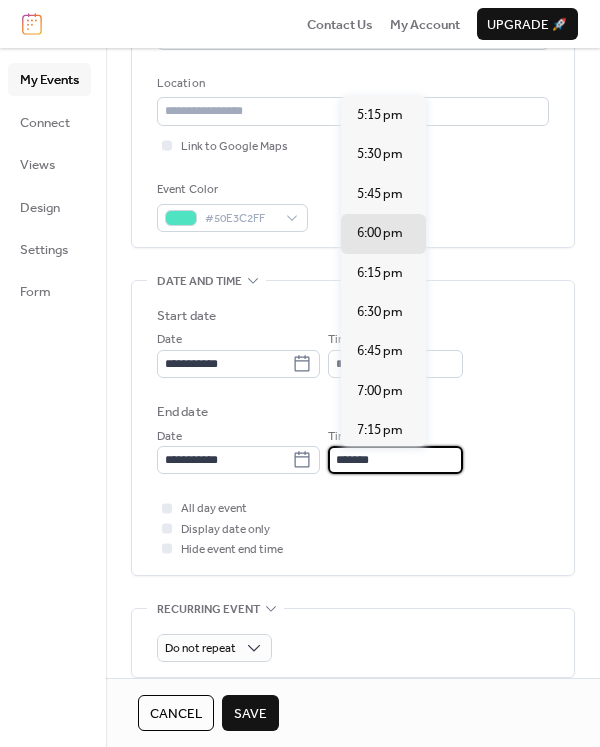 click on "*******" at bounding box center [395, 460] 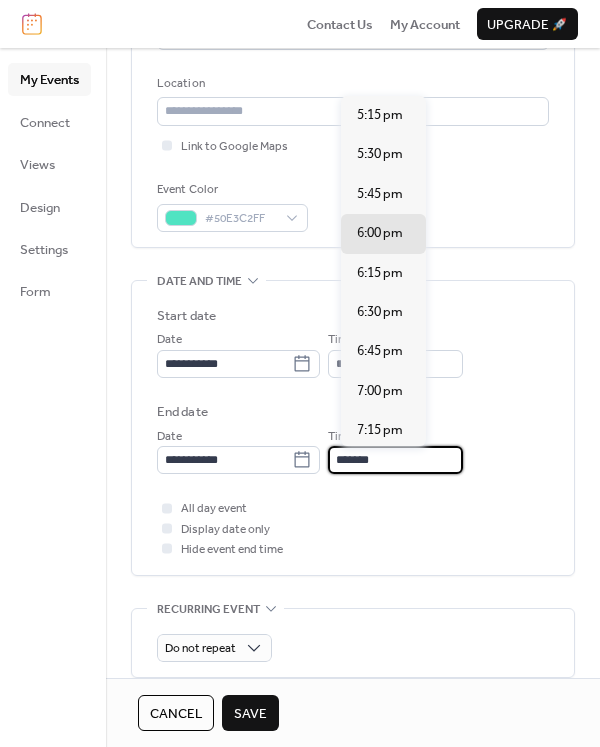 click on "*******" at bounding box center [395, 460] 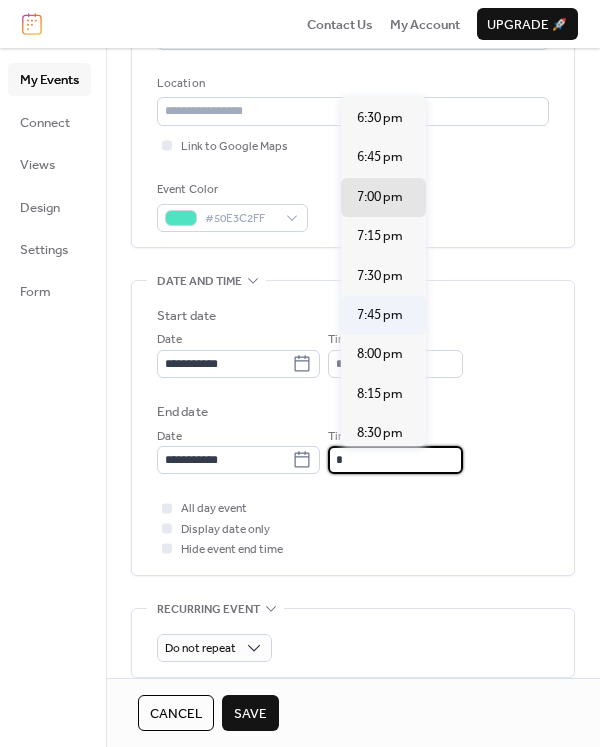 scroll, scrollTop: 200, scrollLeft: 0, axis: vertical 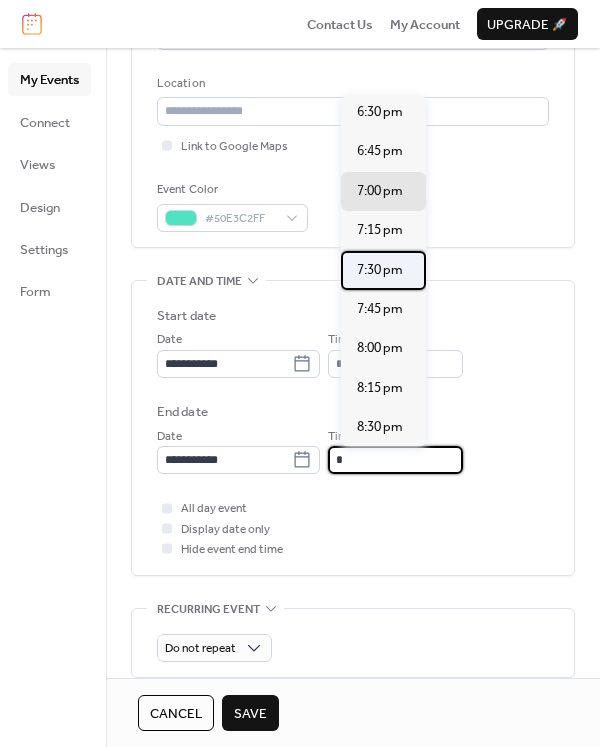 click on "7:30 pm" at bounding box center [380, 270] 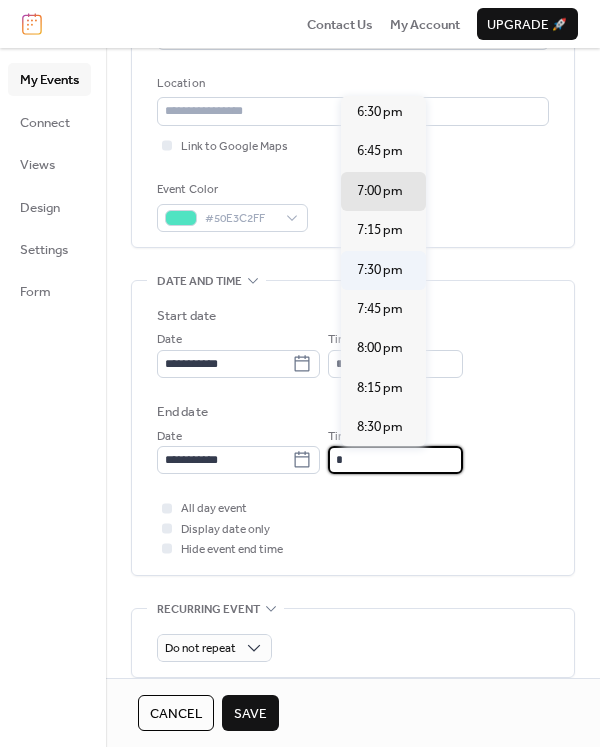 type on "*******" 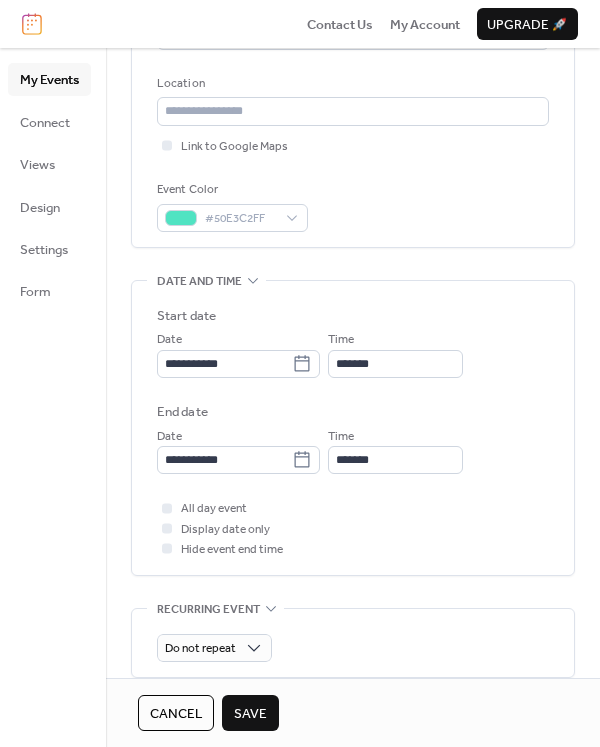 click on "All day event Display date only Hide event end time" at bounding box center (353, 528) 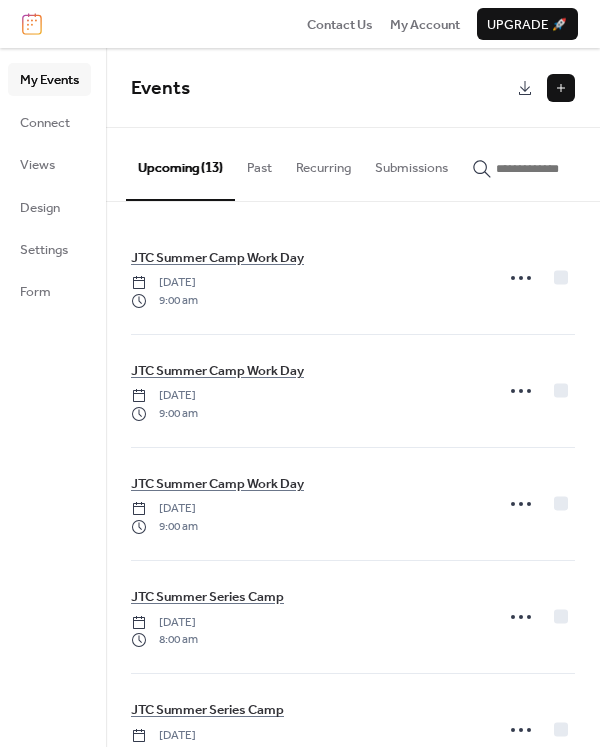 click at bounding box center [561, 88] 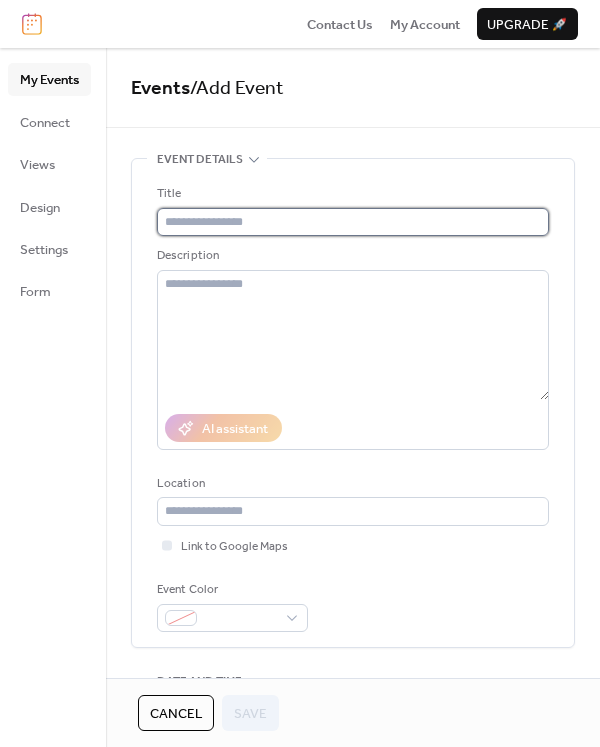 click at bounding box center (353, 222) 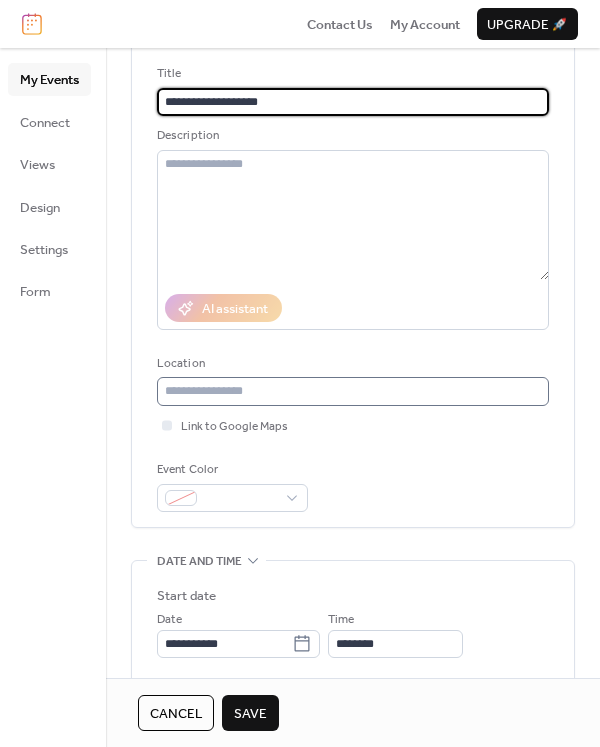 scroll, scrollTop: 300, scrollLeft: 0, axis: vertical 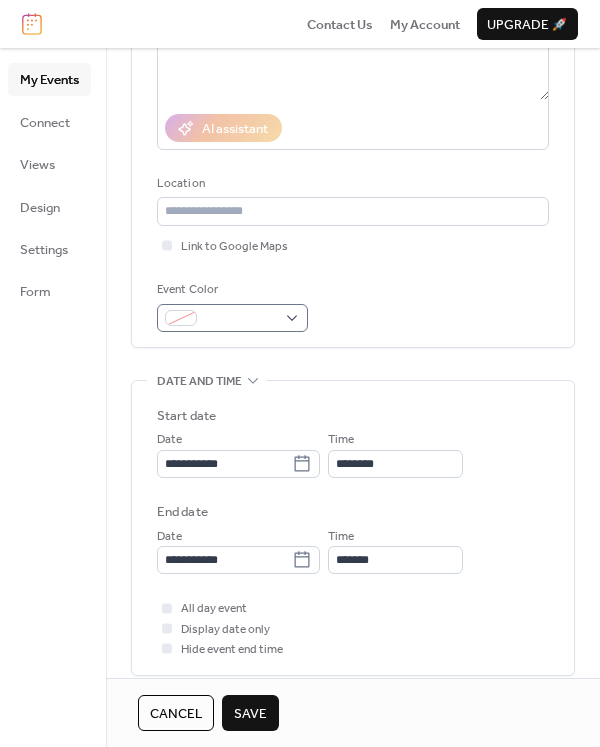 type on "**********" 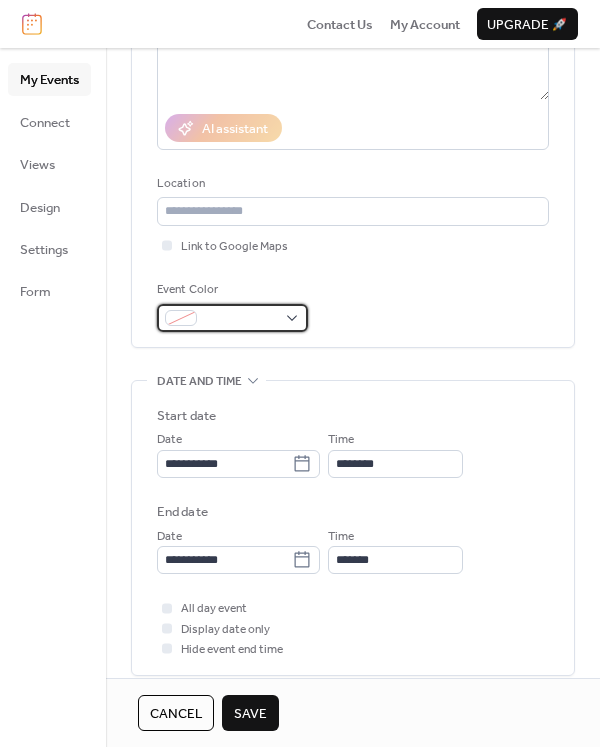 click at bounding box center (240, 319) 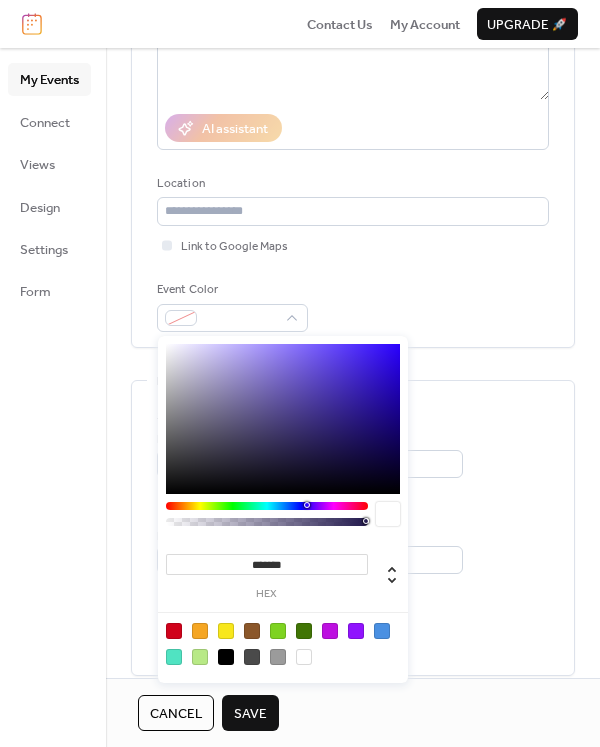 click at bounding box center [226, 657] 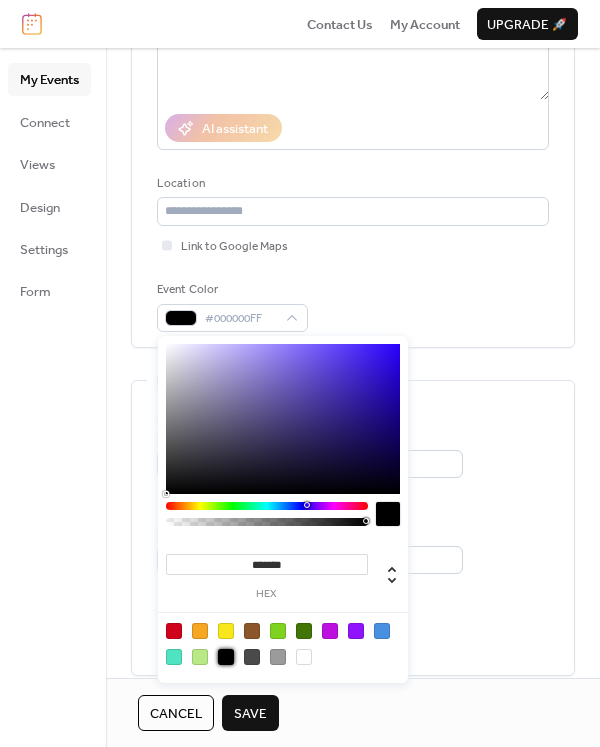 click on "**********" at bounding box center [353, 108] 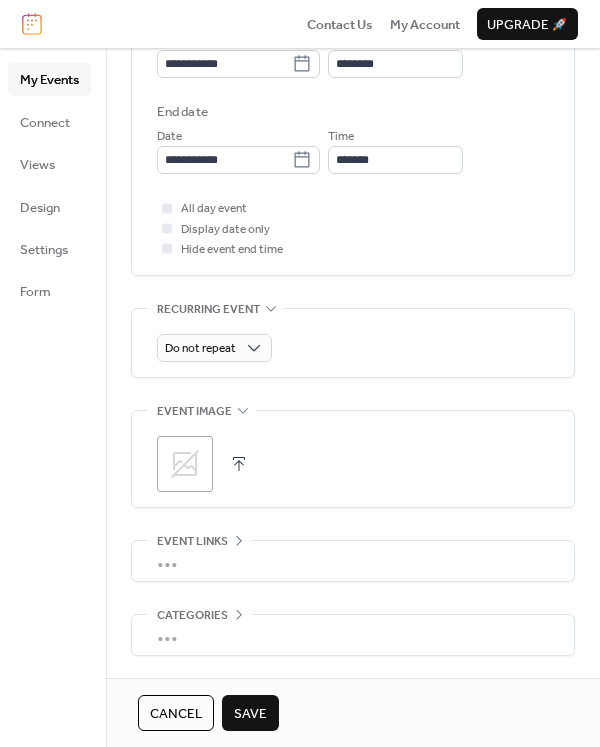 scroll, scrollTop: 600, scrollLeft: 0, axis: vertical 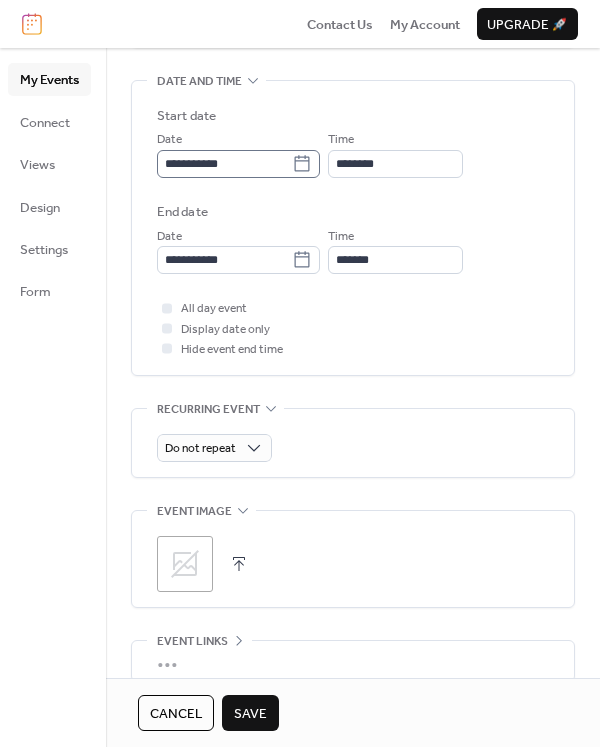 click 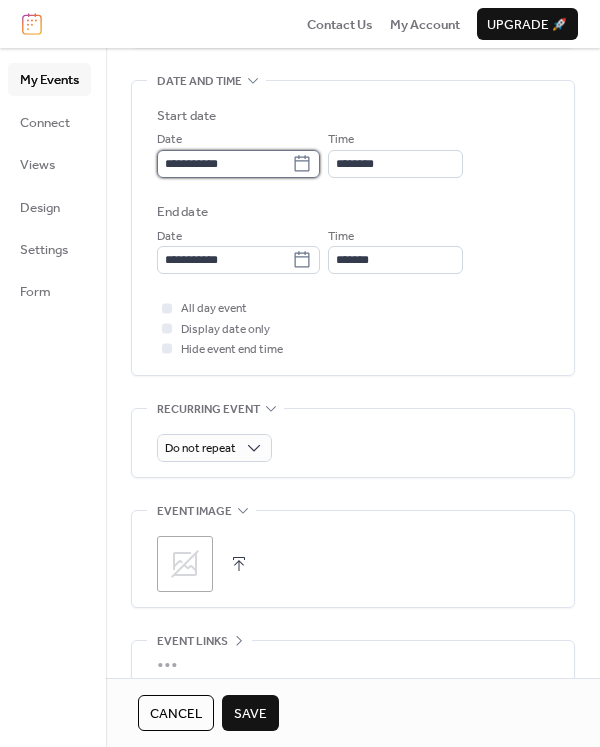 click on "**********" at bounding box center (224, 164) 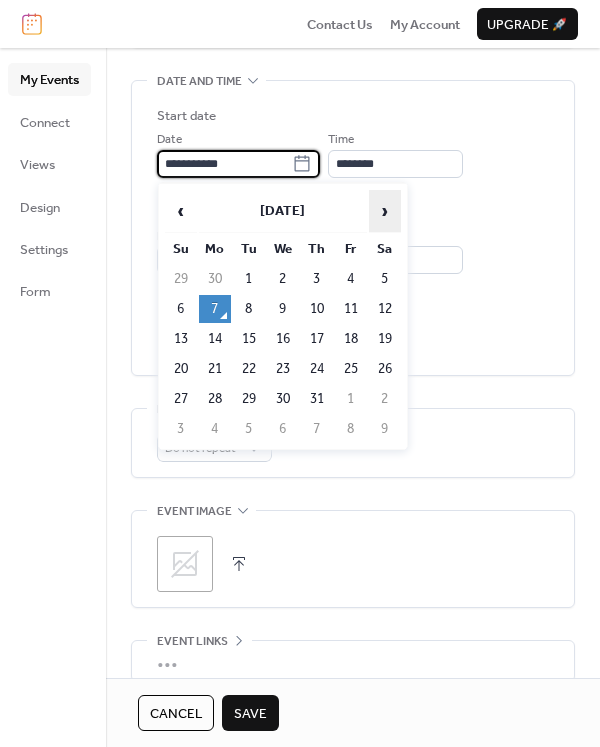 click on "›" at bounding box center (385, 211) 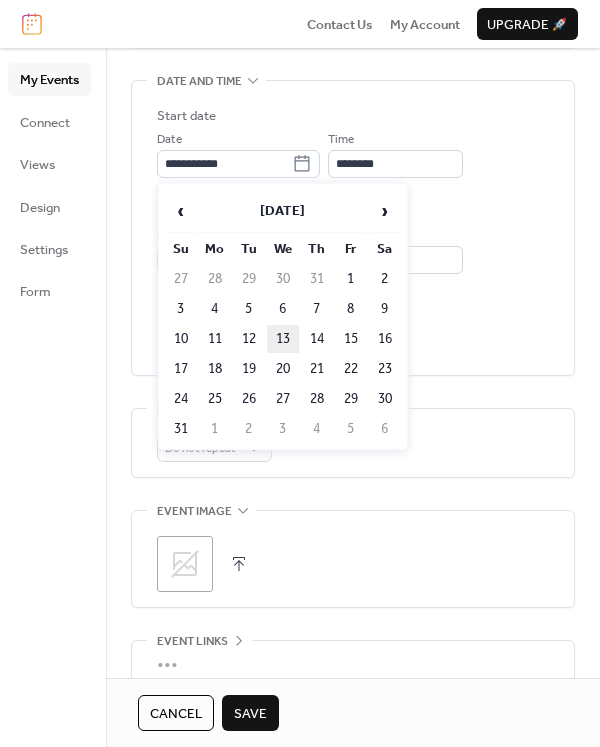 click on "13" at bounding box center (283, 339) 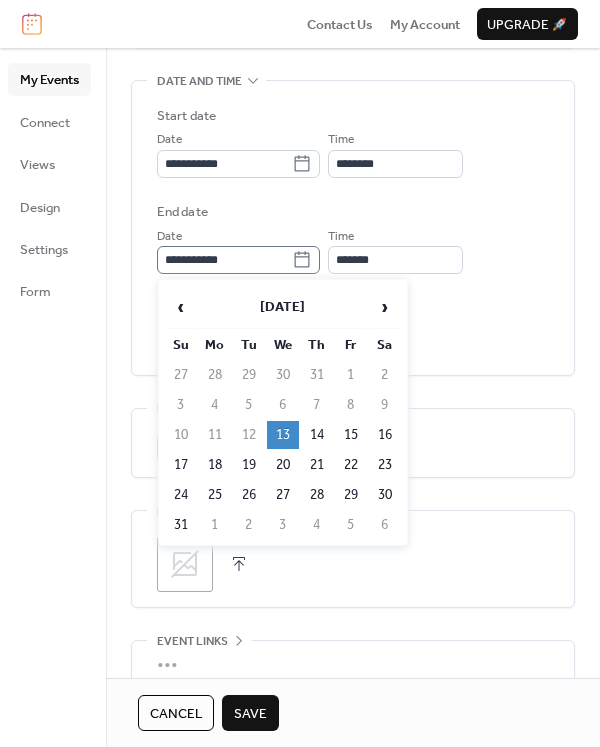 click 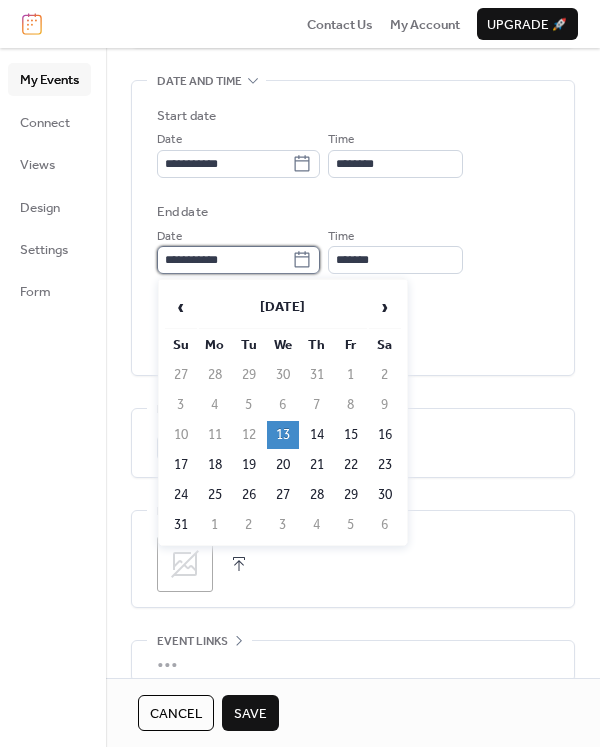 click on "**********" at bounding box center (224, 260) 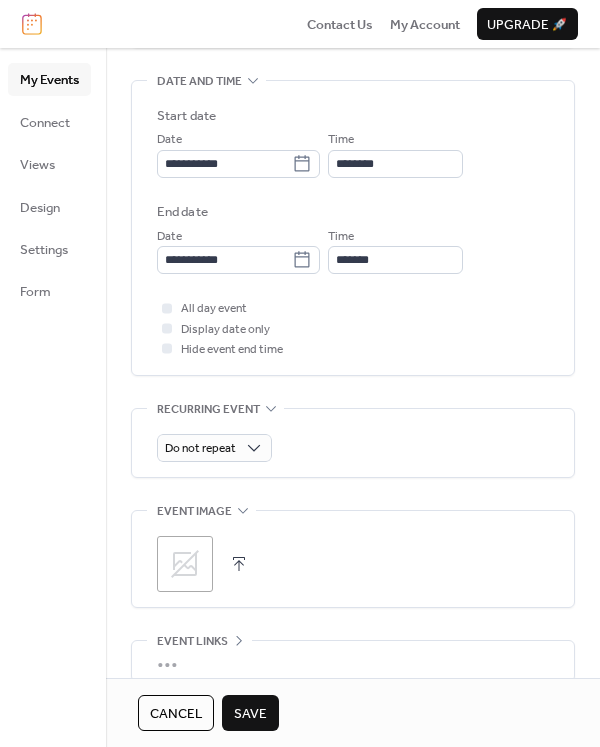 click on "**********" at bounding box center (353, 233) 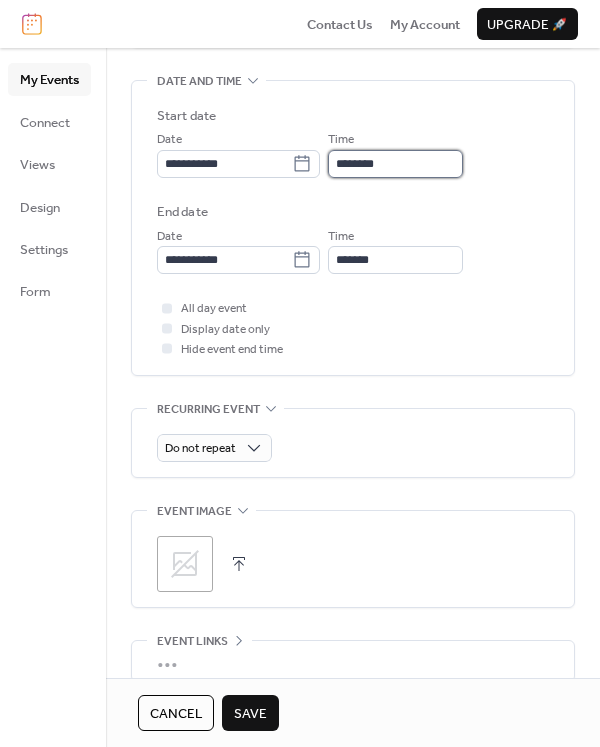 click on "********" at bounding box center [395, 164] 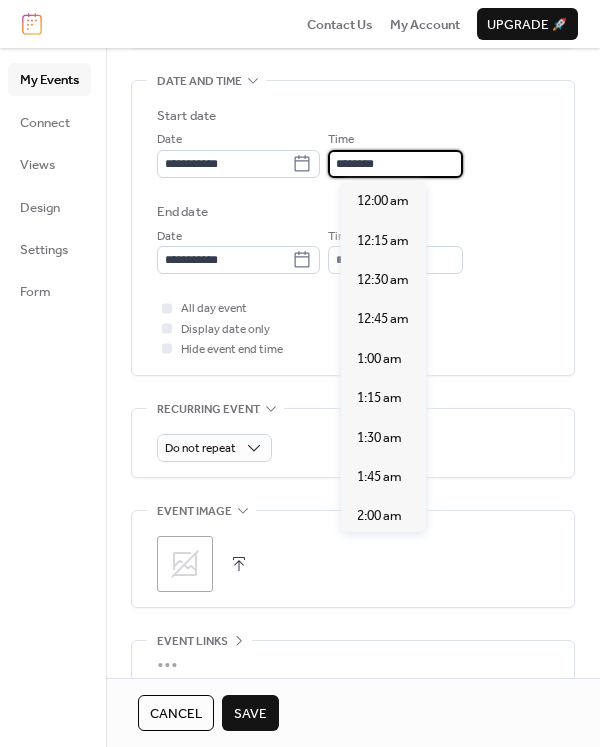 scroll, scrollTop: 1892, scrollLeft: 0, axis: vertical 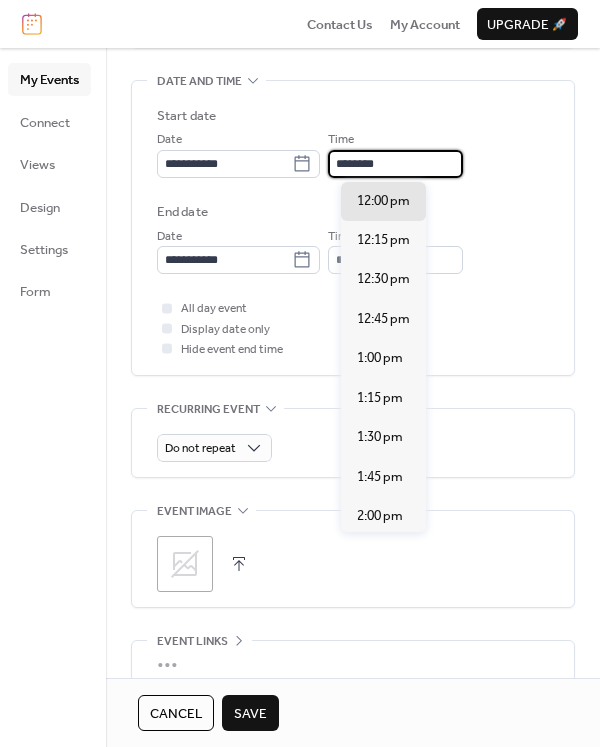 click on "********" at bounding box center [395, 164] 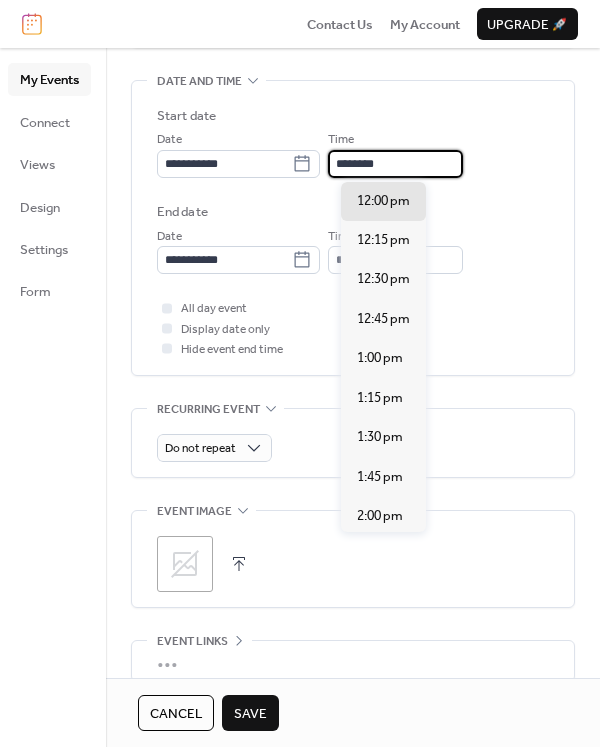 click on "********" at bounding box center [395, 164] 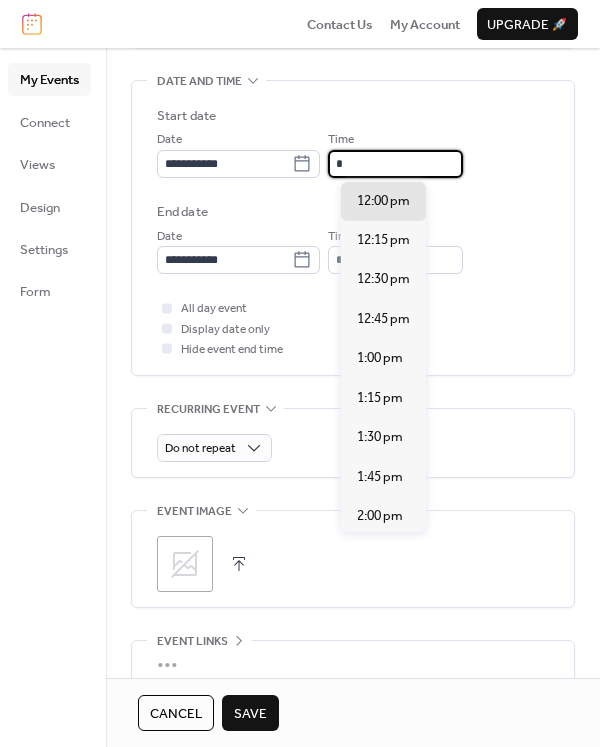 scroll, scrollTop: 1103, scrollLeft: 0, axis: vertical 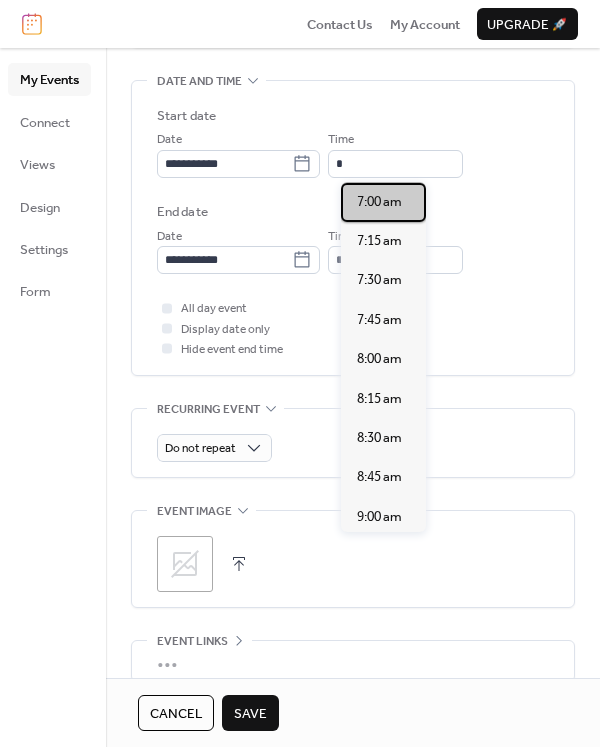 click on "7:00 am" at bounding box center [379, 202] 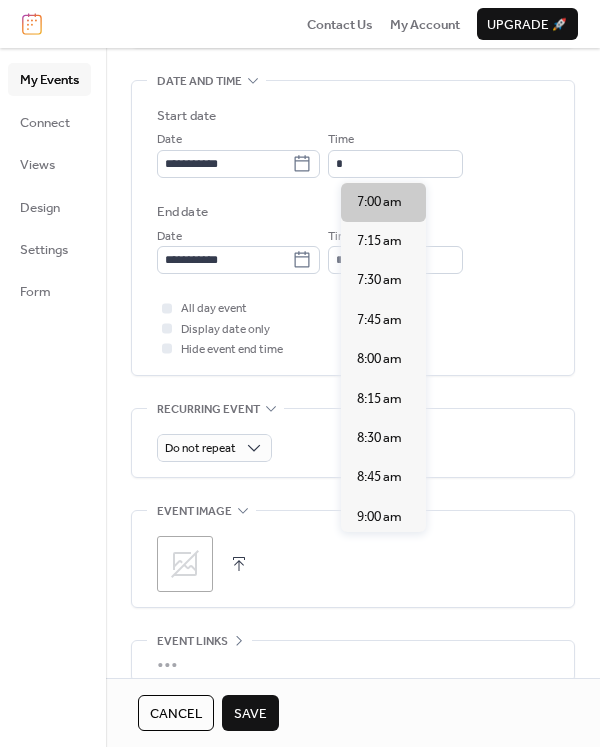 type on "*******" 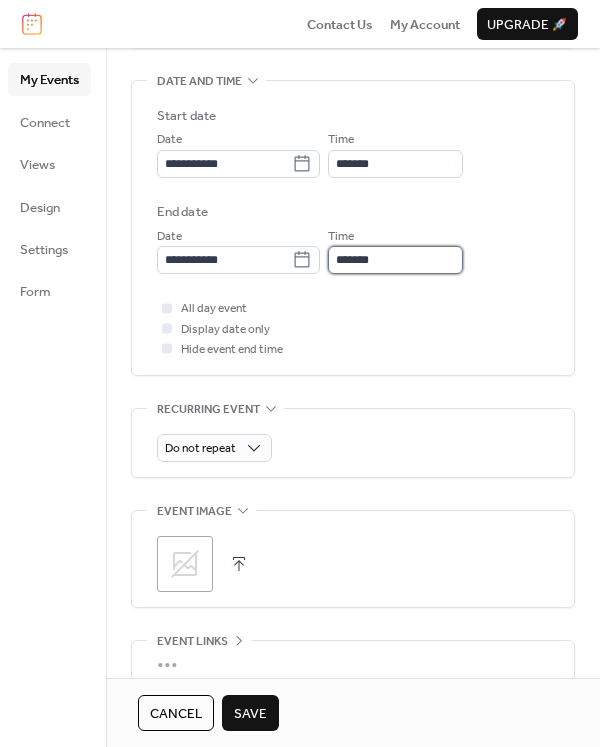click on "*******" at bounding box center (395, 260) 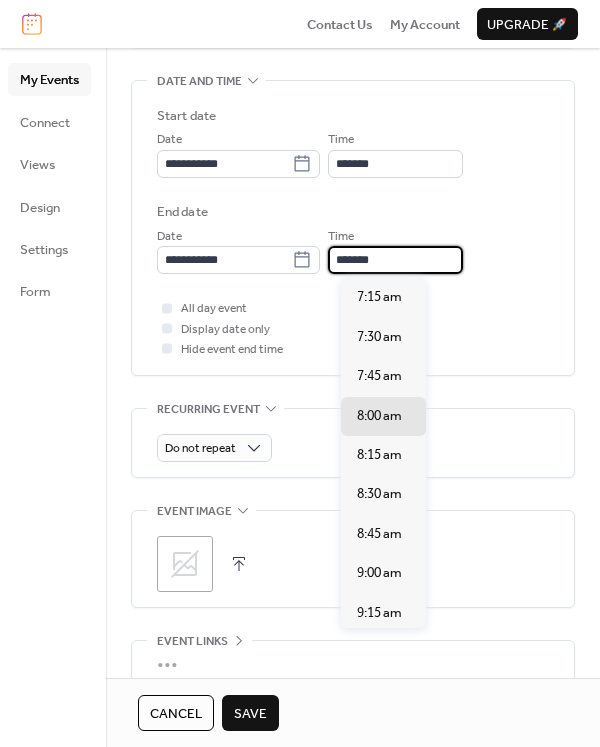 click on "*******" at bounding box center [395, 260] 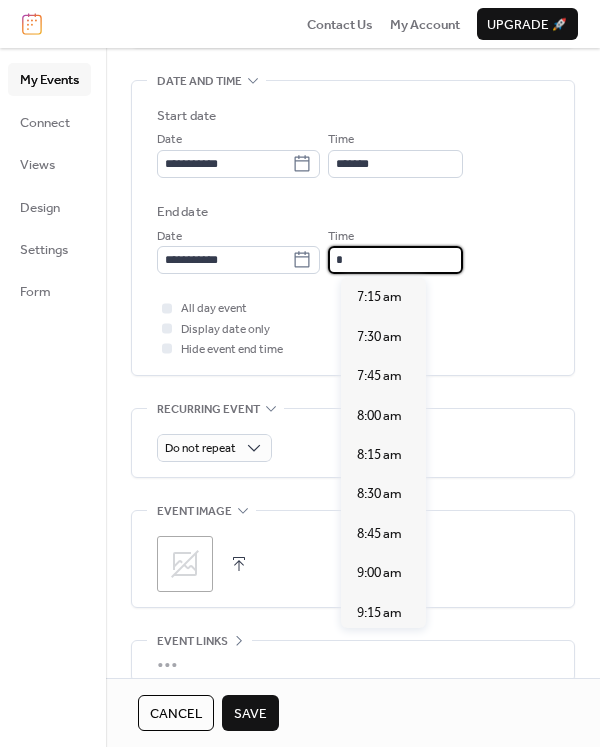 scroll, scrollTop: 1222, scrollLeft: 0, axis: vertical 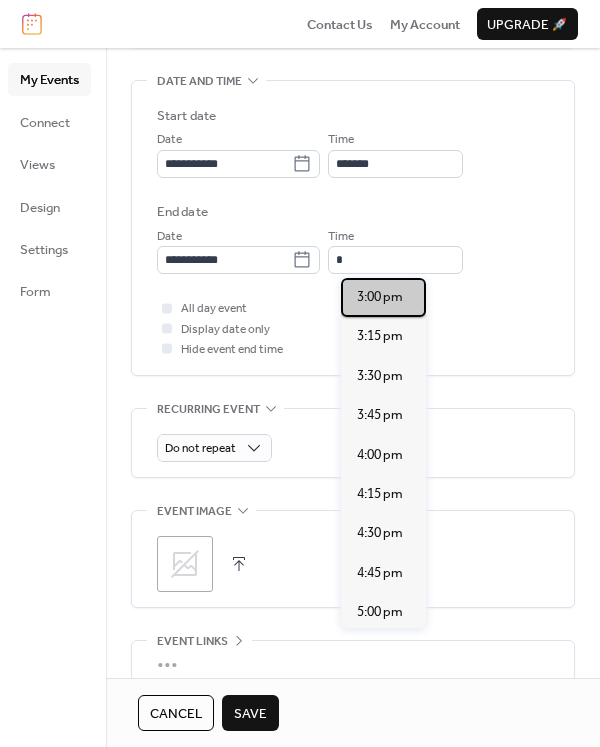 click on "3:00 pm" at bounding box center [380, 297] 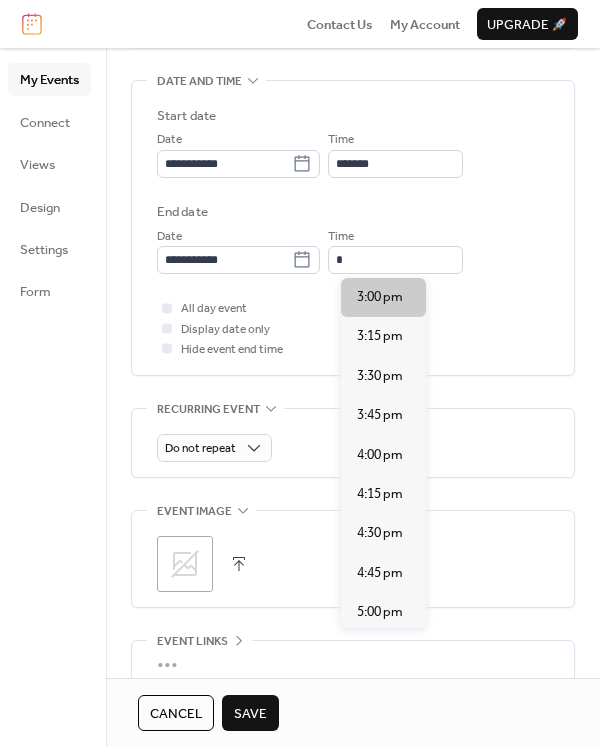 type on "*******" 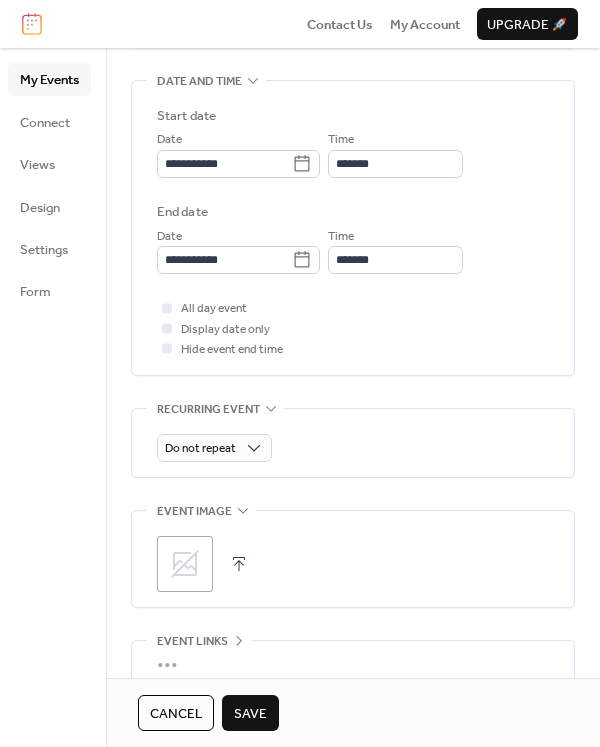 click on "Save" at bounding box center [250, 714] 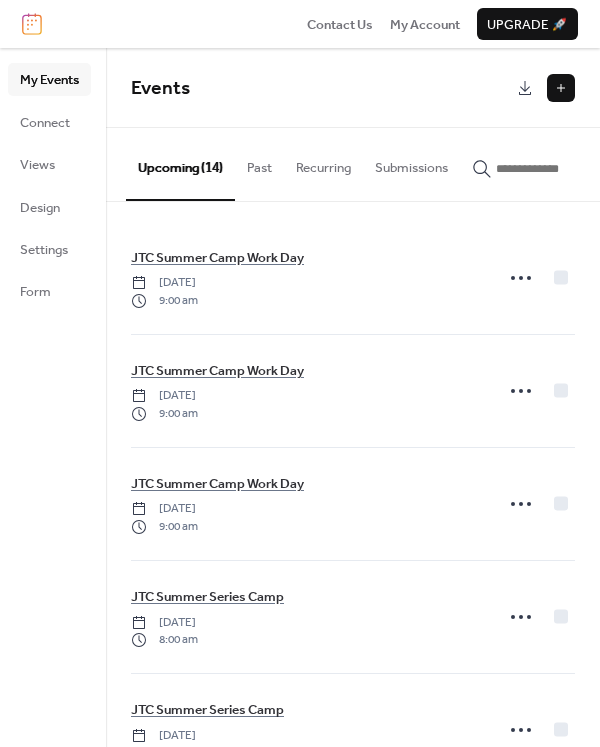 click at bounding box center [561, 88] 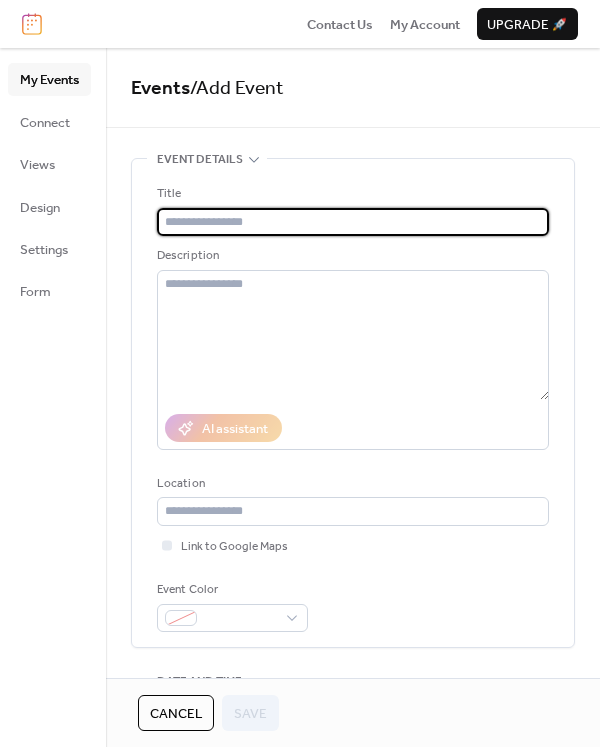 click at bounding box center (353, 222) 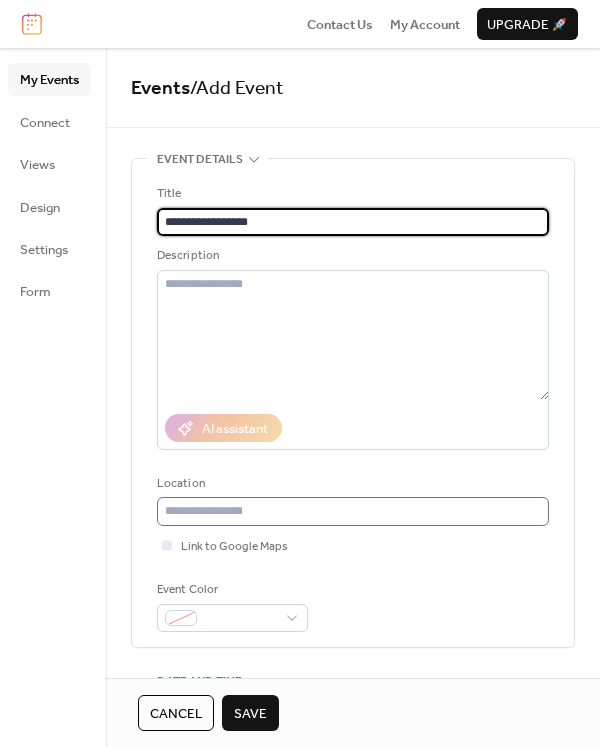 type on "**********" 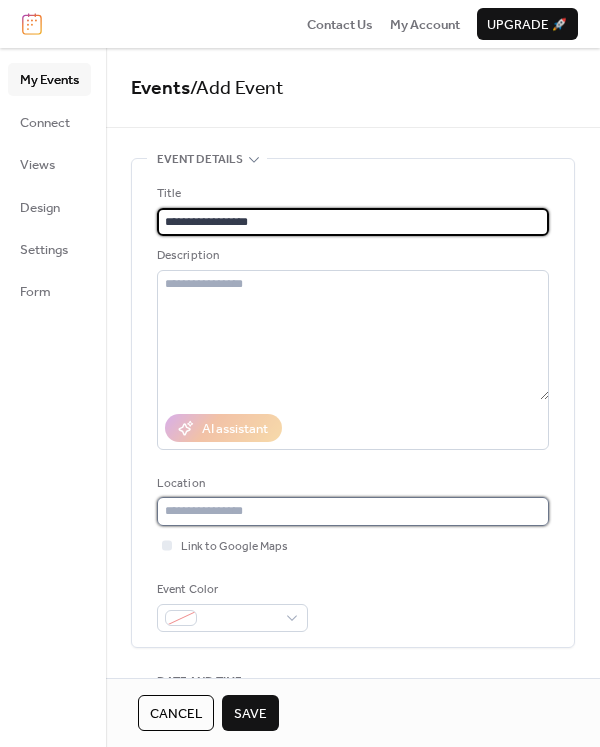 click at bounding box center [353, 511] 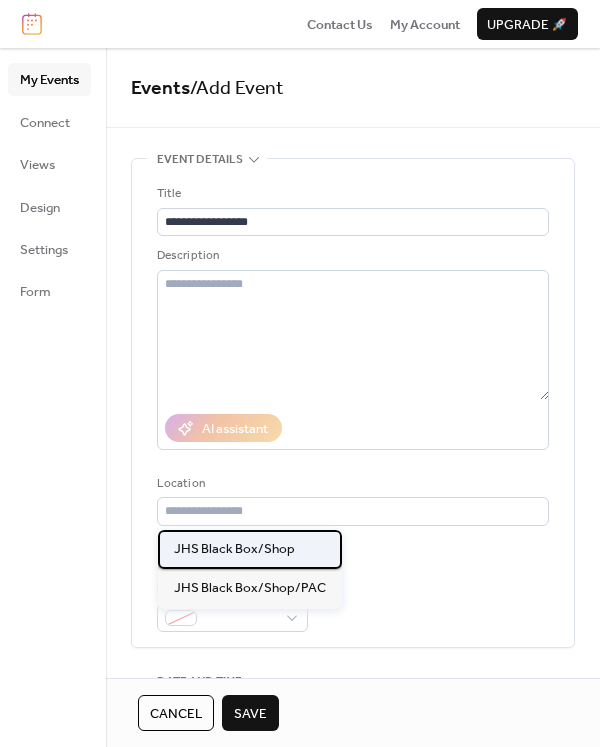 click on "JHS Black Box/Shop" at bounding box center (234, 549) 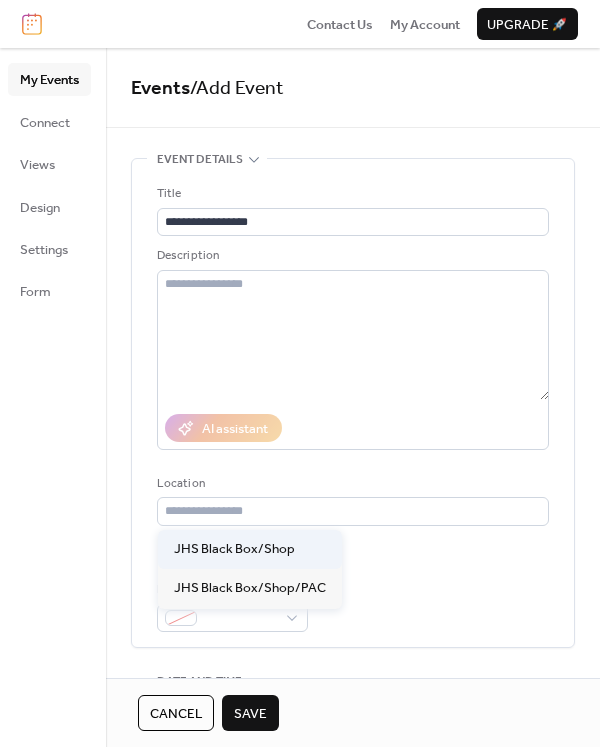 type on "**********" 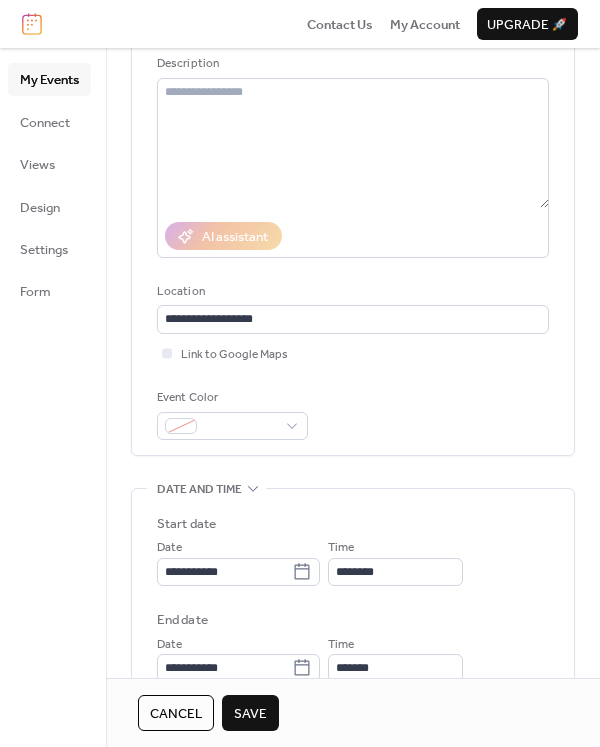 scroll, scrollTop: 200, scrollLeft: 0, axis: vertical 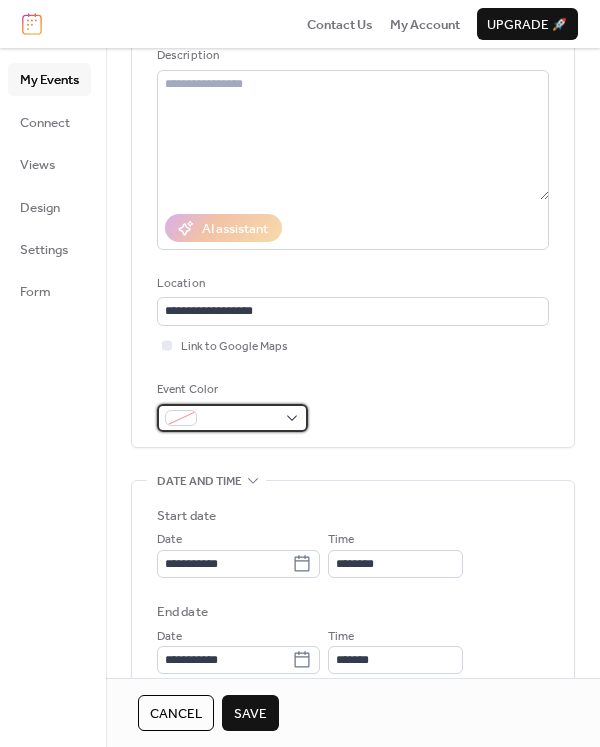 click at bounding box center [240, 419] 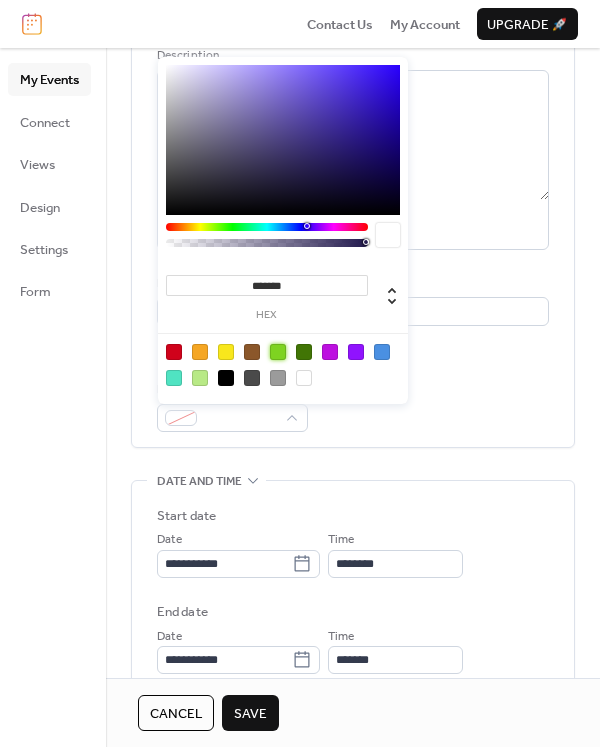click at bounding box center (278, 352) 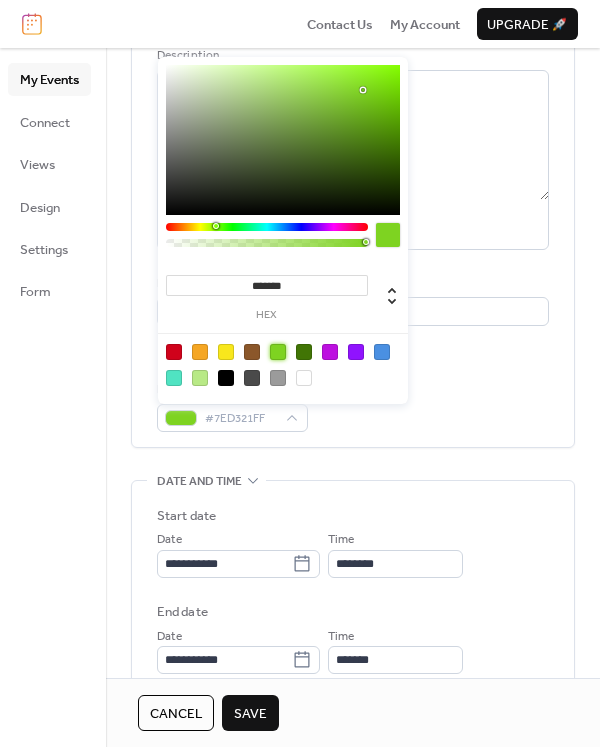 click on "**********" at bounding box center (353, 203) 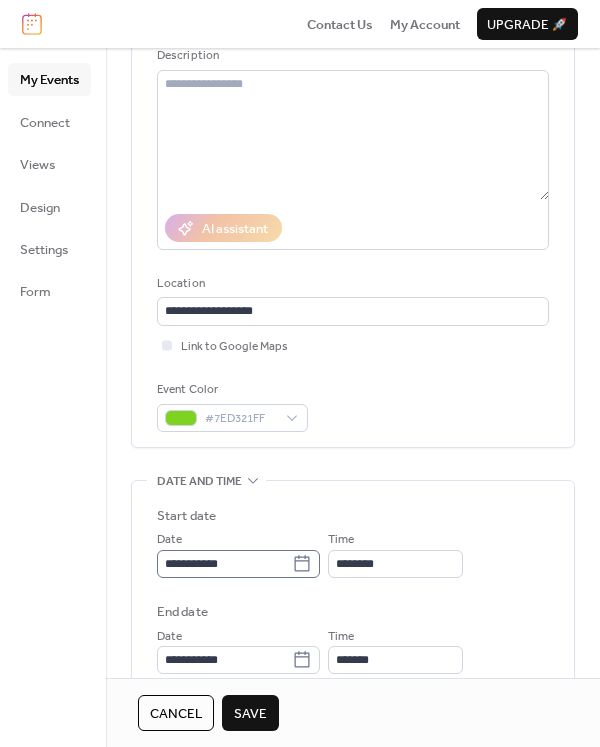 click 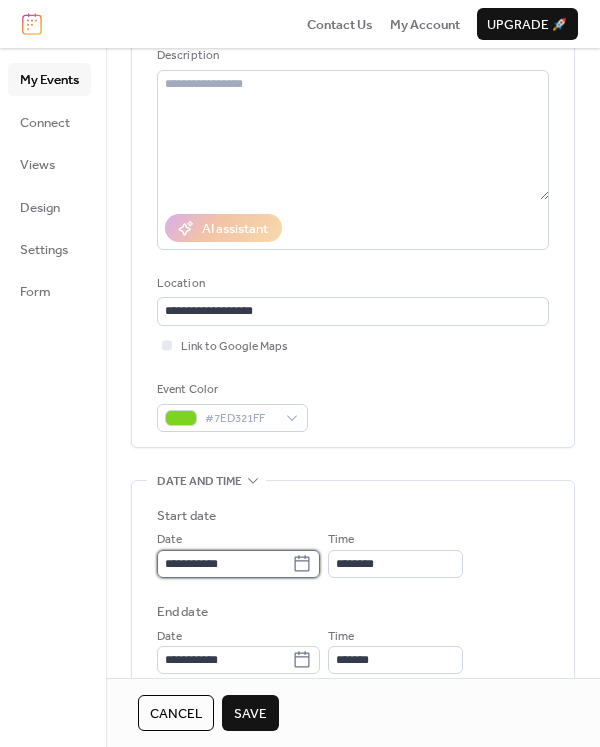 click on "**********" at bounding box center (224, 564) 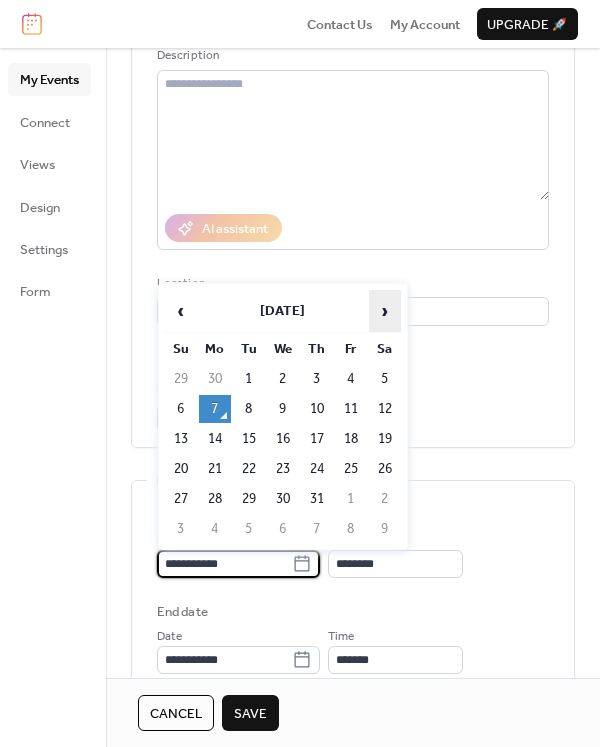 click on "›" at bounding box center (385, 311) 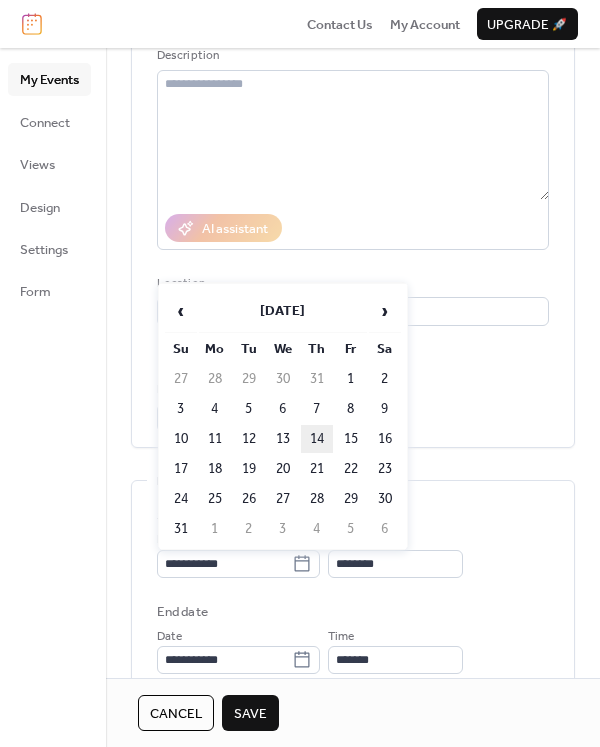 click on "14" at bounding box center [317, 439] 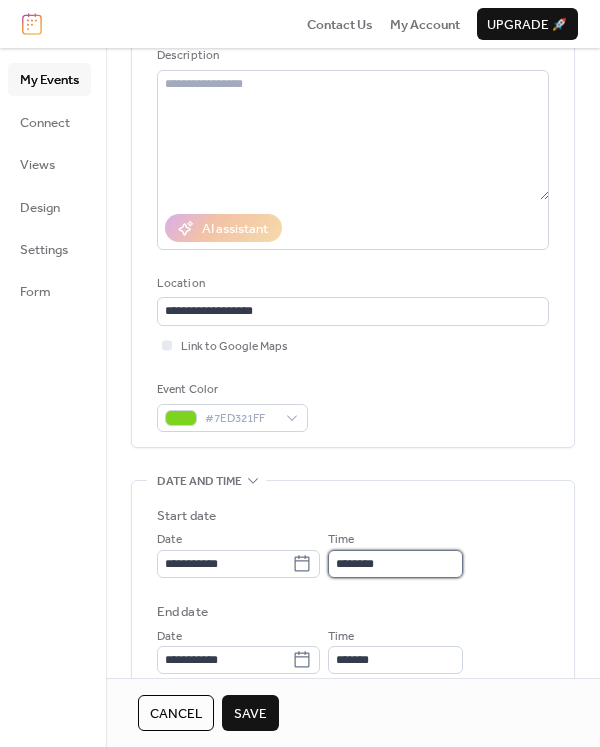 click on "********" at bounding box center (395, 564) 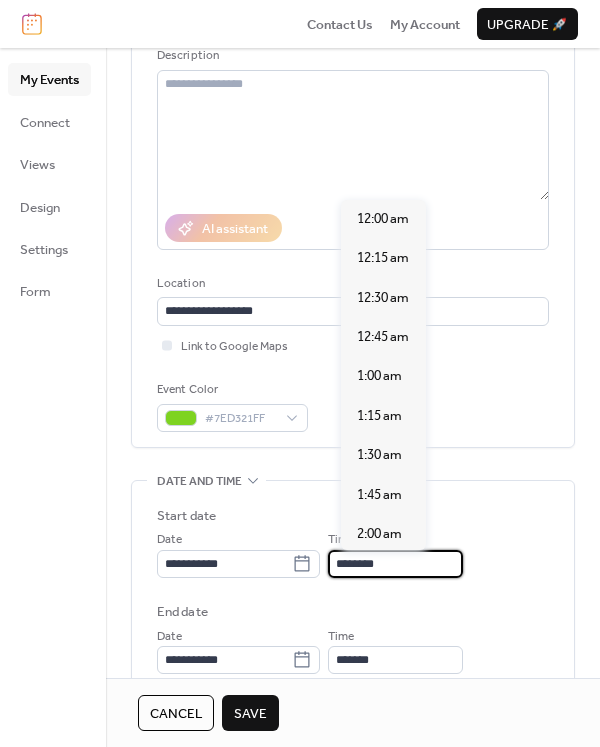 click on "********" at bounding box center [395, 564] 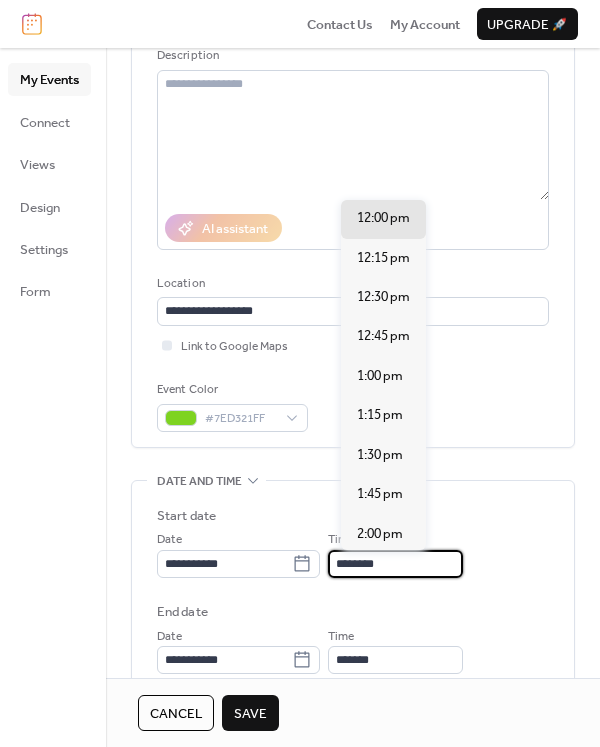click on "********" at bounding box center (395, 564) 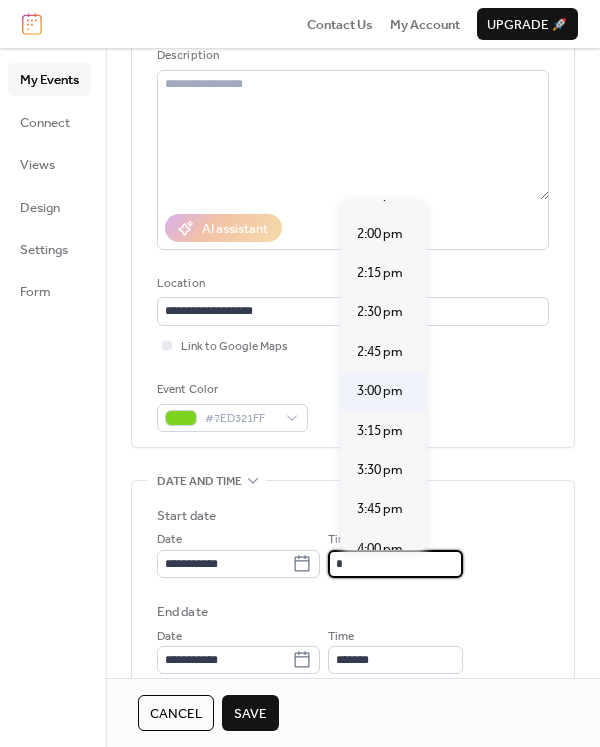 scroll, scrollTop: 946, scrollLeft: 0, axis: vertical 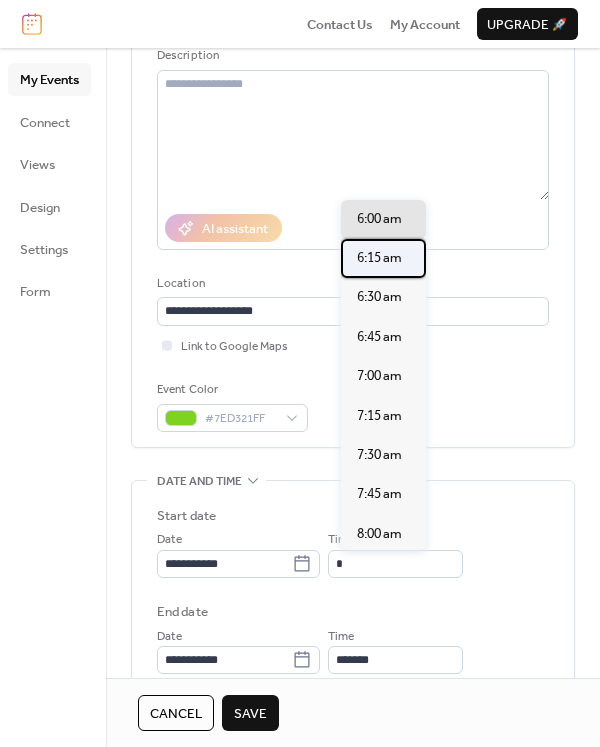 click on "6:15 am" at bounding box center (379, 258) 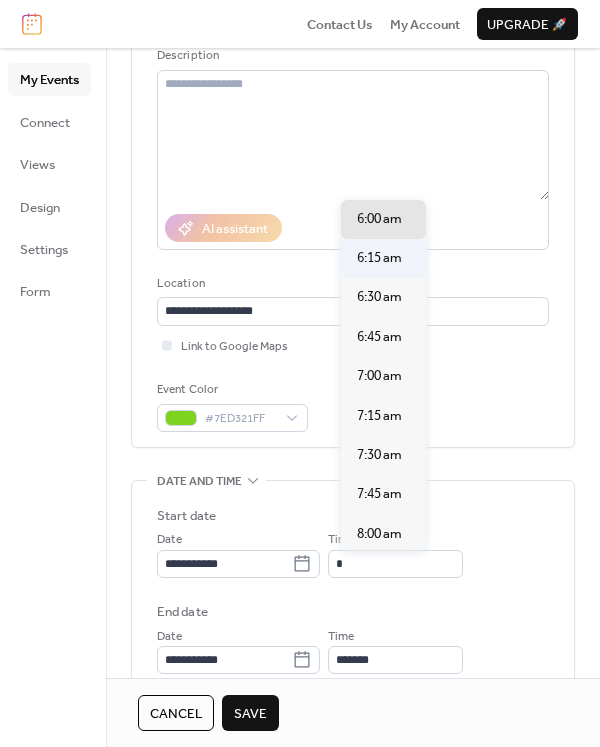 type on "*******" 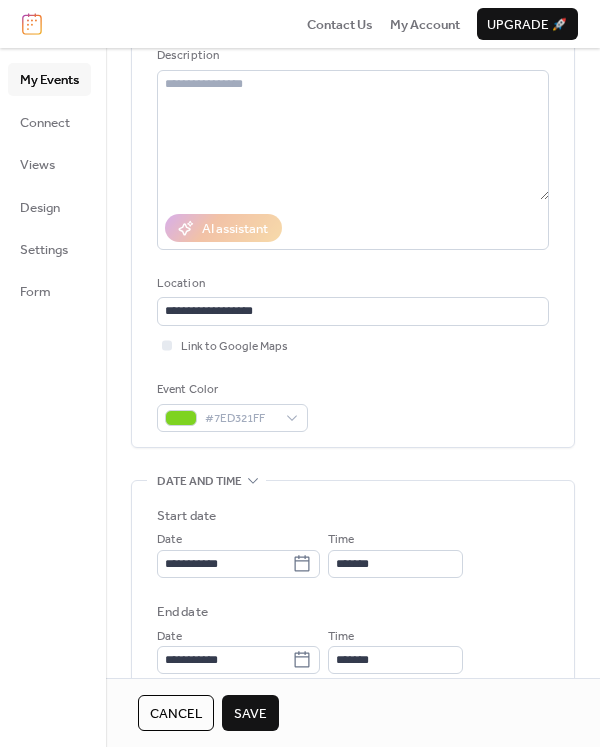 click on "**********" at bounding box center [353, 628] 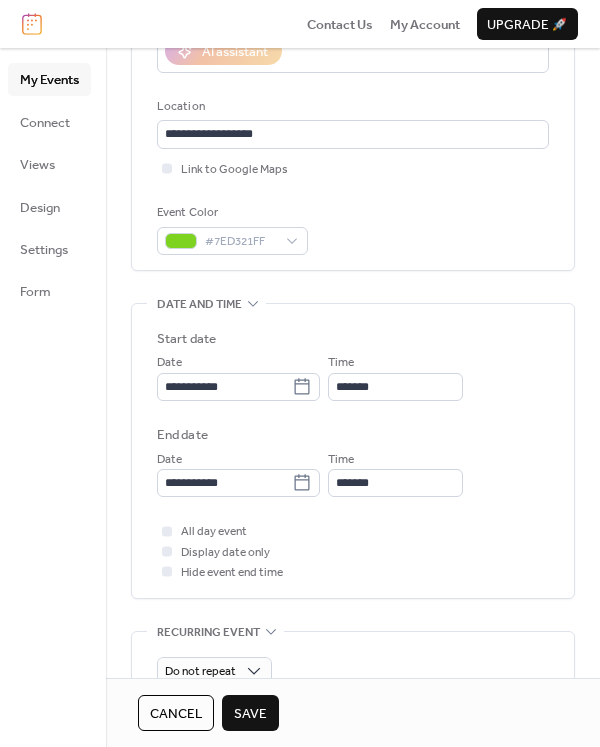 scroll, scrollTop: 600, scrollLeft: 0, axis: vertical 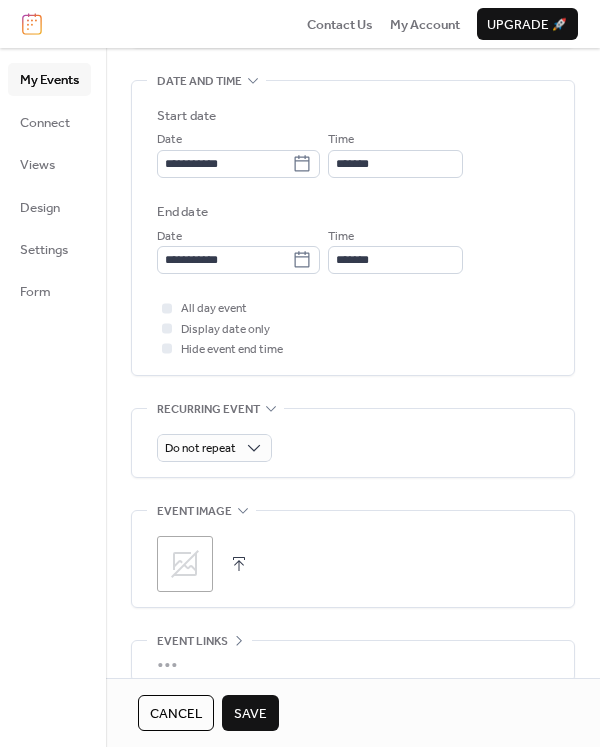 click on "Save" at bounding box center (250, 714) 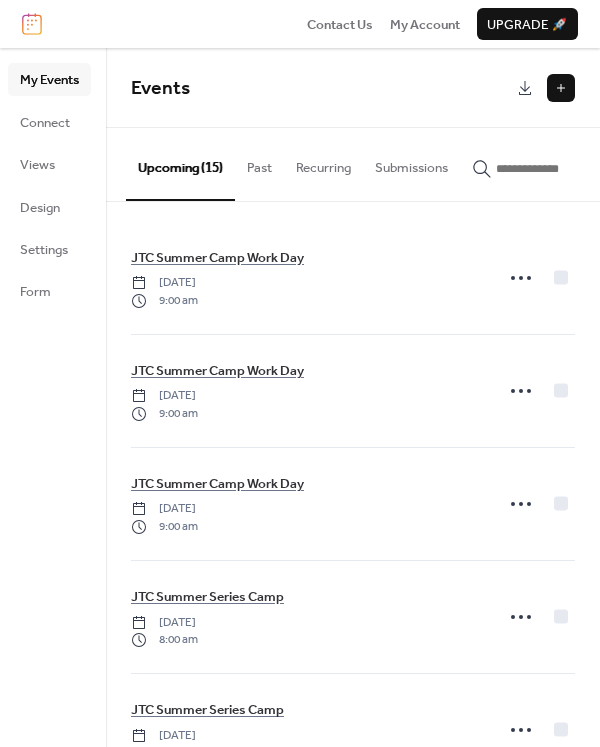 click at bounding box center (561, 88) 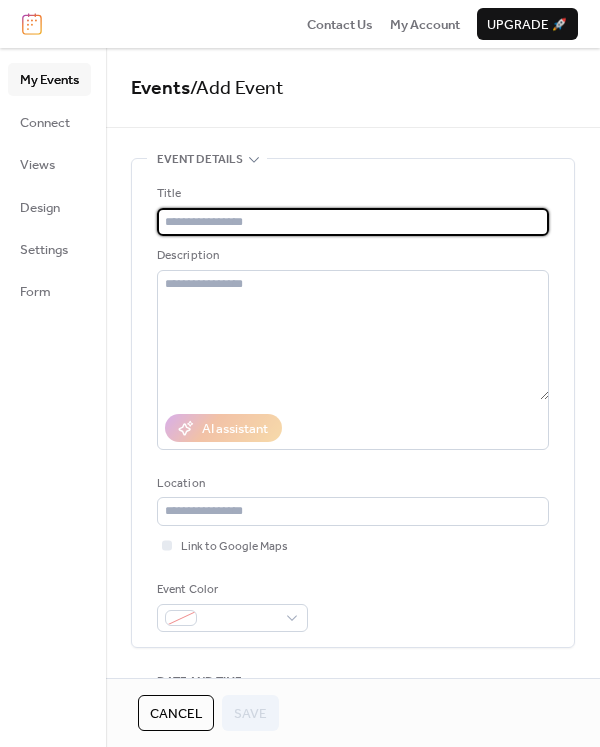 click at bounding box center [353, 222] 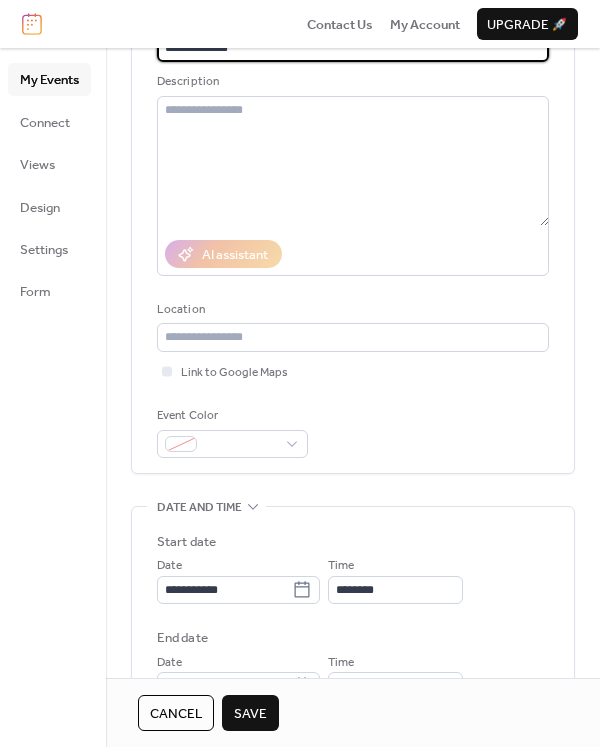 scroll, scrollTop: 200, scrollLeft: 0, axis: vertical 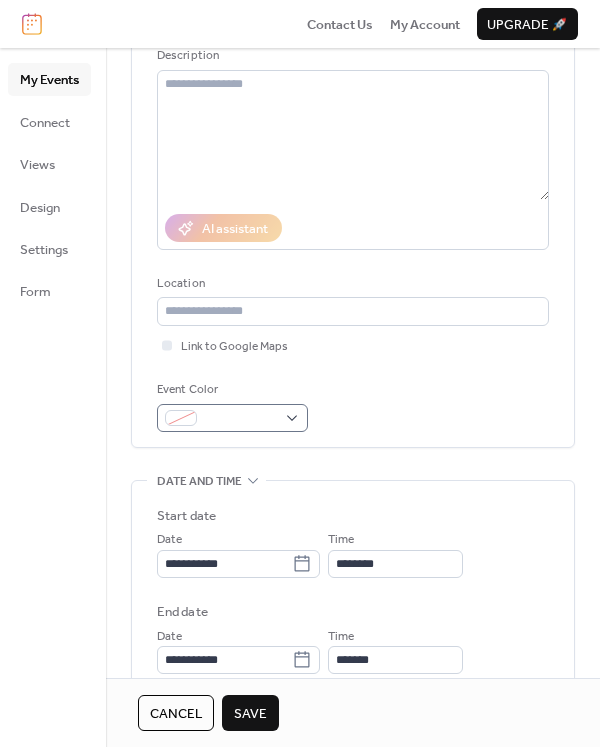 type on "**********" 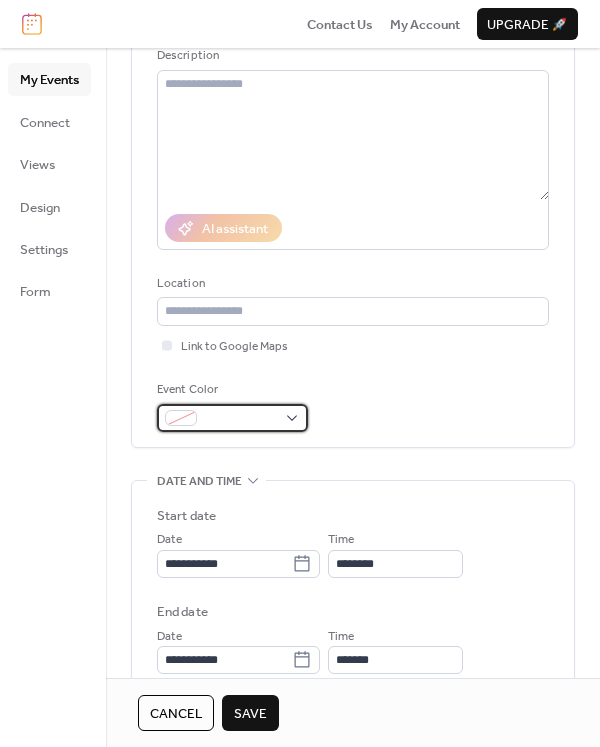 click at bounding box center [240, 419] 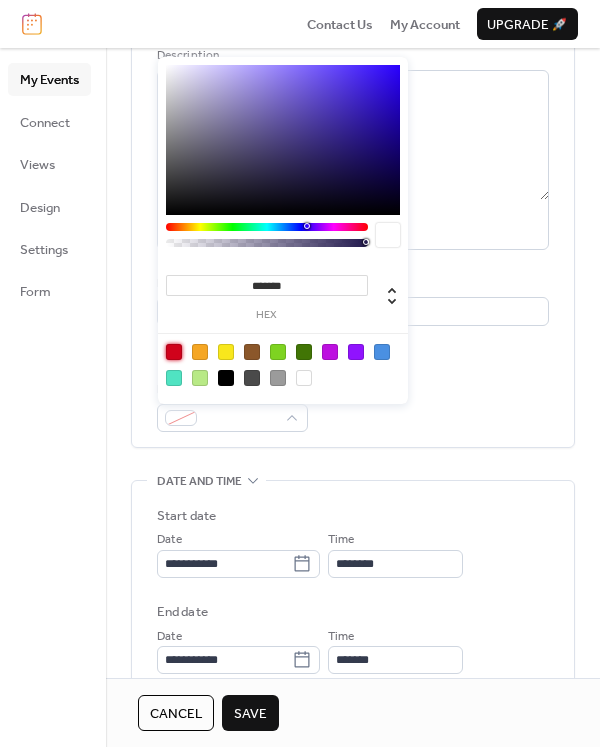 click at bounding box center [174, 352] 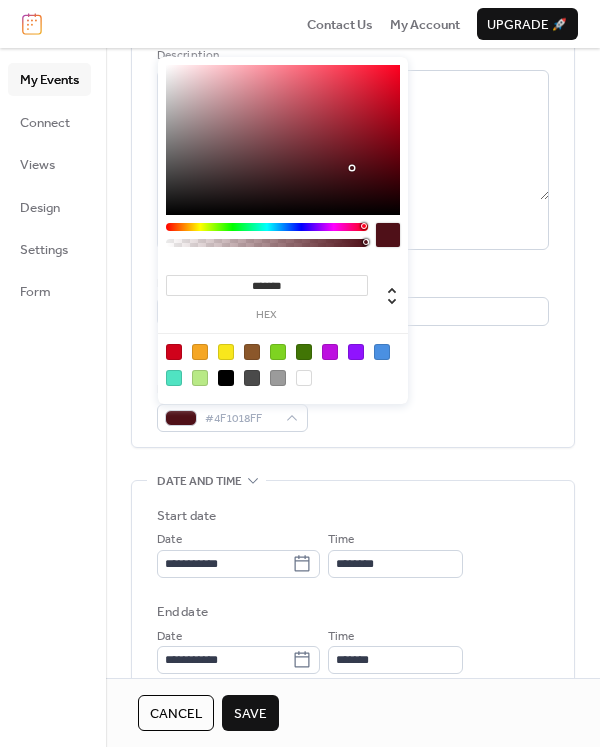 click at bounding box center [283, 140] 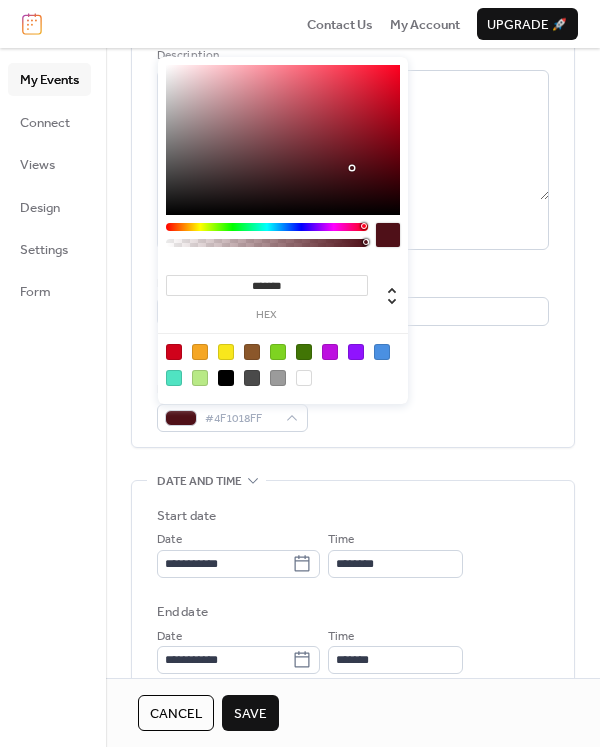 type on "*******" 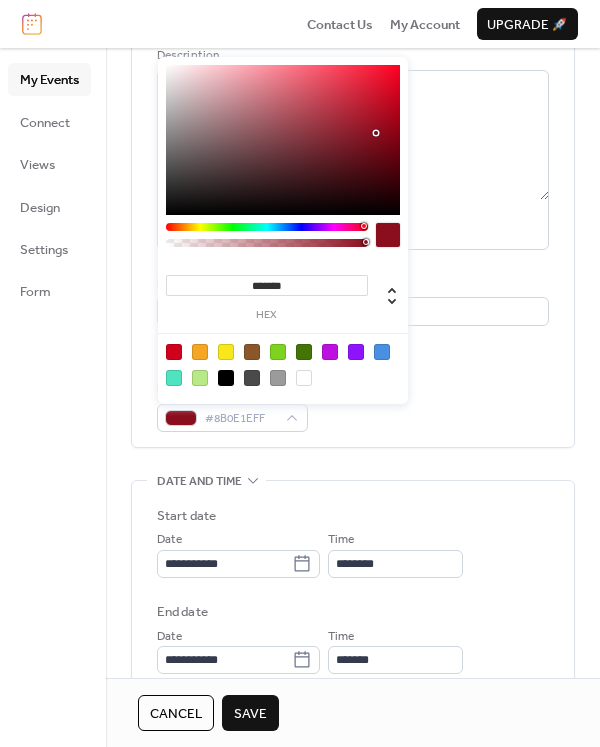 click on "Event Color #8B0E1EFF" at bounding box center (353, 406) 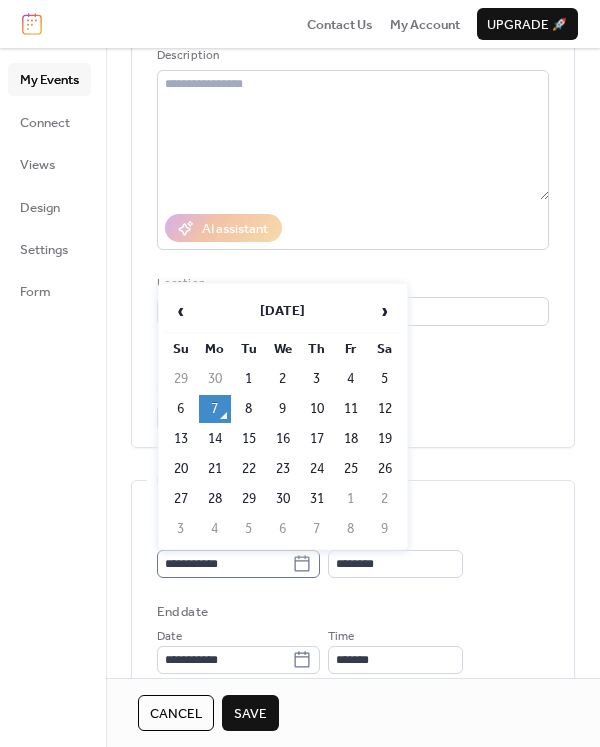 click 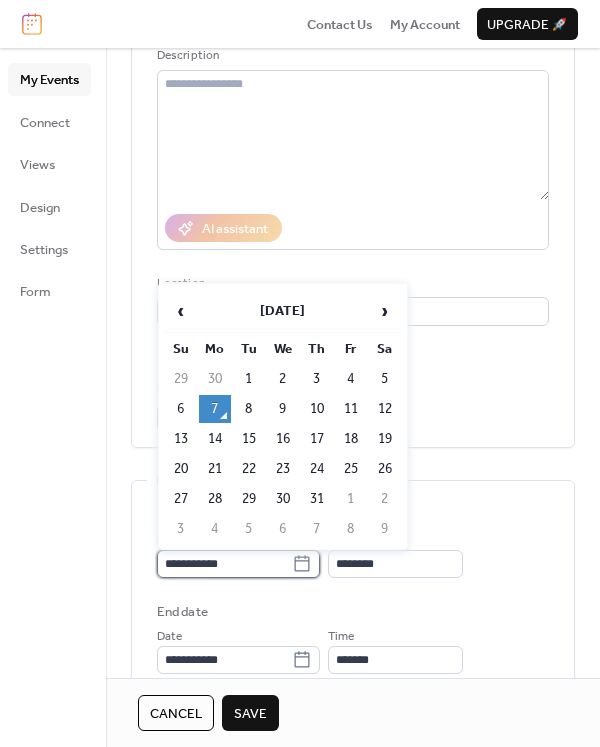 click on "**********" at bounding box center (224, 564) 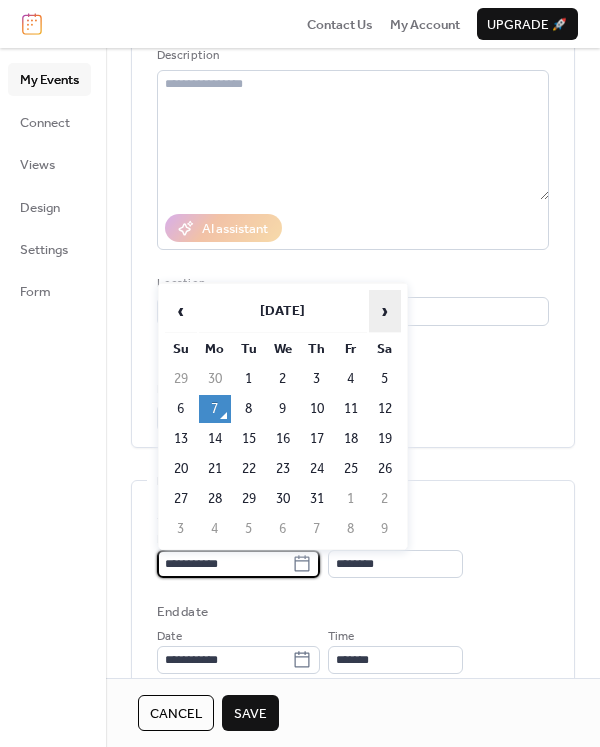 click on "›" at bounding box center (385, 311) 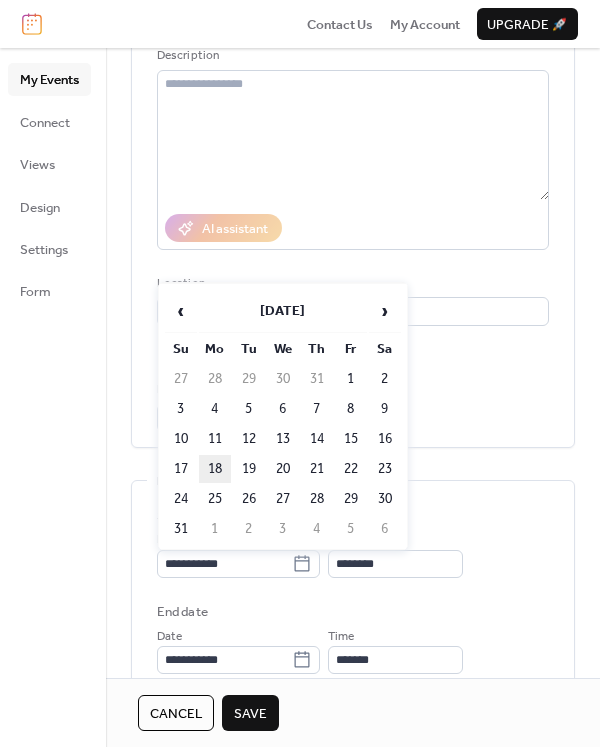 click on "18" at bounding box center (215, 469) 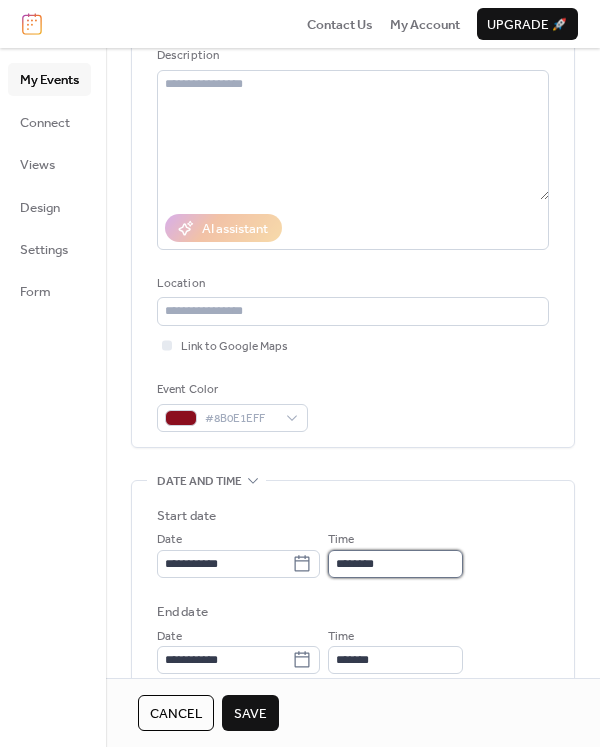 click on "********" at bounding box center [395, 564] 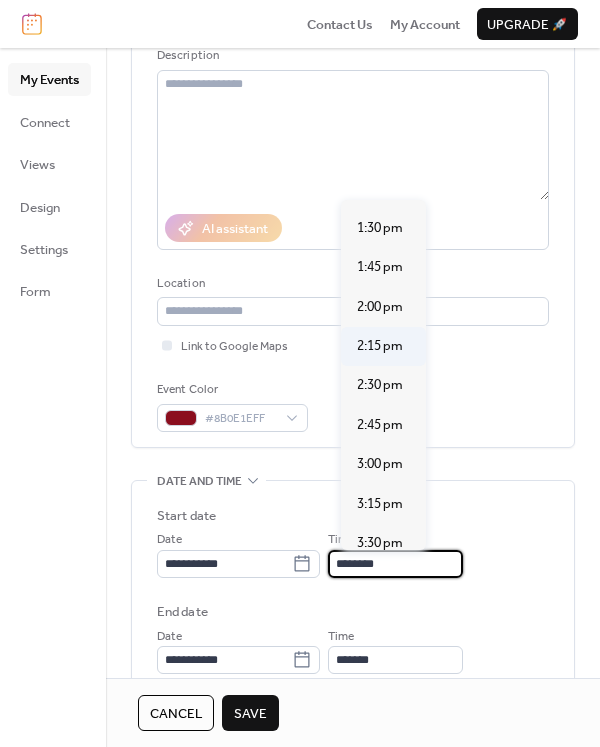scroll, scrollTop: 2192, scrollLeft: 0, axis: vertical 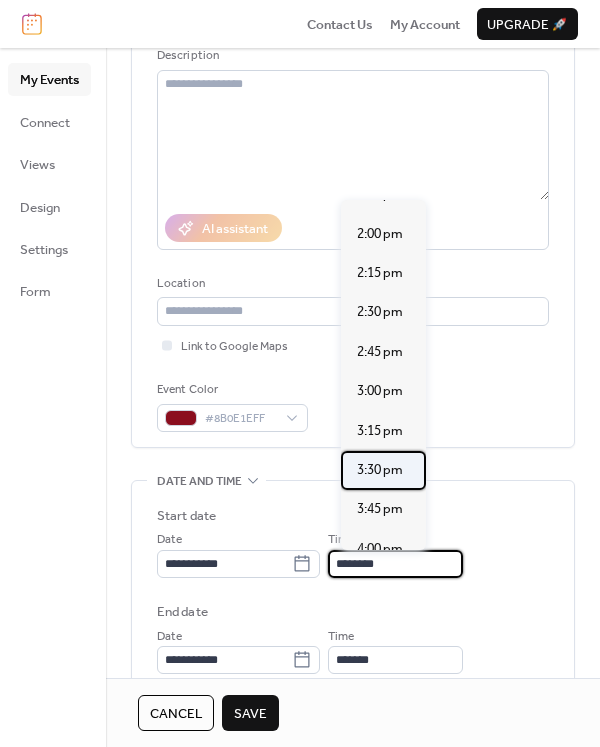 click on "3:30 pm" at bounding box center [380, 470] 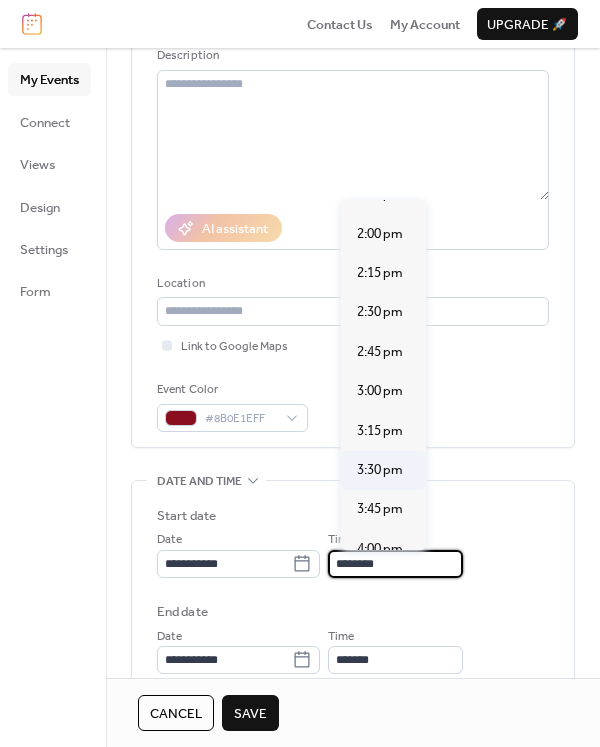 type on "*******" 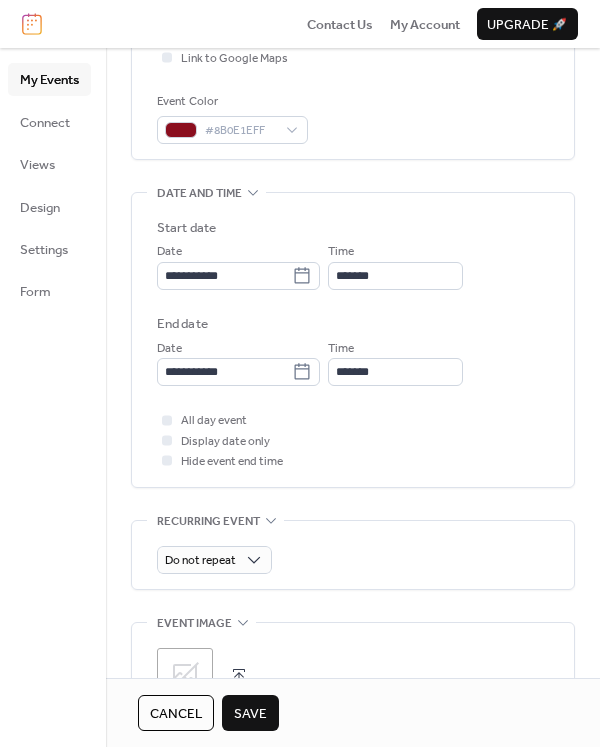 scroll, scrollTop: 500, scrollLeft: 0, axis: vertical 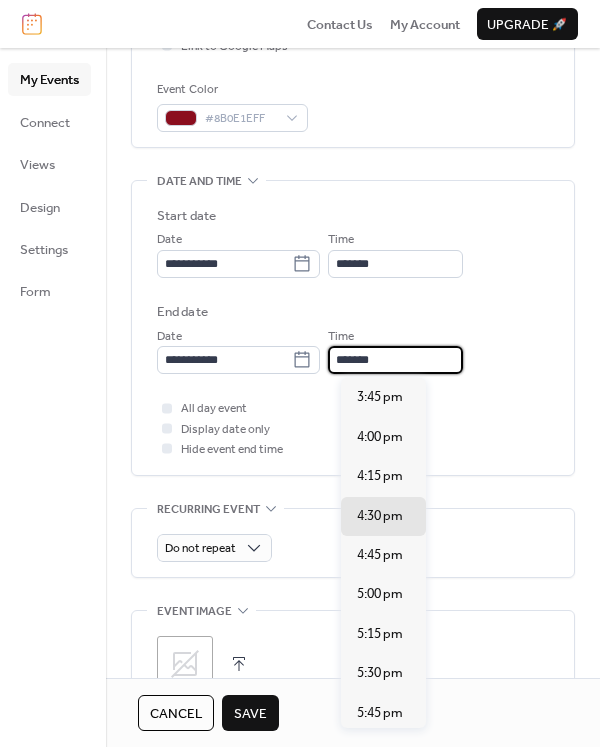 click on "*******" at bounding box center [395, 360] 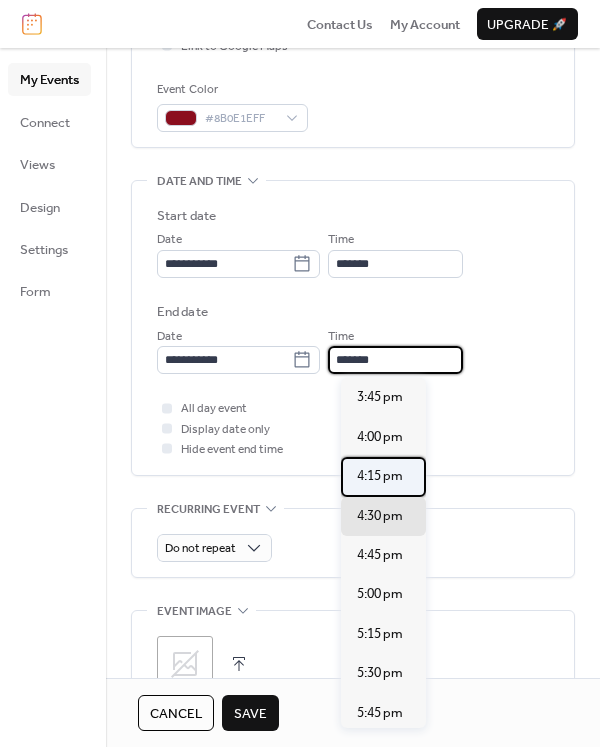 click on "4:15 pm" at bounding box center (380, 476) 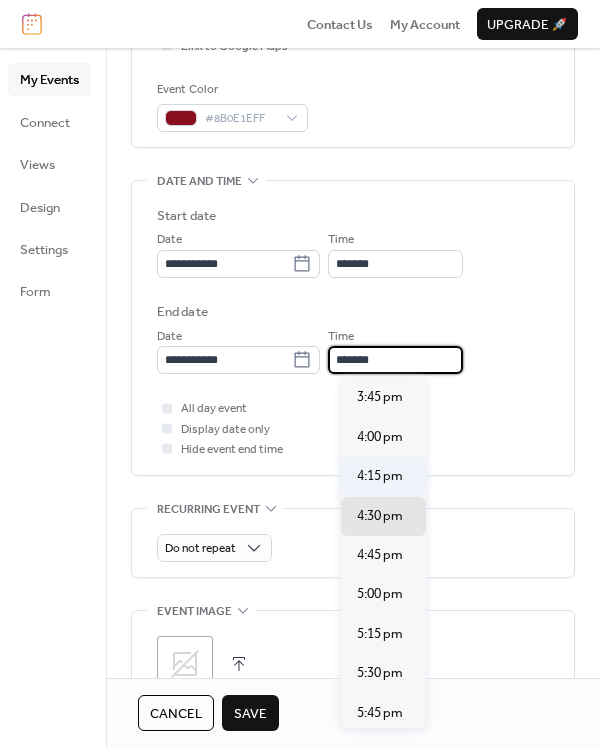 type on "*******" 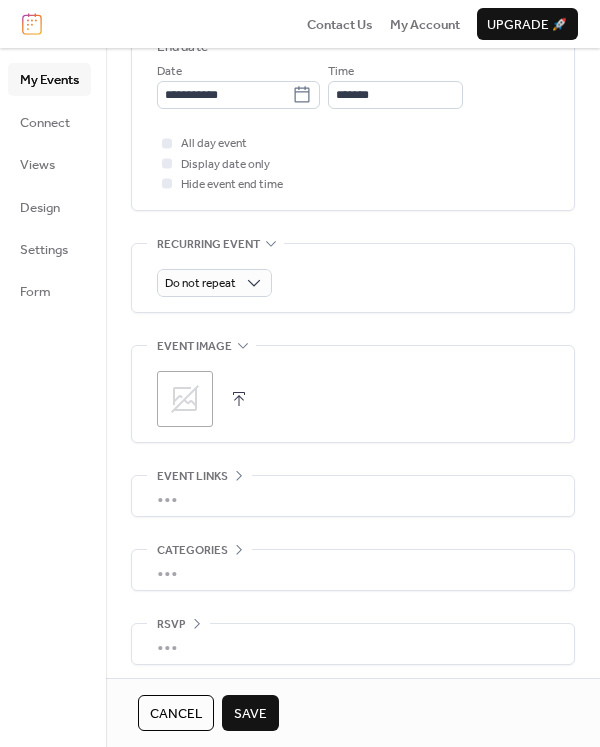 scroll, scrollTop: 772, scrollLeft: 0, axis: vertical 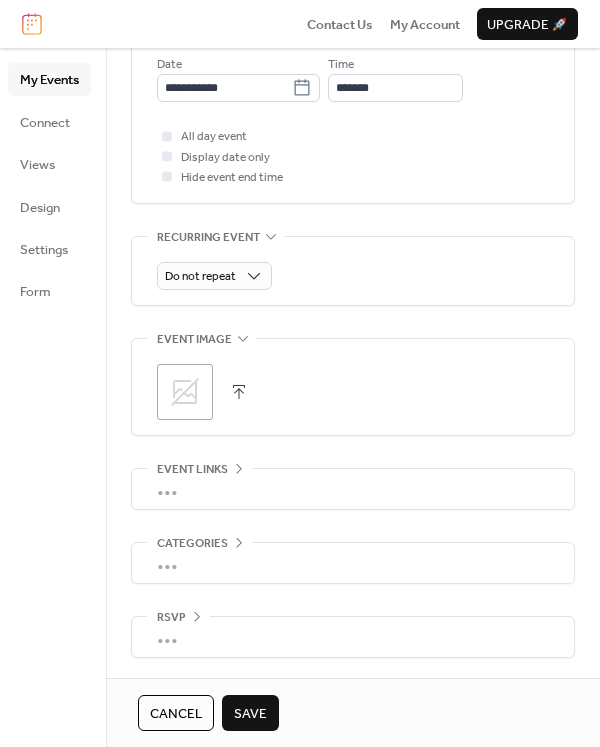 click on "Save" at bounding box center (250, 714) 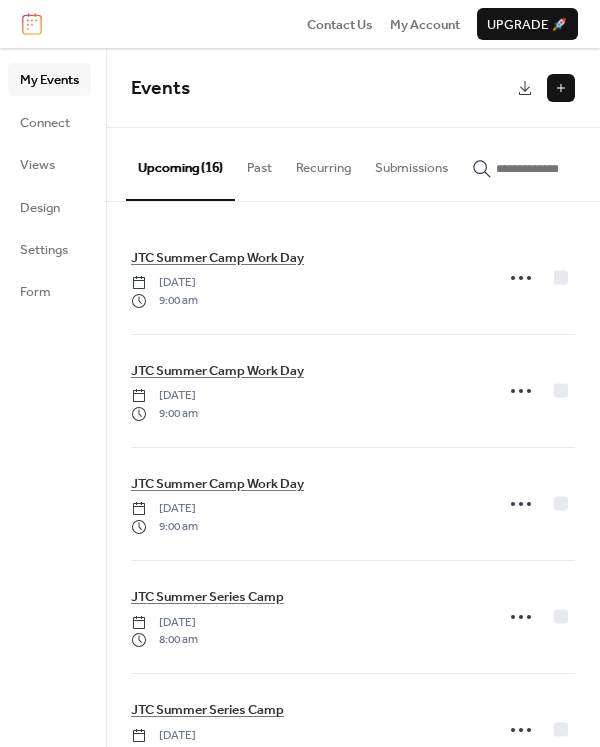 click at bounding box center [561, 88] 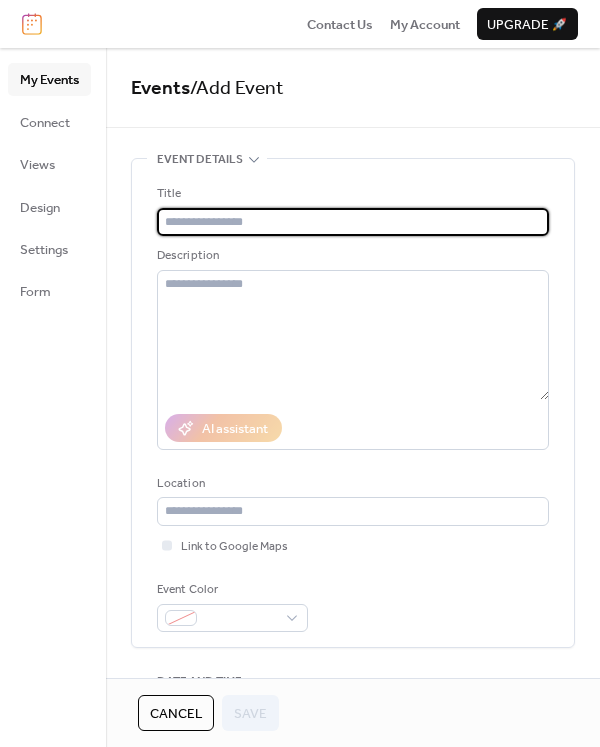 click at bounding box center (353, 222) 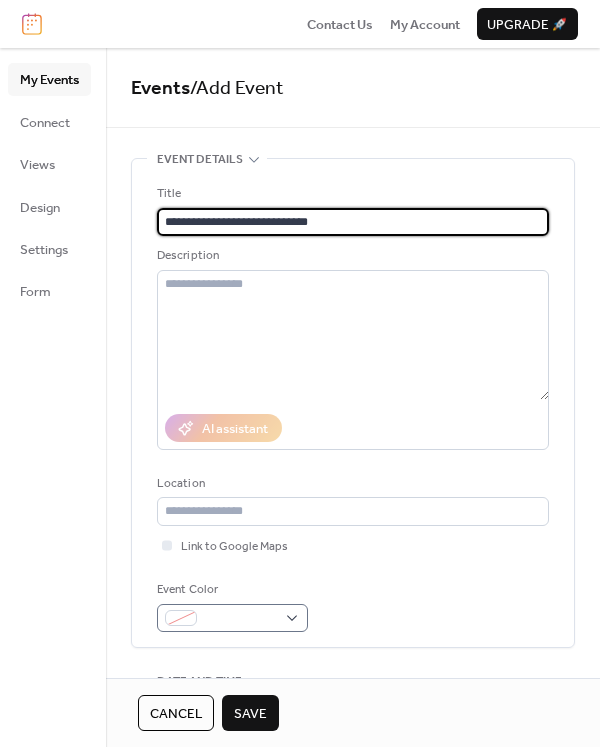 type on "**********" 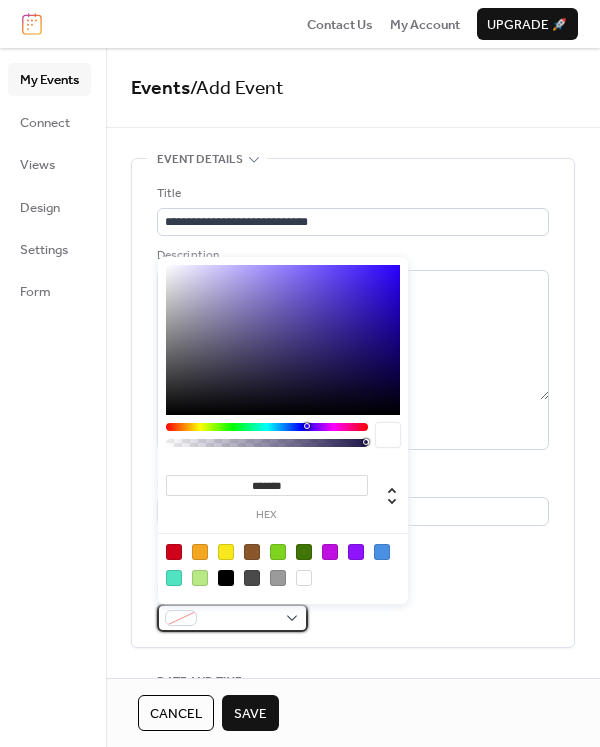 click at bounding box center [240, 619] 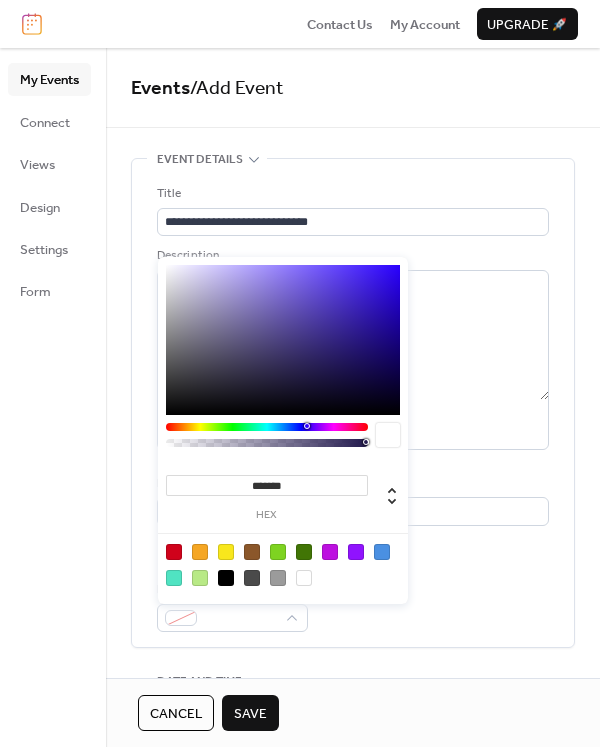 click at bounding box center [200, 552] 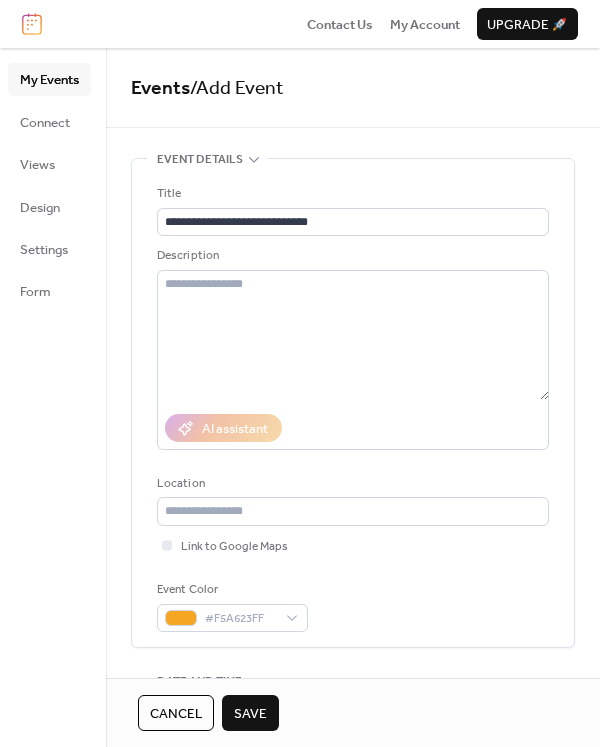 click on "Event Color #F5A623FF" at bounding box center [353, 606] 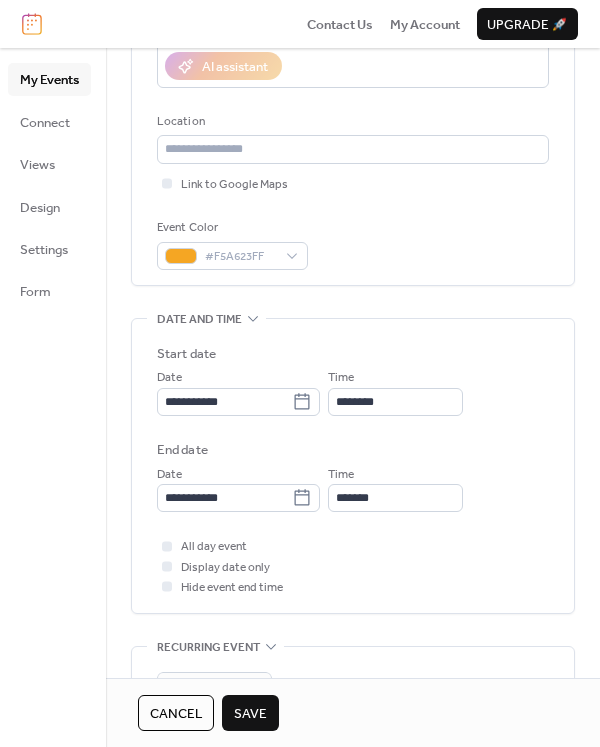 scroll, scrollTop: 400, scrollLeft: 0, axis: vertical 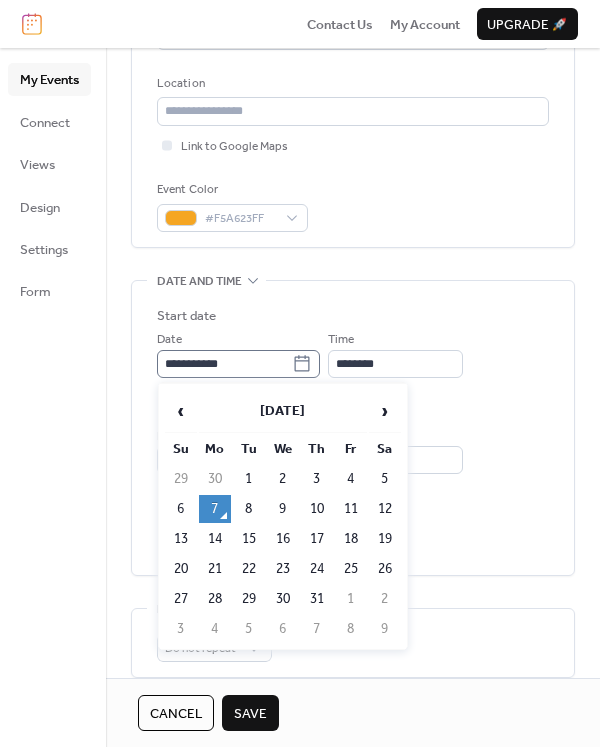 click 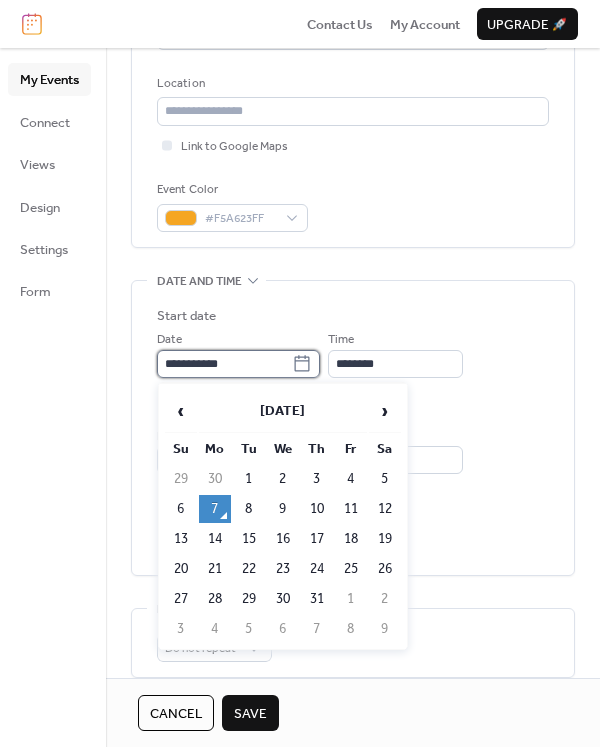 click on "**********" at bounding box center [224, 364] 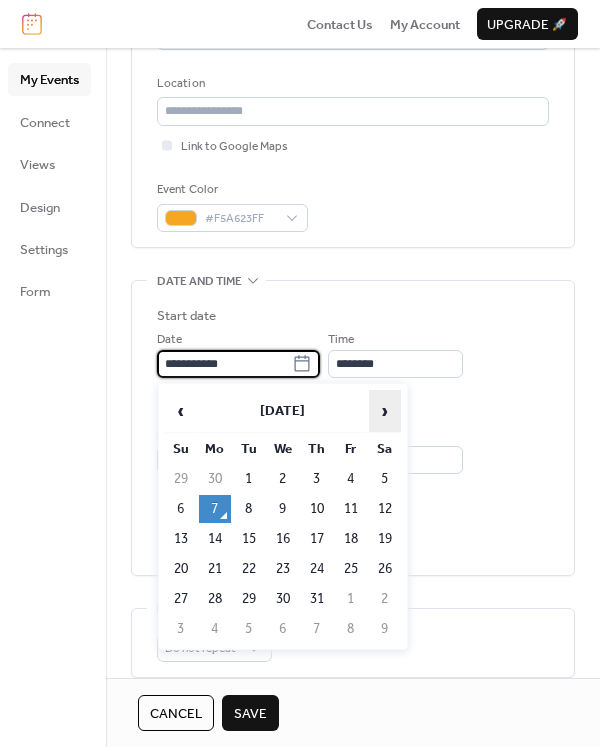 click on "›" at bounding box center [385, 411] 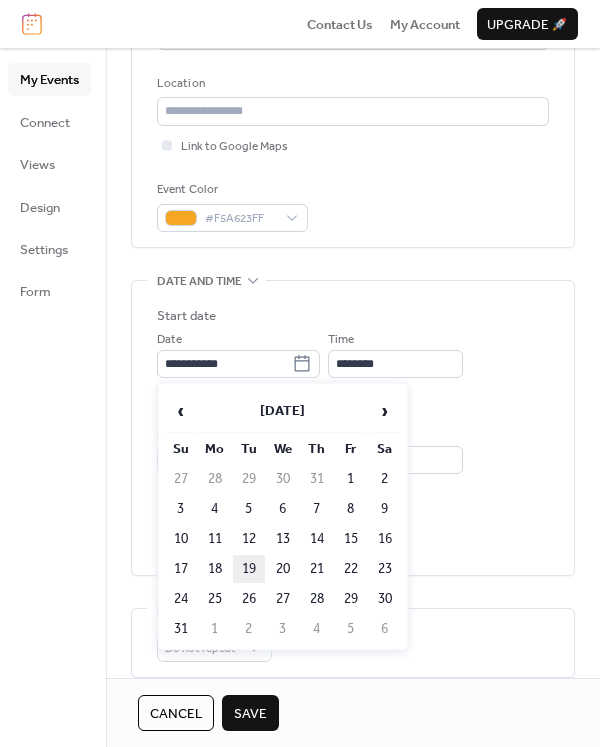 click on "19" at bounding box center [249, 569] 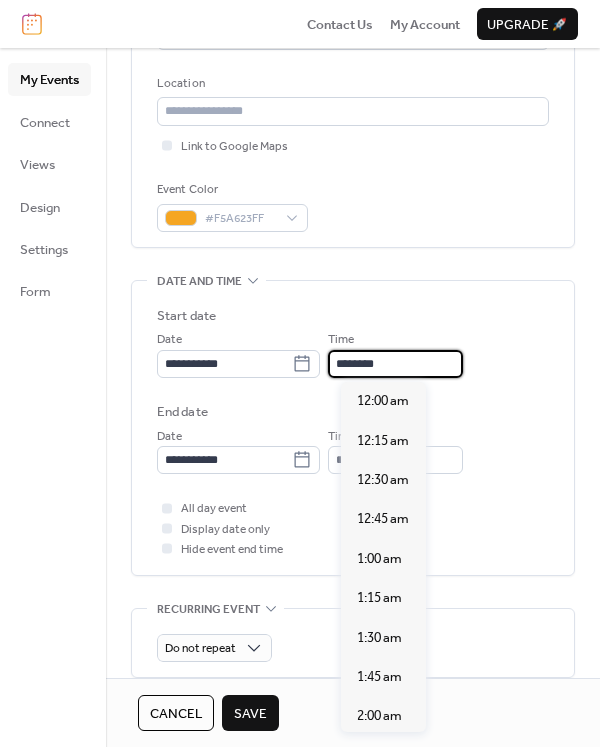 scroll, scrollTop: 1892, scrollLeft: 0, axis: vertical 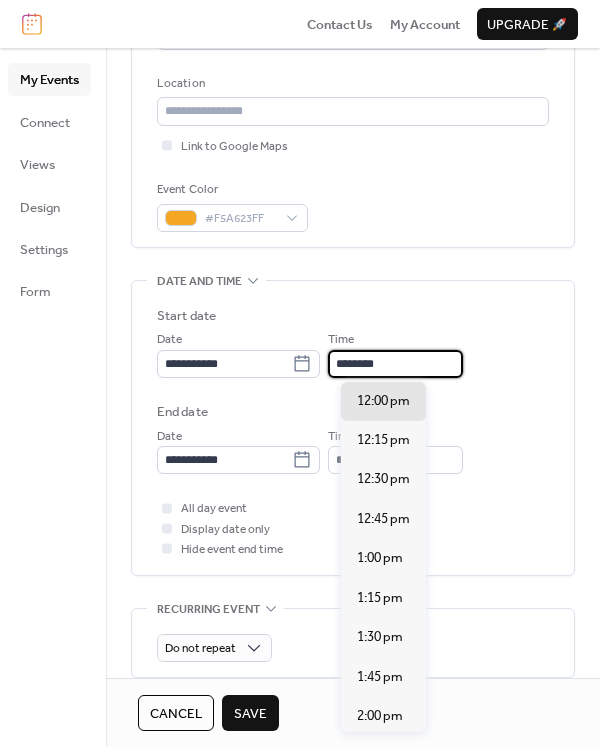 click on "********" at bounding box center [395, 364] 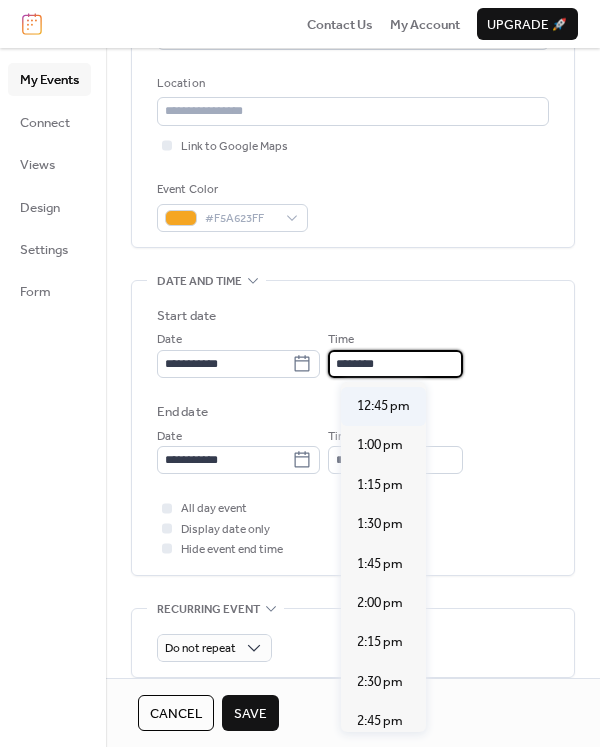 scroll, scrollTop: 2192, scrollLeft: 0, axis: vertical 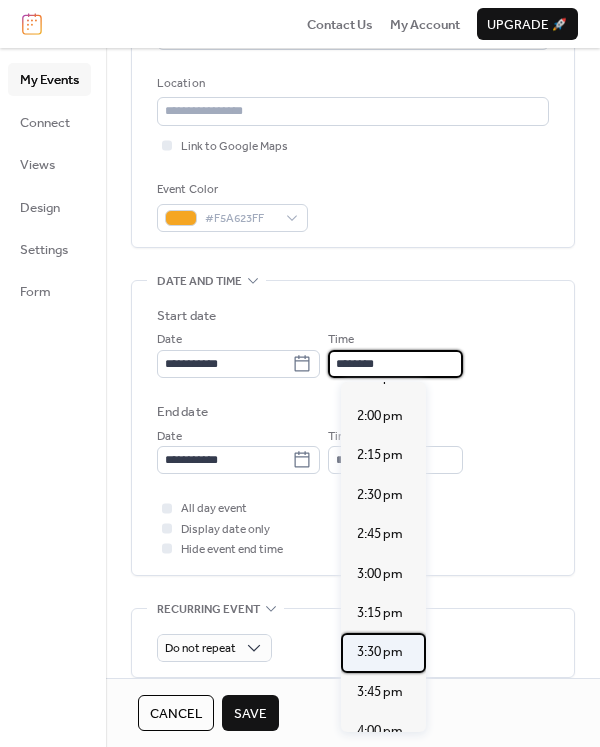 click on "3:30 pm" at bounding box center (380, 652) 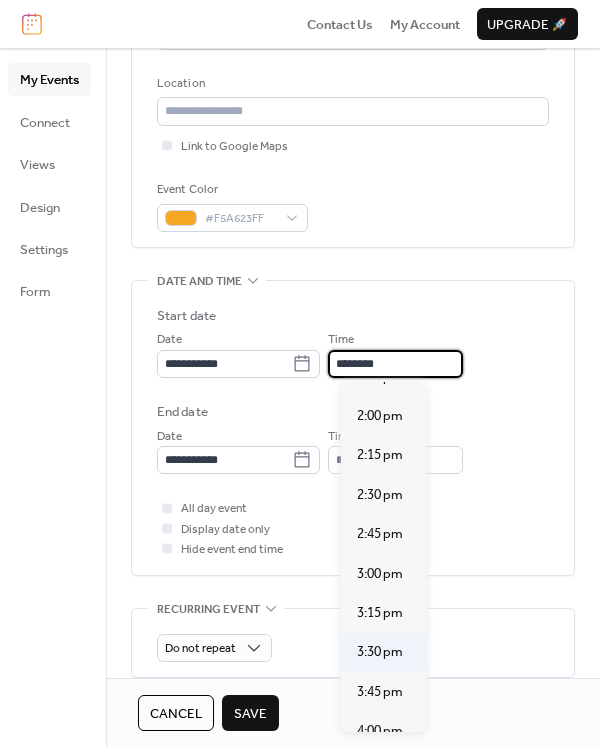 type on "*******" 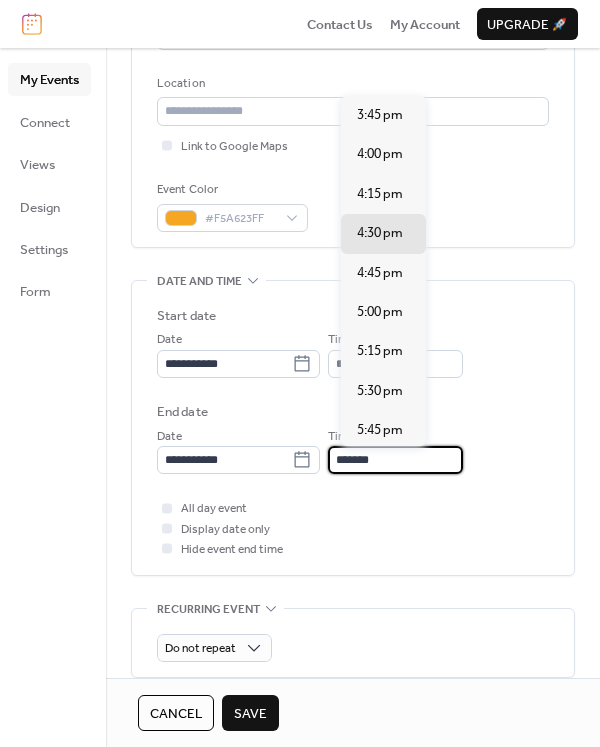 click on "*******" at bounding box center [395, 460] 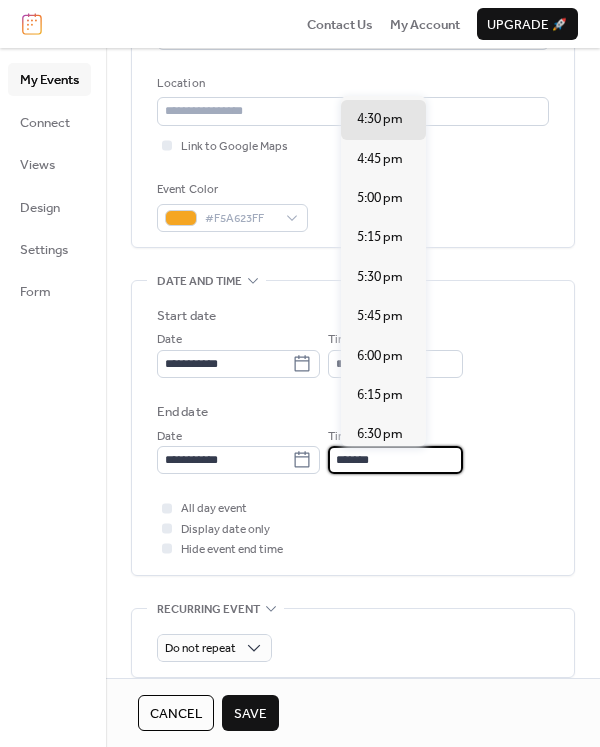 scroll, scrollTop: 200, scrollLeft: 0, axis: vertical 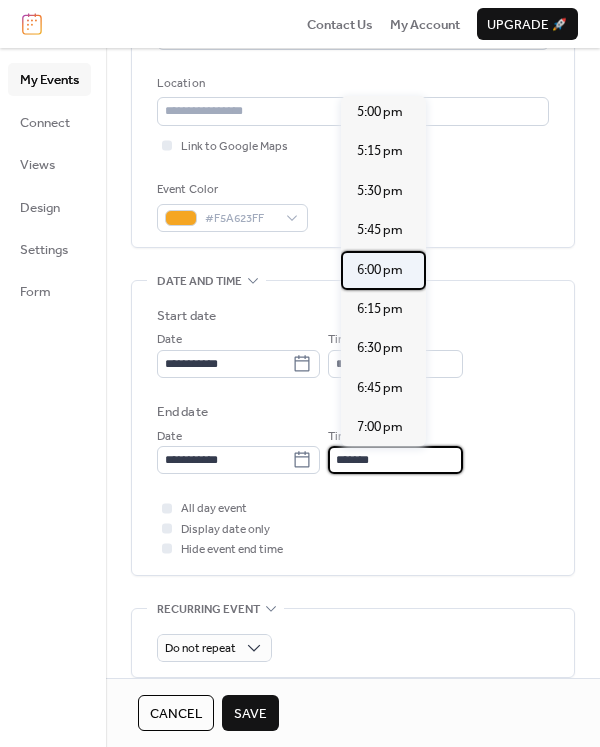 click on "6:00 pm" at bounding box center (380, 270) 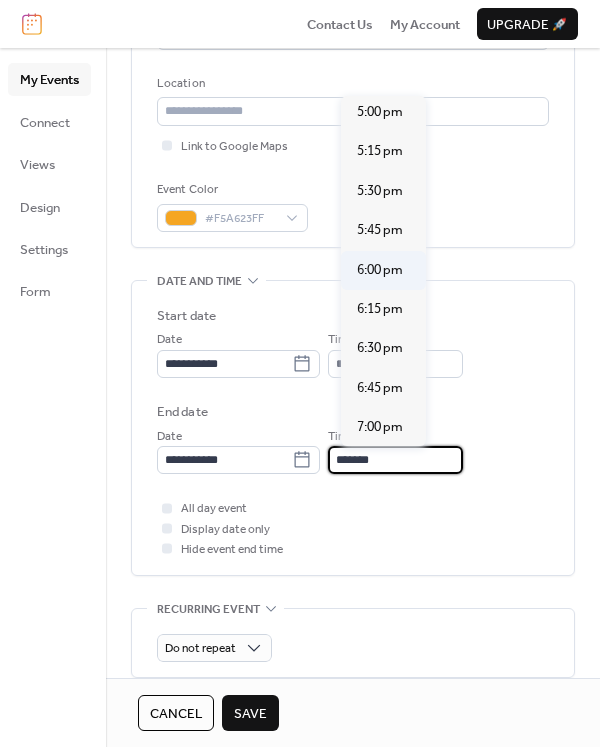 type on "*******" 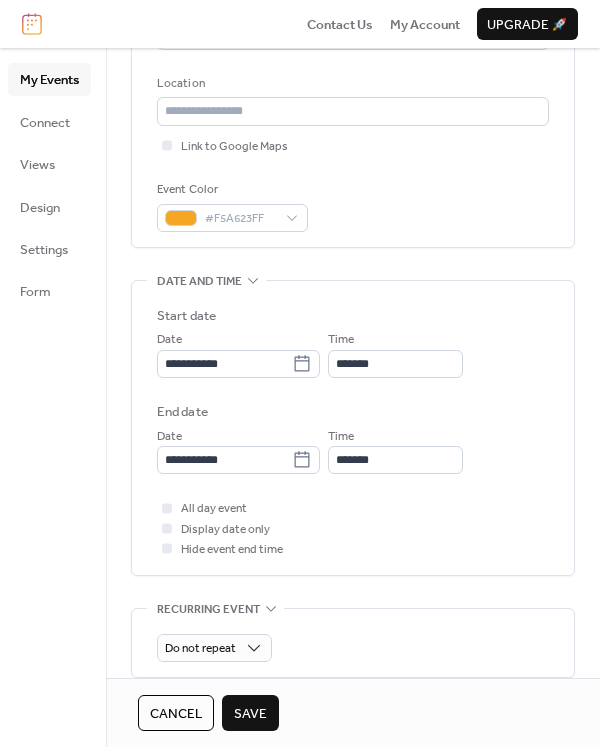 click on "Save" at bounding box center (250, 714) 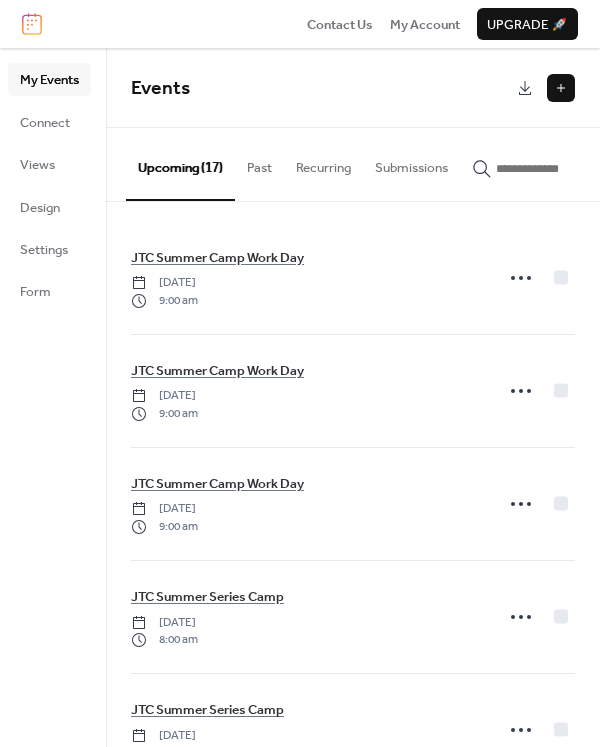 click at bounding box center [561, 88] 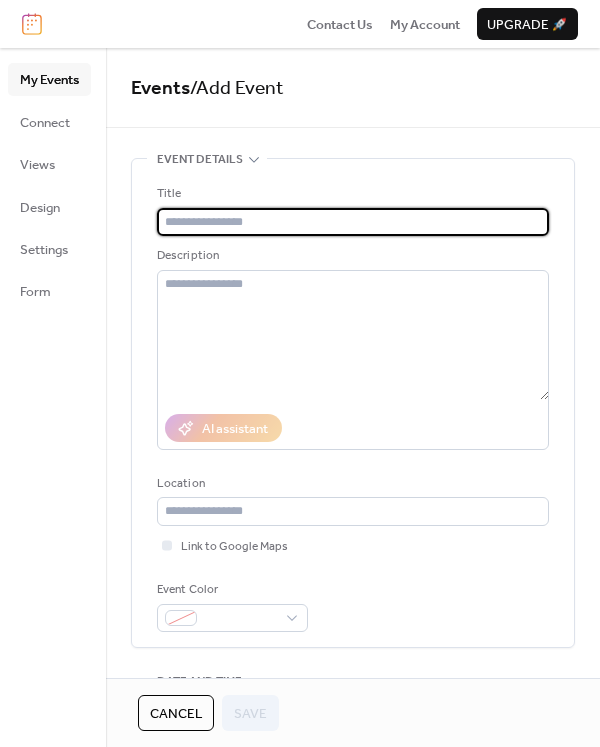 click at bounding box center [353, 222] 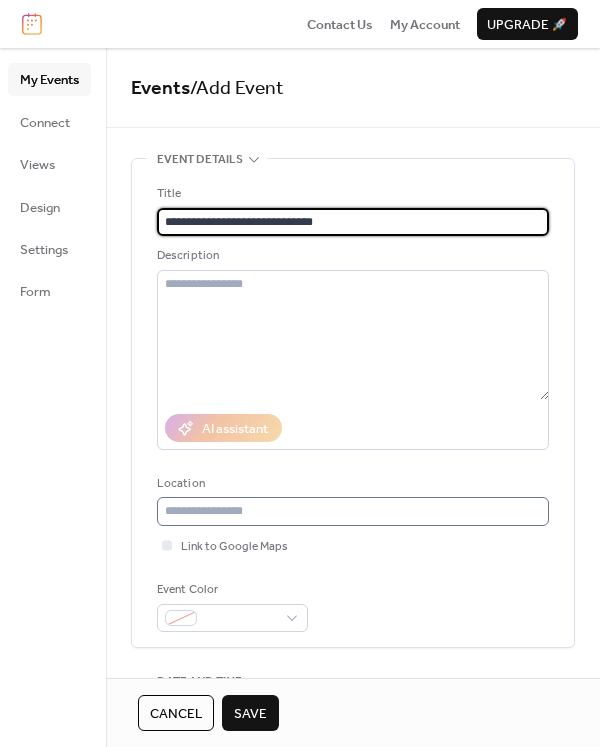 type on "**********" 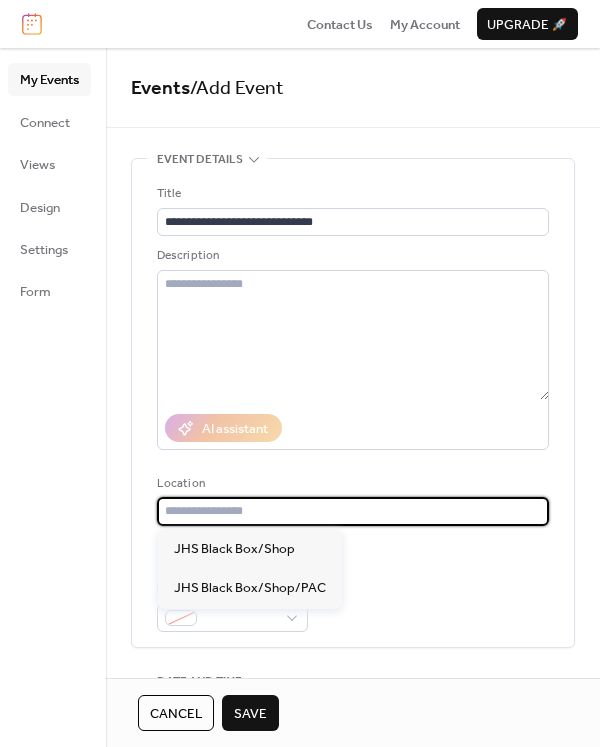 click at bounding box center [353, 511] 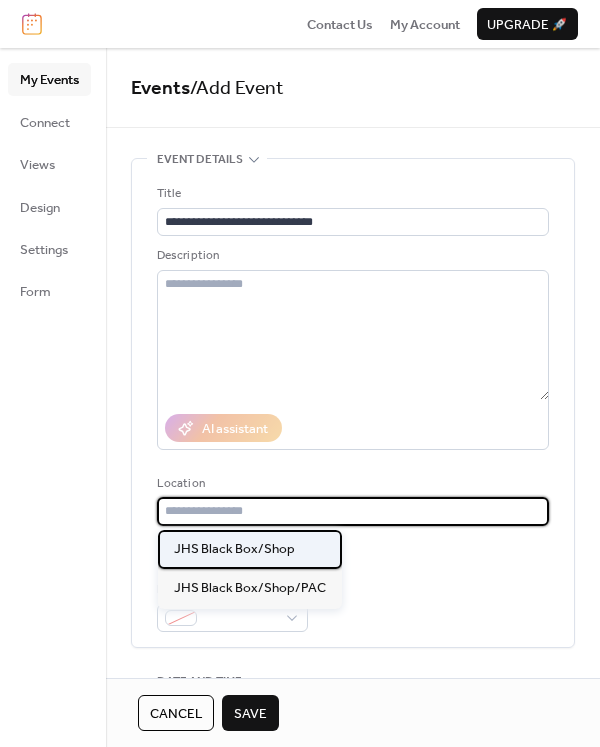 click on "JHS Black Box/Shop" at bounding box center [234, 549] 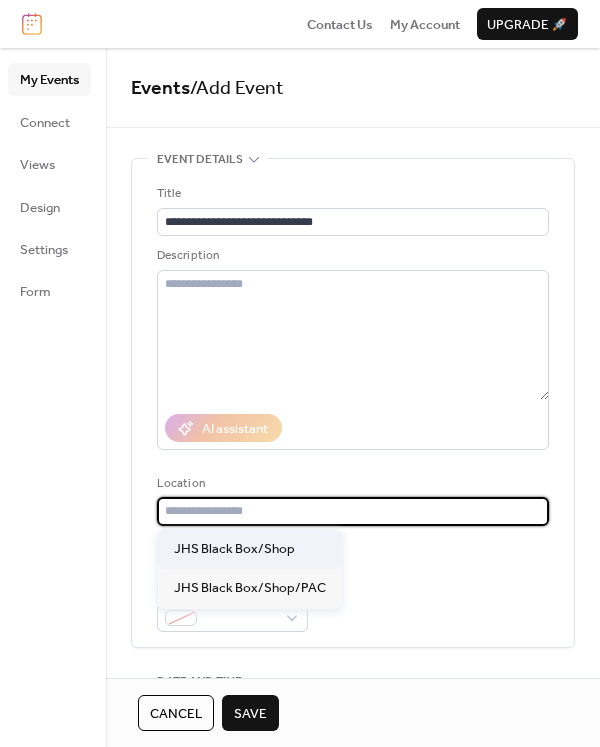 type on "**********" 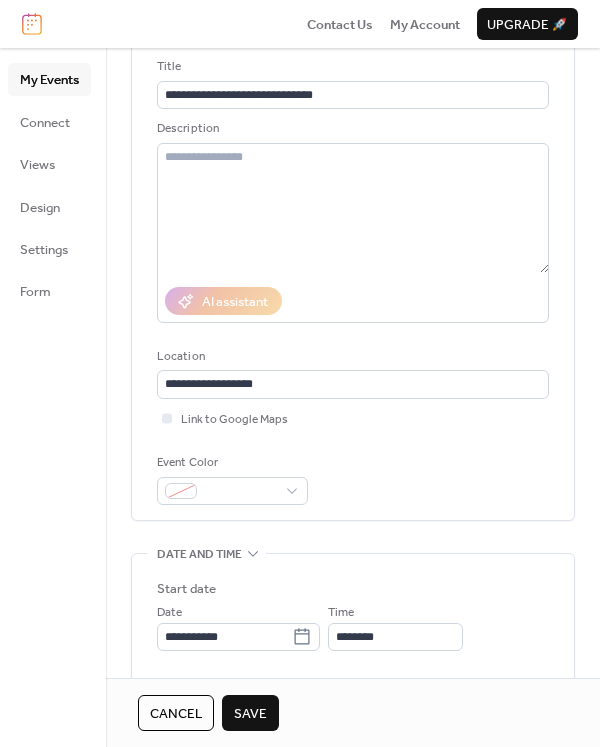 scroll, scrollTop: 300, scrollLeft: 0, axis: vertical 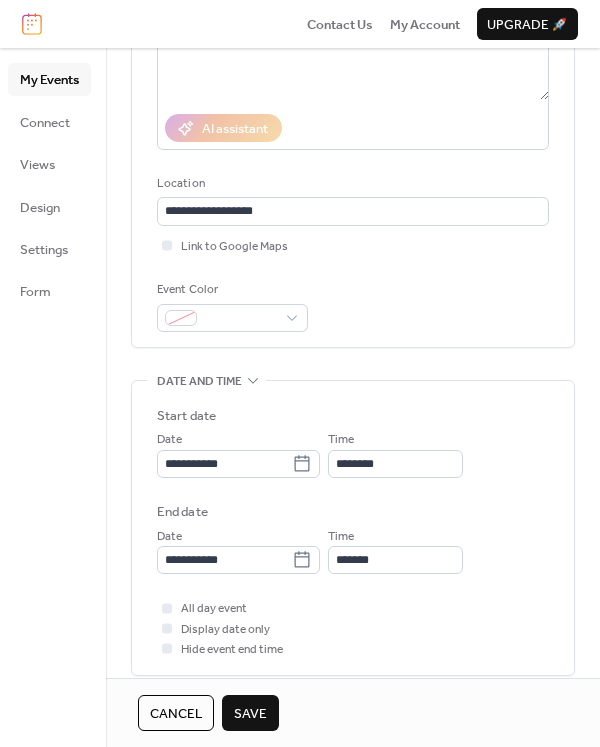 click on "Event Color" at bounding box center (230, 290) 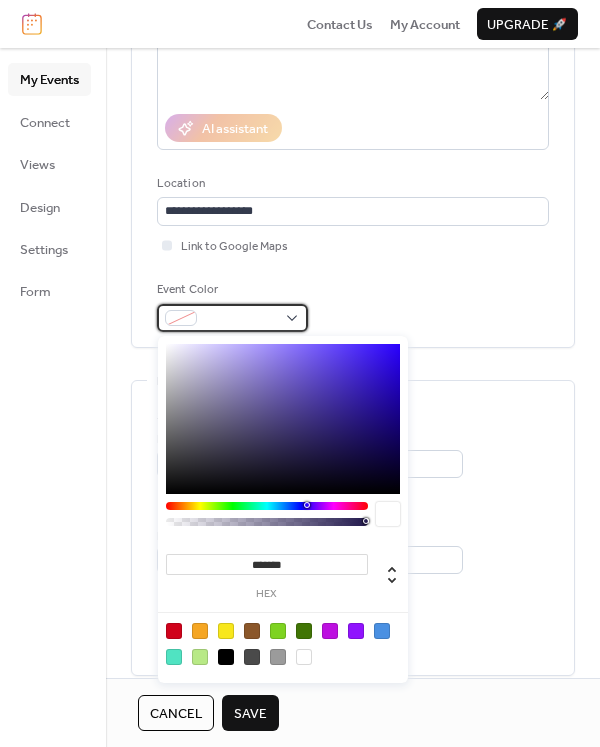 click at bounding box center [240, 319] 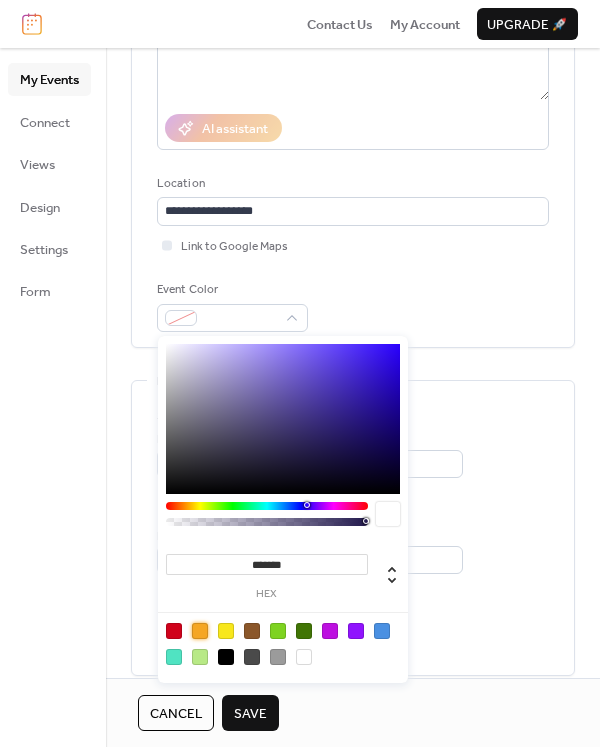 drag, startPoint x: 197, startPoint y: 633, endPoint x: 219, endPoint y: 623, distance: 24.166092 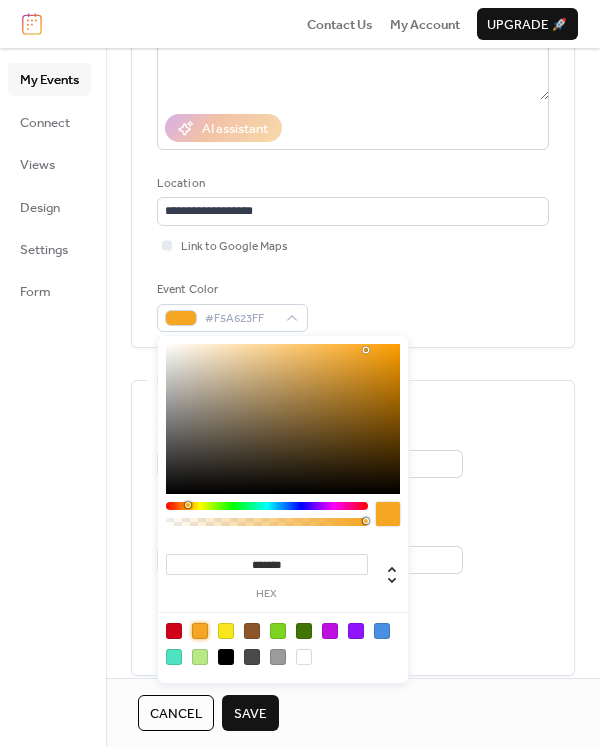 click on "**********" at bounding box center [353, 103] 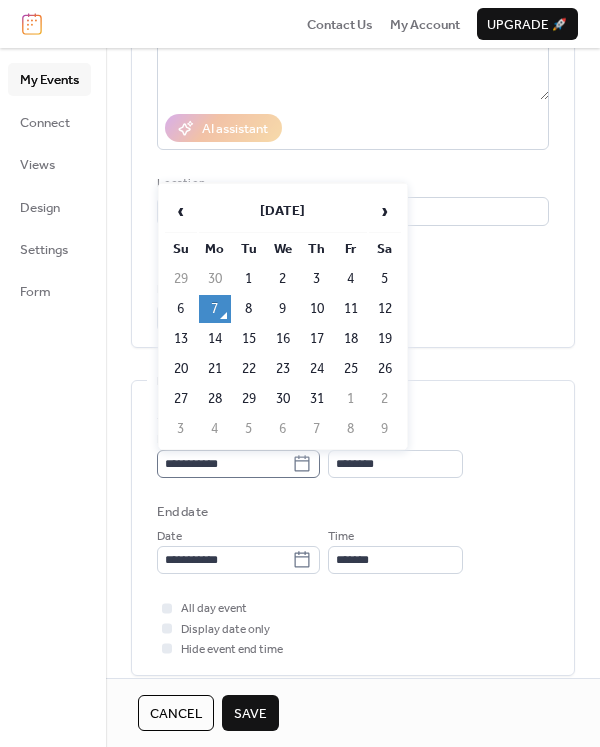 click 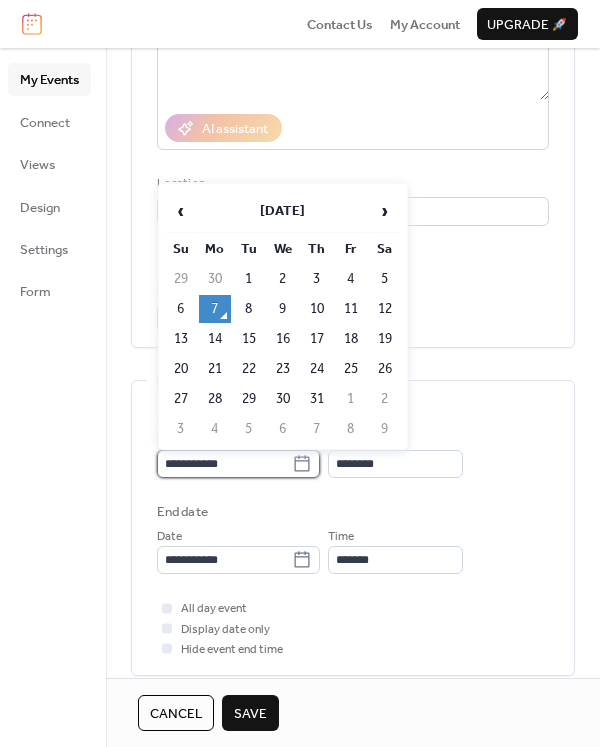 click on "**********" at bounding box center [224, 464] 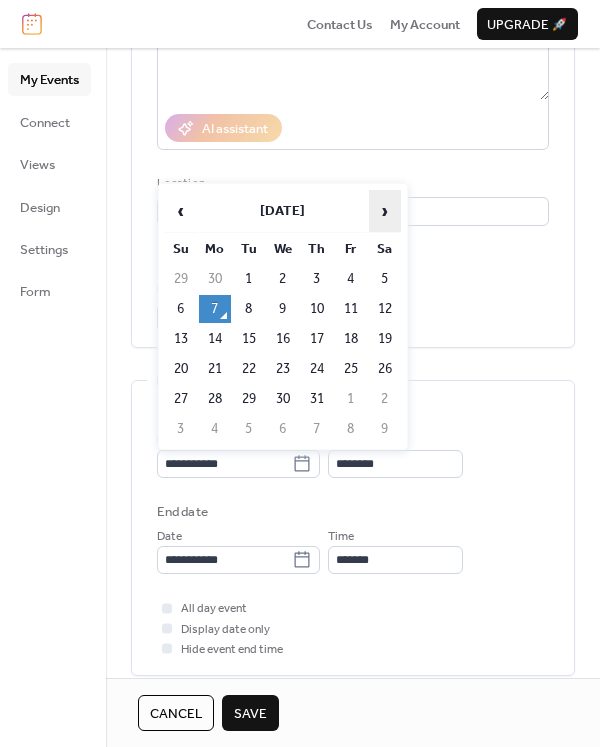 drag, startPoint x: 384, startPoint y: 203, endPoint x: 344, endPoint y: 251, distance: 62.482 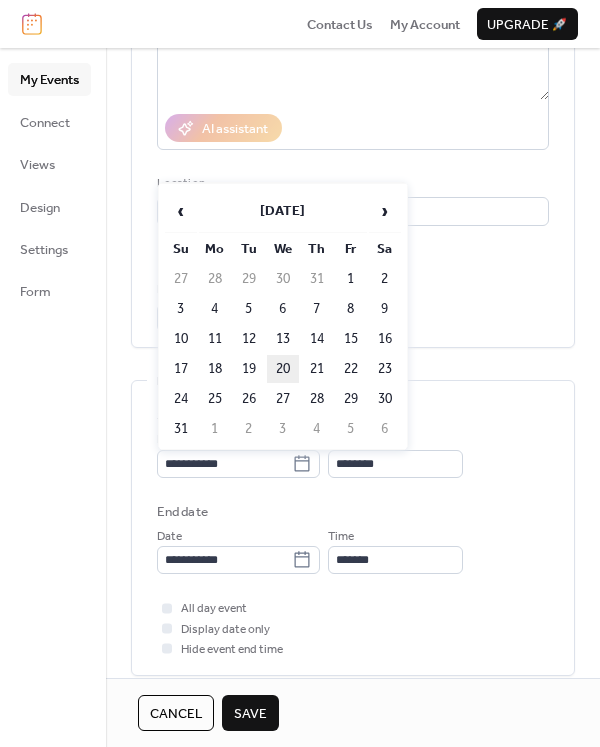 click on "20" at bounding box center (283, 369) 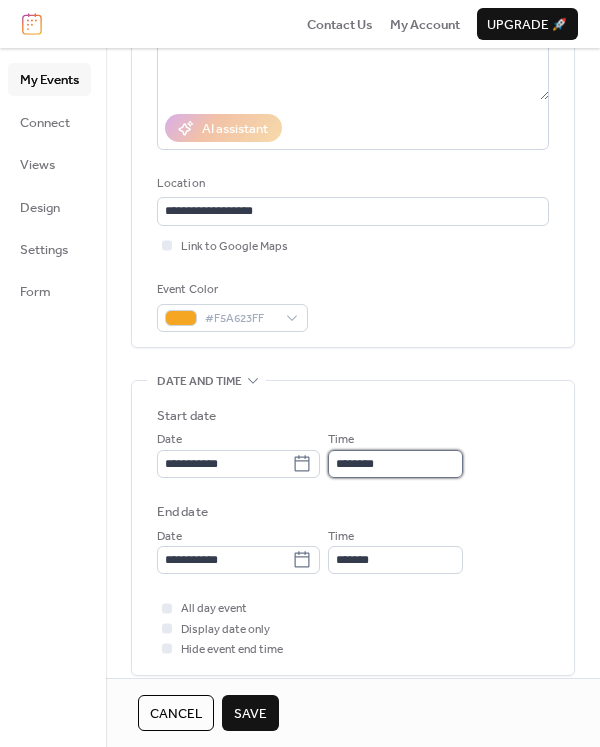 click on "********" at bounding box center [395, 464] 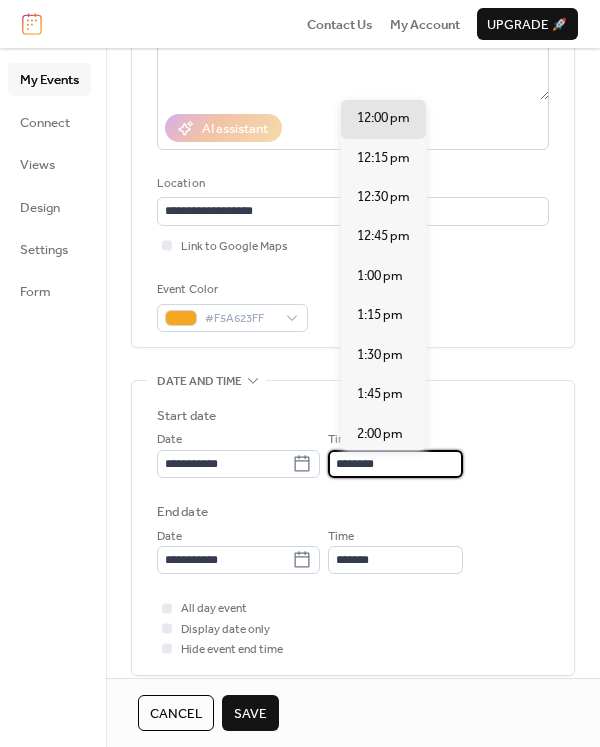 click on "********" at bounding box center (395, 464) 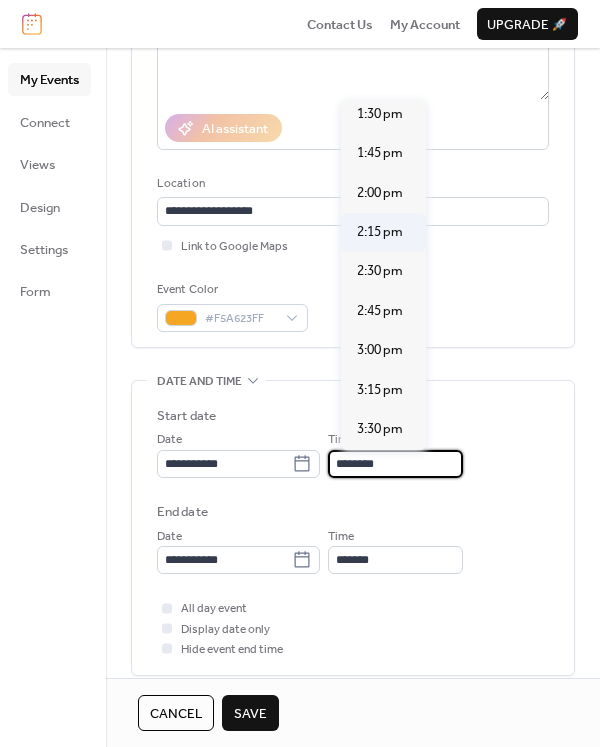 scroll, scrollTop: 2292, scrollLeft: 0, axis: vertical 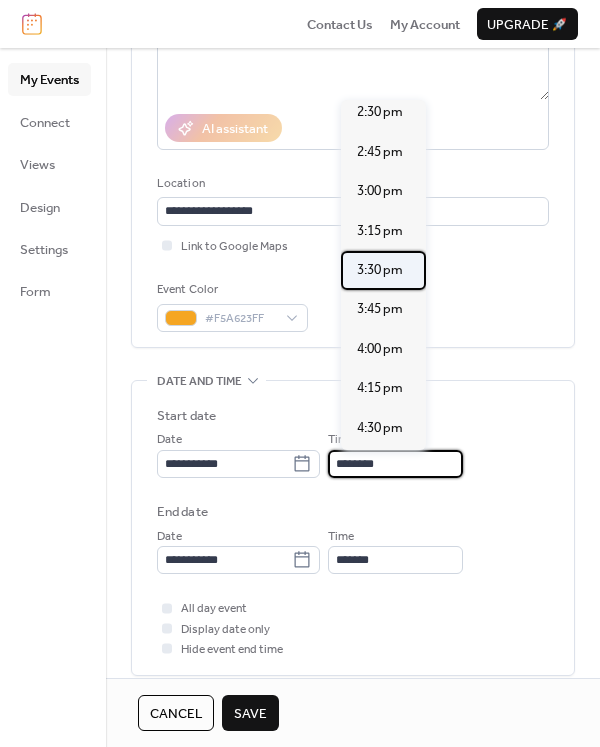 click on "3:30 pm" at bounding box center (380, 270) 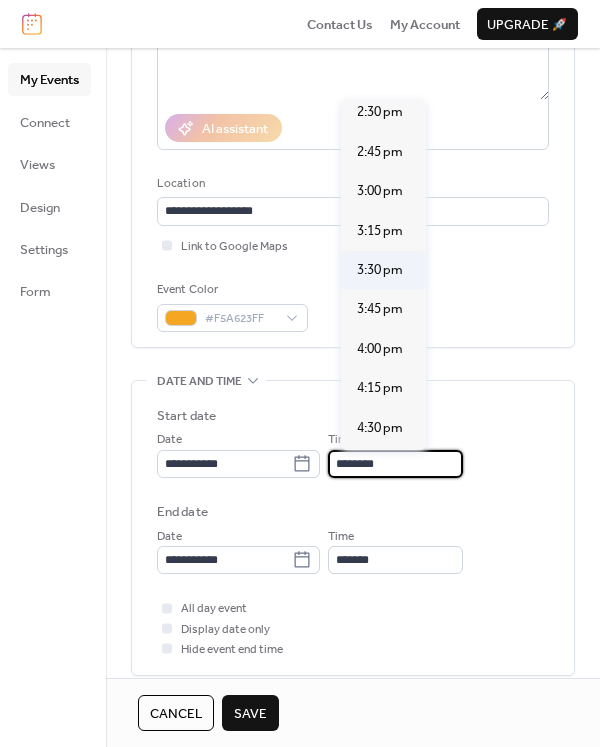 type on "*******" 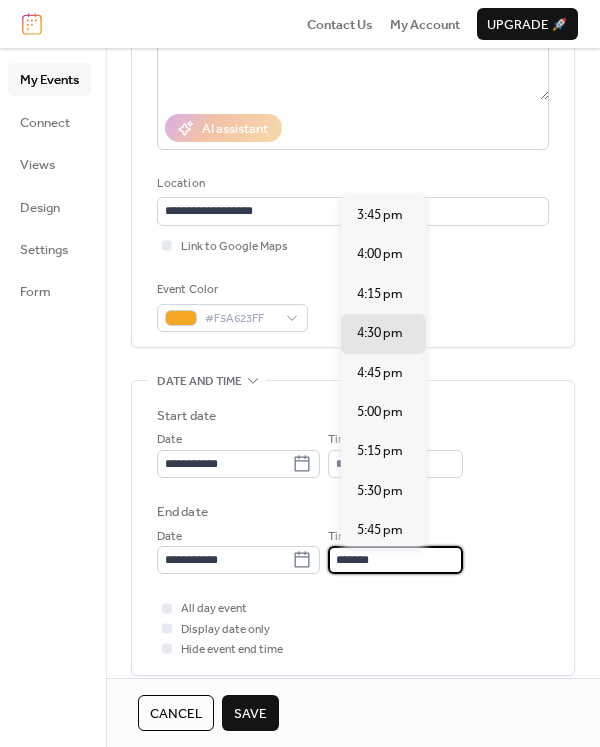 click on "*******" at bounding box center [395, 560] 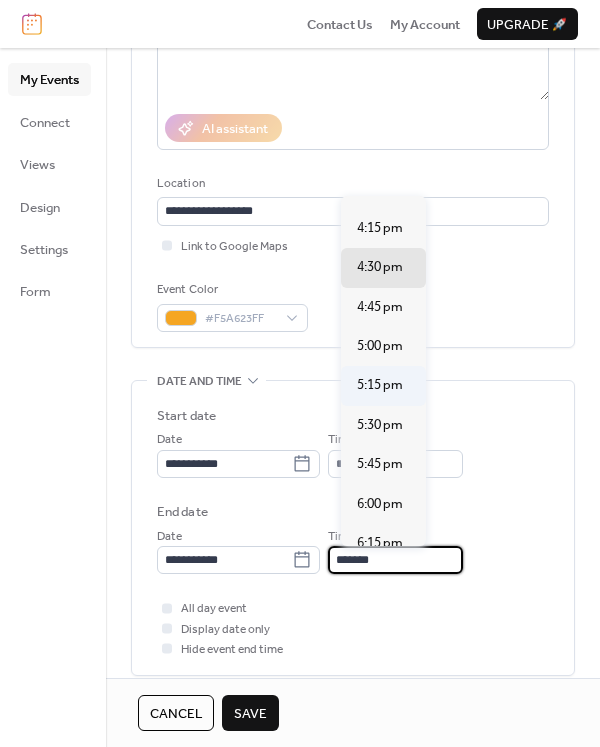 scroll, scrollTop: 100, scrollLeft: 0, axis: vertical 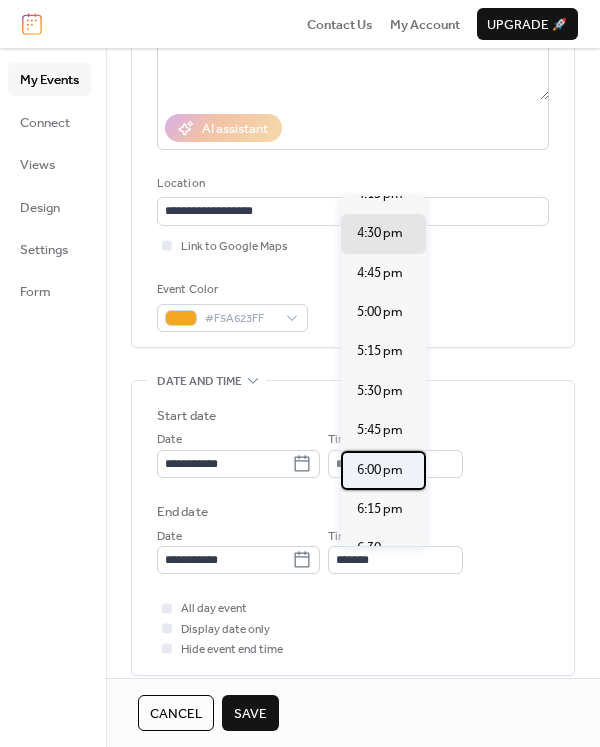 click on "6:00 pm" at bounding box center (380, 470) 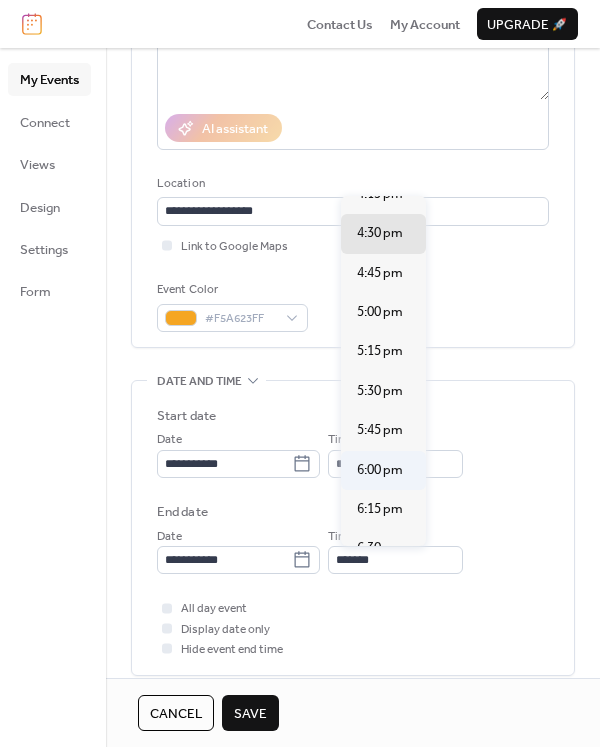 type on "*******" 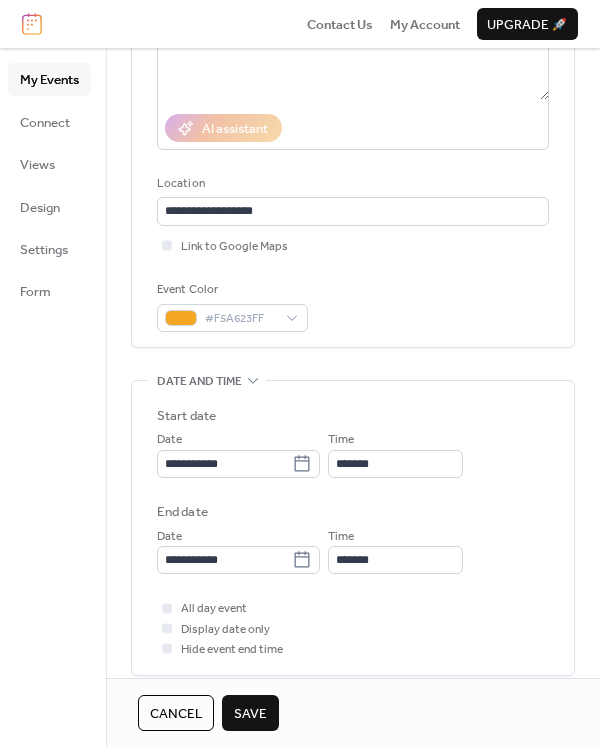 click on "Save" at bounding box center [250, 714] 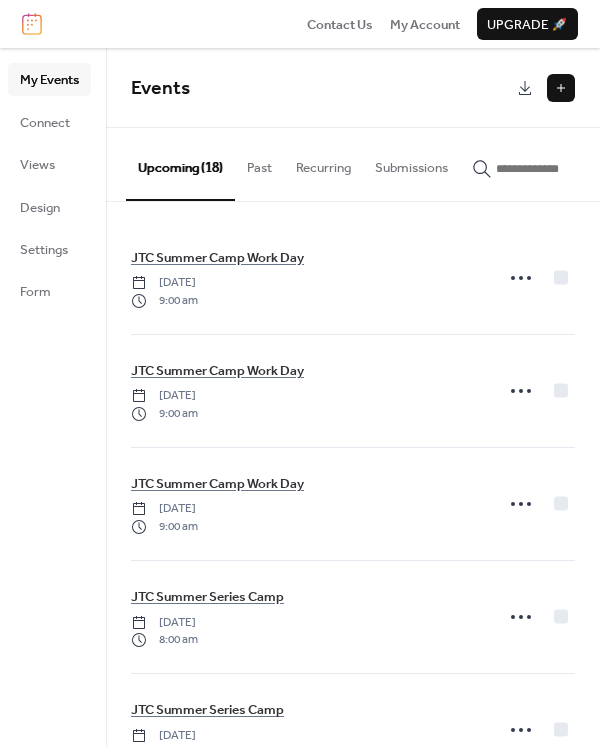 click at bounding box center [561, 88] 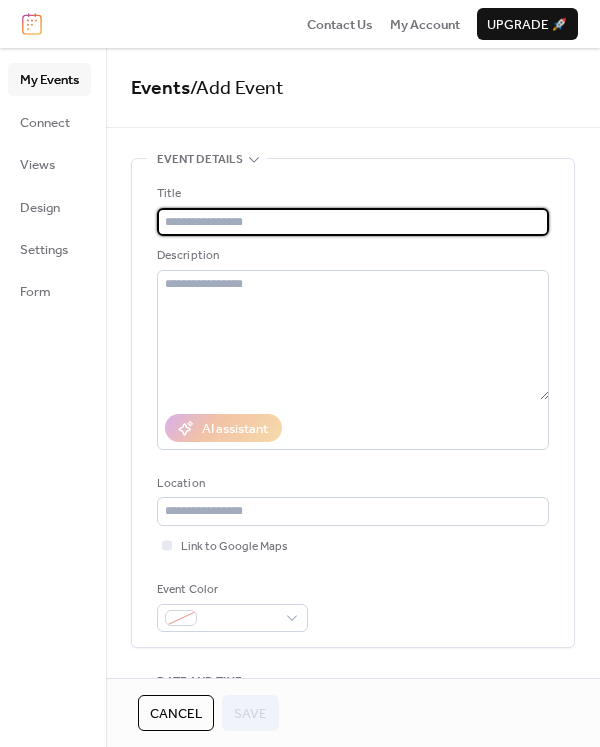 click at bounding box center (353, 222) 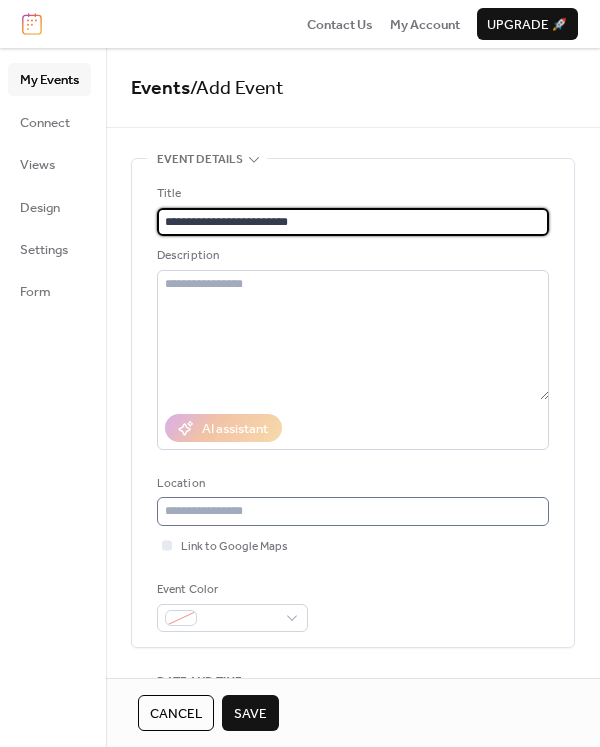 type on "**********" 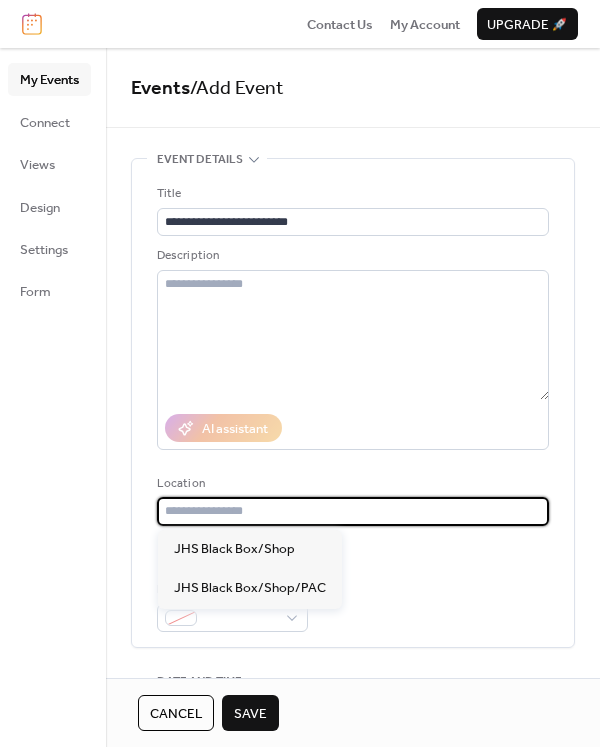 click at bounding box center [353, 511] 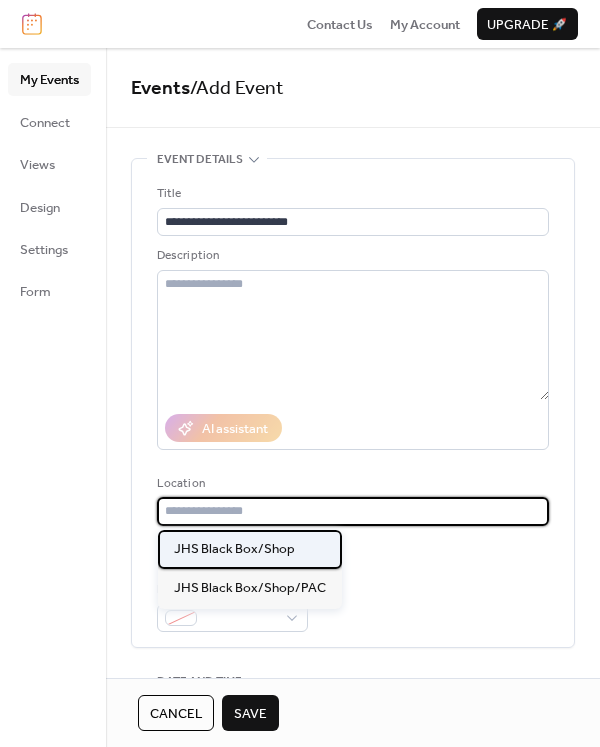 click on "JHS Black Box/Shop" at bounding box center (234, 549) 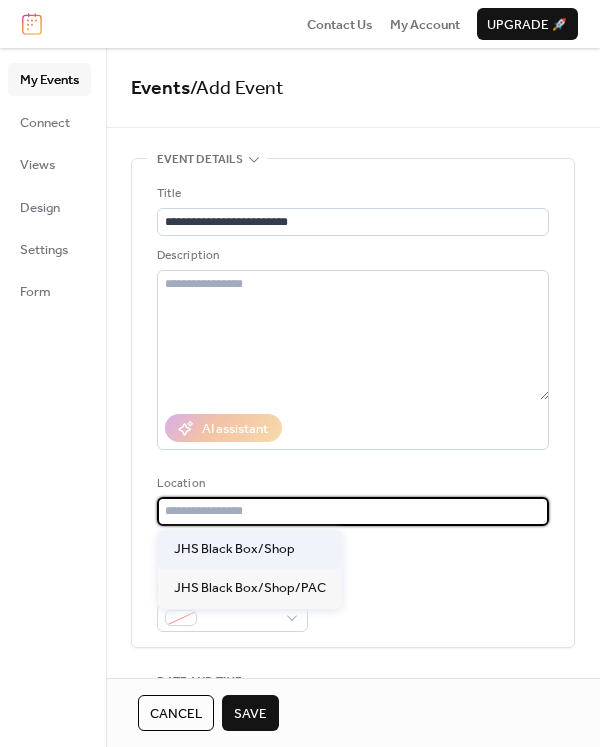 type on "**********" 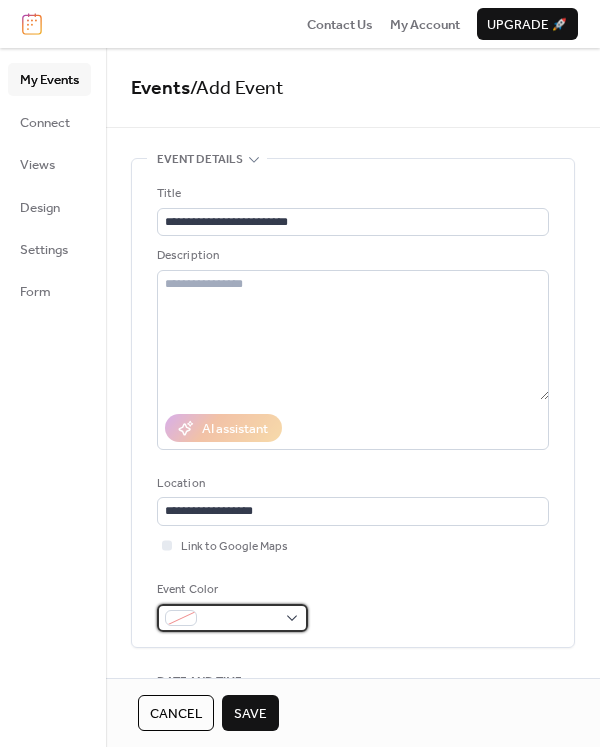 click at bounding box center [232, 618] 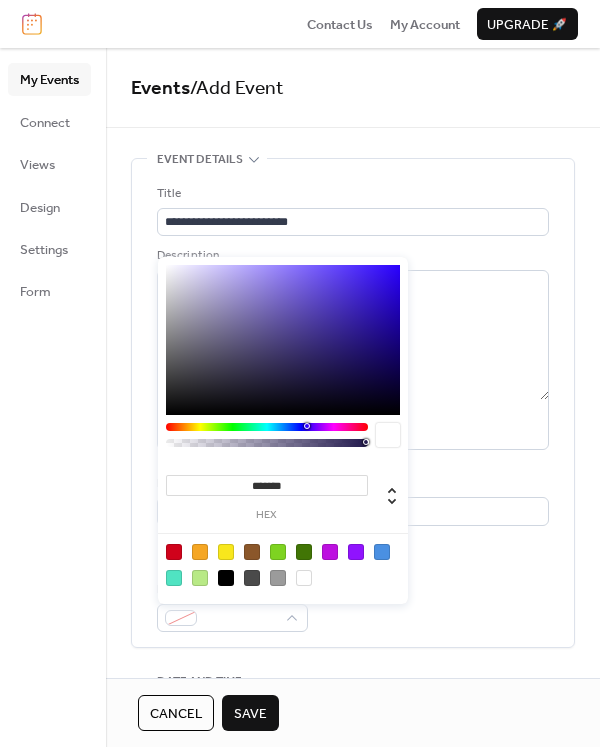 click at bounding box center (382, 552) 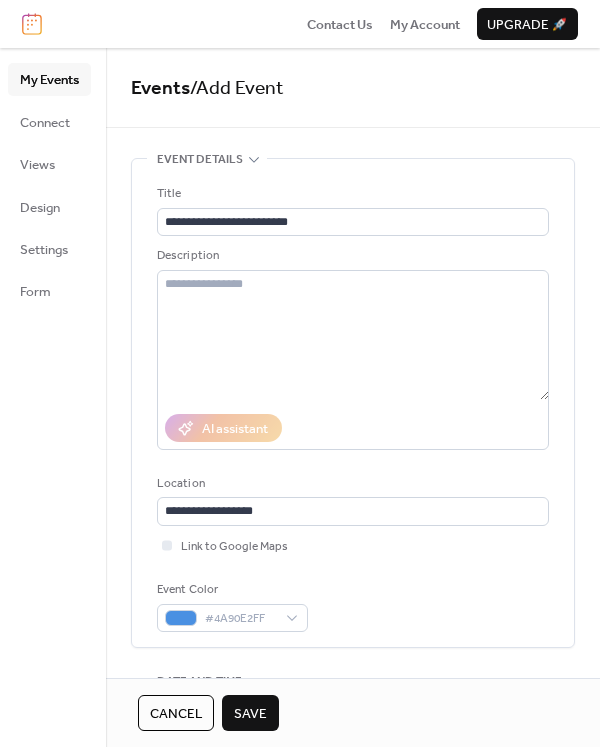 click on "Event Color #4A90E2FF" at bounding box center [353, 606] 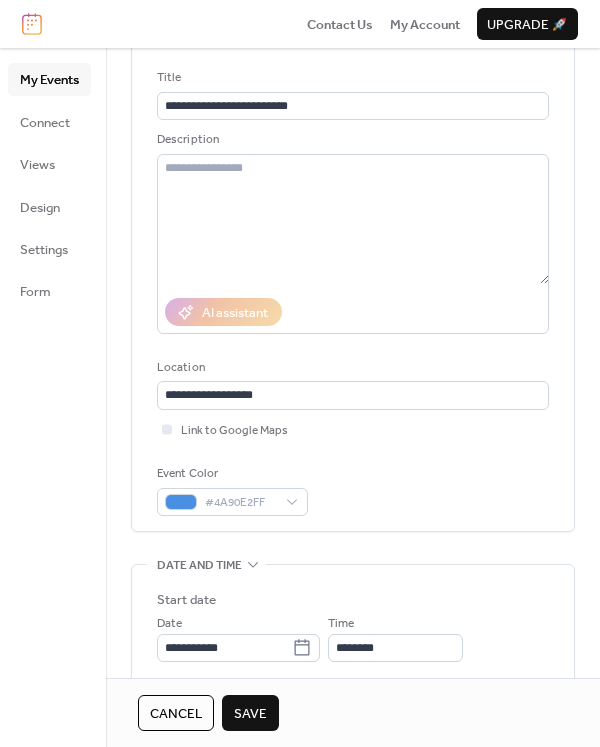 scroll, scrollTop: 400, scrollLeft: 0, axis: vertical 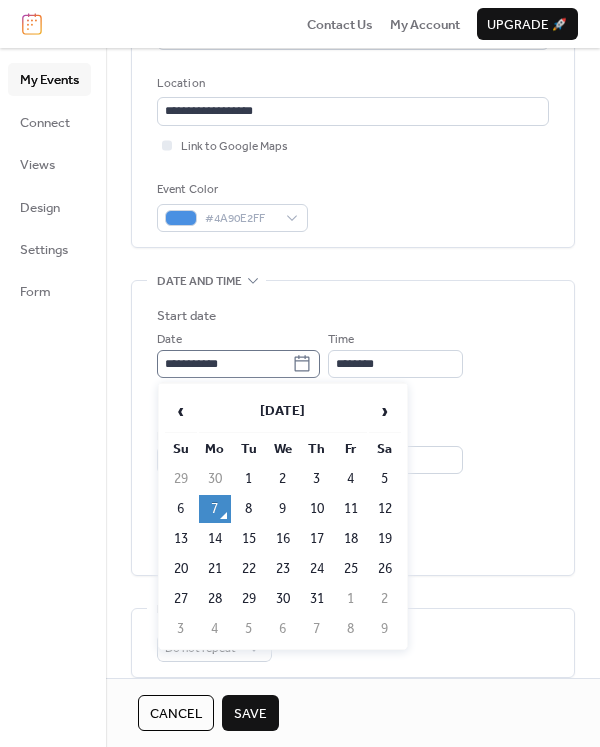 click 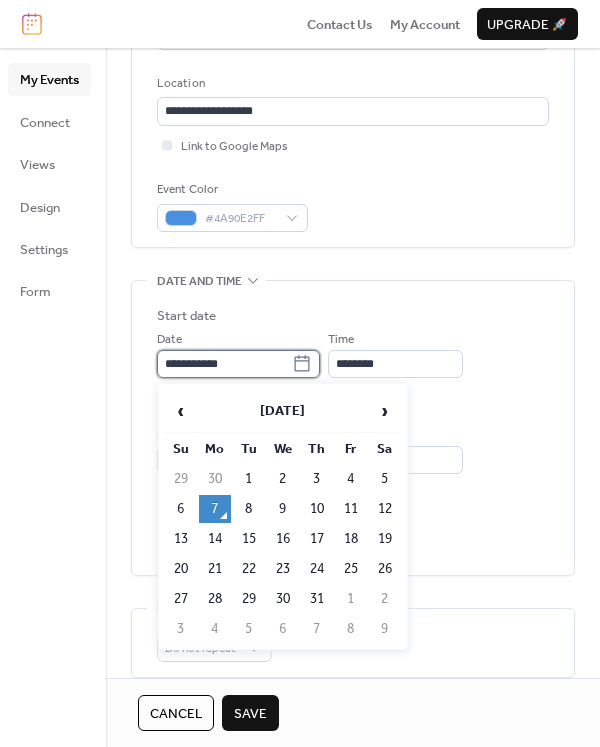 click on "**********" at bounding box center [224, 364] 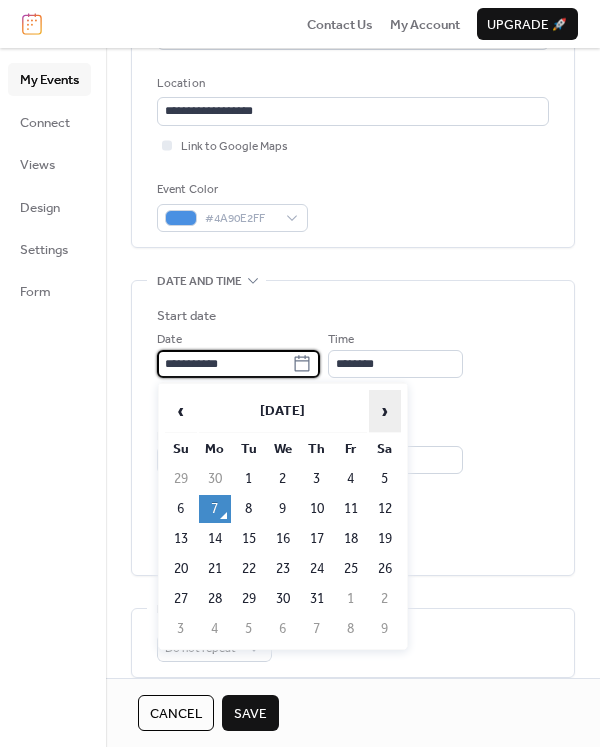 click on "›" at bounding box center (385, 411) 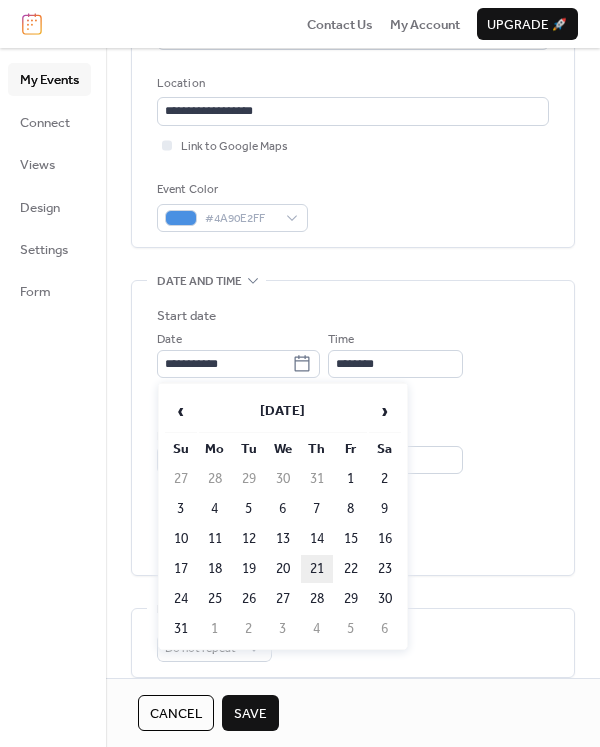 click on "21" at bounding box center (317, 569) 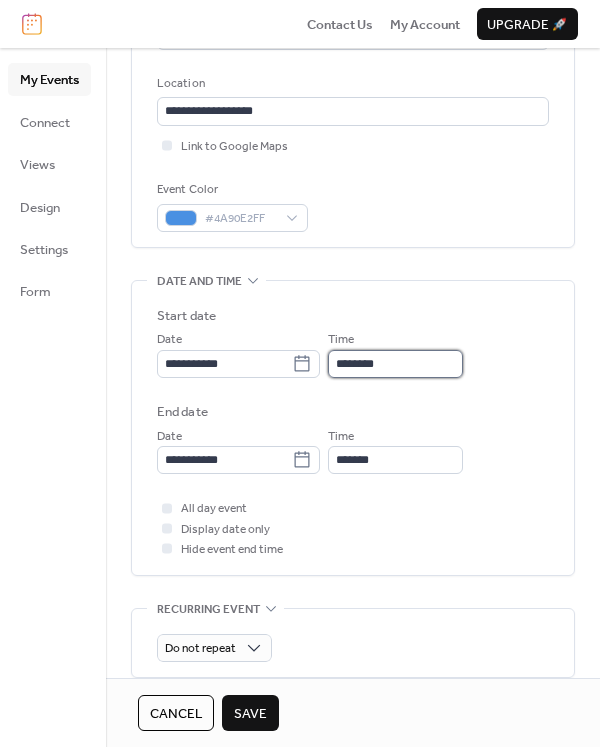 click on "********" at bounding box center (395, 364) 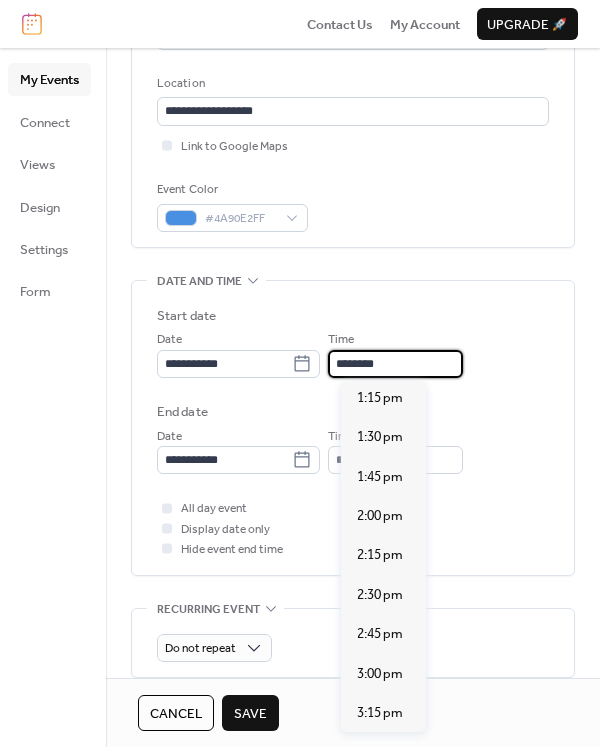 scroll, scrollTop: 2292, scrollLeft: 0, axis: vertical 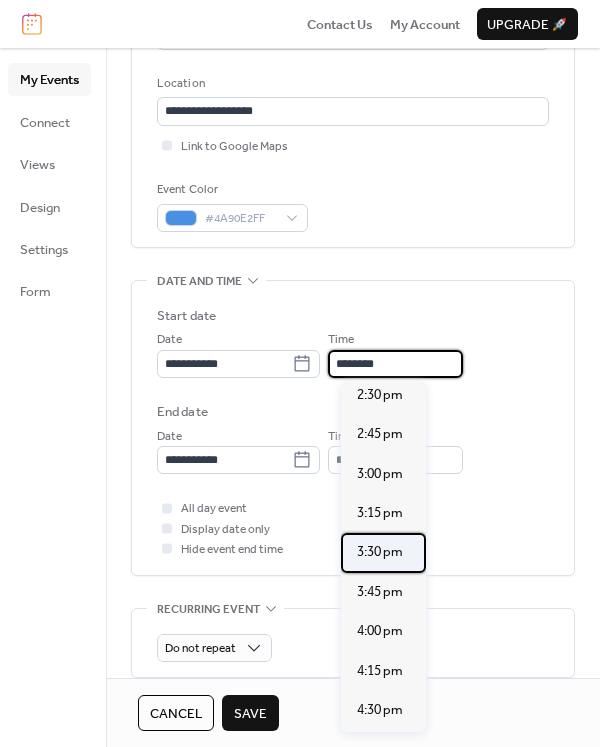 click on "3:30 pm" at bounding box center [380, 552] 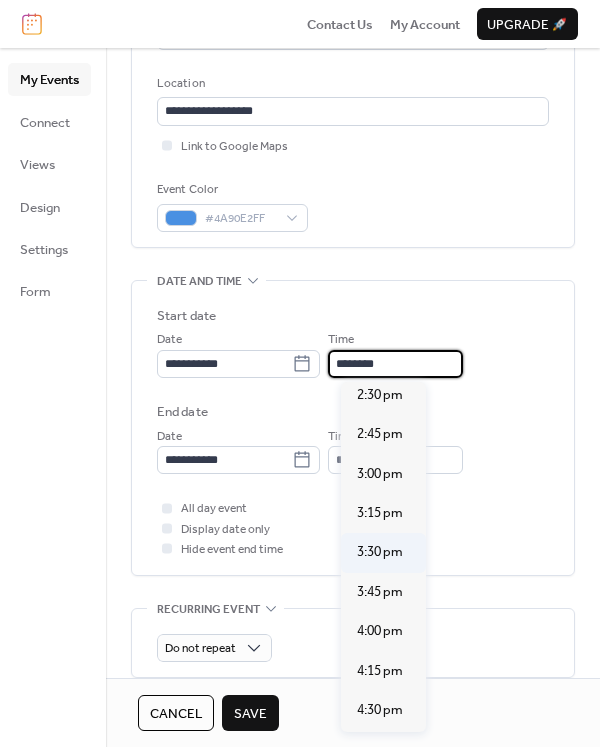 type on "*******" 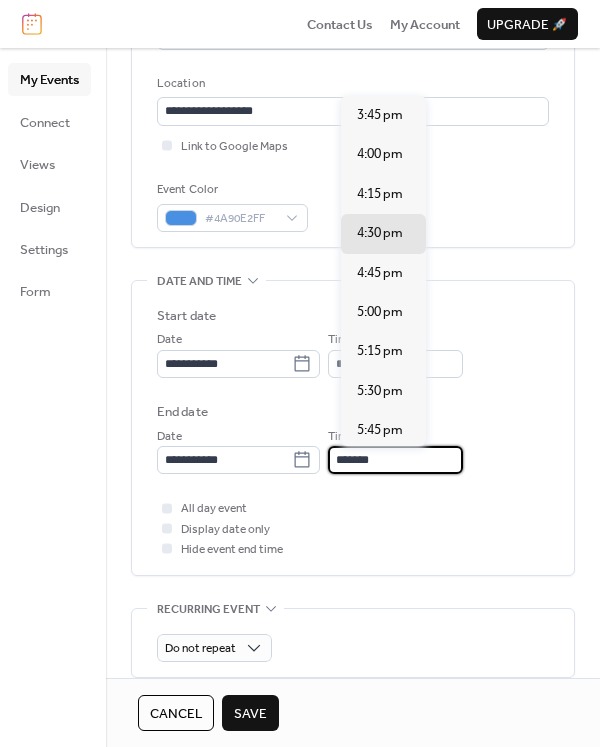 click on "*******" at bounding box center (395, 460) 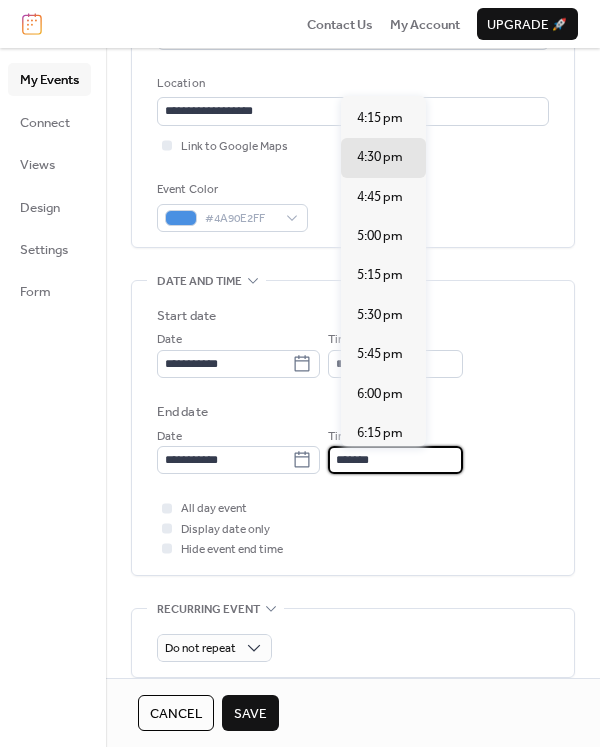 scroll, scrollTop: 200, scrollLeft: 0, axis: vertical 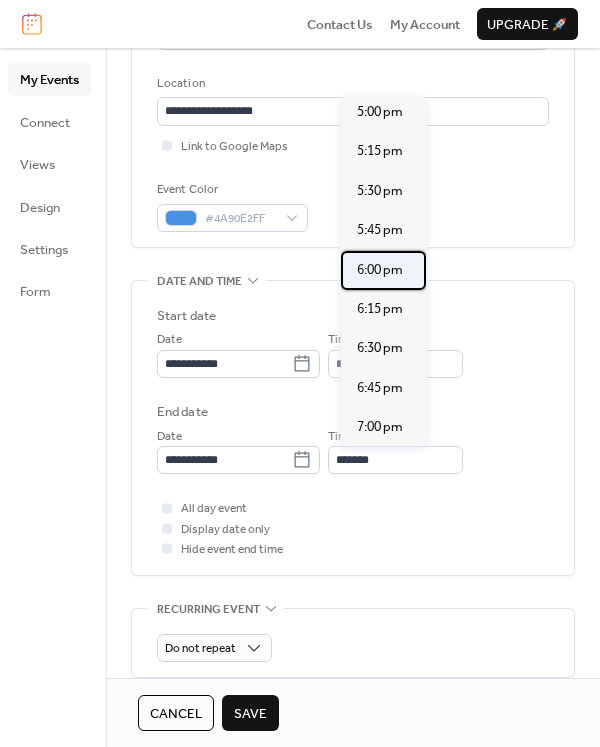 click on "6:00 pm" at bounding box center [380, 270] 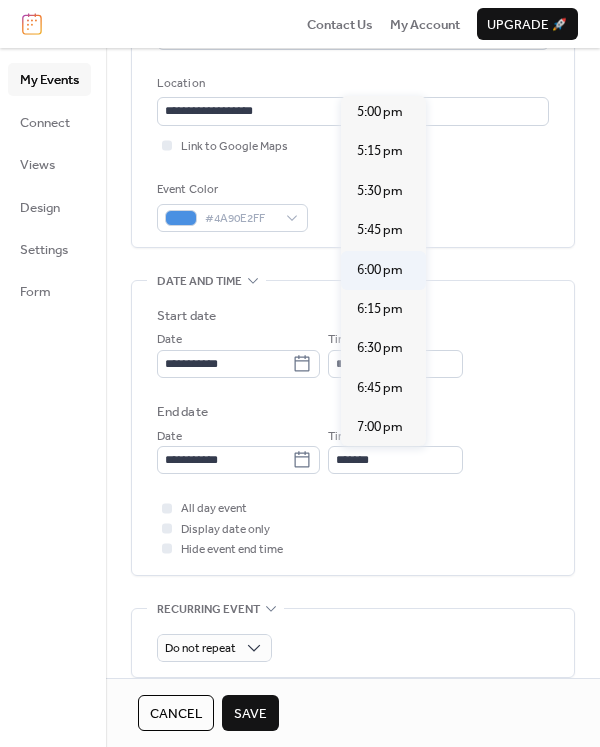 type on "*******" 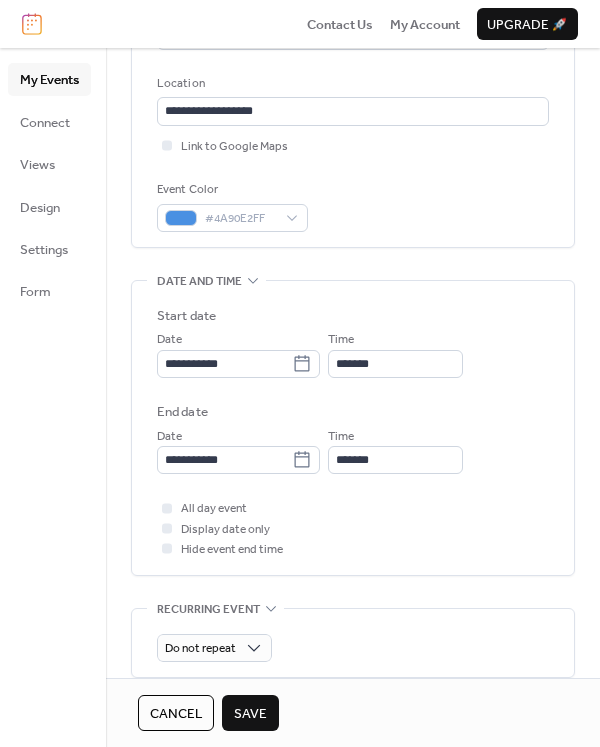 click on "All day event Display date only Hide event end time" at bounding box center [353, 528] 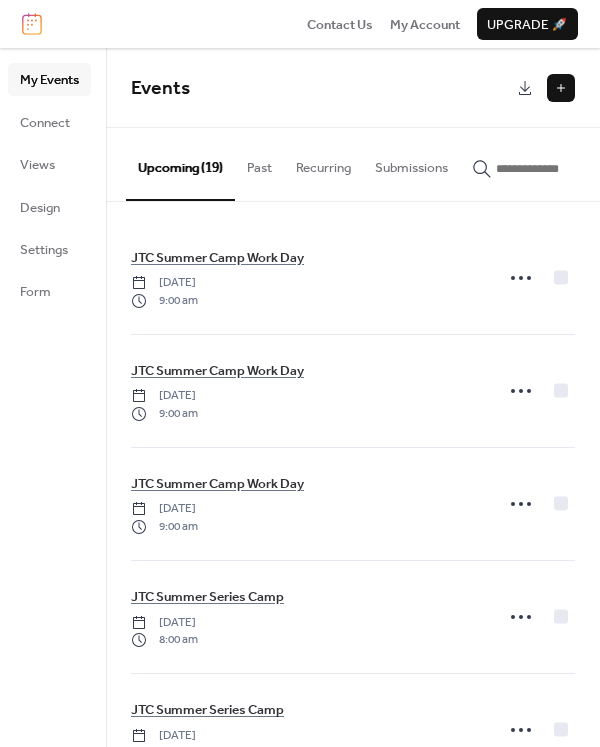click at bounding box center (561, 88) 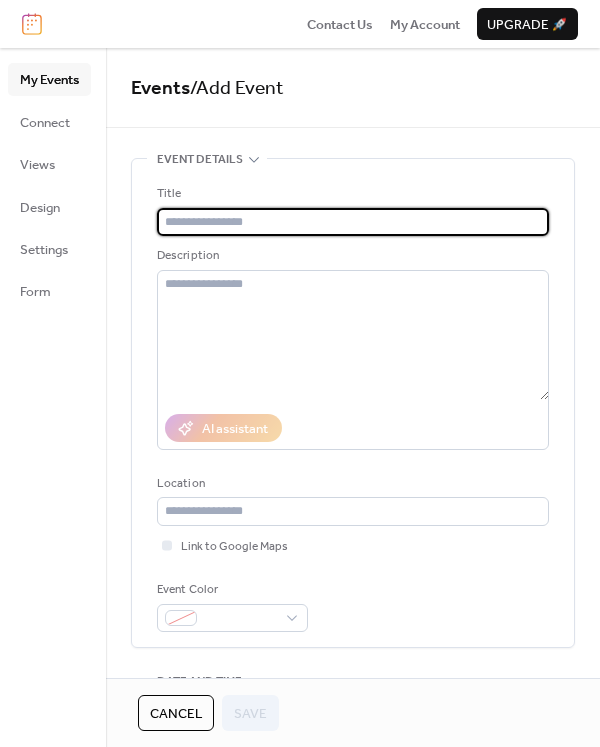 click at bounding box center [353, 222] 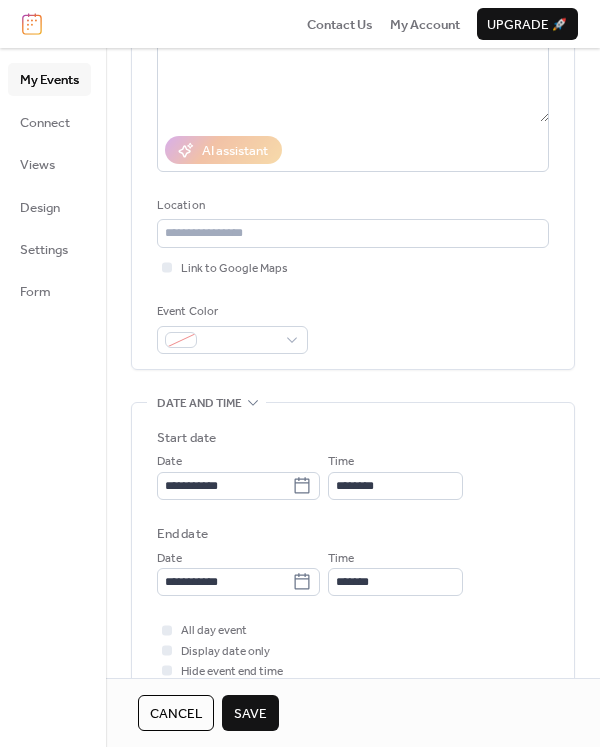 scroll, scrollTop: 300, scrollLeft: 0, axis: vertical 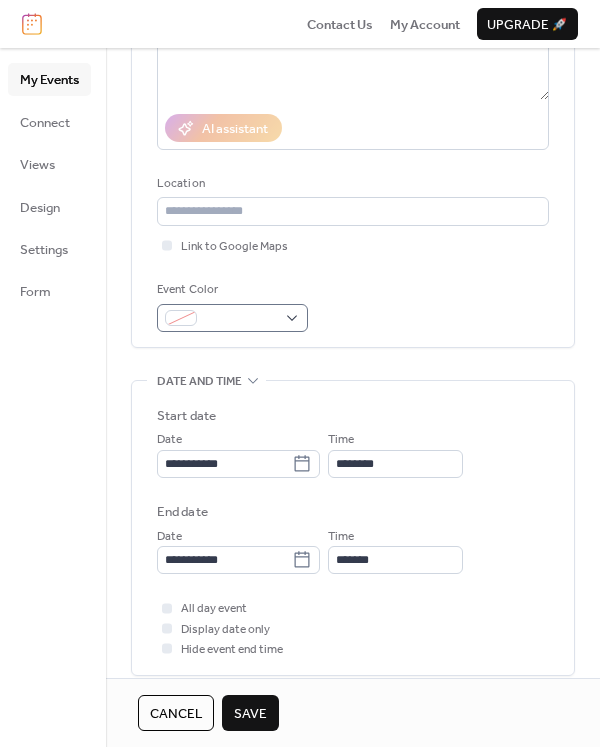 type on "**********" 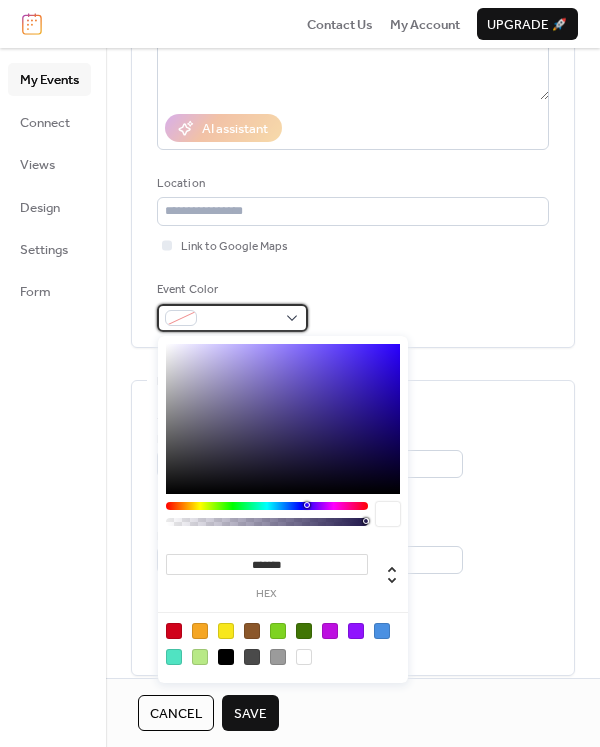 click at bounding box center (240, 319) 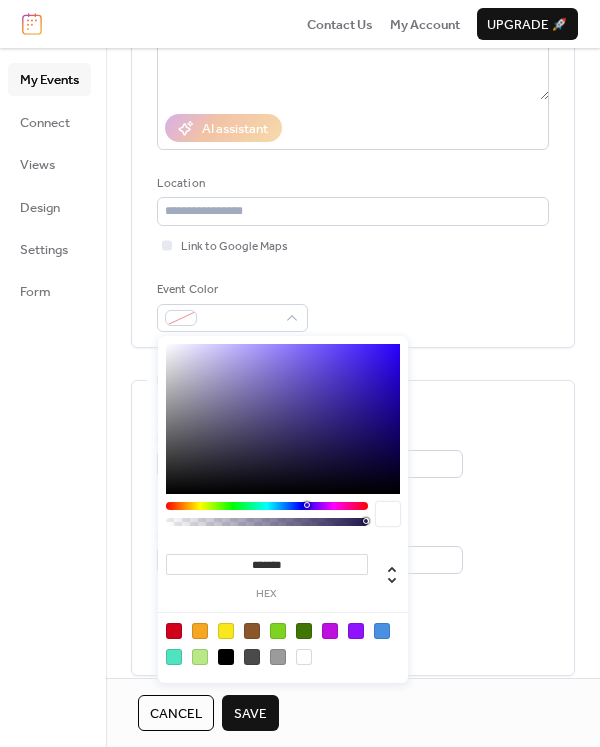 click at bounding box center (200, 631) 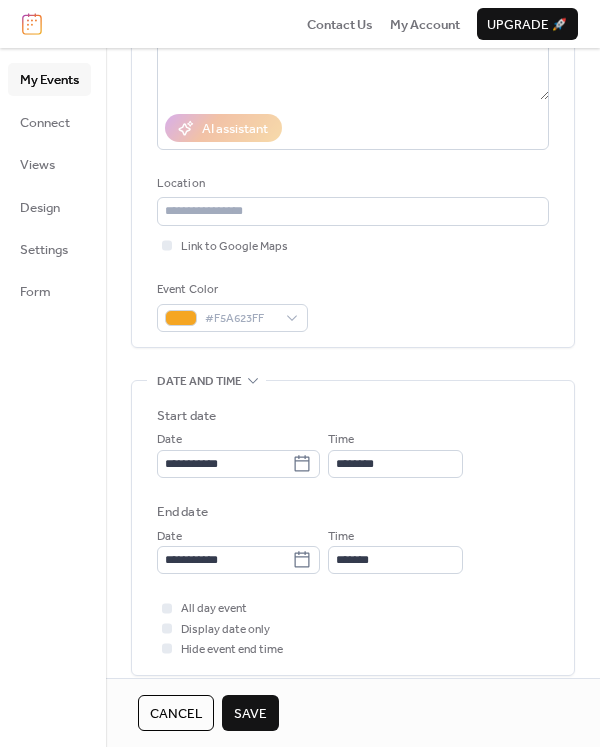 click on "**********" at bounding box center (353, 442) 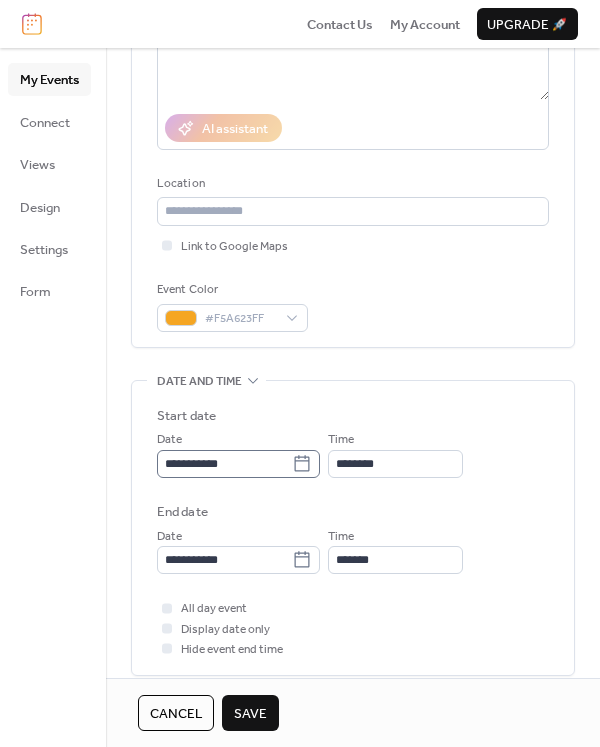 click 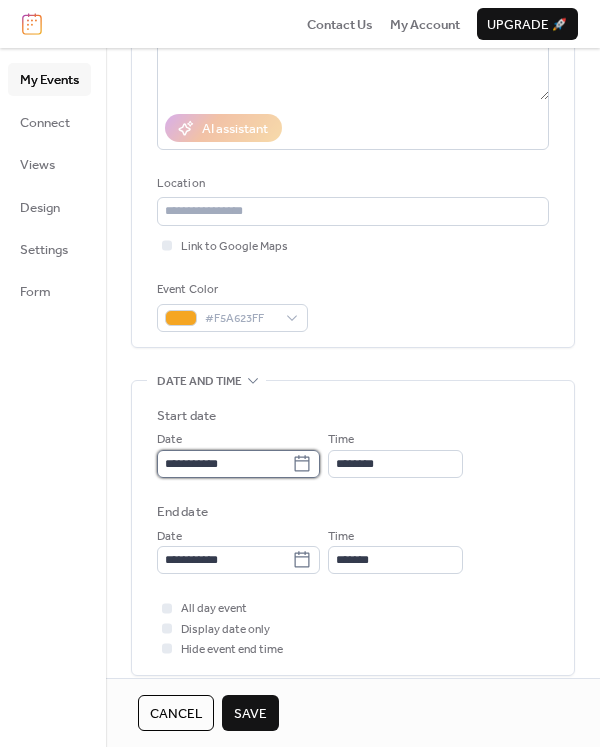 click on "**********" at bounding box center [224, 464] 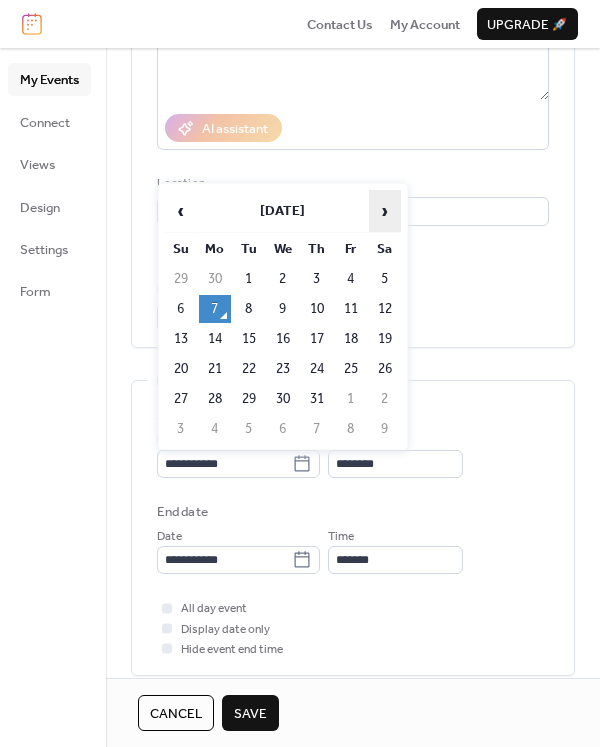 click on "›" at bounding box center (385, 211) 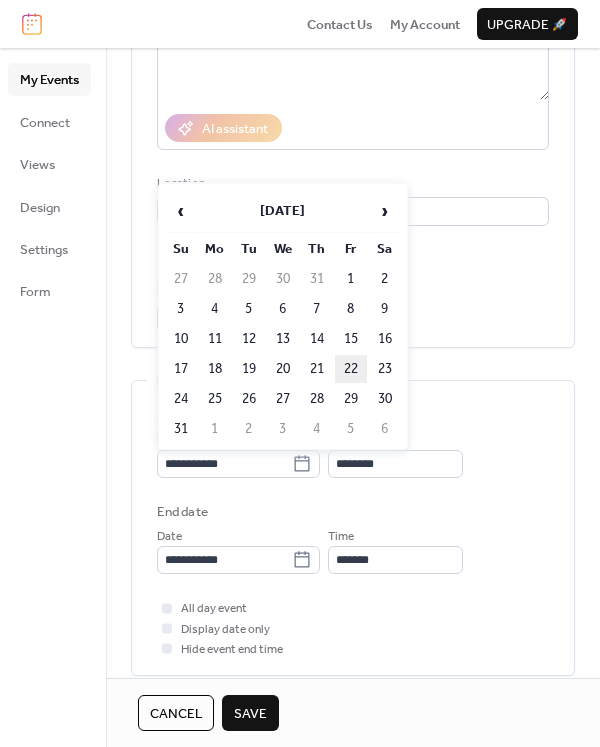 click on "22" at bounding box center (351, 369) 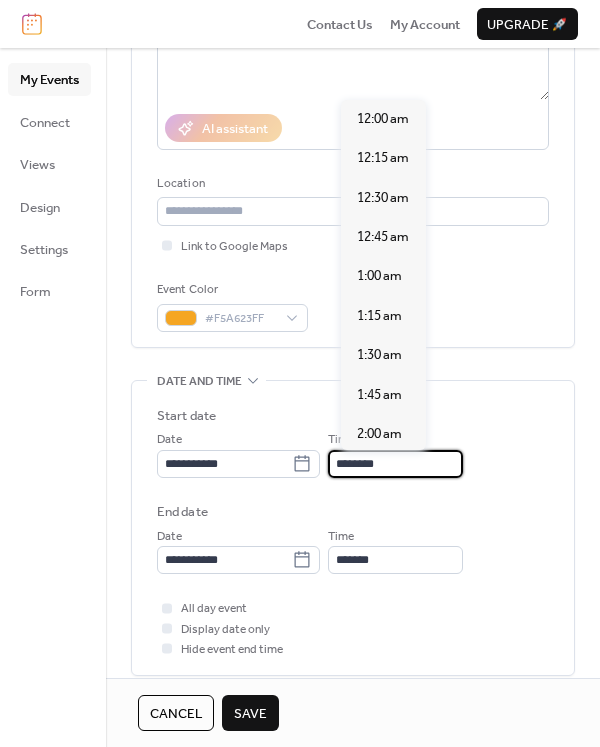 click on "********" at bounding box center (395, 464) 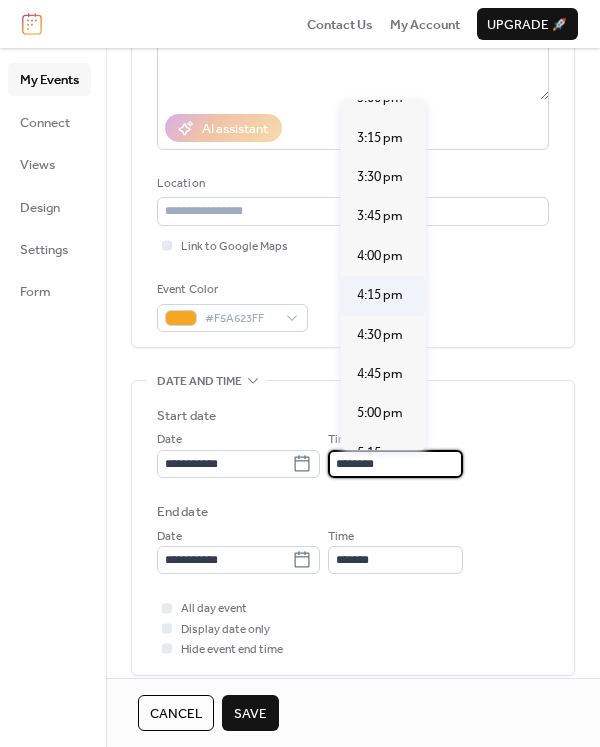 scroll, scrollTop: 2492, scrollLeft: 0, axis: vertical 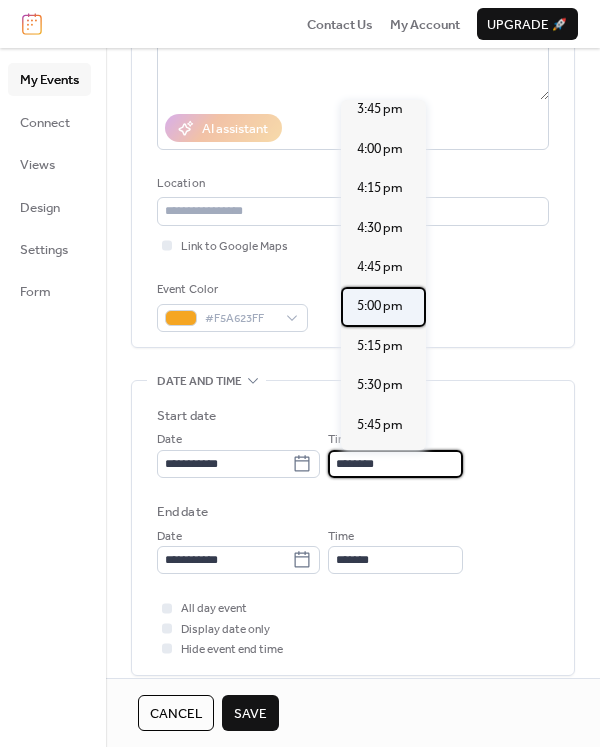 click on "5:00 pm" at bounding box center [380, 306] 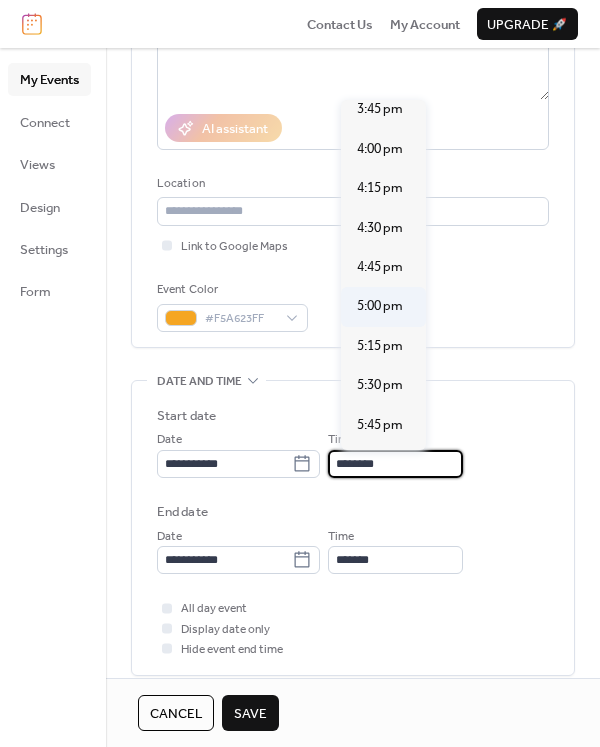 type on "*******" 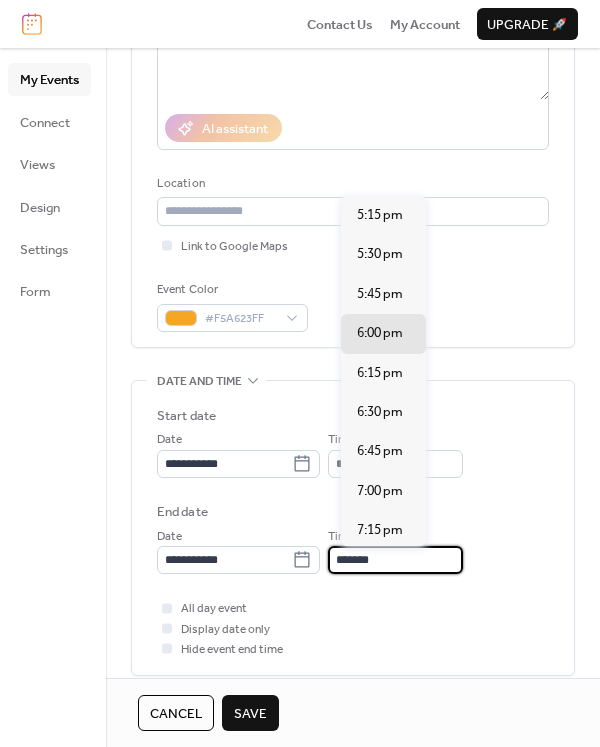 click on "*******" at bounding box center [395, 560] 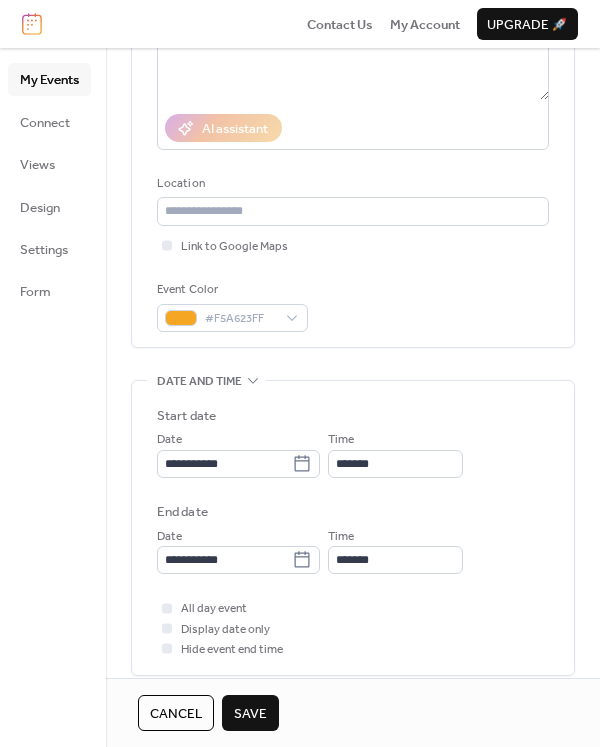 click on "Save" at bounding box center (250, 714) 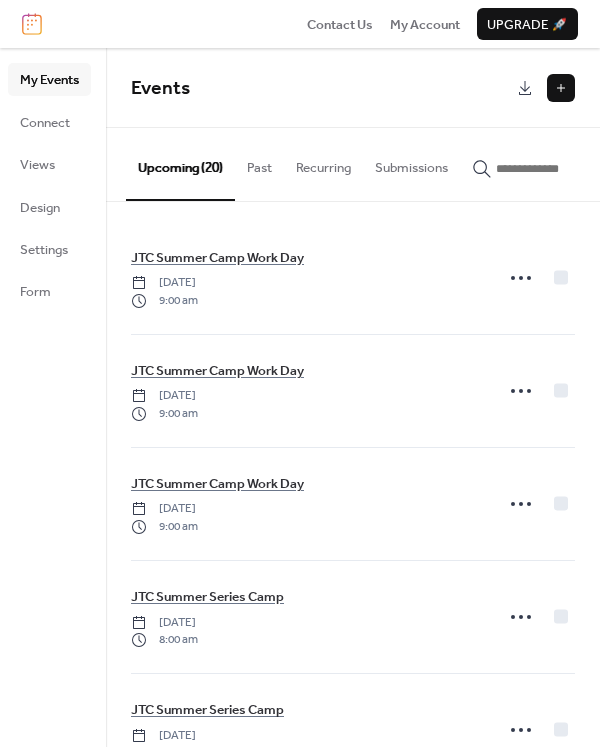 click at bounding box center (561, 88) 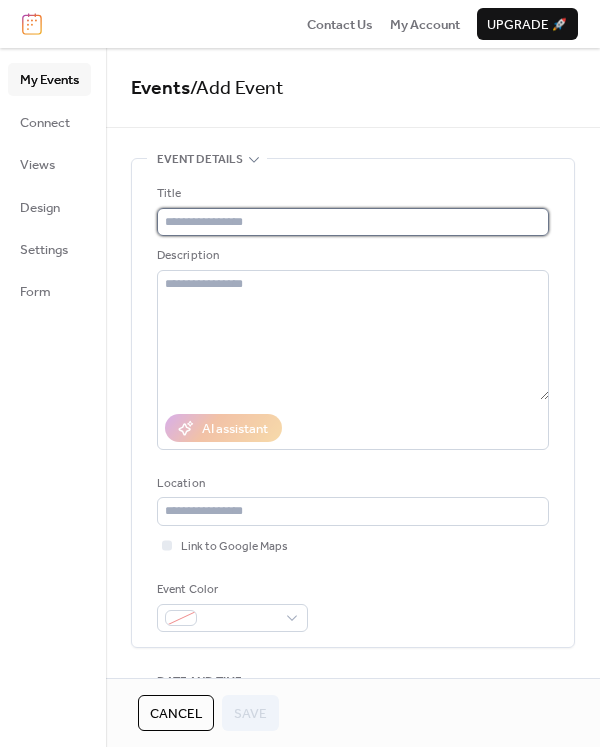 click at bounding box center (353, 222) 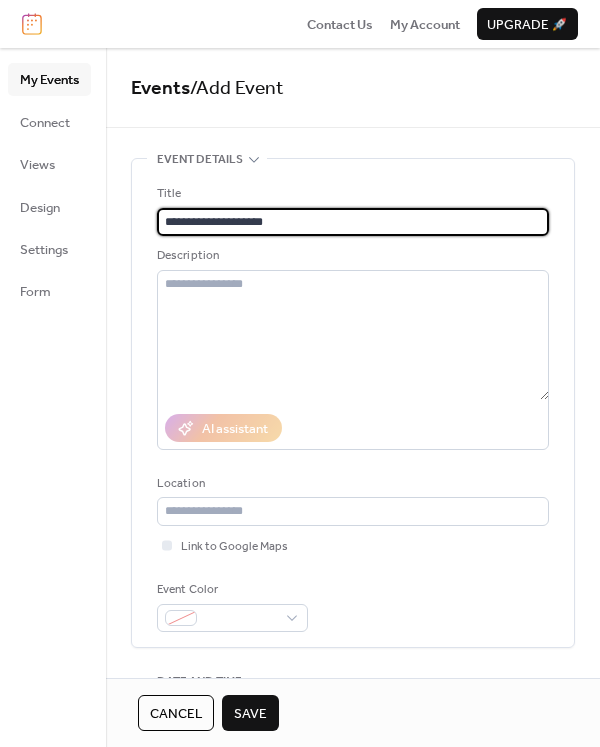 type on "**********" 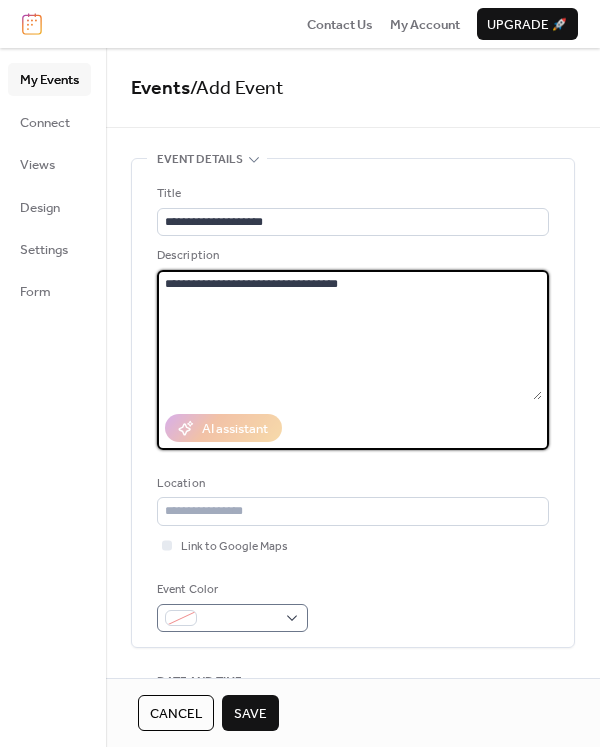 type on "**********" 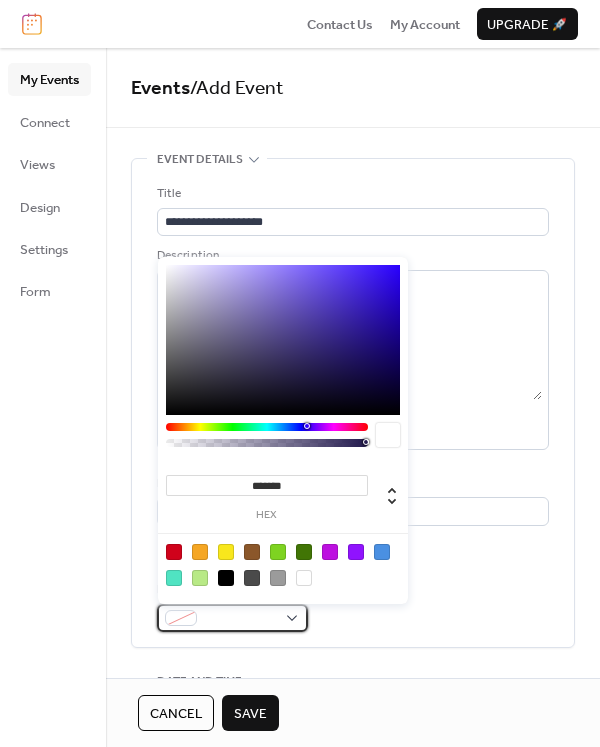 click at bounding box center [181, 618] 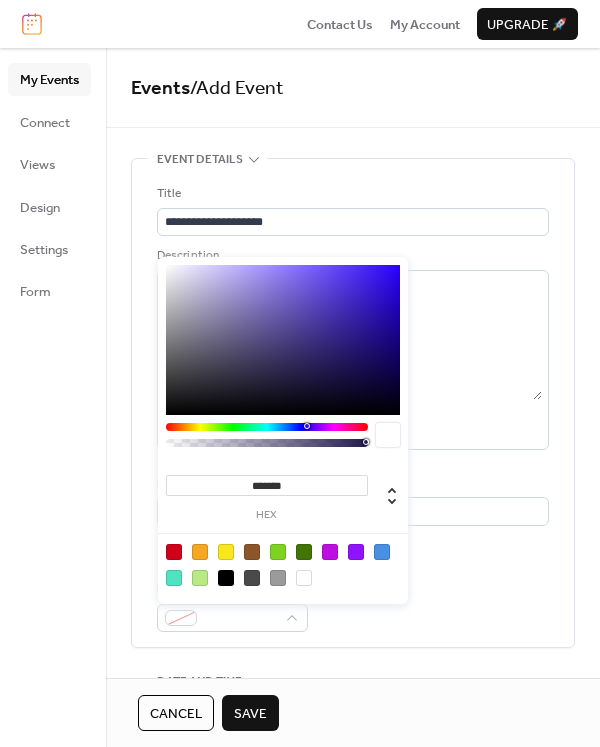 click at bounding box center (226, 552) 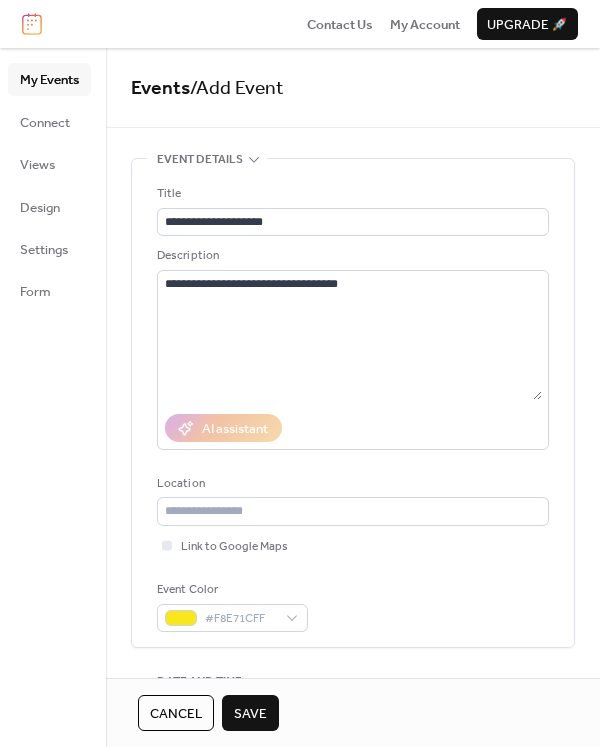 click on "Event Color #F8E71CFF" at bounding box center [353, 606] 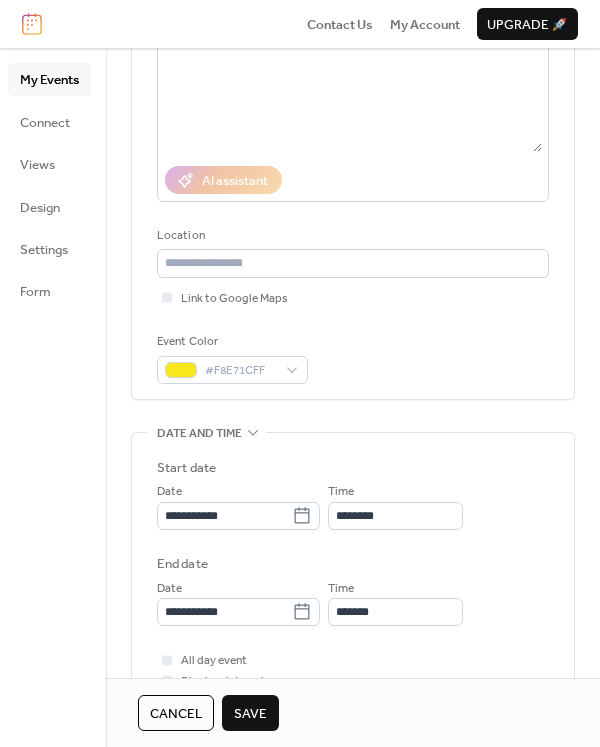 scroll, scrollTop: 400, scrollLeft: 0, axis: vertical 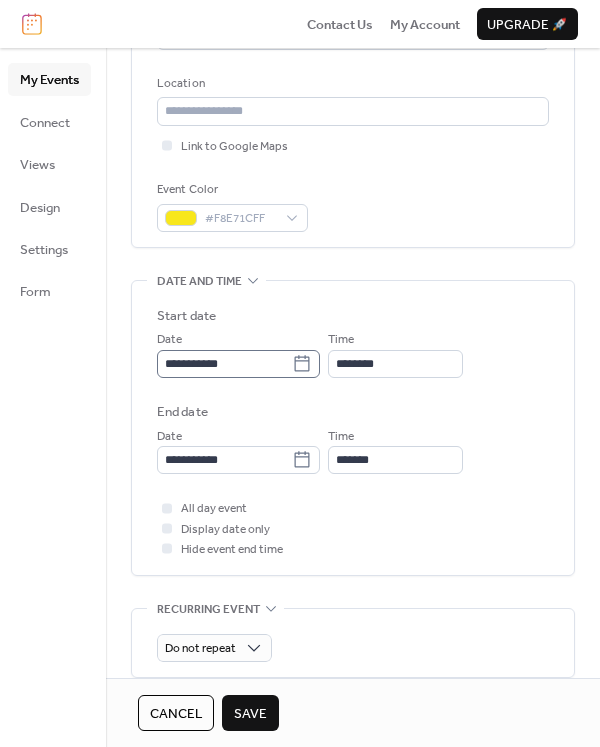click 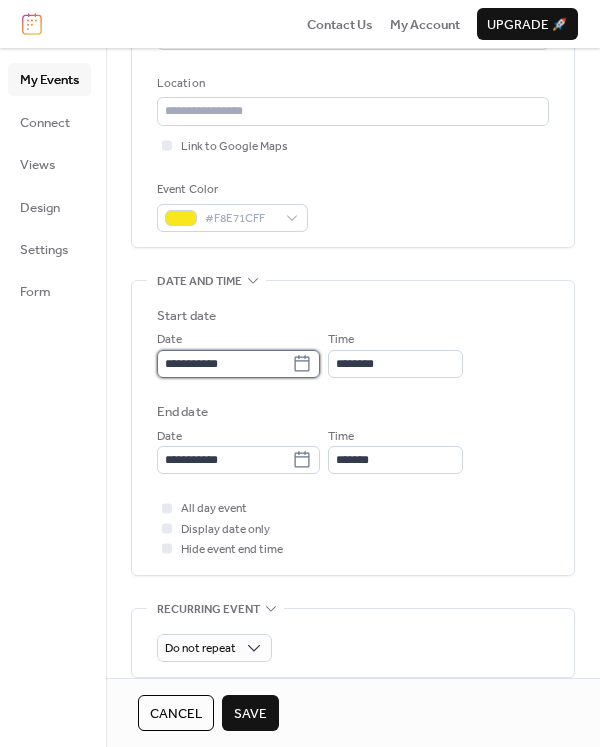 click on "**********" at bounding box center [224, 364] 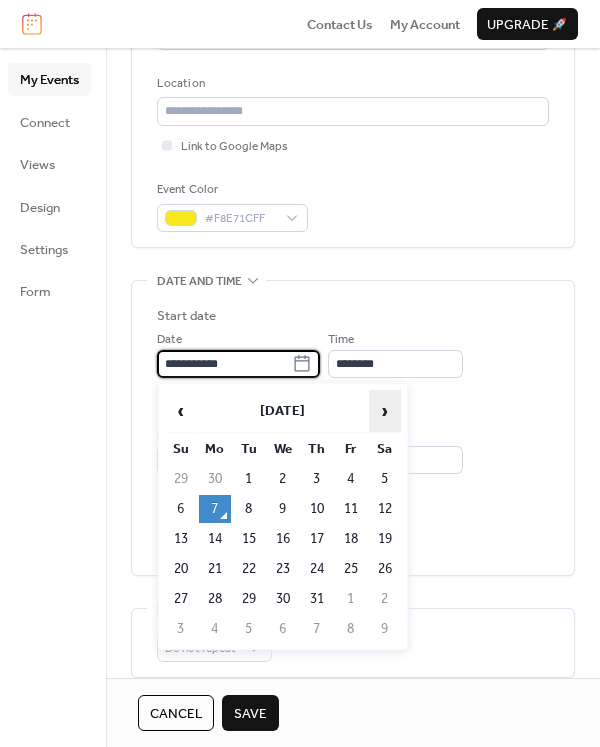 click on "›" at bounding box center (385, 411) 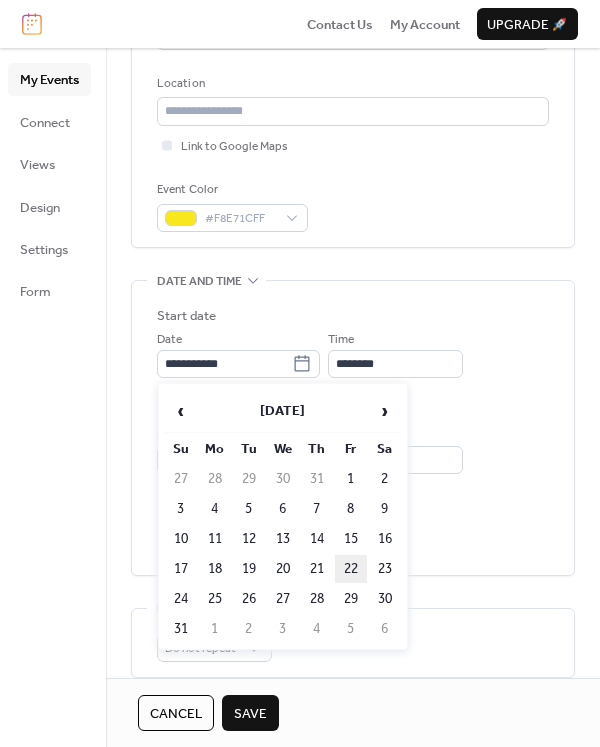 click on "22" at bounding box center [351, 569] 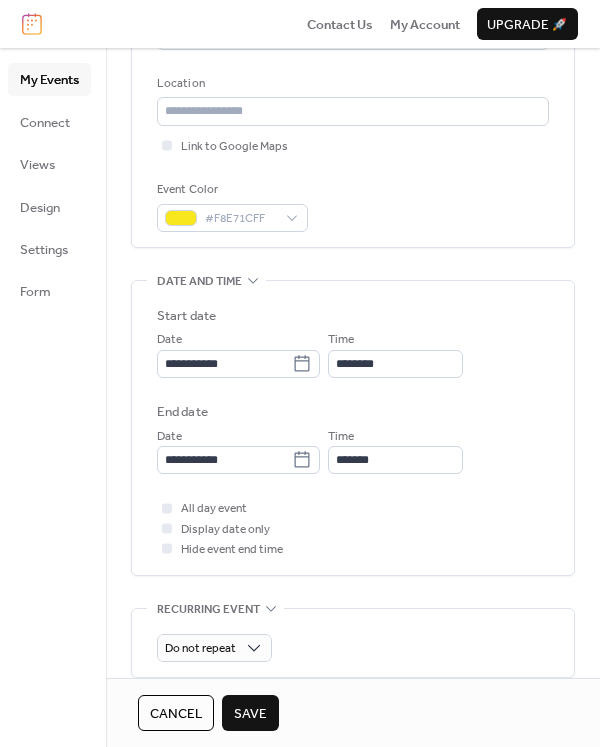 click on "Save" at bounding box center (250, 714) 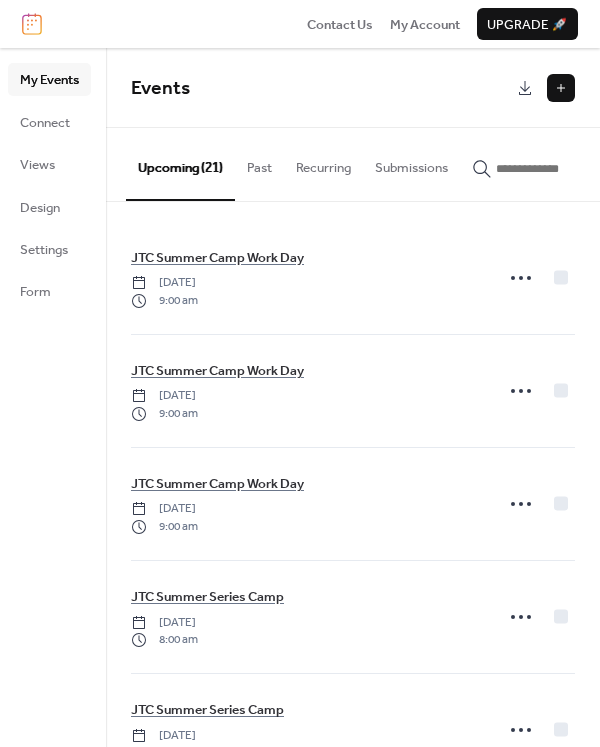 click at bounding box center [561, 88] 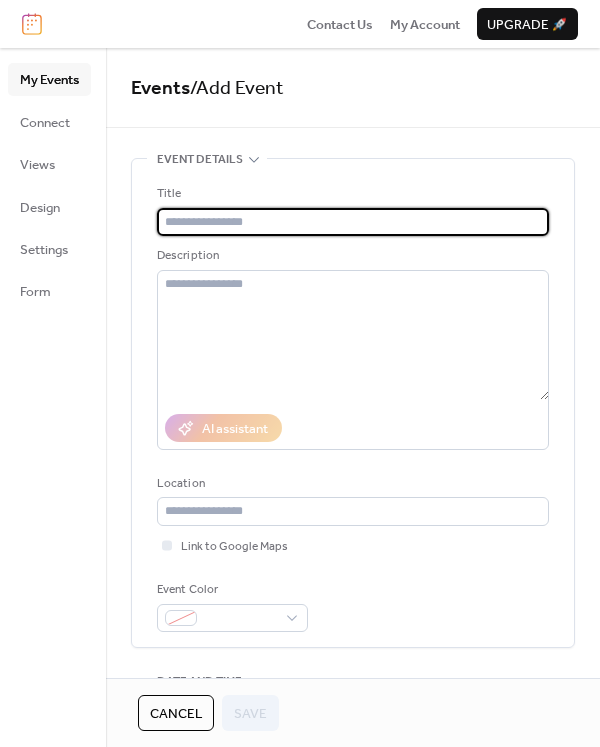 click at bounding box center (353, 222) 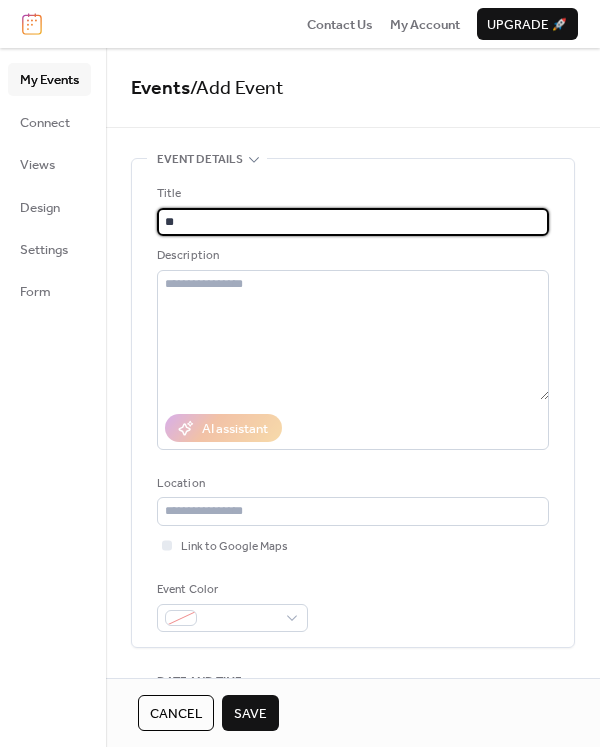 type on "*" 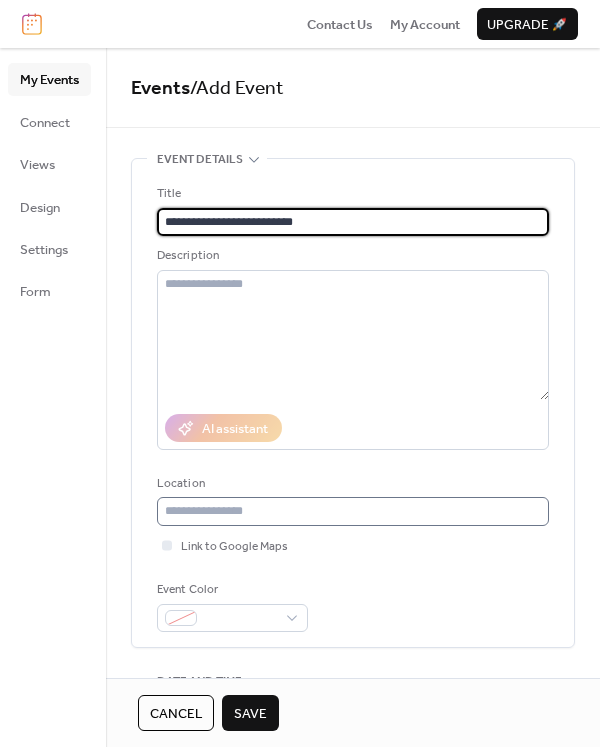 type on "**********" 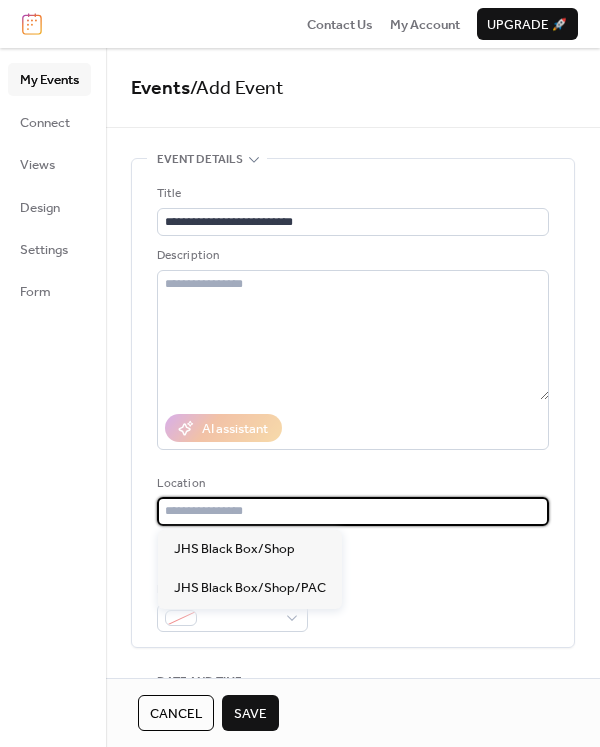 click at bounding box center (353, 511) 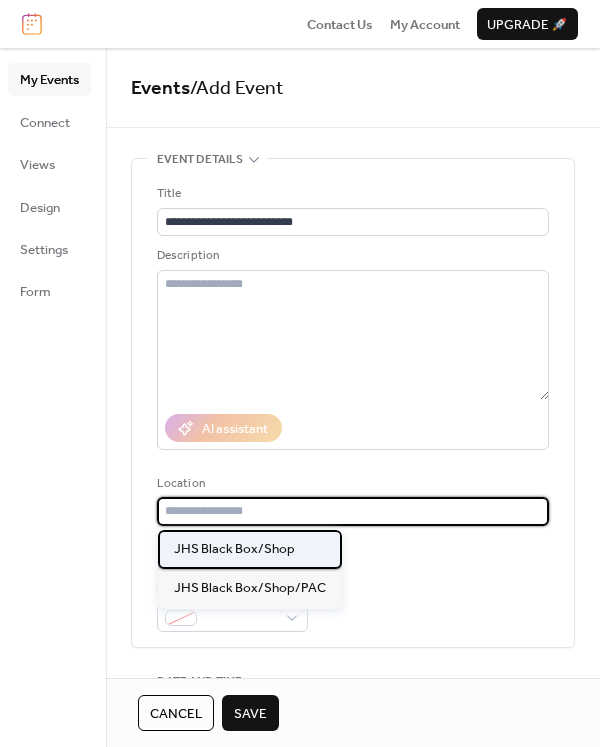 click on "JHS Black Box/Shop" at bounding box center (234, 549) 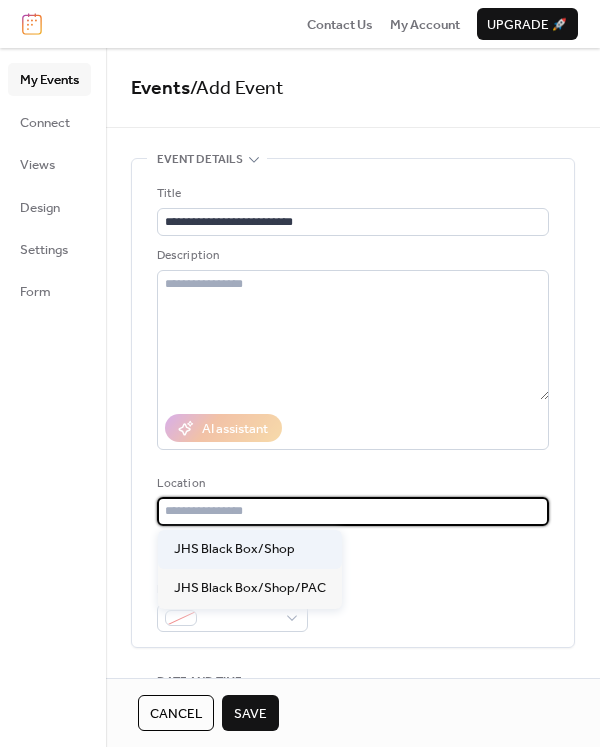 type on "**********" 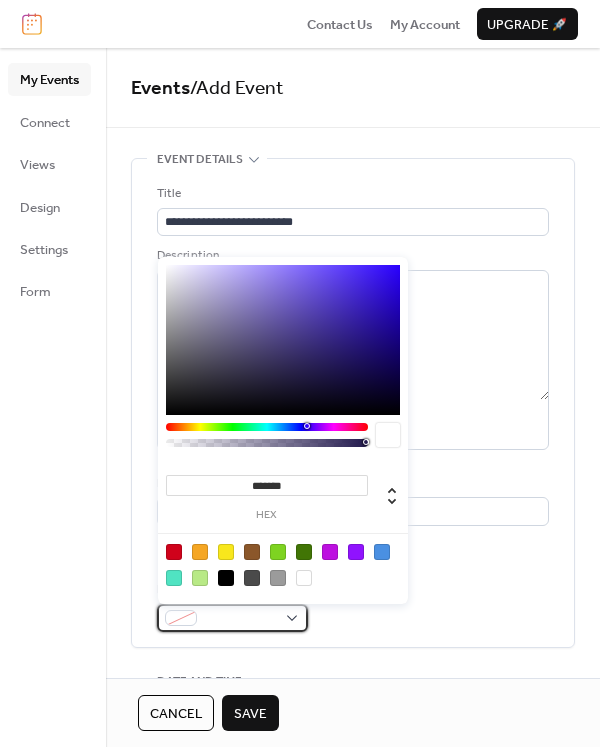 click at bounding box center (240, 619) 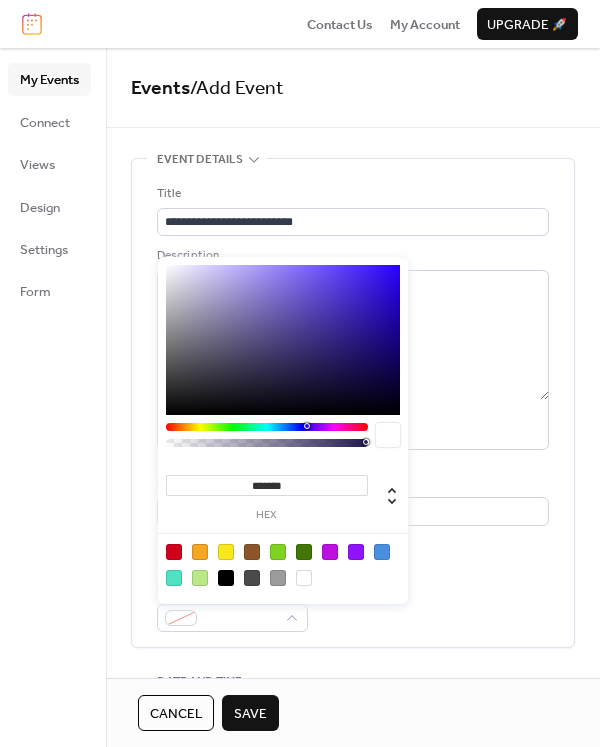 click at bounding box center [226, 552] 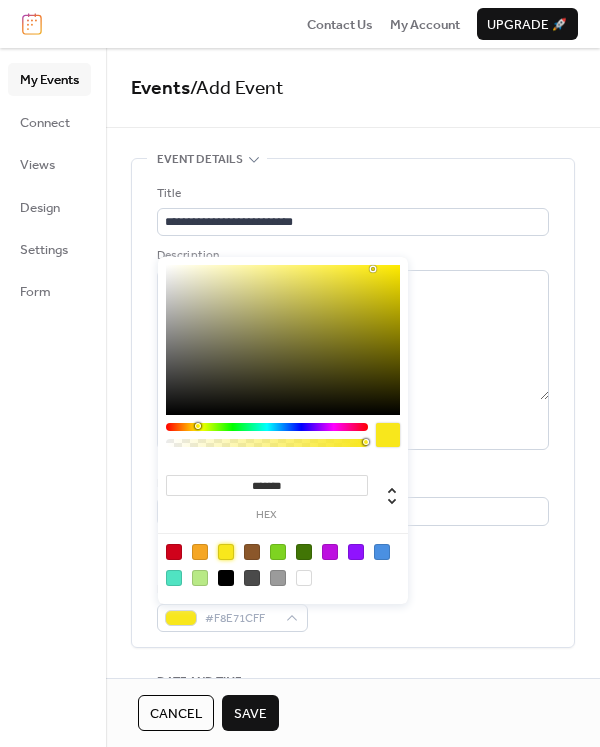 click on "Event Color #F8E71CFF" at bounding box center (353, 606) 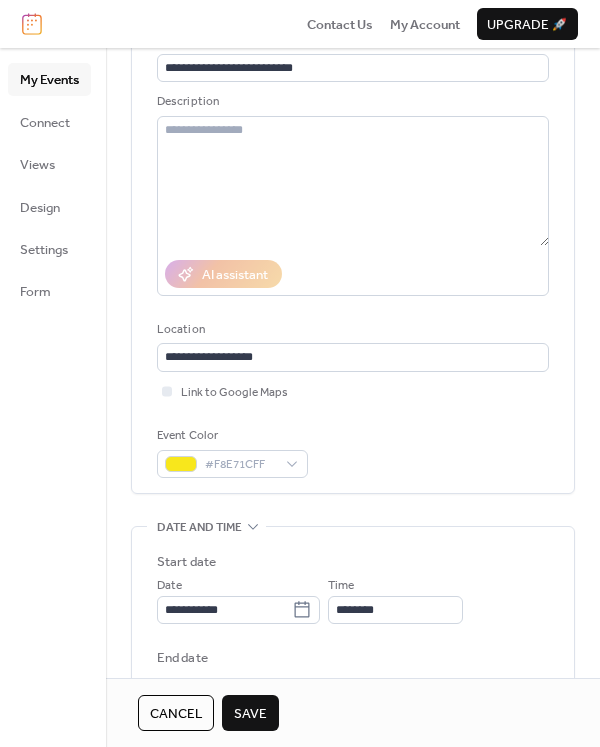 scroll, scrollTop: 300, scrollLeft: 0, axis: vertical 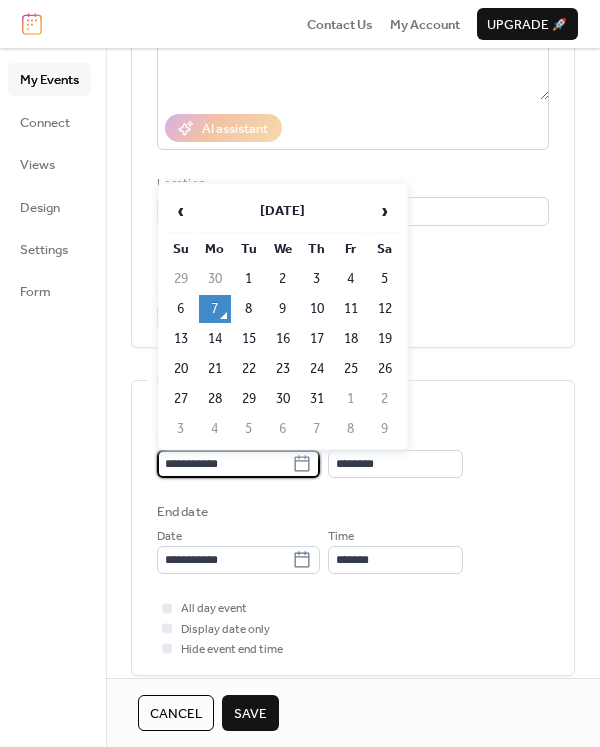 click on "**********" at bounding box center [224, 464] 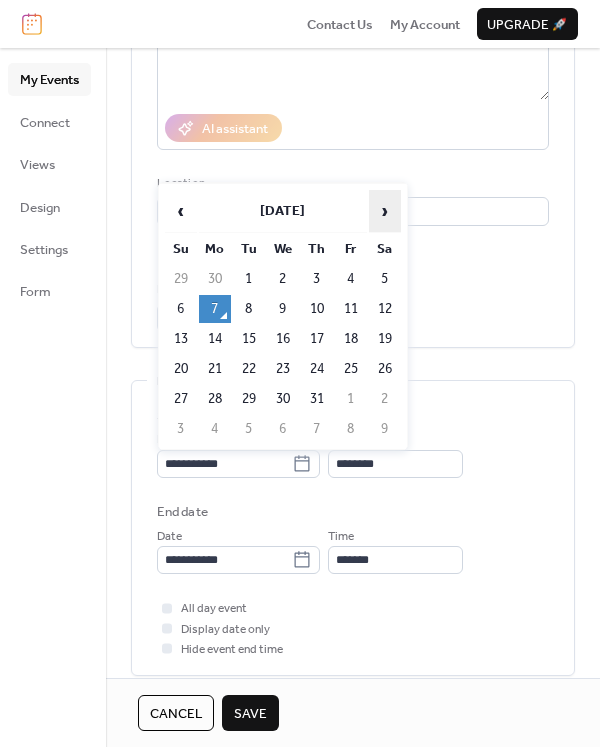 click on "›" at bounding box center [385, 211] 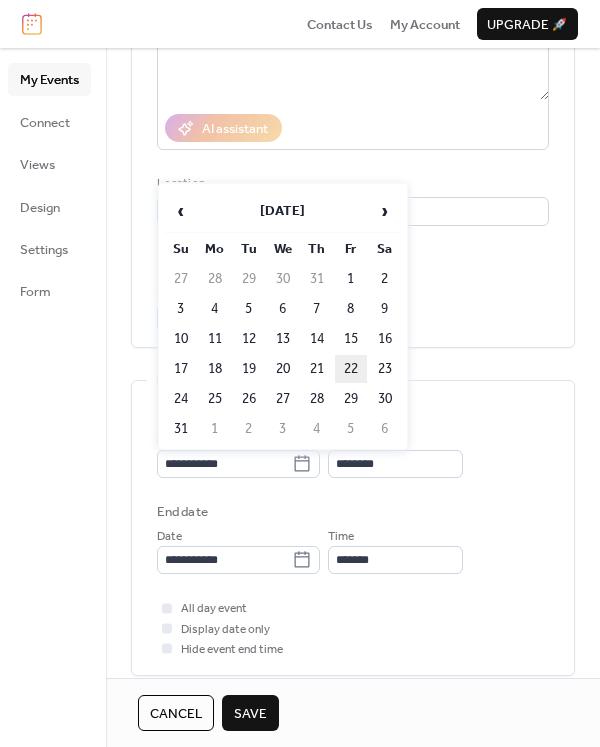 click on "22" at bounding box center (351, 369) 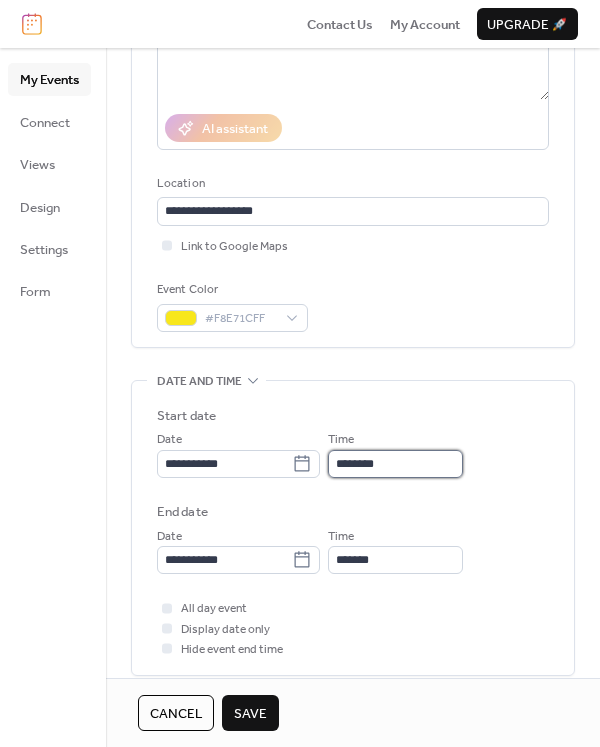 click on "********" at bounding box center [395, 464] 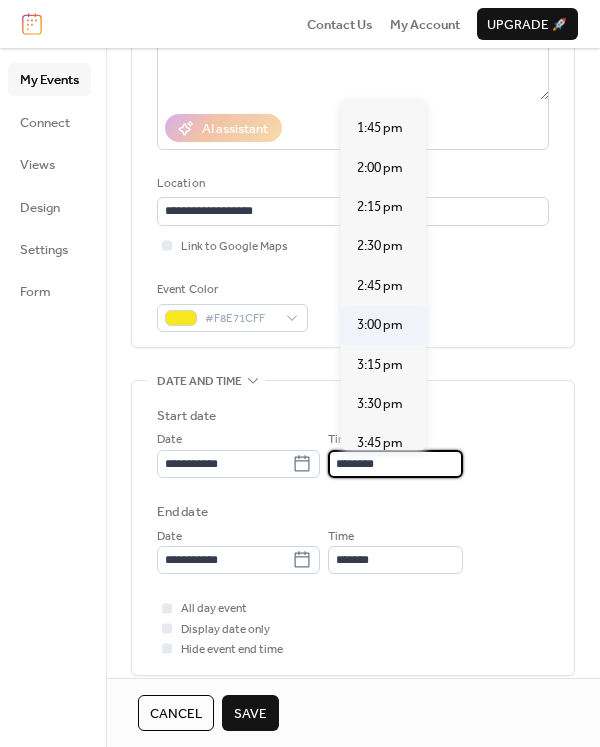 scroll, scrollTop: 2192, scrollLeft: 0, axis: vertical 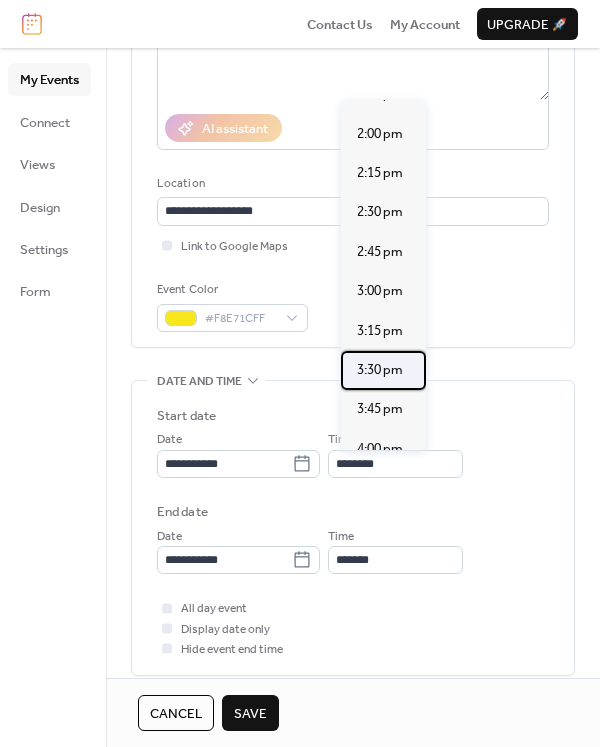 click on "3:30 pm" at bounding box center [380, 370] 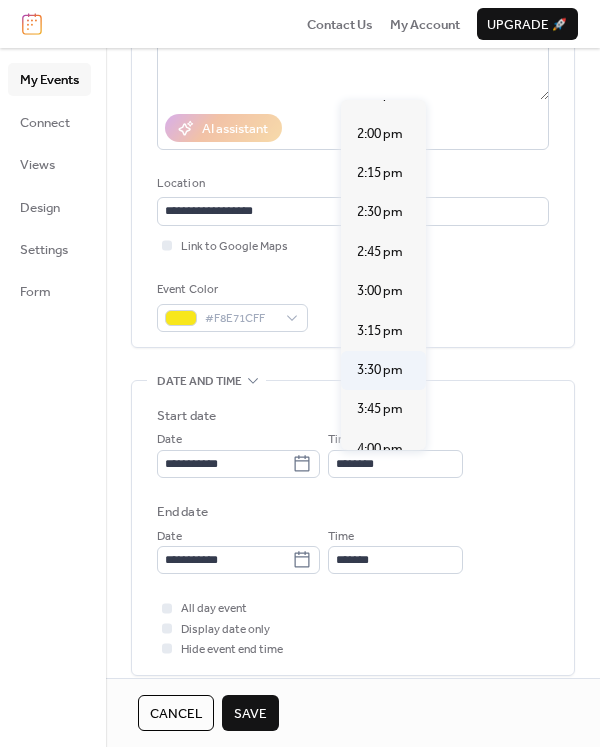 type on "*******" 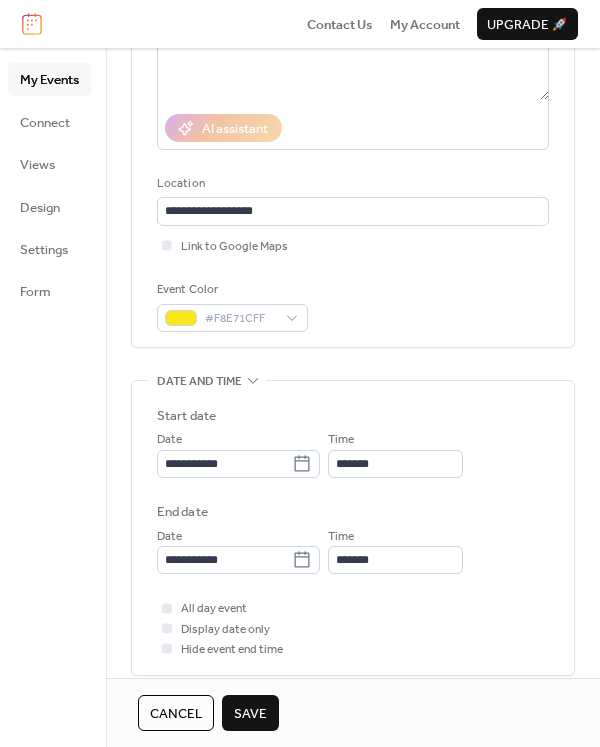 click on "Save" at bounding box center [250, 714] 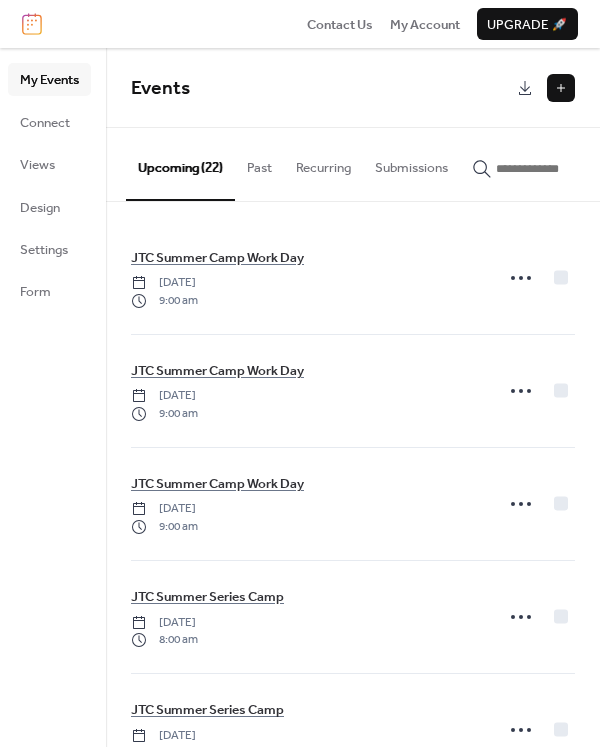 click at bounding box center [561, 88] 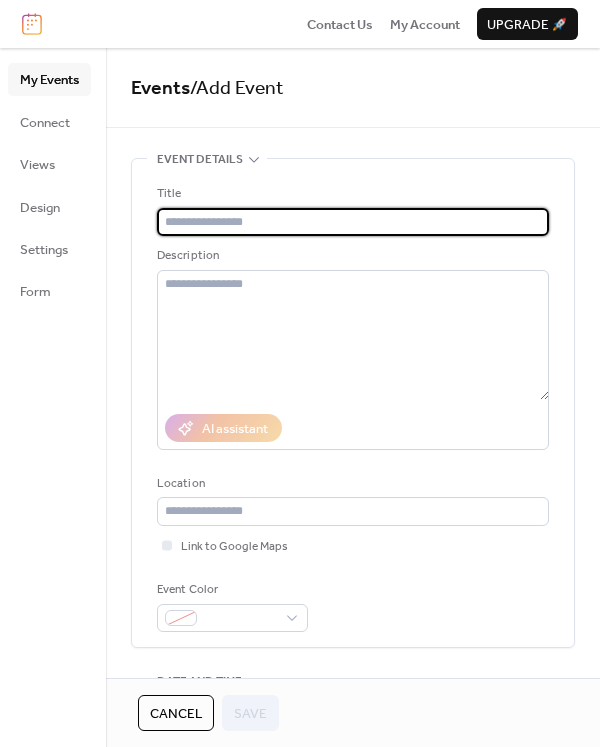 click at bounding box center [353, 222] 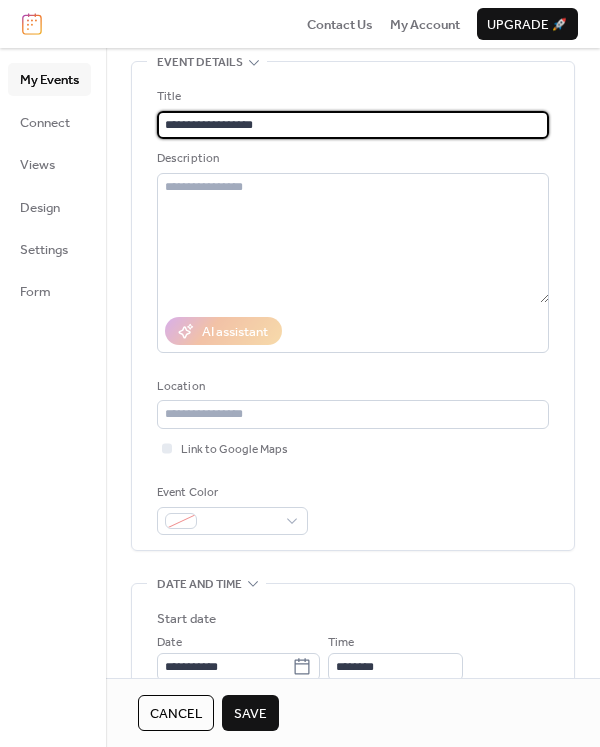 scroll, scrollTop: 200, scrollLeft: 0, axis: vertical 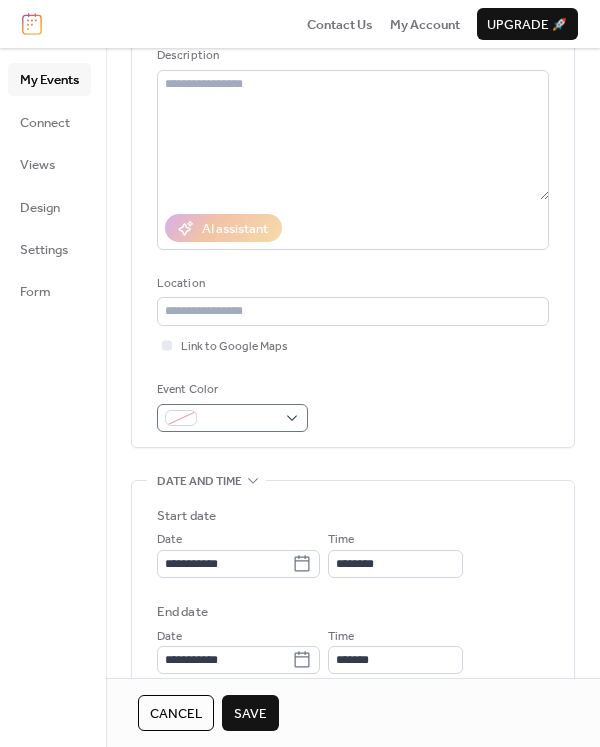type on "**********" 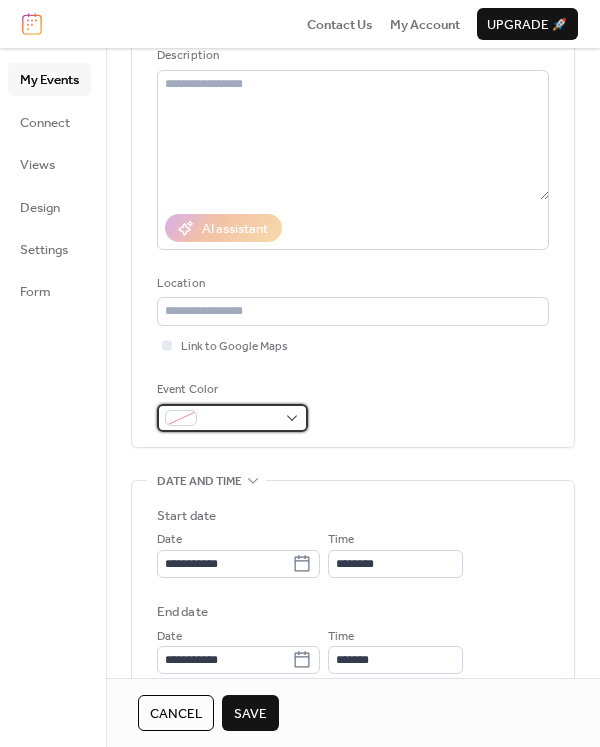 click at bounding box center (240, 419) 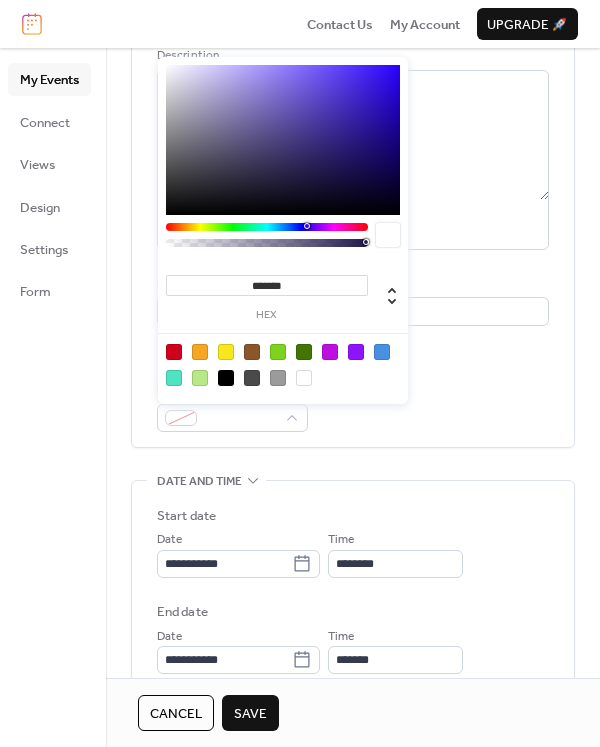 click at bounding box center (200, 352) 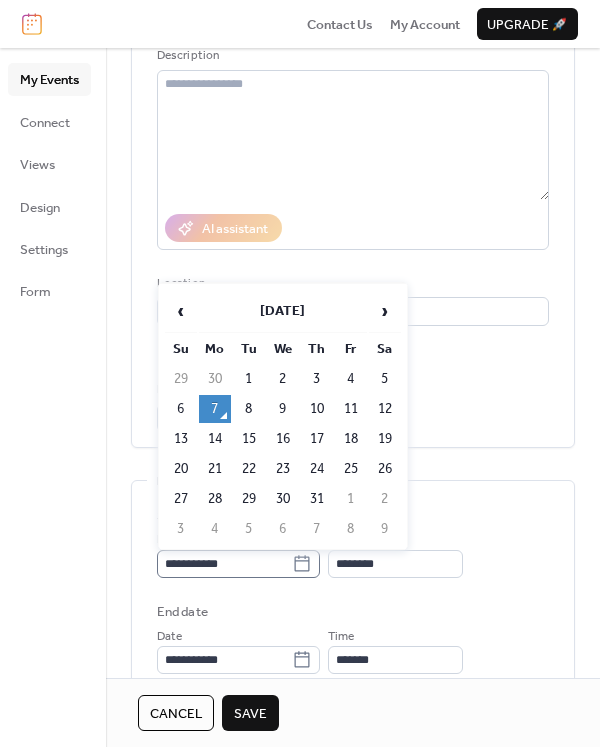 click 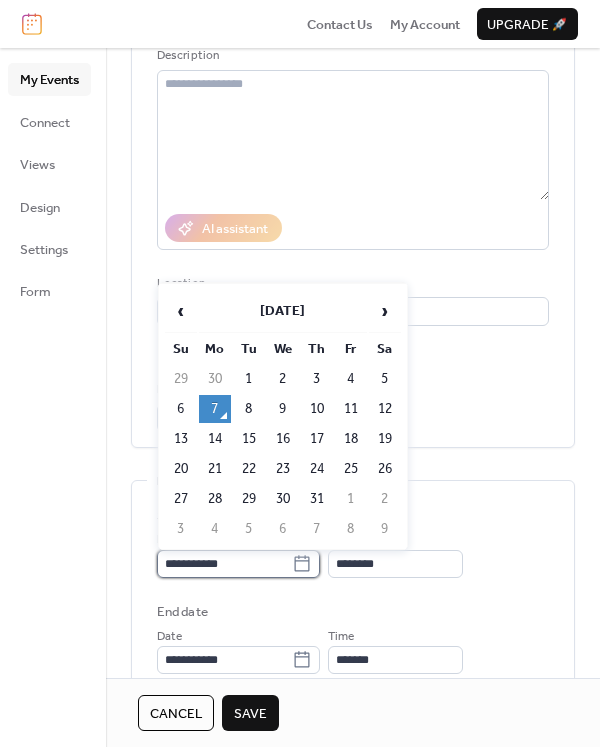 click on "**********" at bounding box center (224, 564) 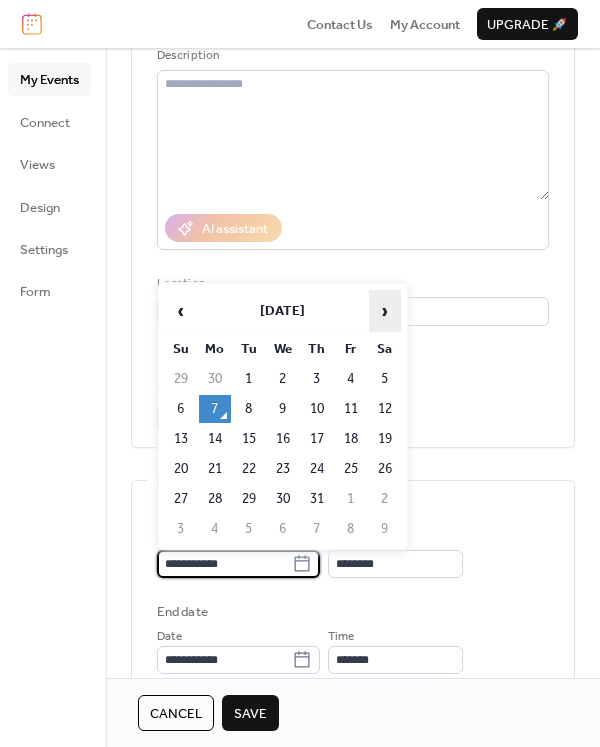 click on "›" at bounding box center [385, 311] 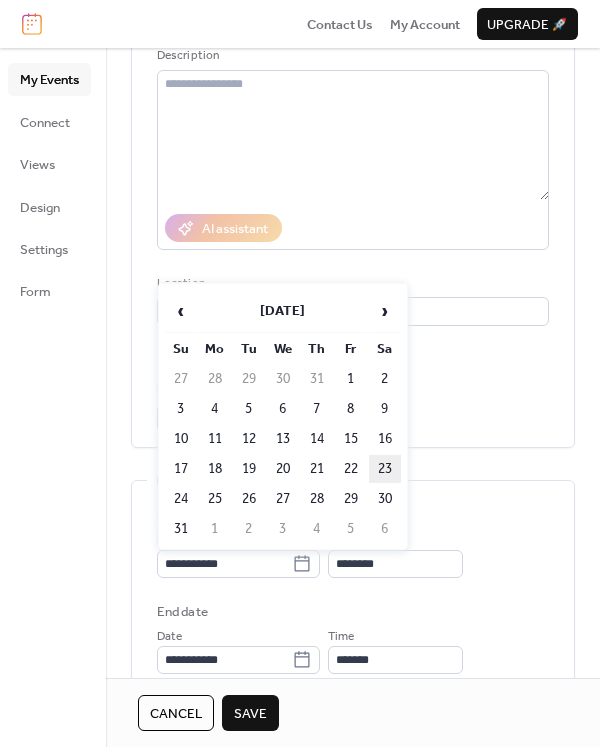 click on "23" at bounding box center (385, 469) 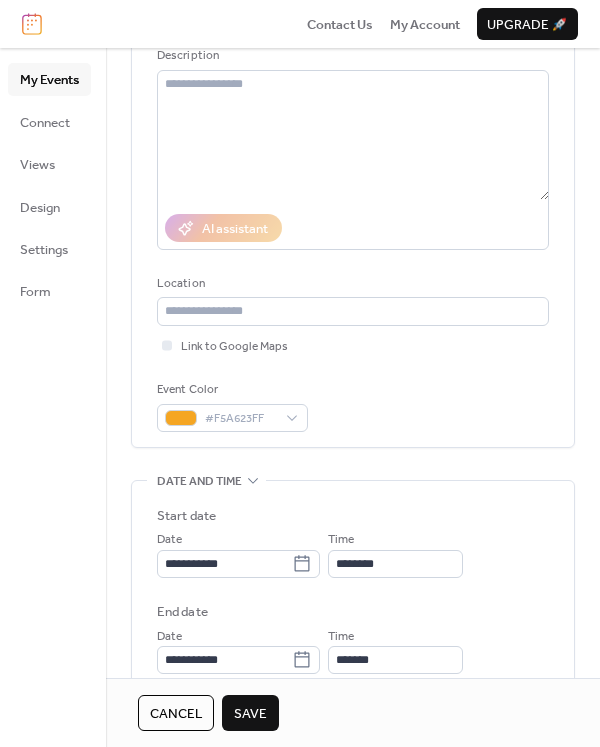 type on "**********" 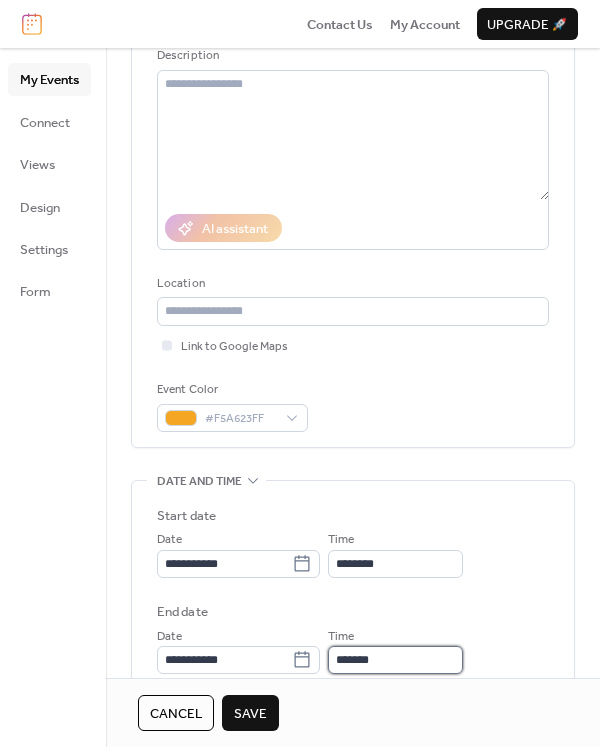 click on "*******" at bounding box center (395, 660) 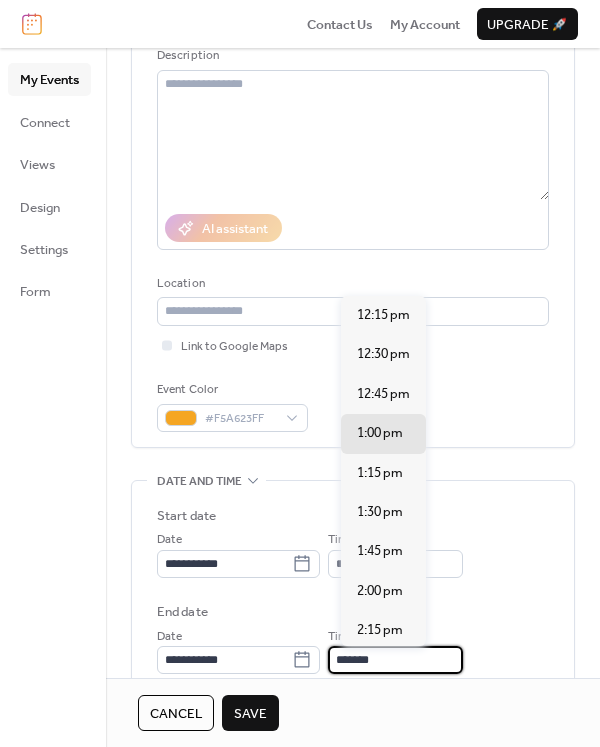 click on "*******" at bounding box center (395, 660) 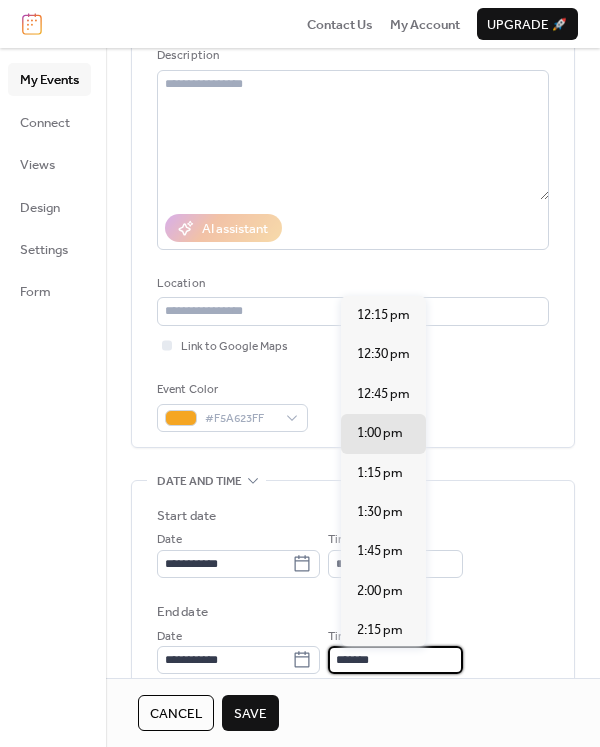click on "*******" at bounding box center [395, 660] 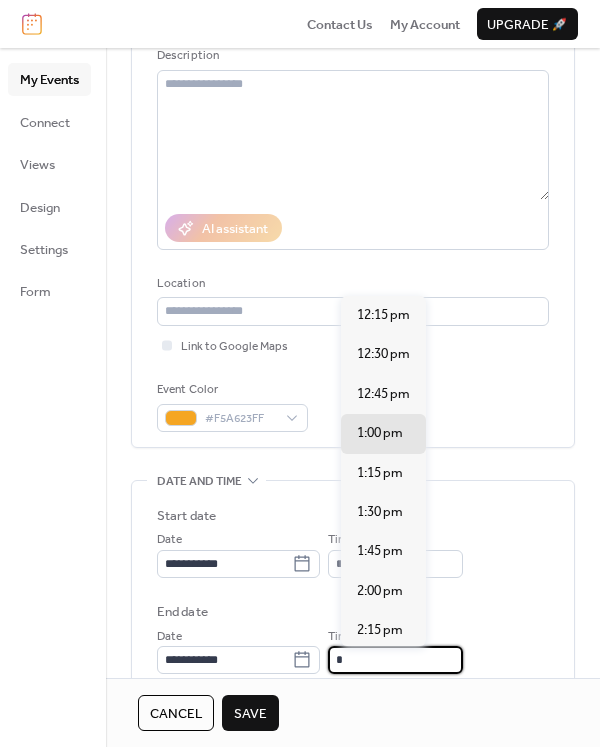 scroll, scrollTop: 749, scrollLeft: 0, axis: vertical 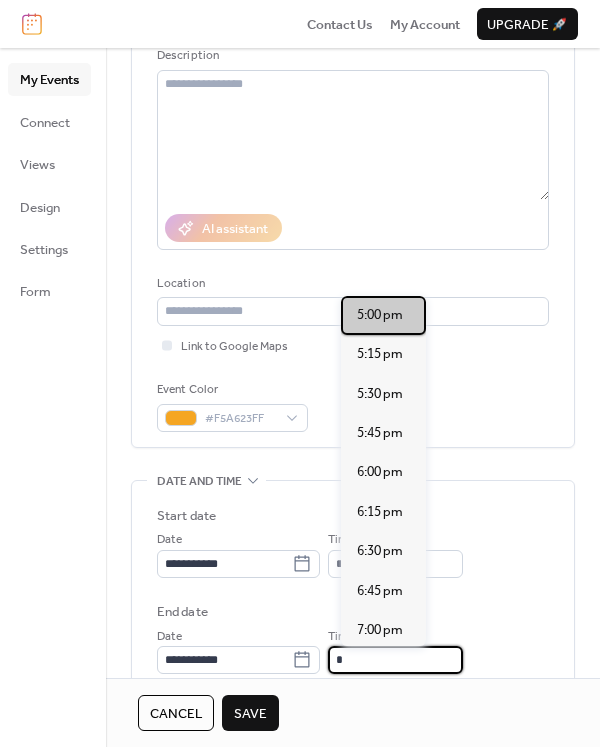 click on "5:00 pm" at bounding box center [380, 315] 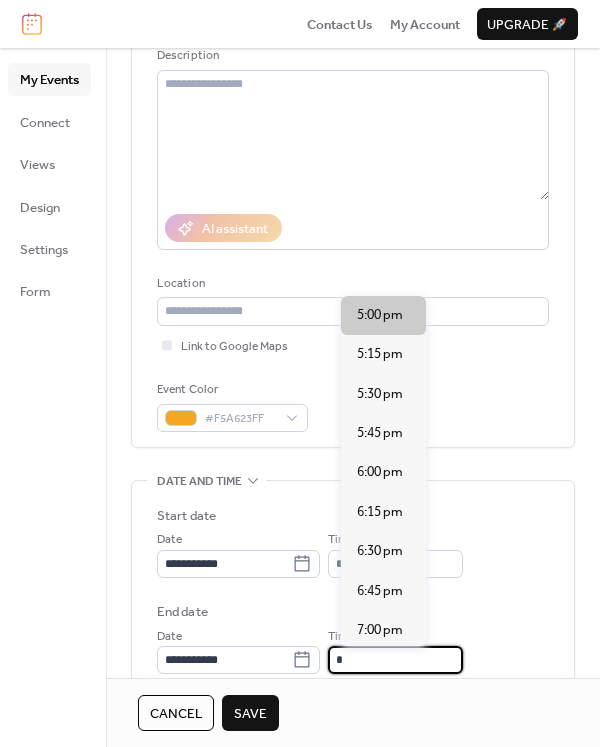 type on "*******" 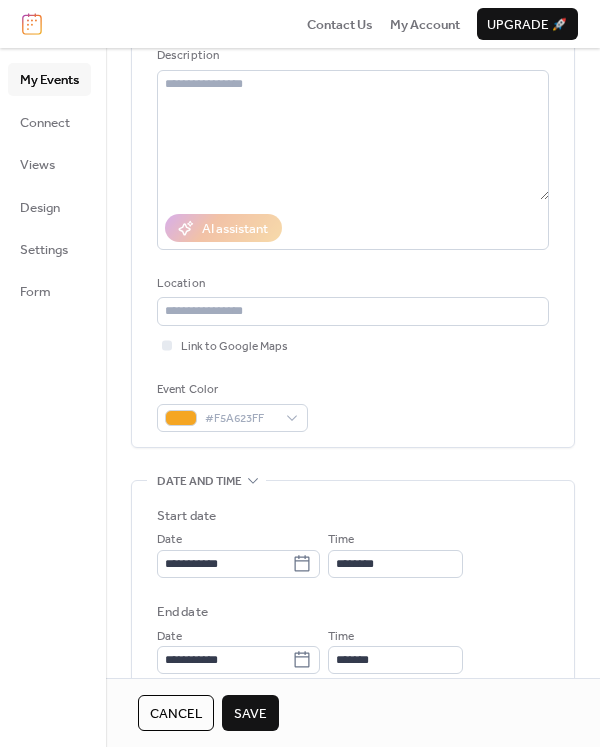 click on "Save" at bounding box center [250, 714] 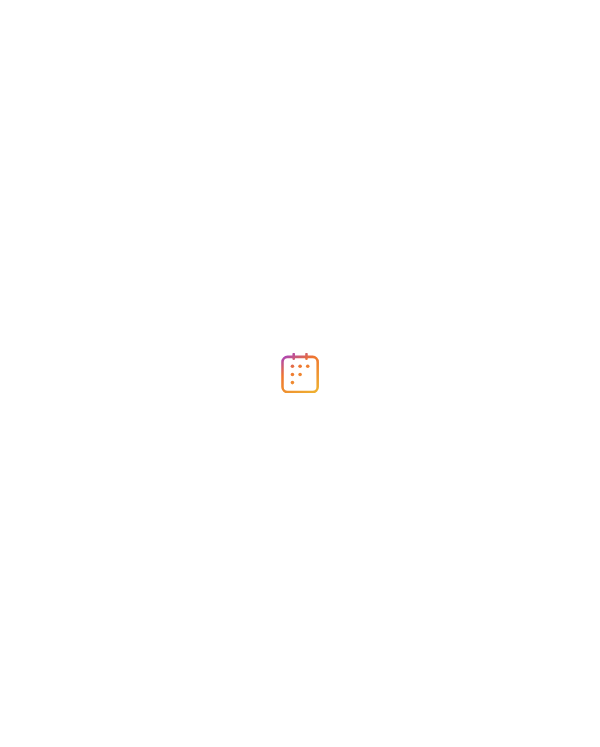 scroll, scrollTop: 0, scrollLeft: 0, axis: both 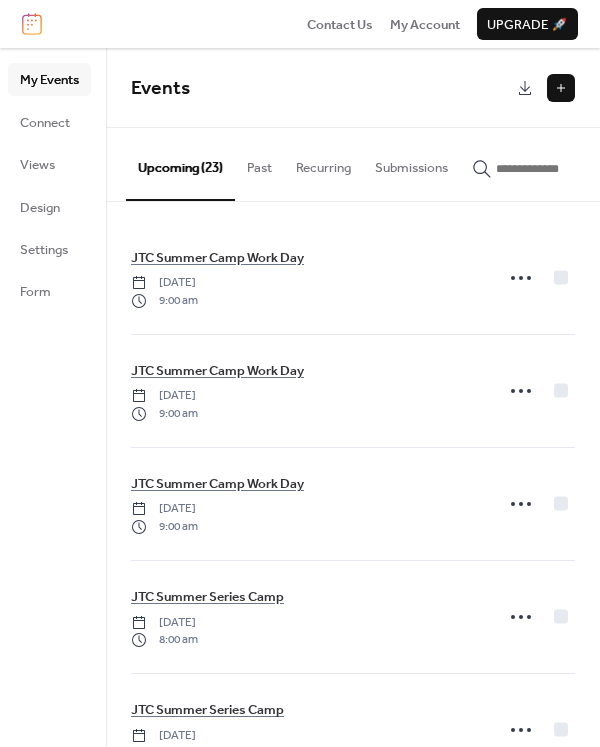 click at bounding box center [561, 88] 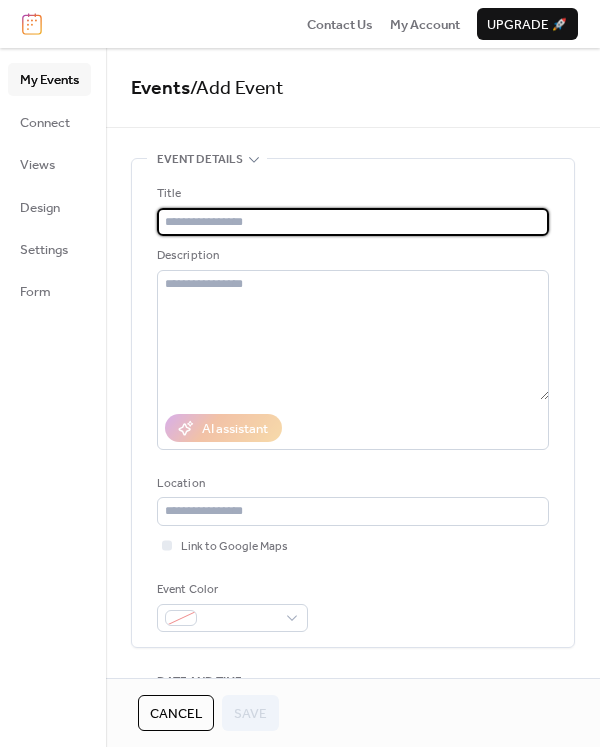 click at bounding box center [353, 222] 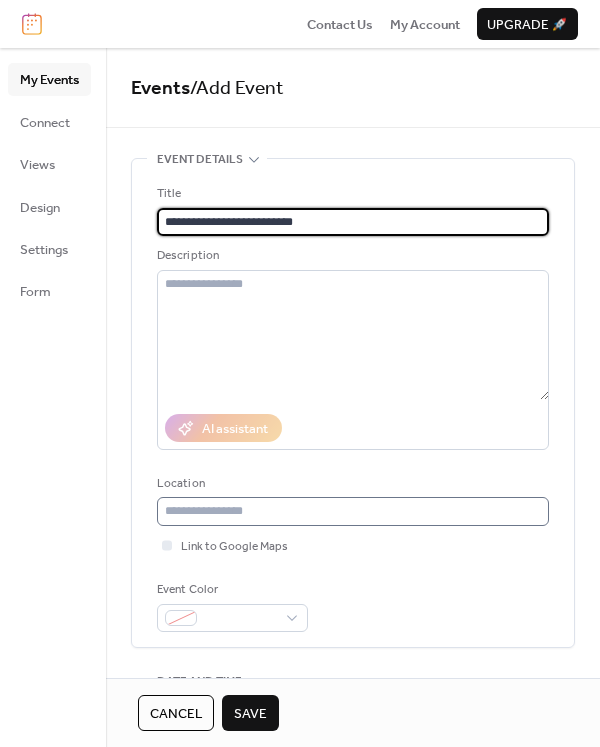 type on "**********" 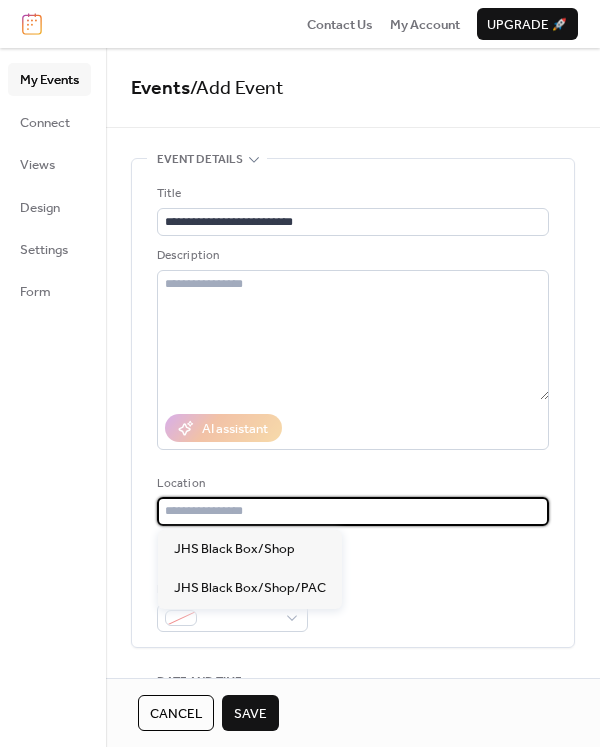 click at bounding box center (353, 511) 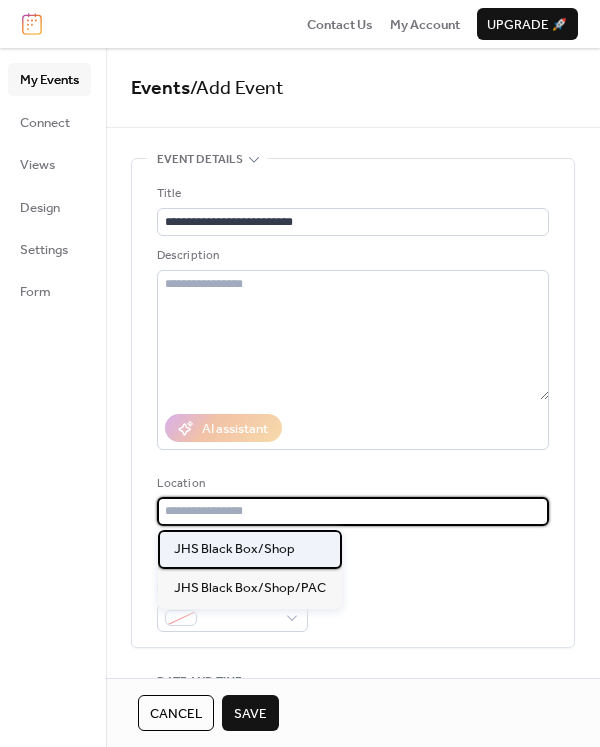 click on "JHS Black Box/Shop" at bounding box center [234, 549] 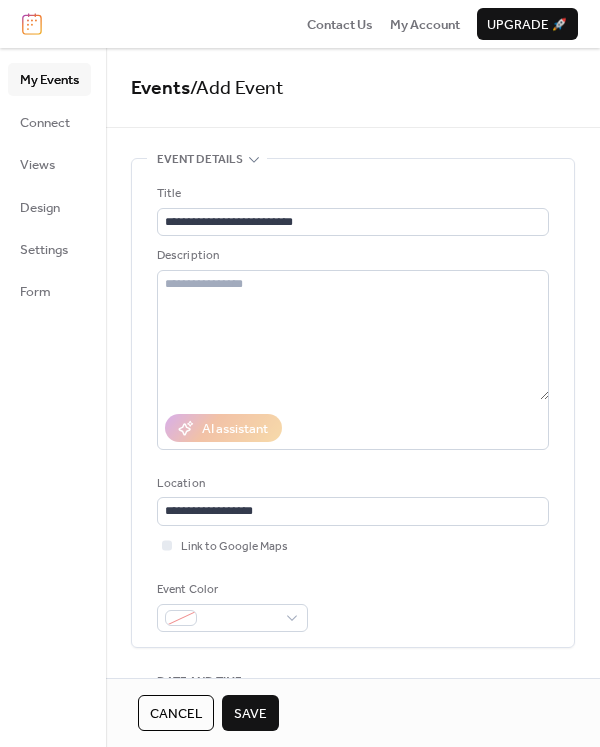type on "**********" 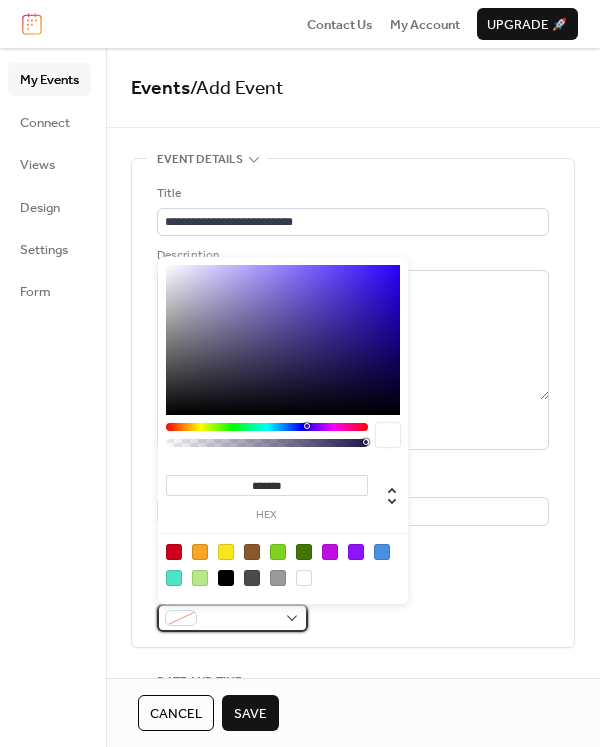 click at bounding box center [240, 619] 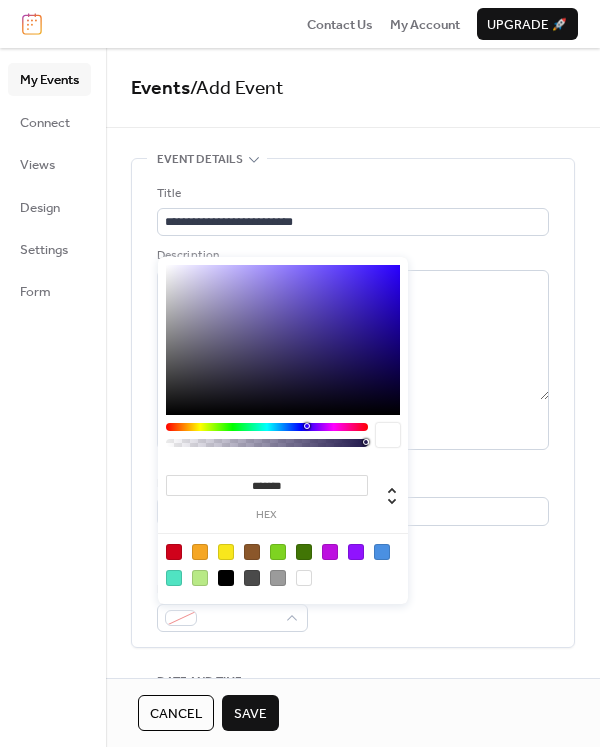 click at bounding box center (382, 552) 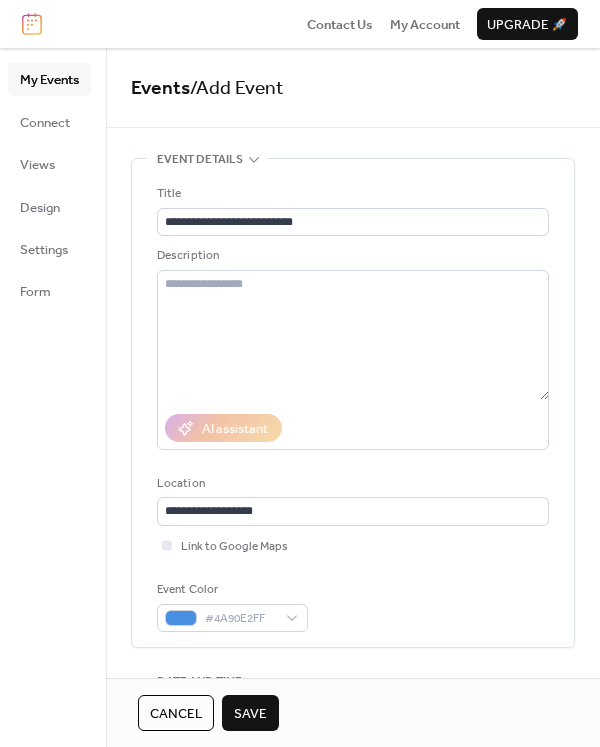 click on "Event Color #4A90E2FF" at bounding box center [353, 606] 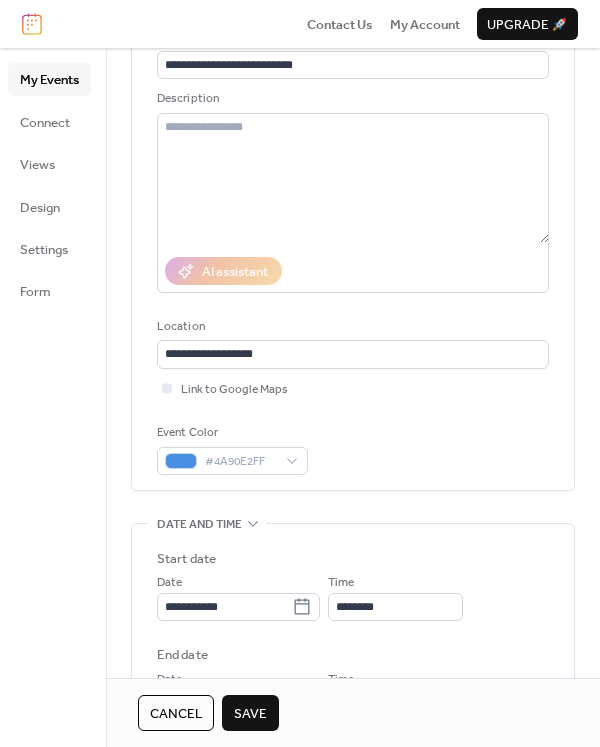 scroll, scrollTop: 400, scrollLeft: 0, axis: vertical 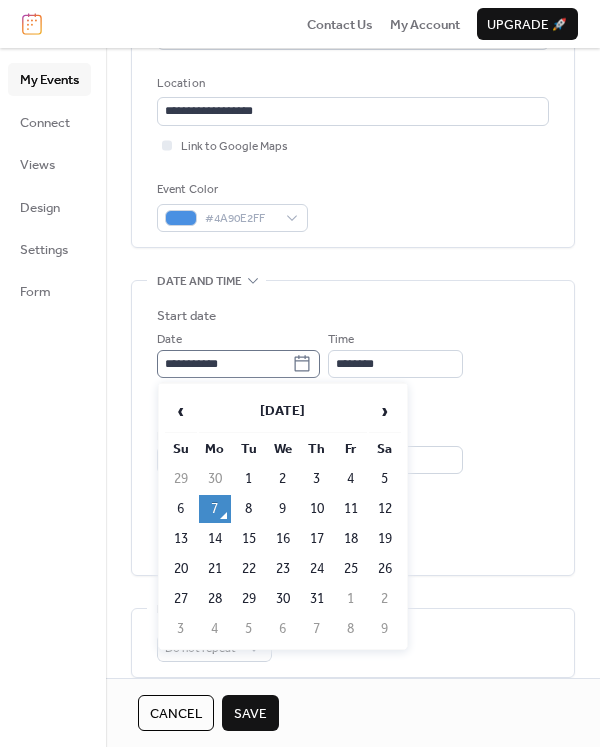 click 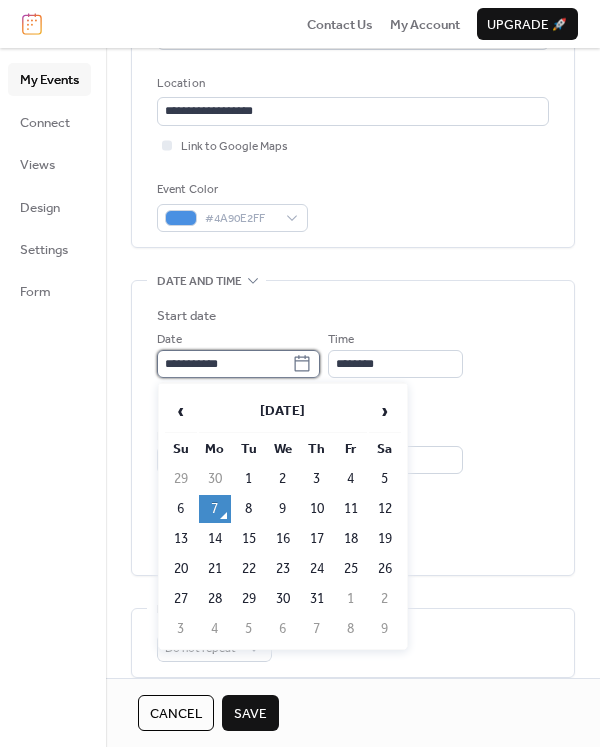 click on "**********" at bounding box center (224, 364) 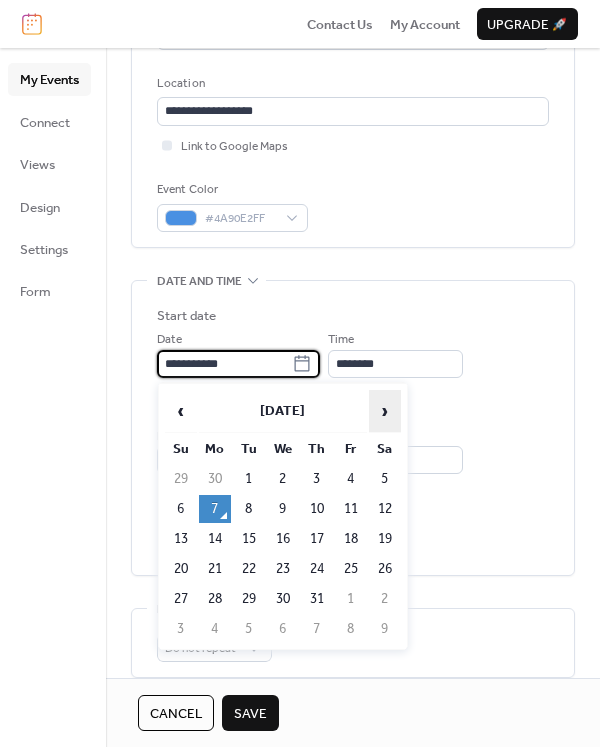 click on "›" at bounding box center (385, 411) 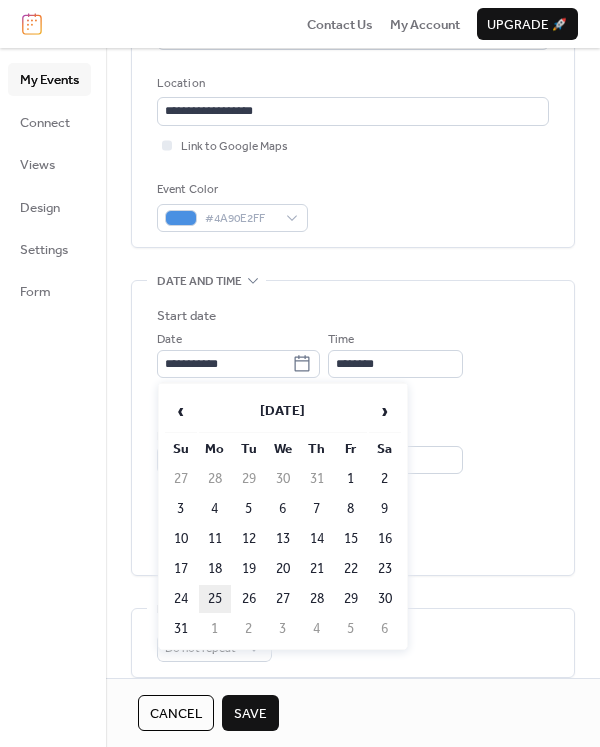click on "25" at bounding box center [215, 599] 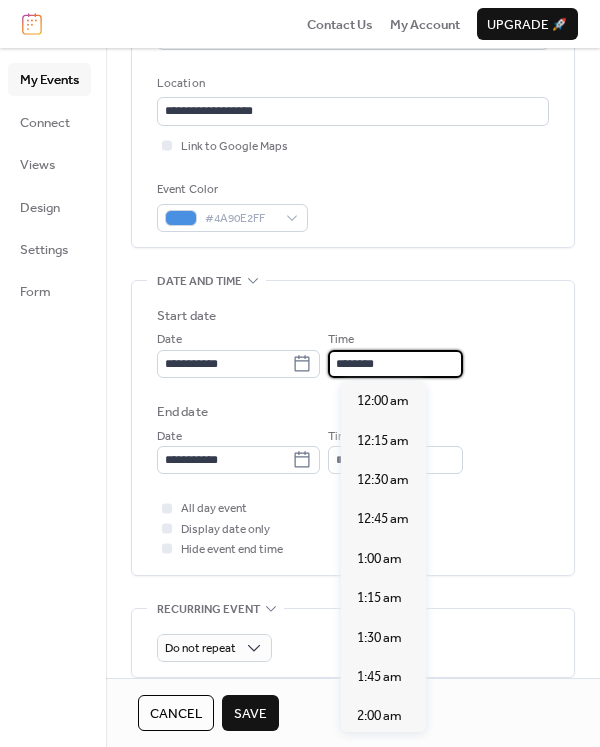 click on "********" at bounding box center (395, 364) 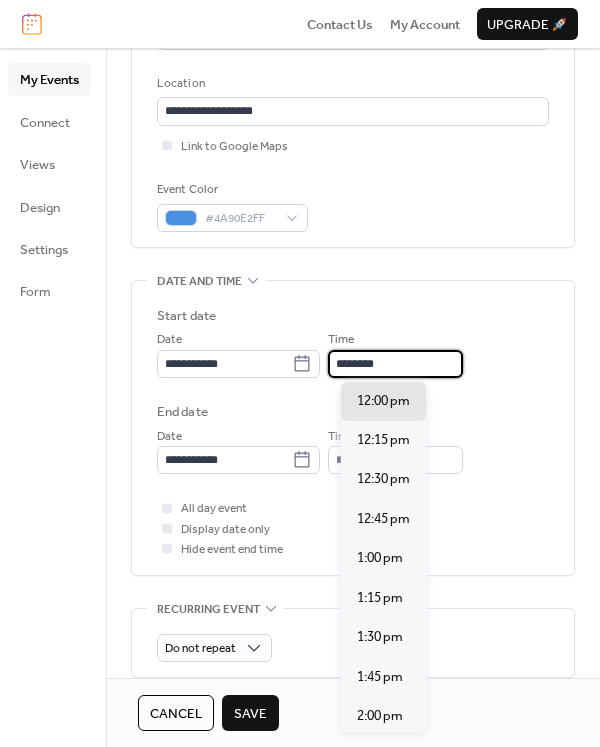 click on "********" at bounding box center (395, 364) 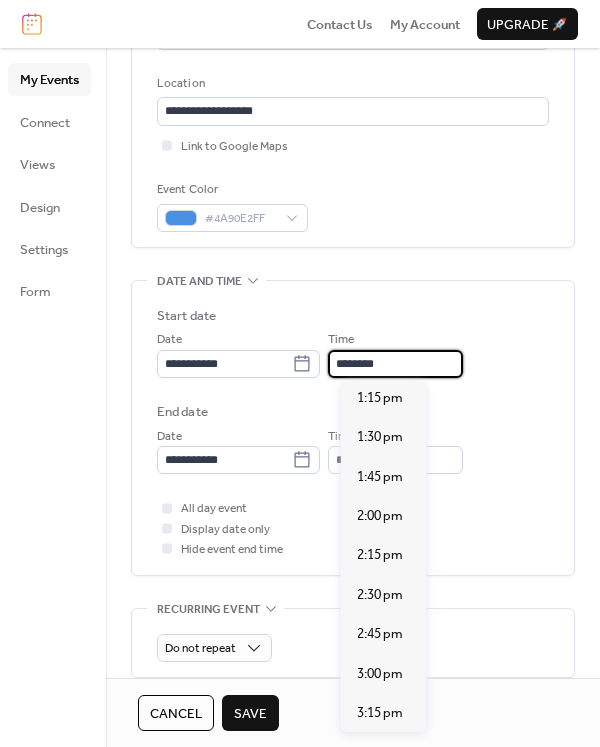 scroll, scrollTop: 2292, scrollLeft: 0, axis: vertical 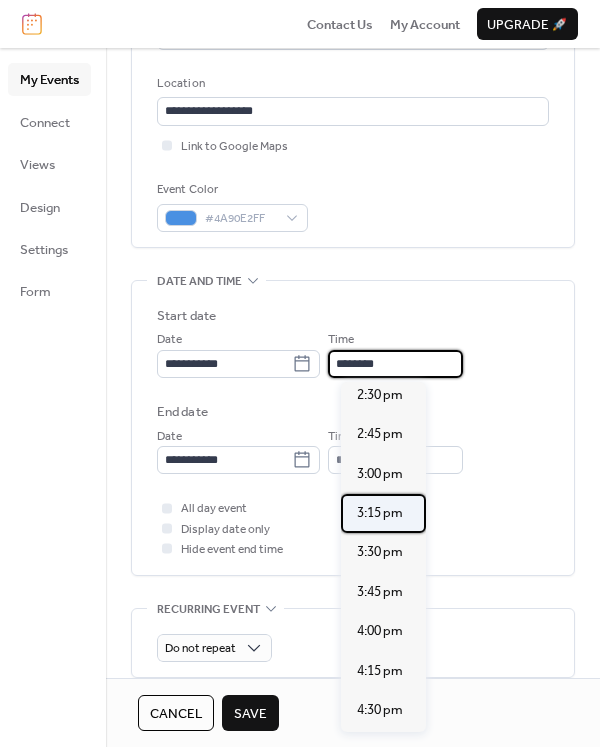 click on "3:15 pm" at bounding box center (380, 513) 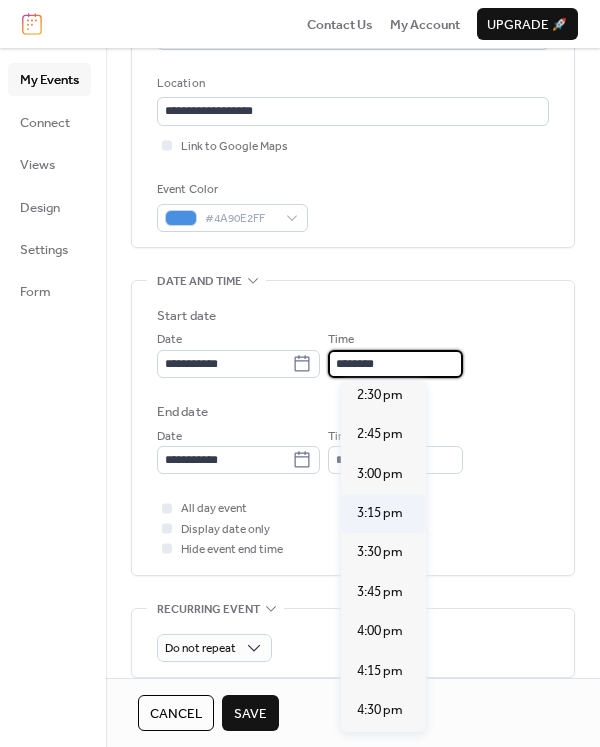 type on "*******" 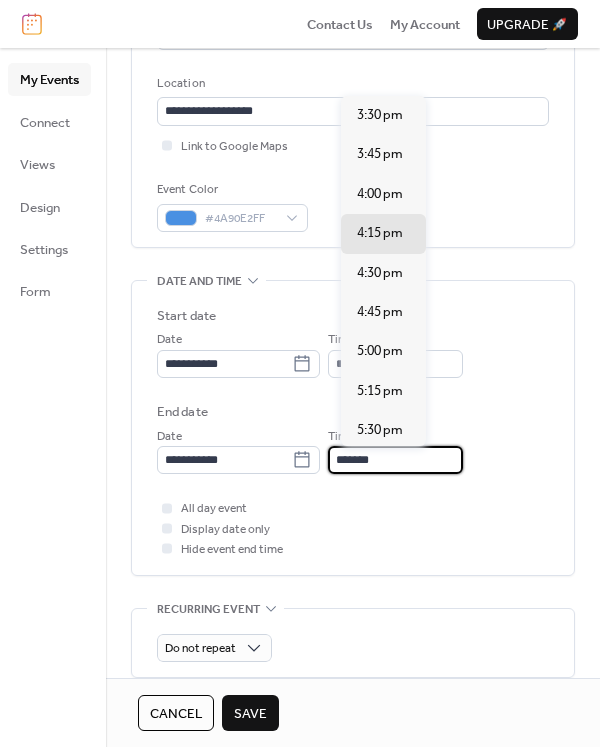 click on "*******" at bounding box center (395, 460) 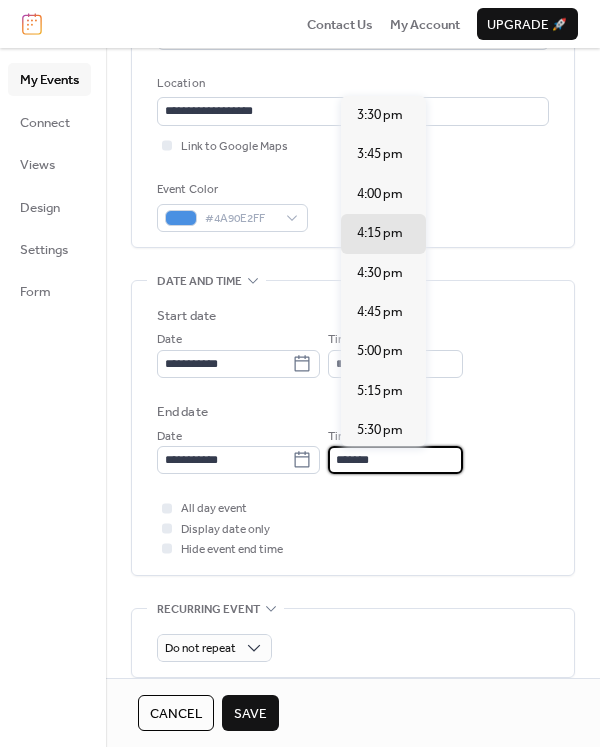click on "*******" at bounding box center (395, 460) 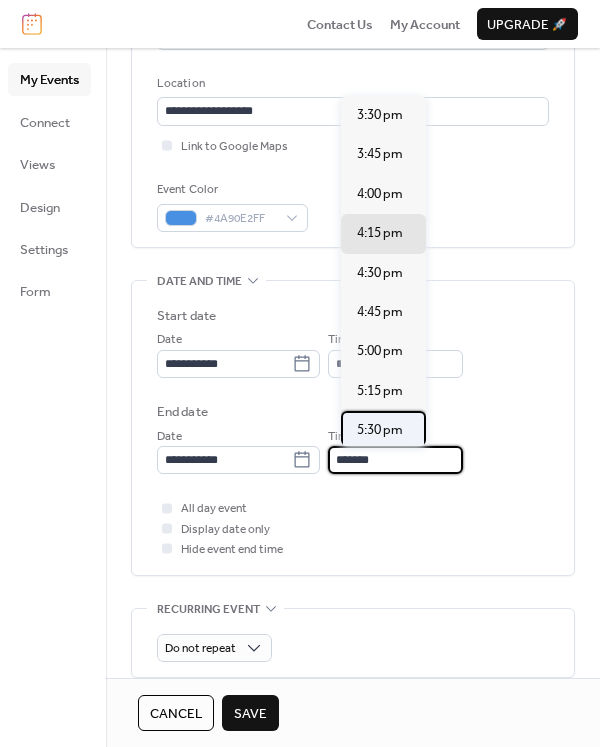 click on "5:30 pm" at bounding box center (380, 430) 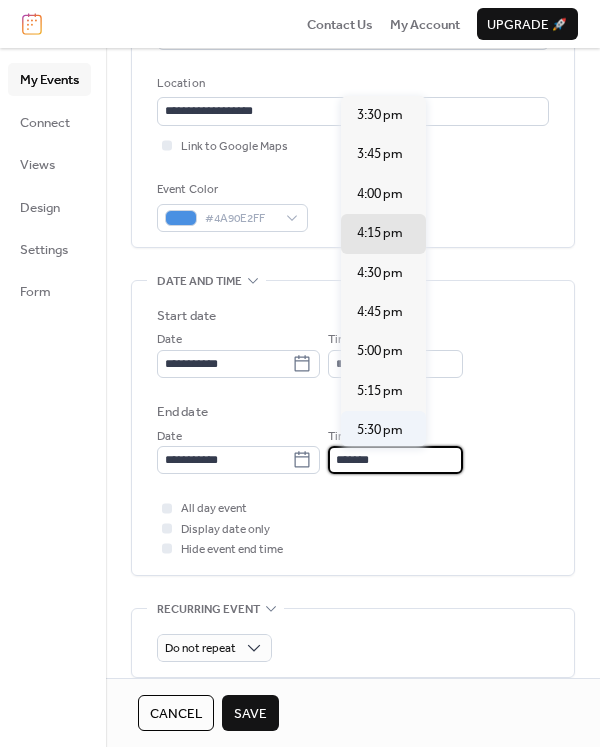type on "*******" 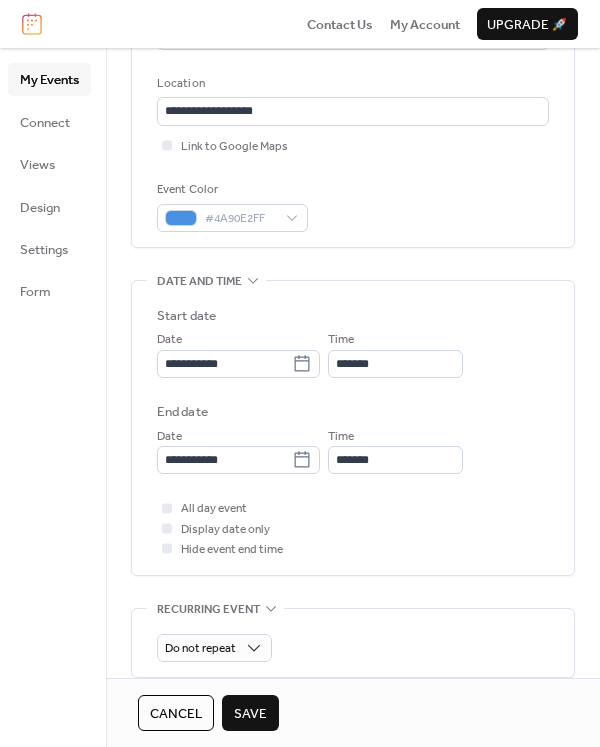 click on "Save" at bounding box center [250, 714] 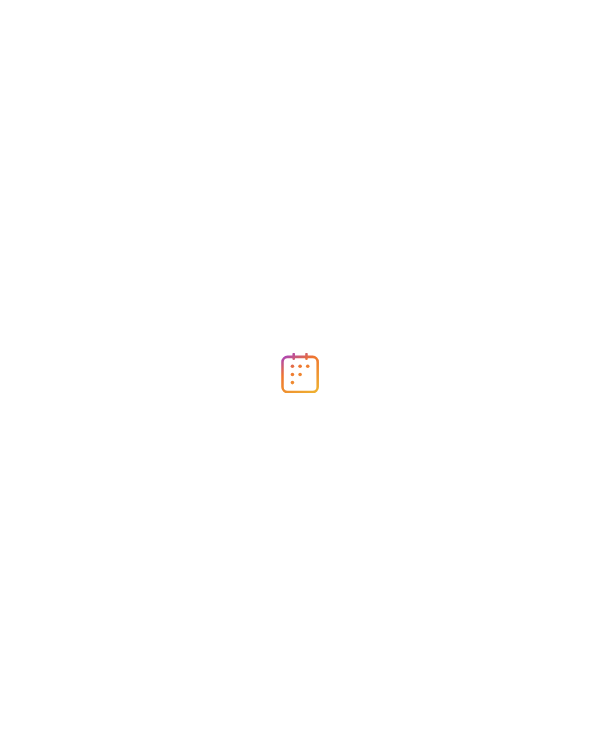 scroll, scrollTop: 0, scrollLeft: 0, axis: both 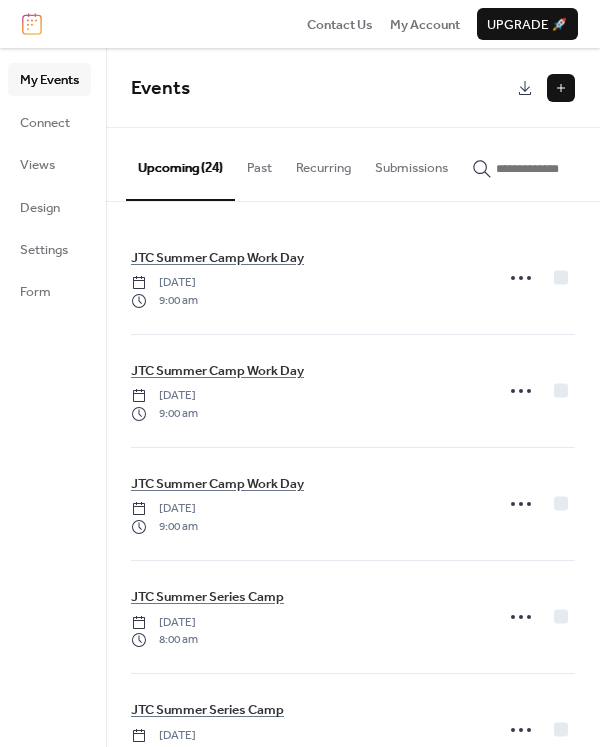 click at bounding box center (561, 88) 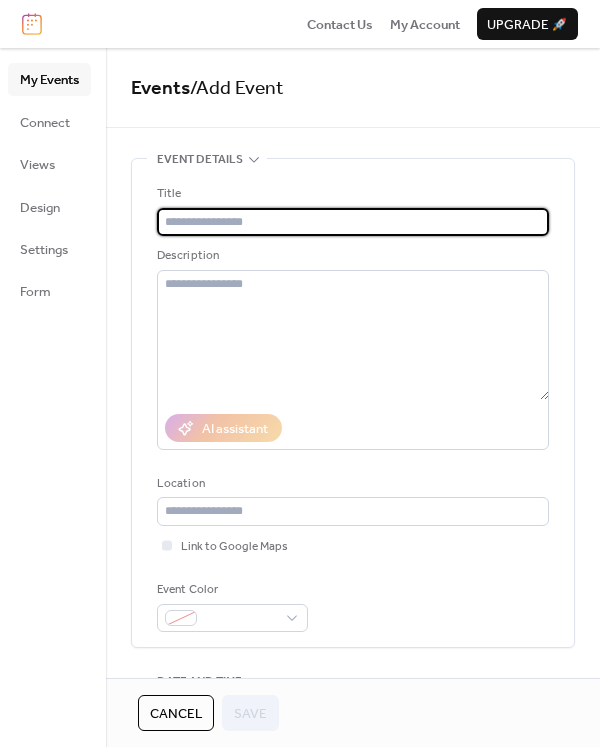 click at bounding box center [353, 222] 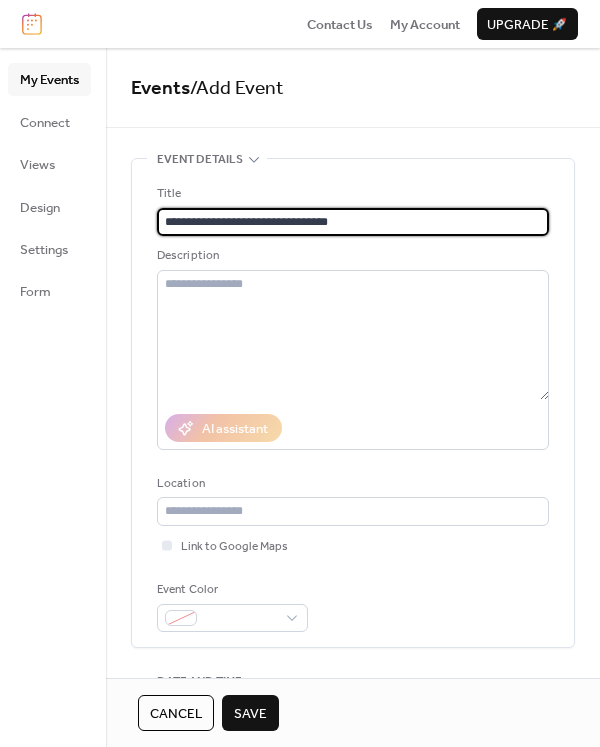 type on "**********" 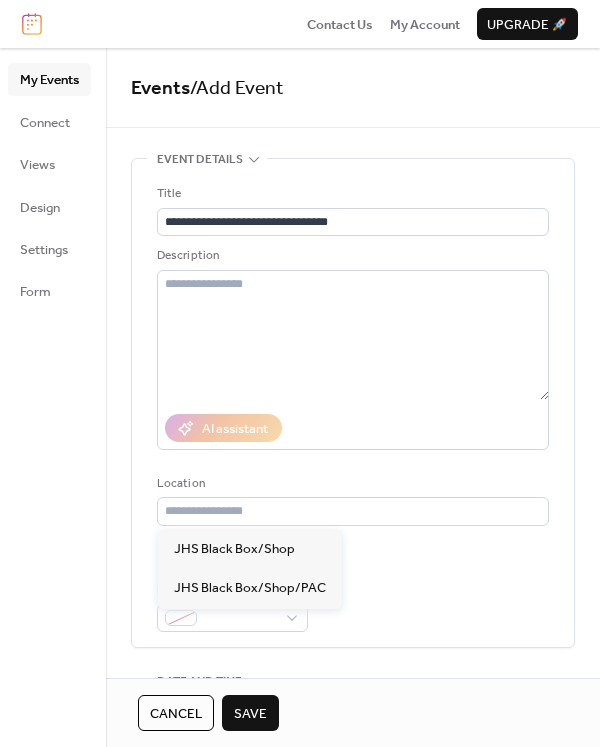 click on "Location" at bounding box center (351, 484) 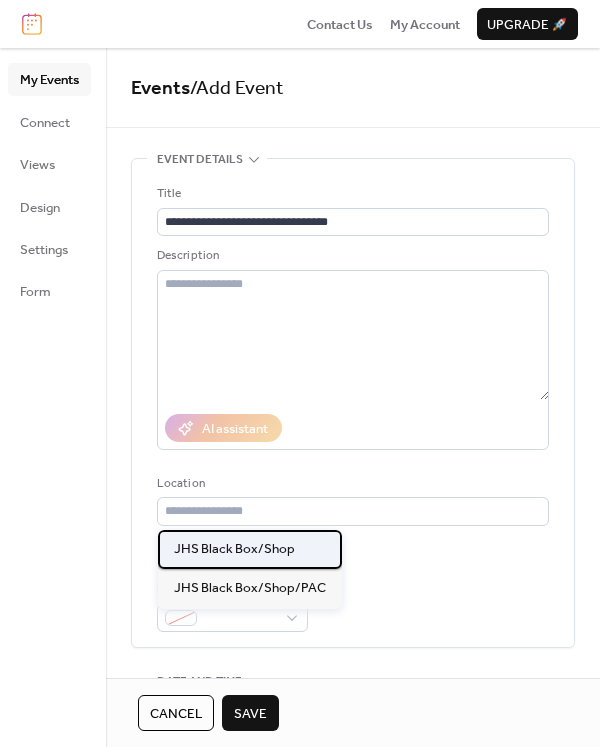 click on "JHS Black Box/Shop" at bounding box center [234, 549] 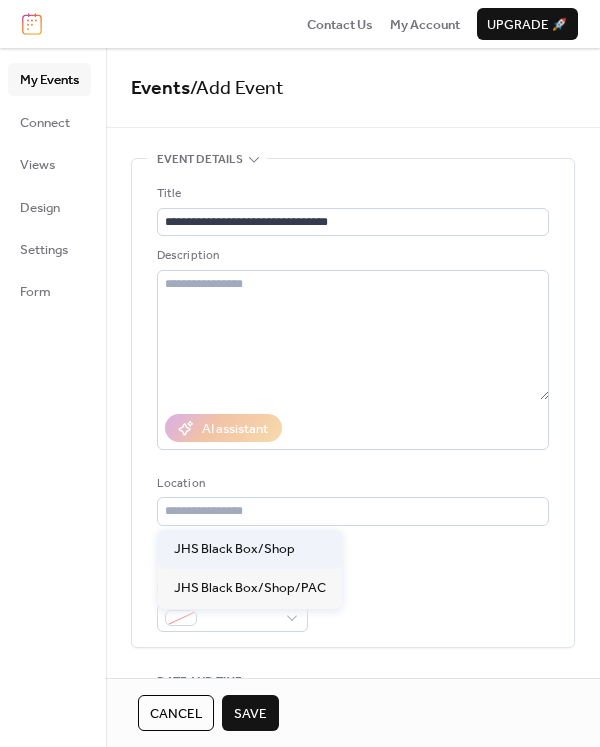 type on "**********" 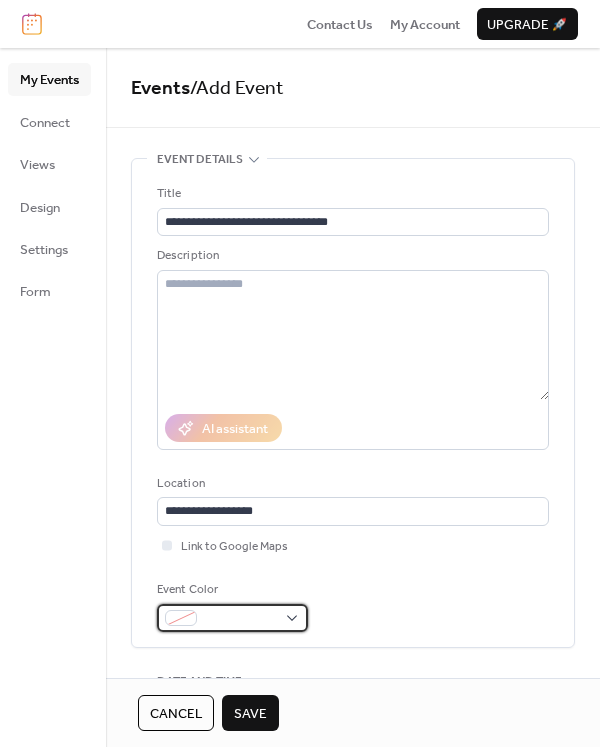 click at bounding box center (240, 619) 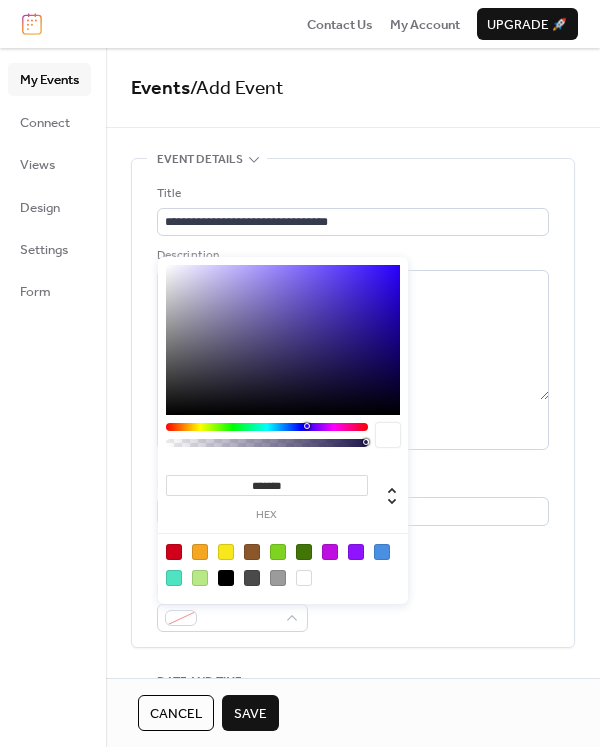 click at bounding box center [382, 552] 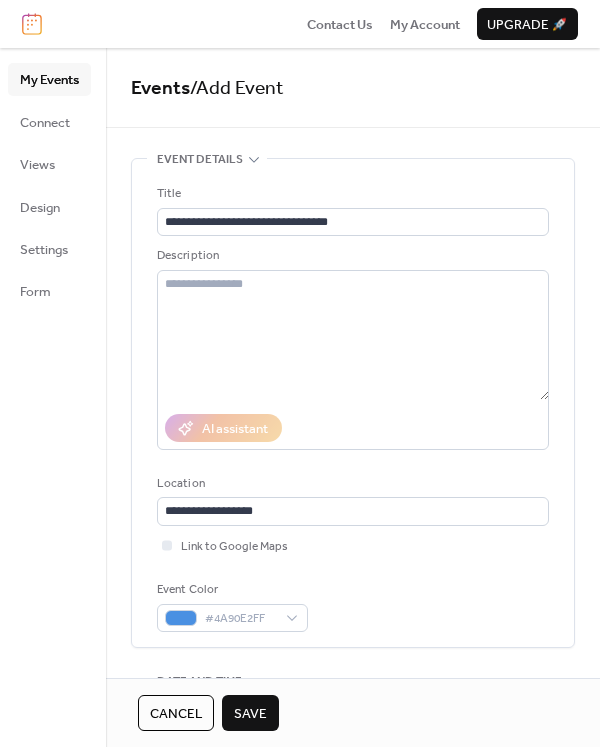 click on "Event Color #4A90E2FF" at bounding box center [353, 606] 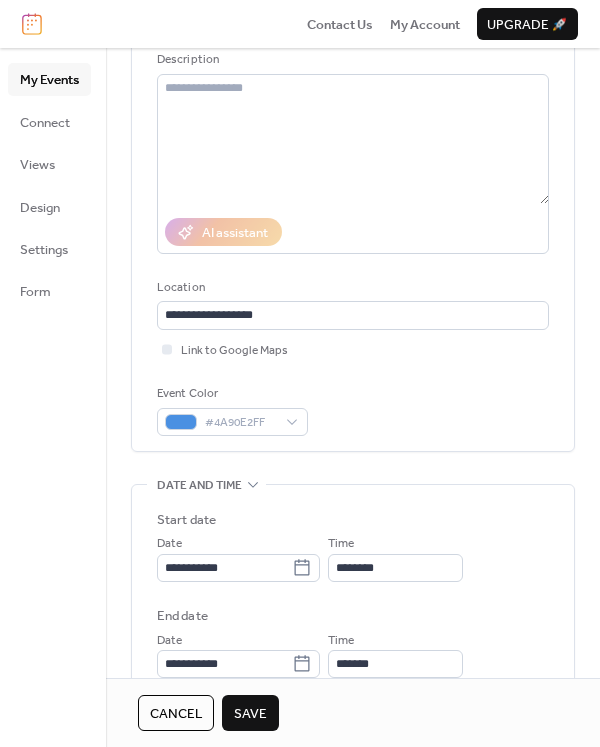 scroll, scrollTop: 500, scrollLeft: 0, axis: vertical 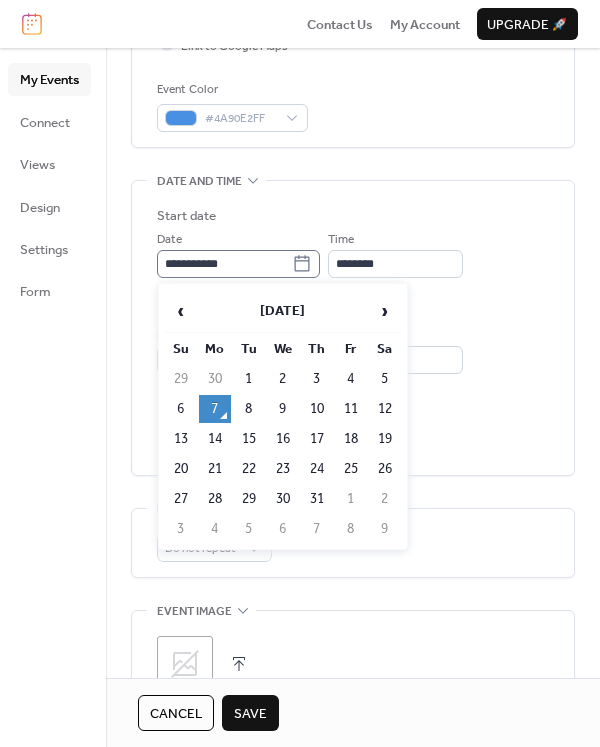click 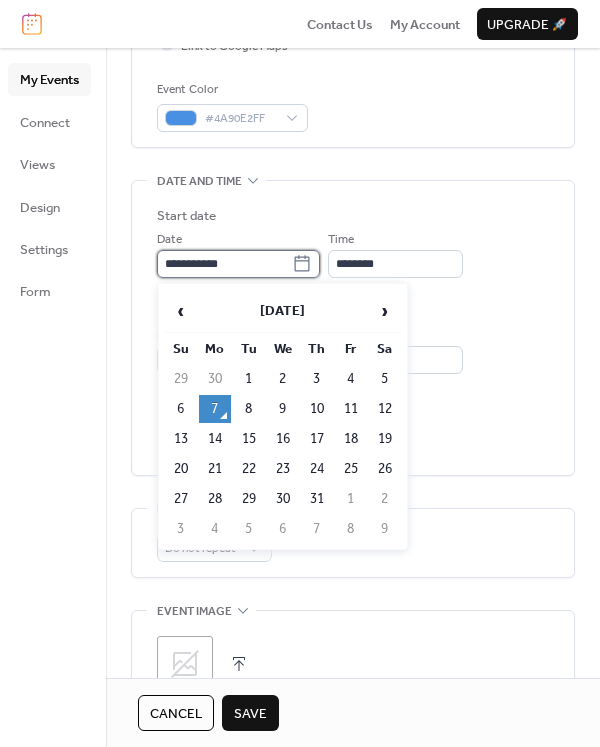 click on "**********" at bounding box center (224, 264) 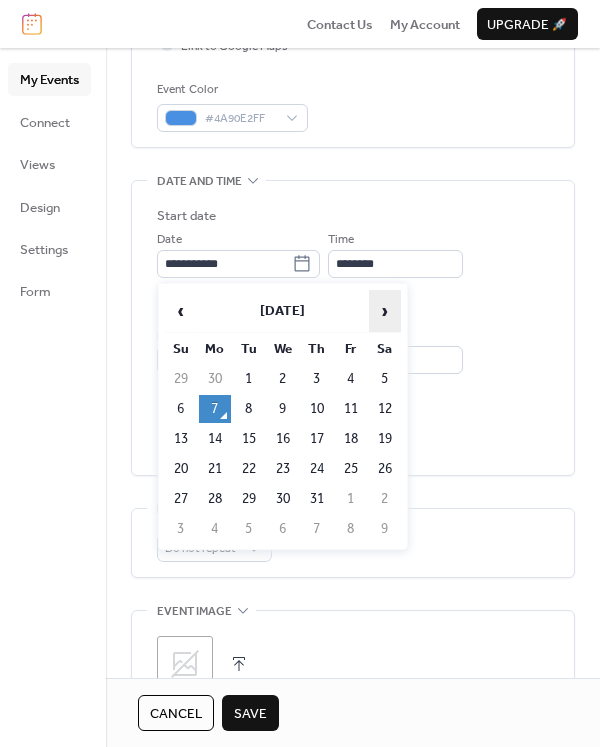 click on "›" at bounding box center [385, 311] 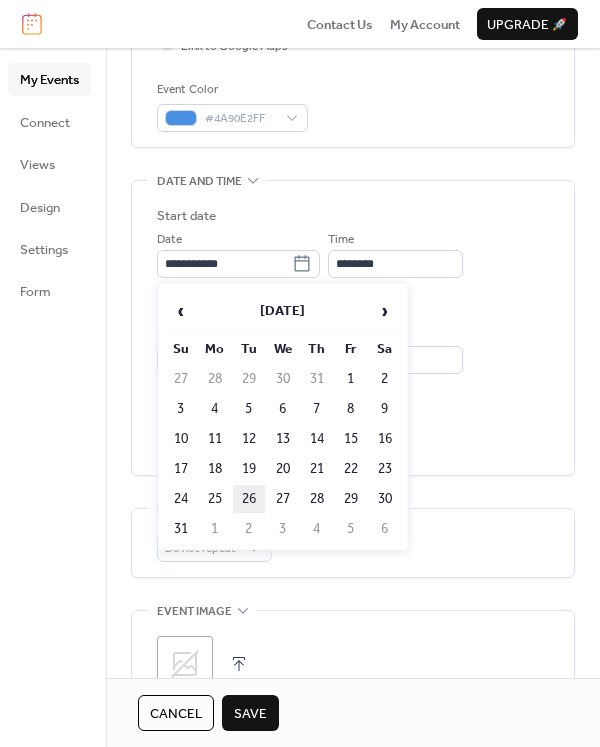 click on "26" at bounding box center [249, 499] 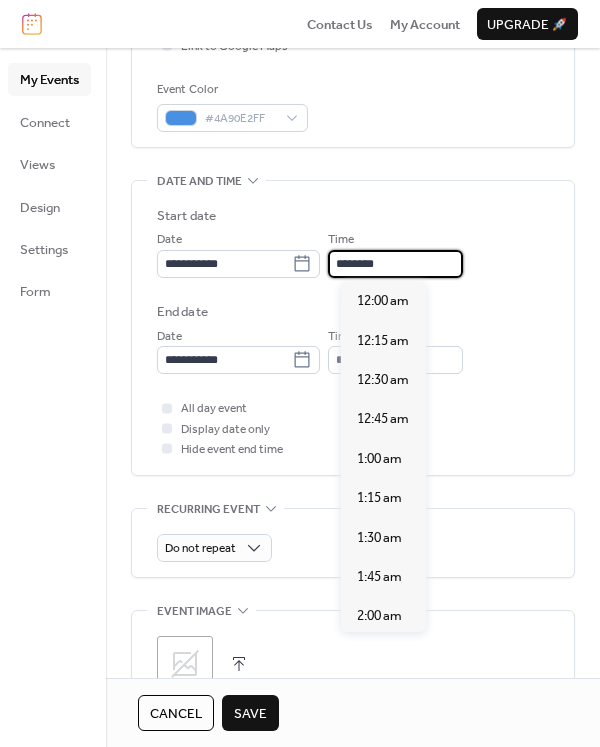 click on "********" at bounding box center (395, 264) 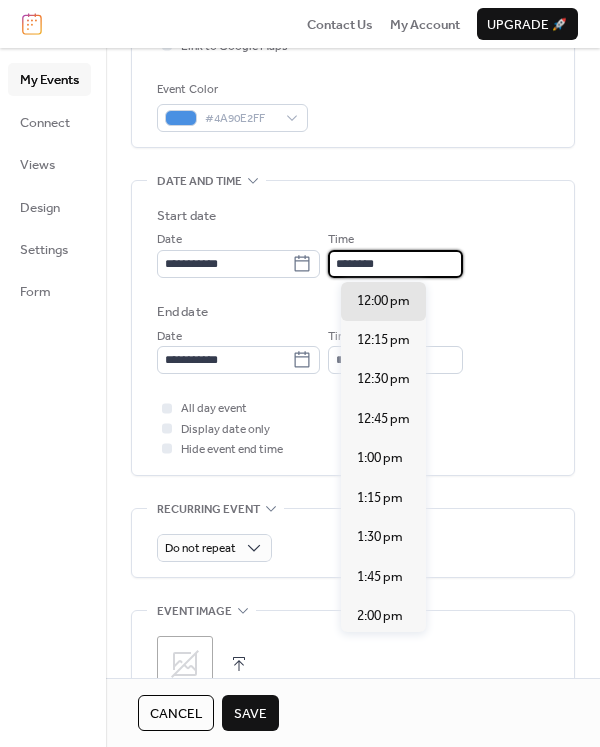 click on "********" at bounding box center [395, 264] 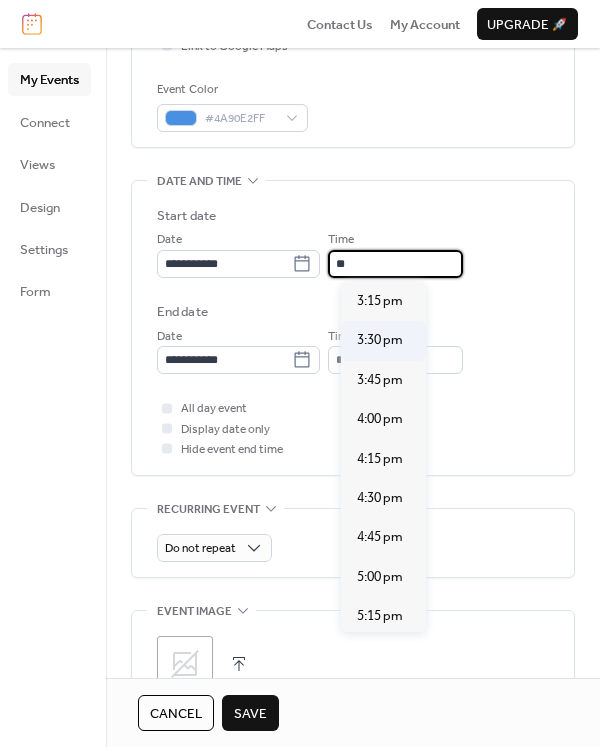 scroll, scrollTop: 2373, scrollLeft: 0, axis: vertical 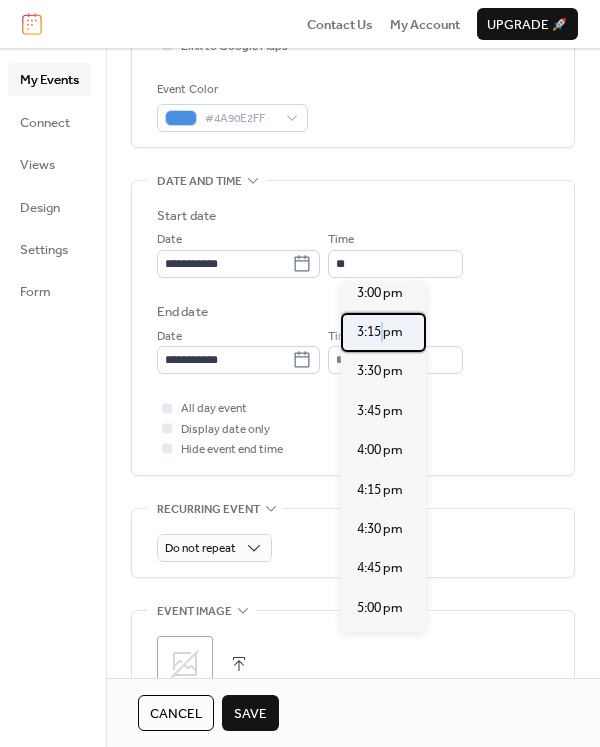 click on "3:15 pm" at bounding box center [380, 332] 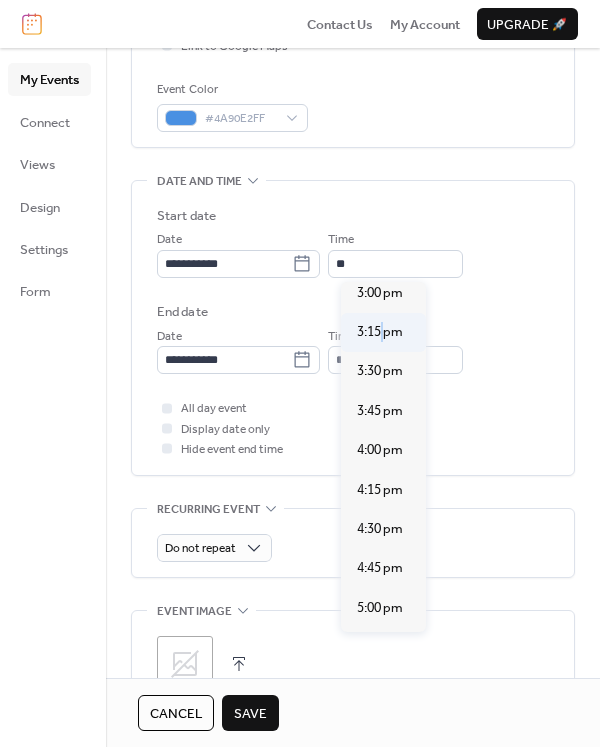 type on "*******" 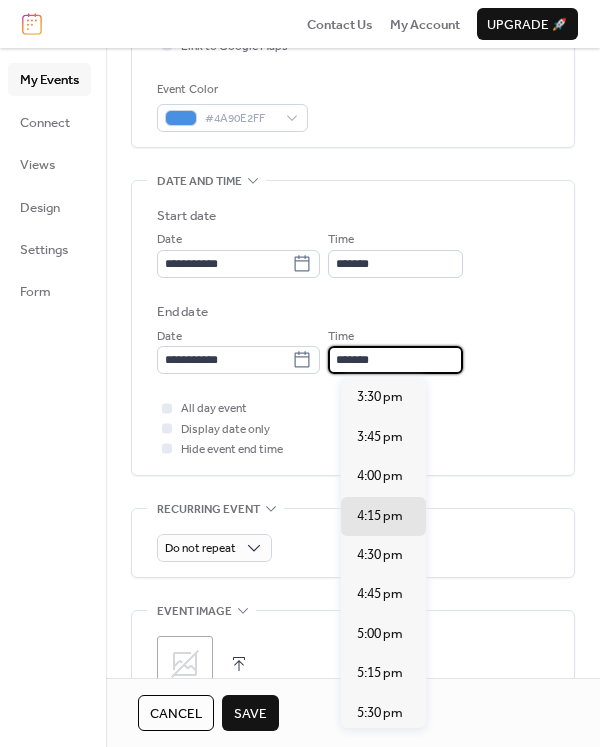 click on "*******" at bounding box center (395, 360) 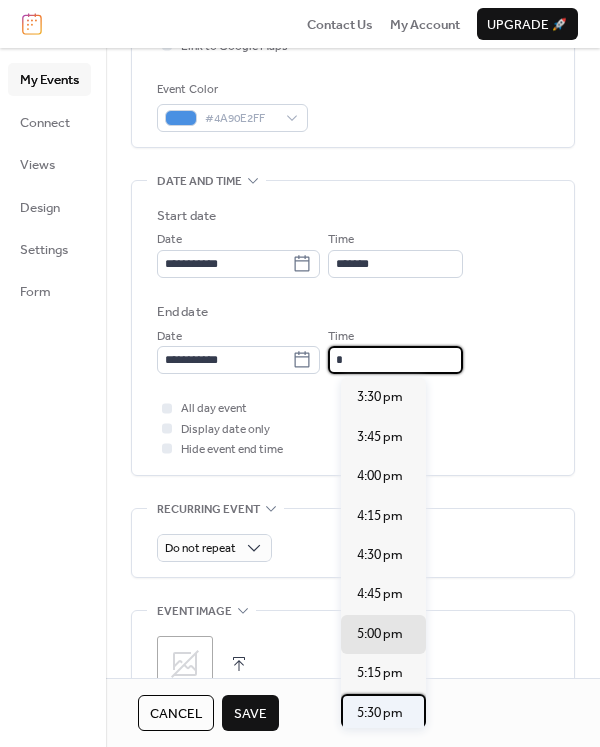 click on "5:30 pm" at bounding box center (380, 713) 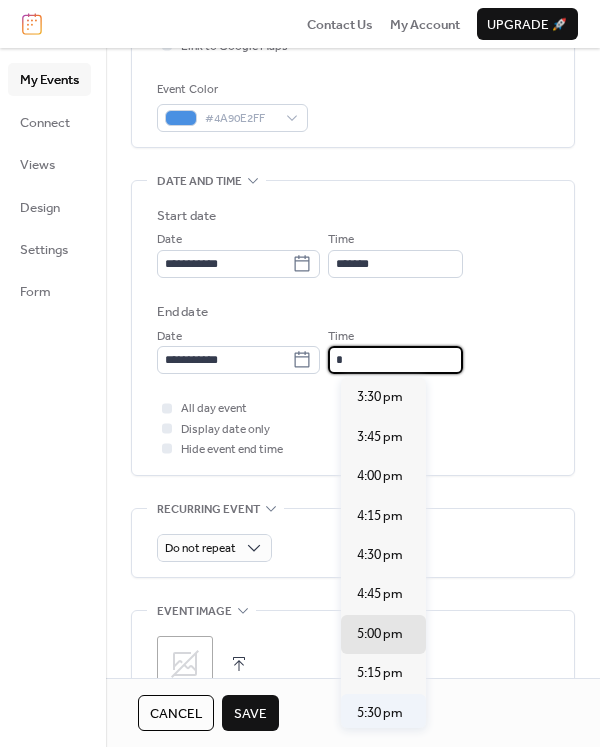 type on "*******" 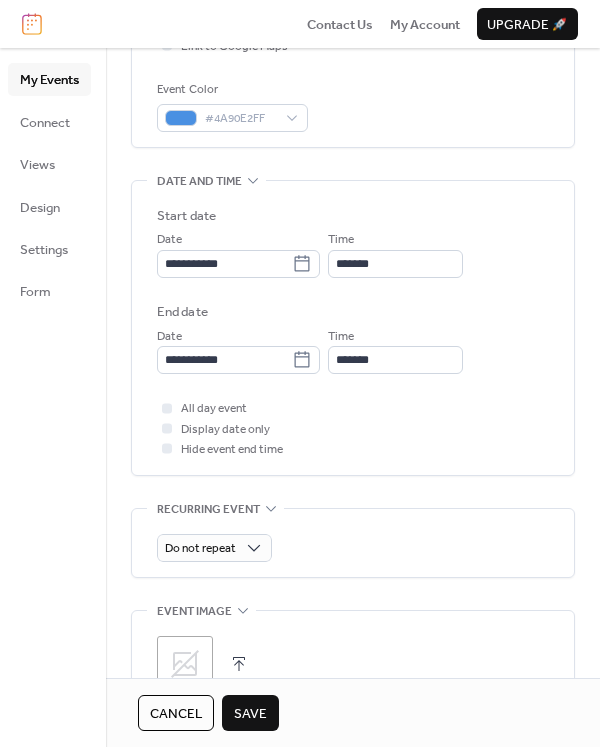 click on "Save" at bounding box center [250, 713] 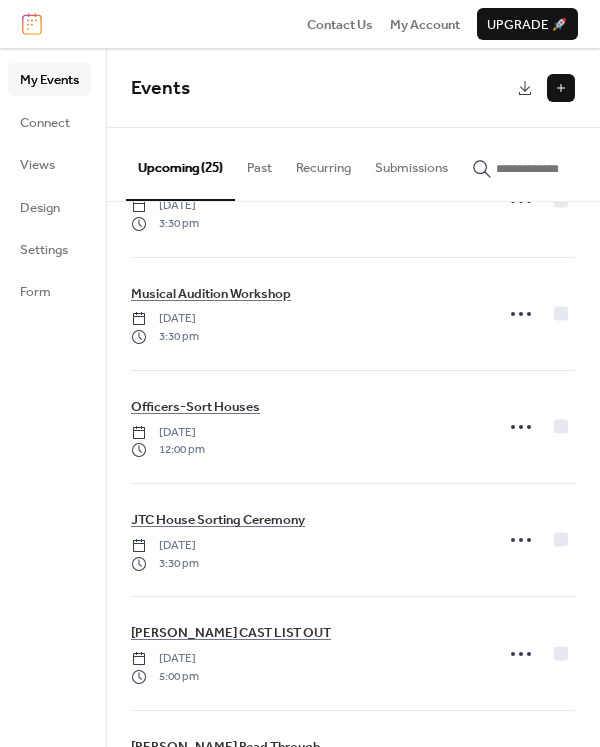 scroll, scrollTop: 2328, scrollLeft: 0, axis: vertical 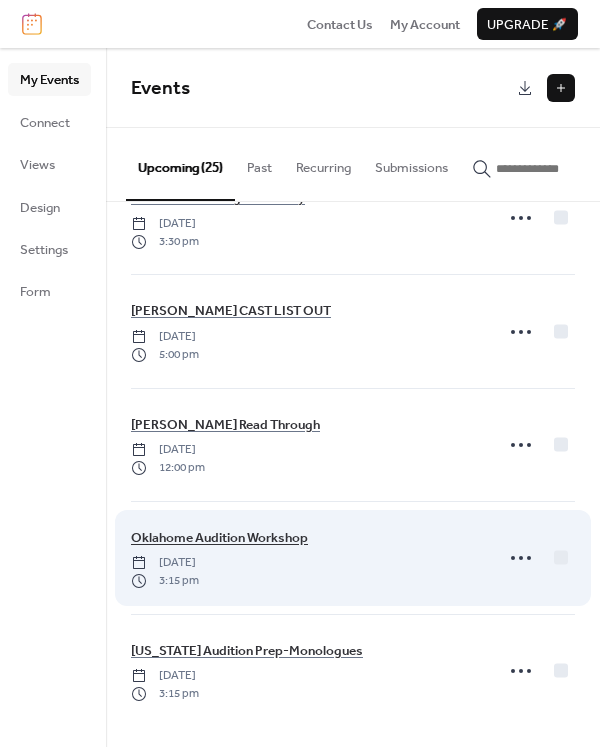 click on "Oklahome Audition Workshop" at bounding box center [219, 538] 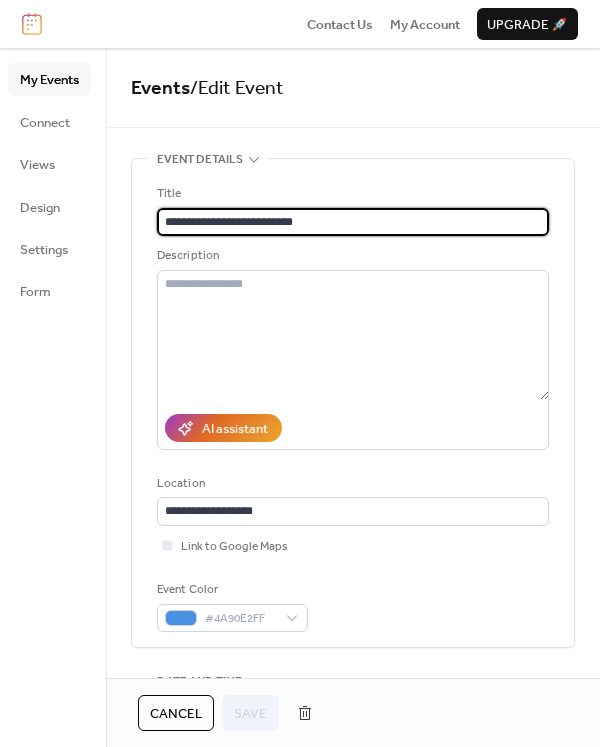 drag, startPoint x: 328, startPoint y: 213, endPoint x: 267, endPoint y: 221, distance: 61.522354 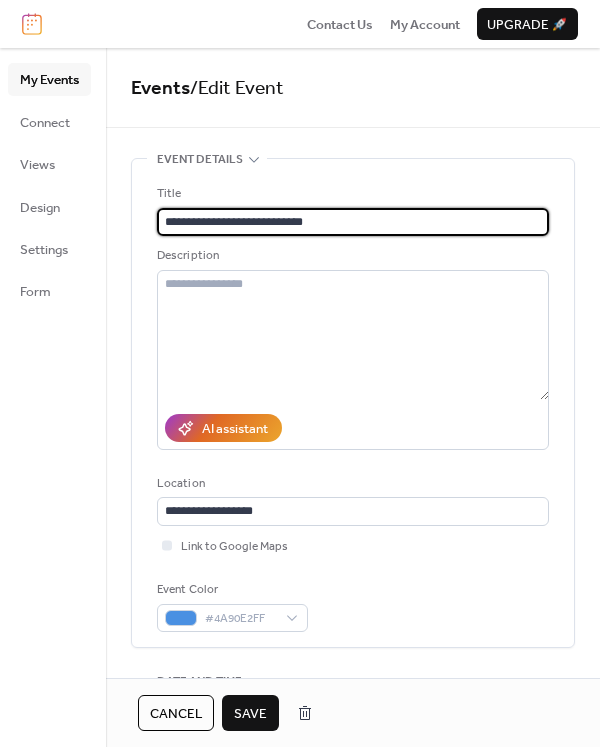 type on "**********" 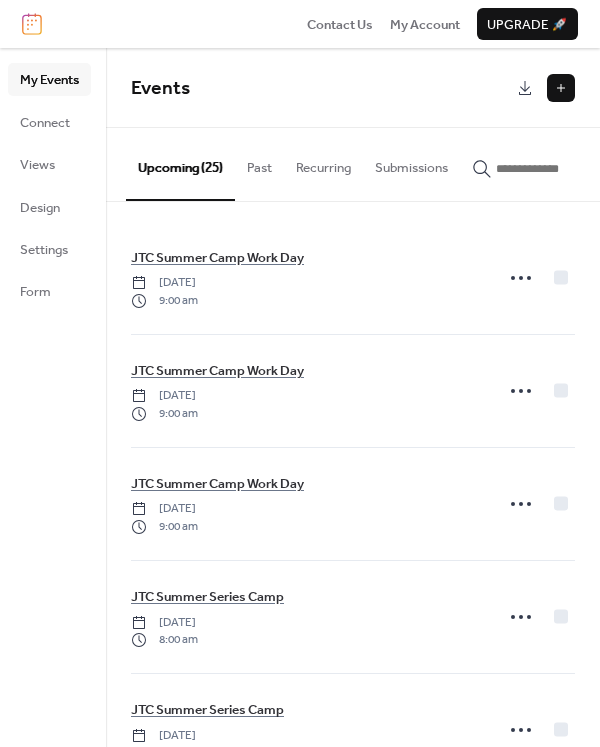 click at bounding box center [561, 88] 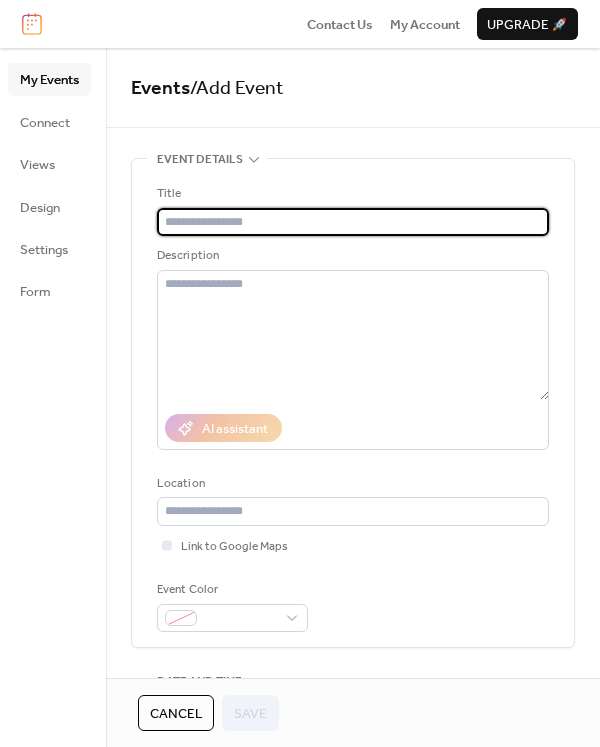 click at bounding box center (353, 222) 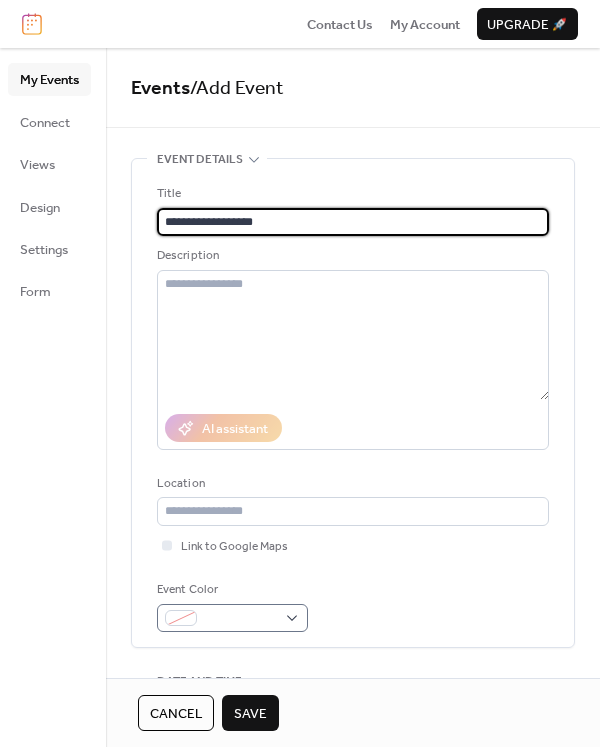 type on "**********" 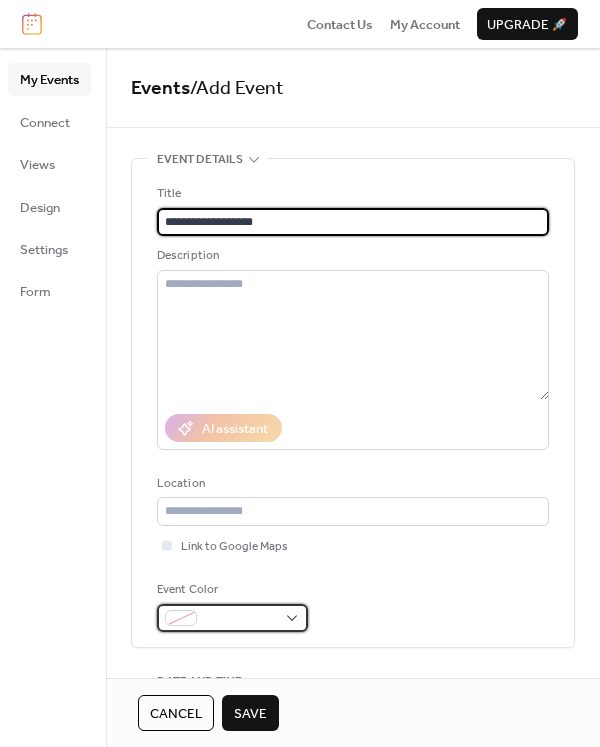 click at bounding box center [240, 619] 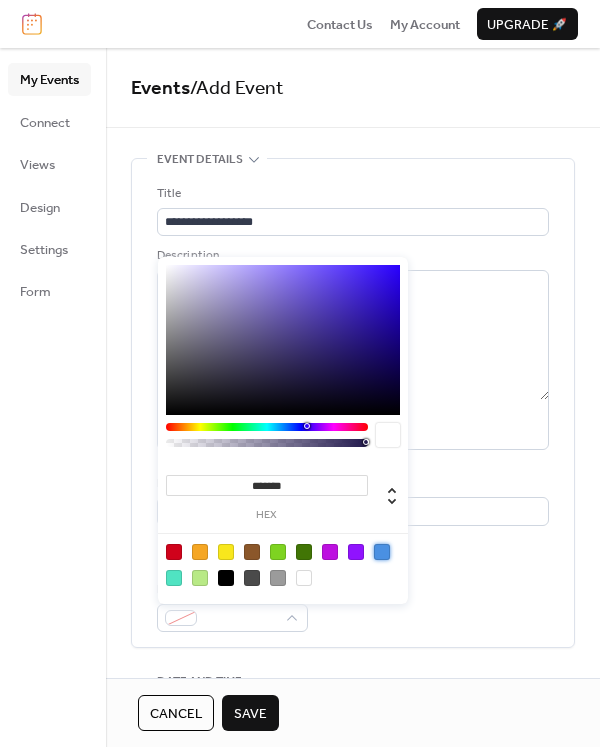 click at bounding box center [382, 552] 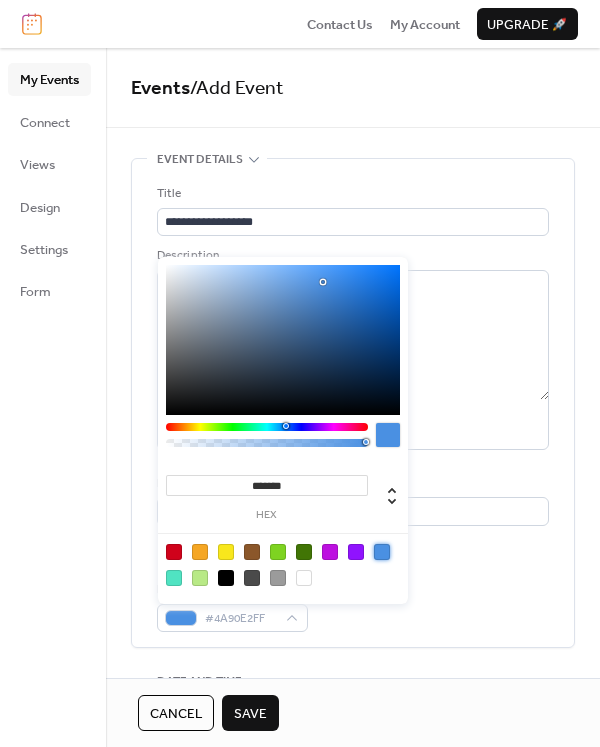 click on "**********" at bounding box center [353, 408] 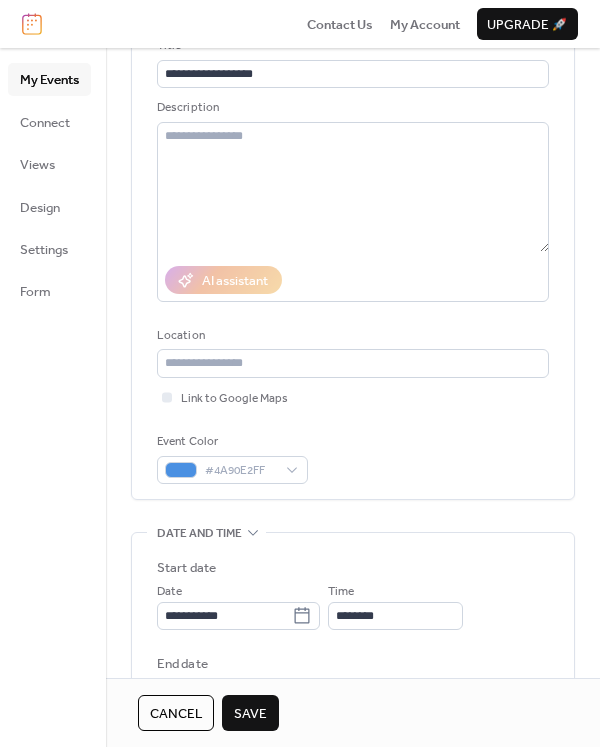 scroll, scrollTop: 300, scrollLeft: 0, axis: vertical 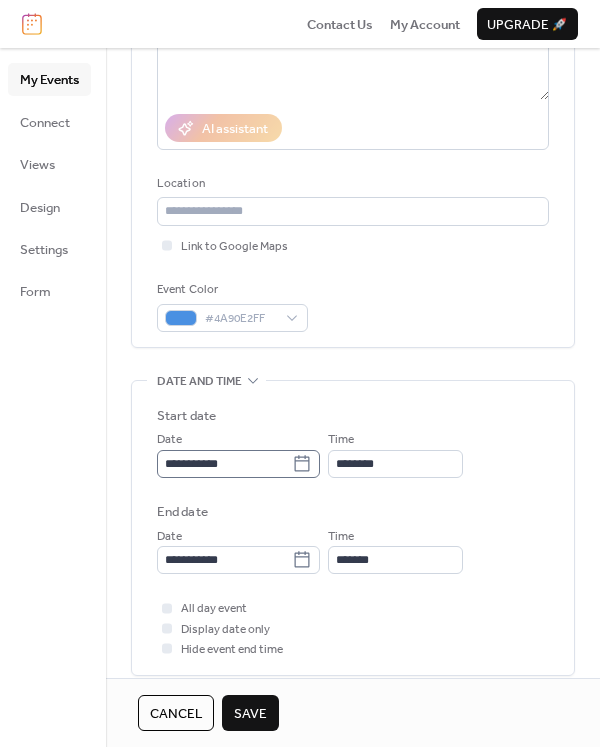 click 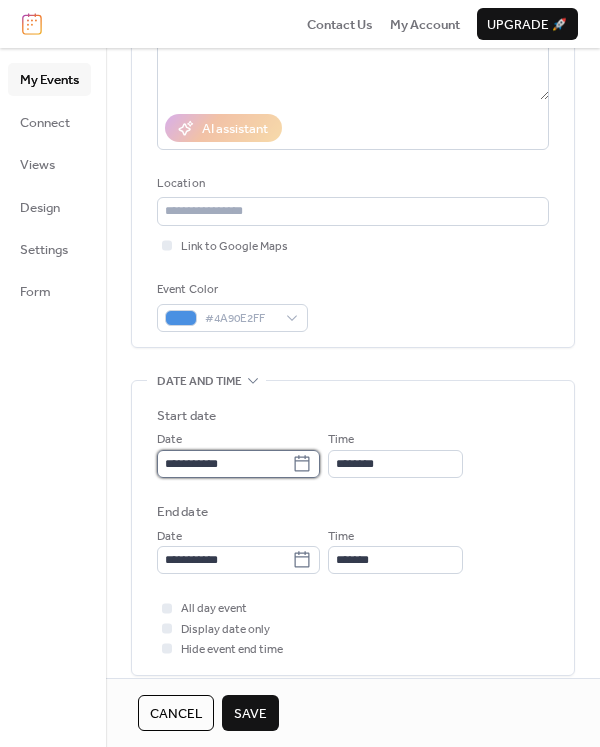 click on "**********" at bounding box center [224, 464] 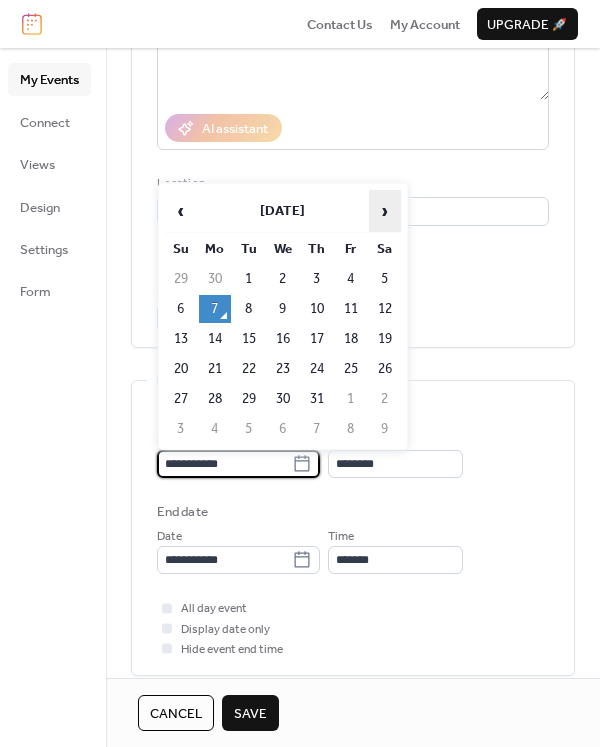 click on "›" at bounding box center (385, 211) 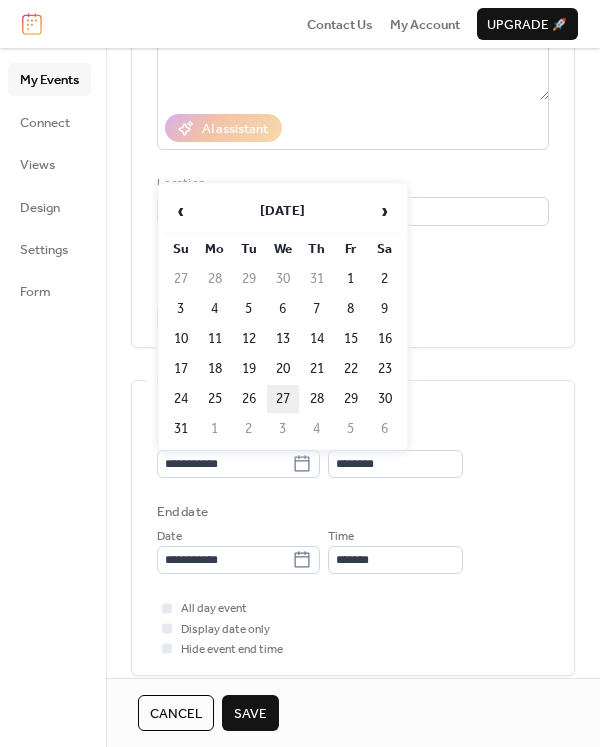 click on "27" at bounding box center (283, 399) 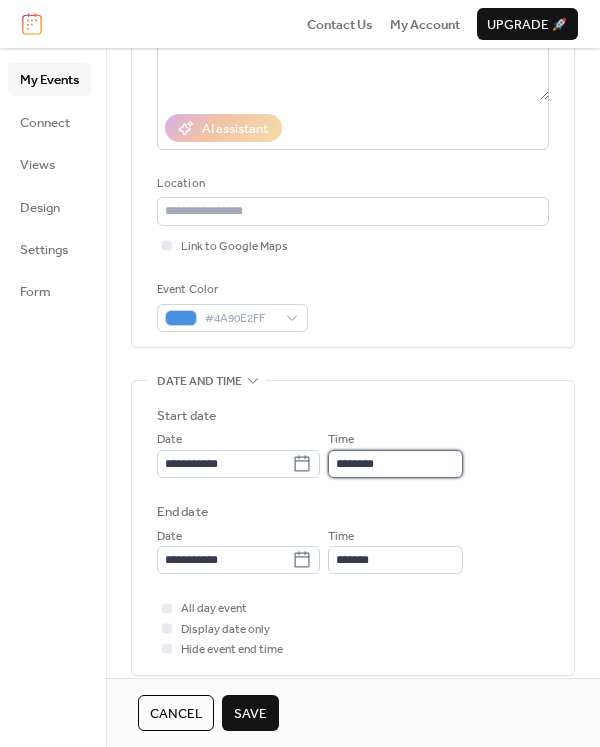 click on "********" at bounding box center (395, 464) 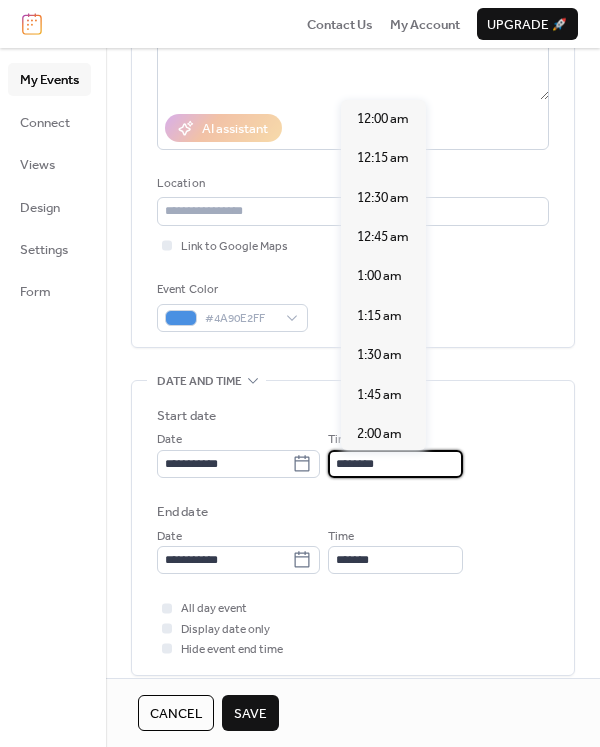 click on "********" at bounding box center (395, 464) 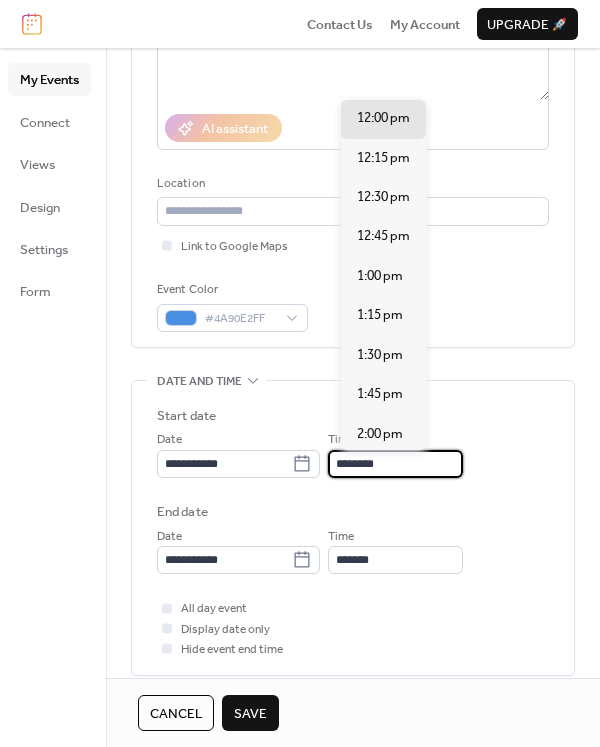 click on "********" at bounding box center (395, 464) 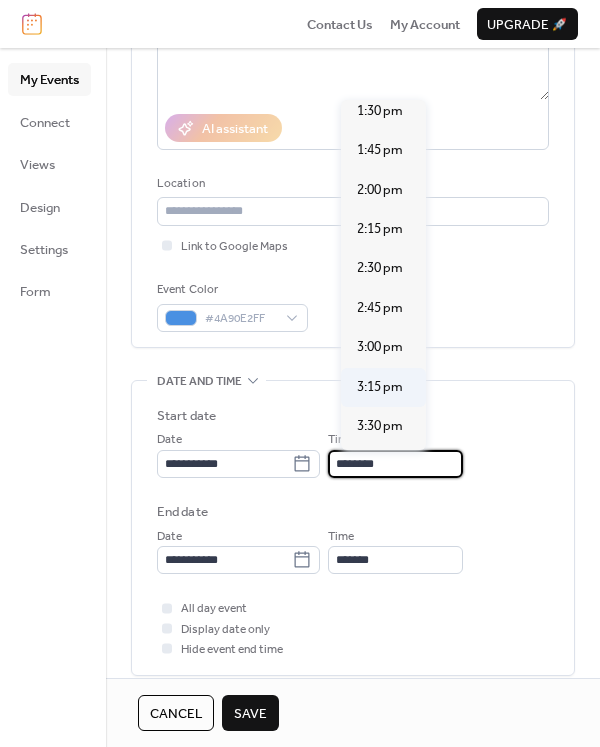 scroll, scrollTop: 2192, scrollLeft: 0, axis: vertical 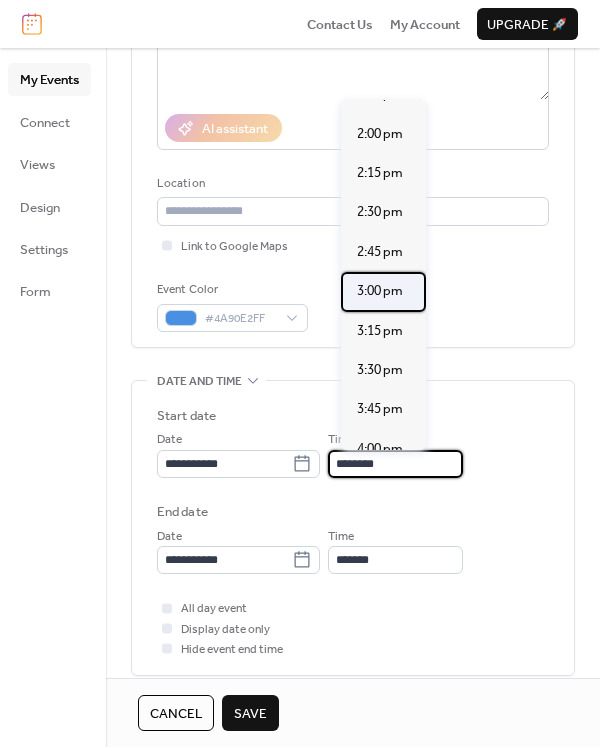 click on "3:00 pm" at bounding box center (380, 291) 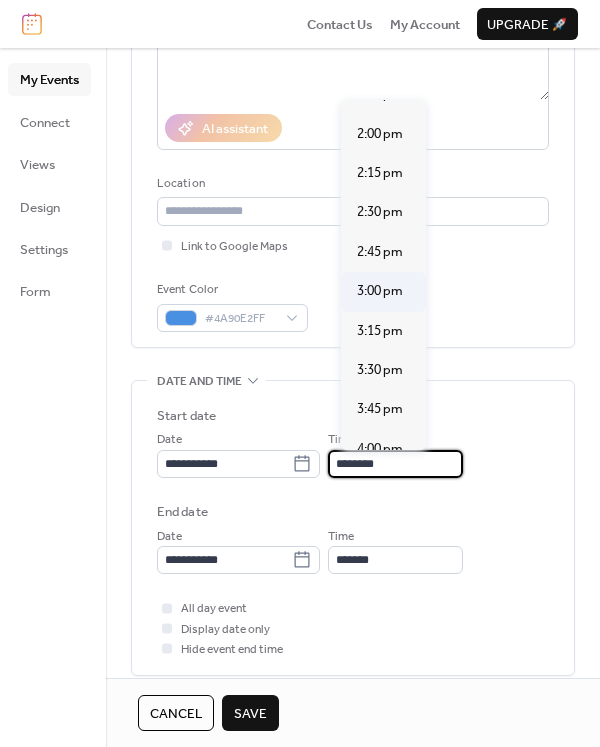 type on "*******" 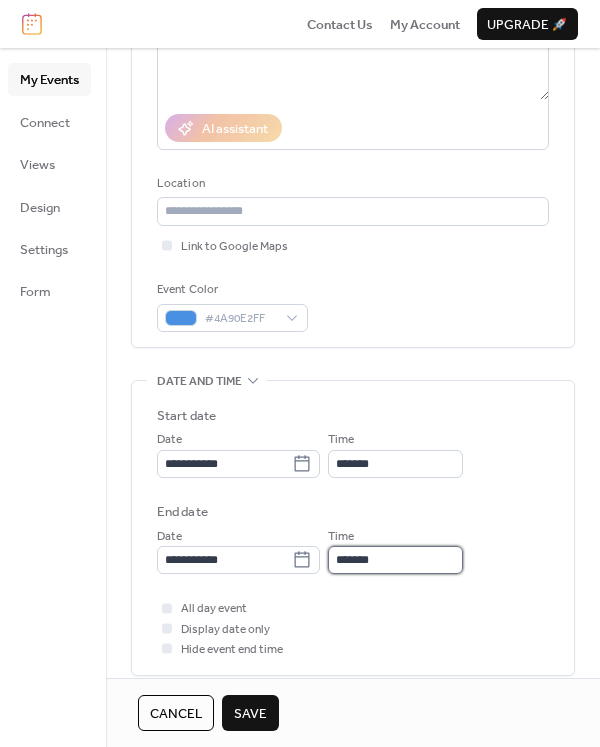 click on "*******" at bounding box center [395, 560] 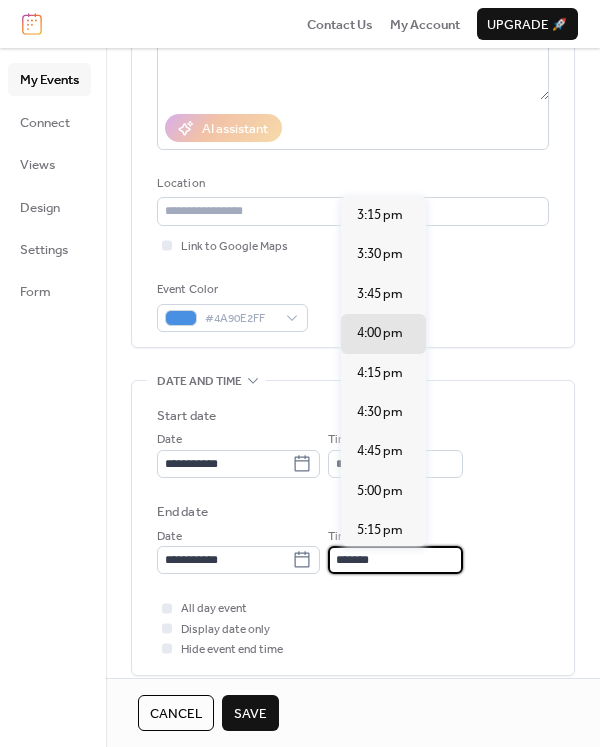 click on "*******" at bounding box center (395, 560) 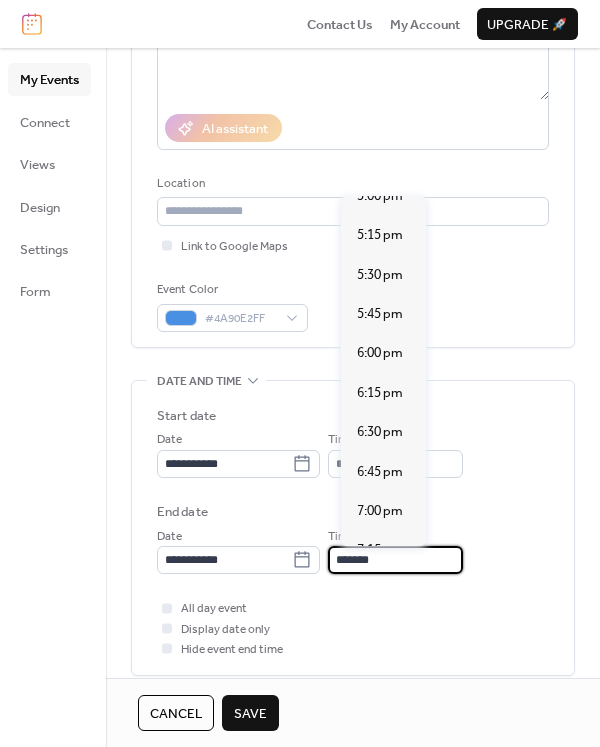 scroll, scrollTop: 300, scrollLeft: 0, axis: vertical 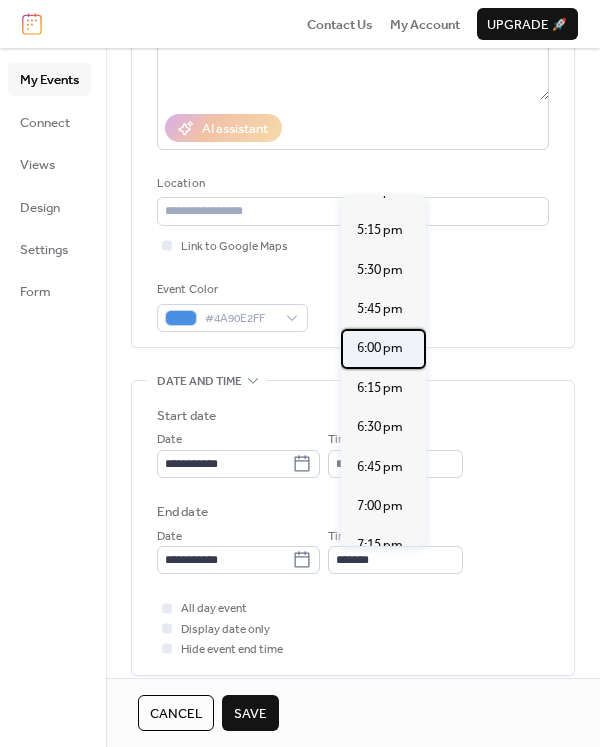 click on "6:00 pm" at bounding box center [380, 348] 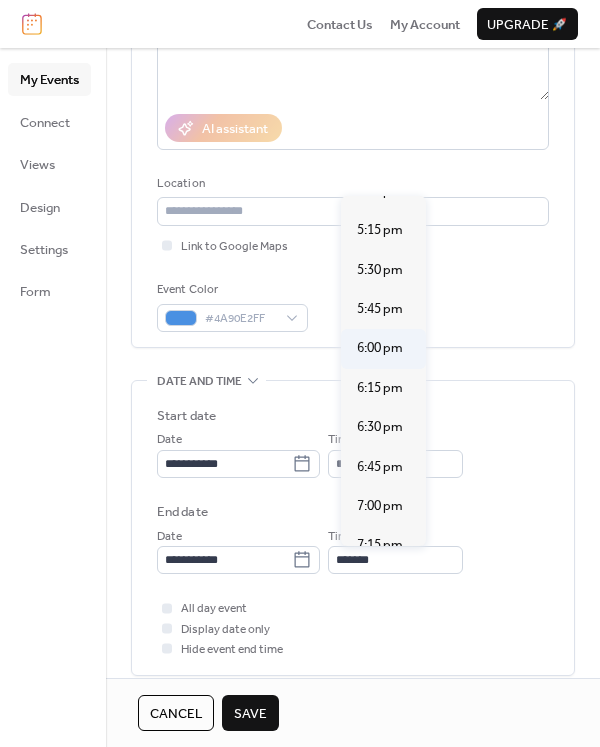 type on "*******" 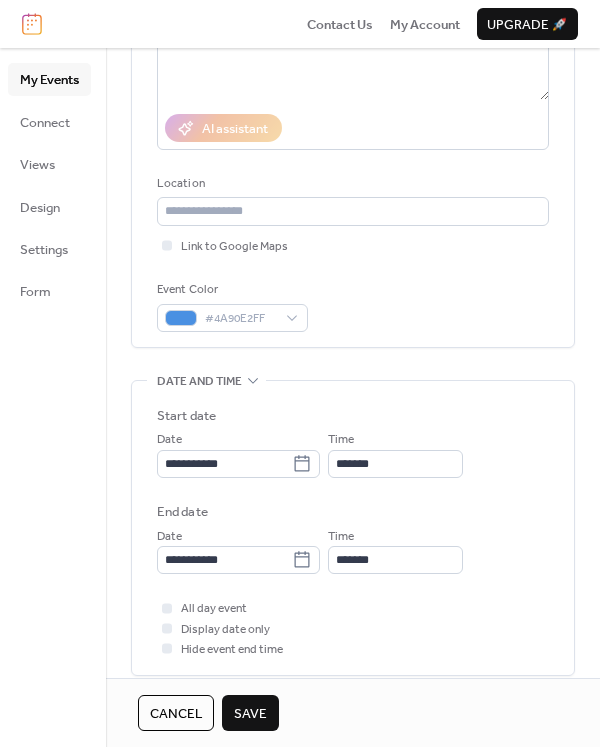 click on "Save" at bounding box center [250, 714] 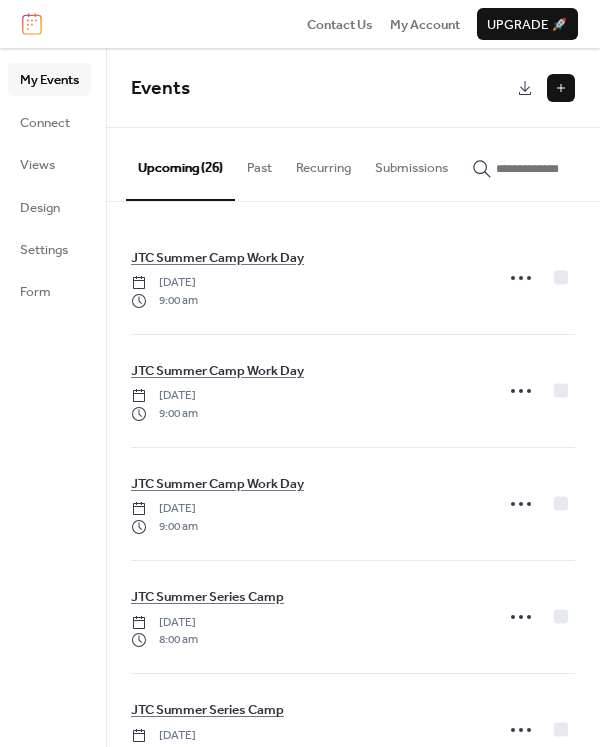 click at bounding box center (561, 88) 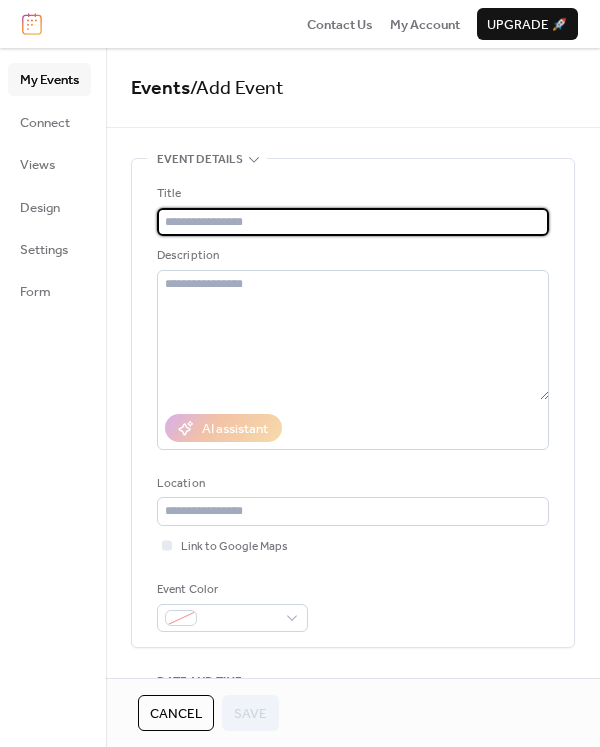 click at bounding box center (353, 222) 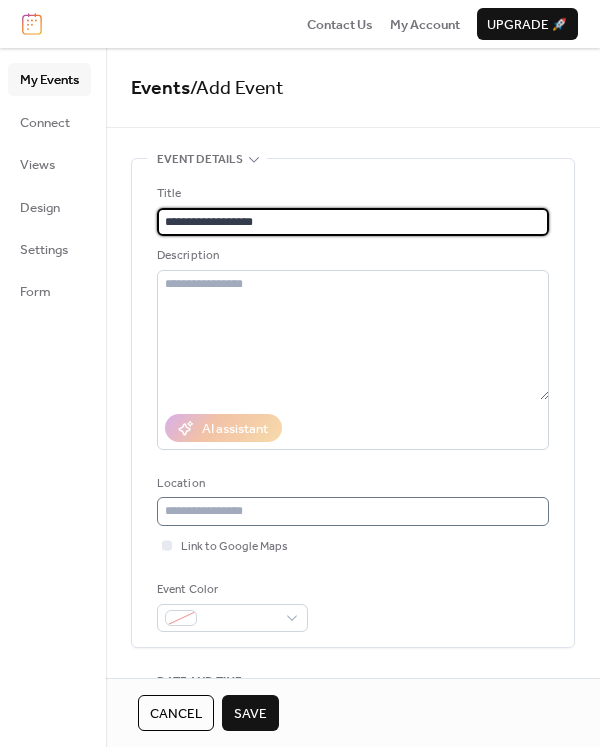 type on "**********" 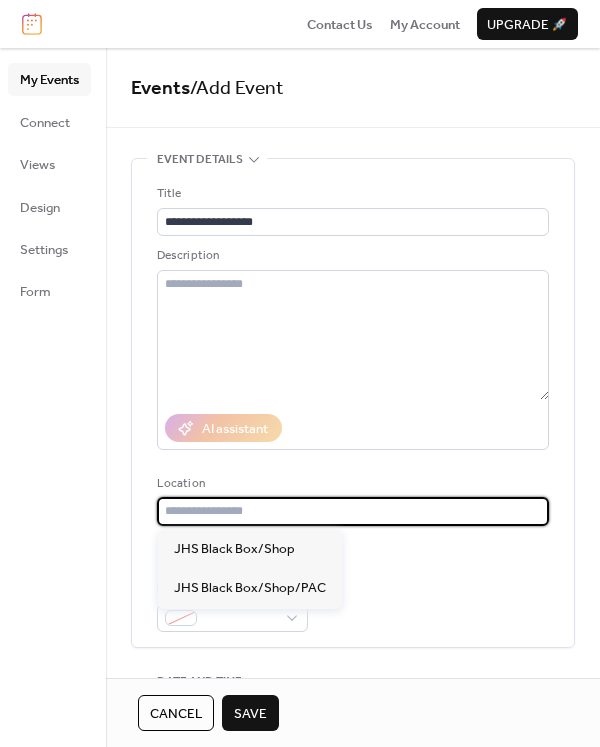 click at bounding box center (353, 511) 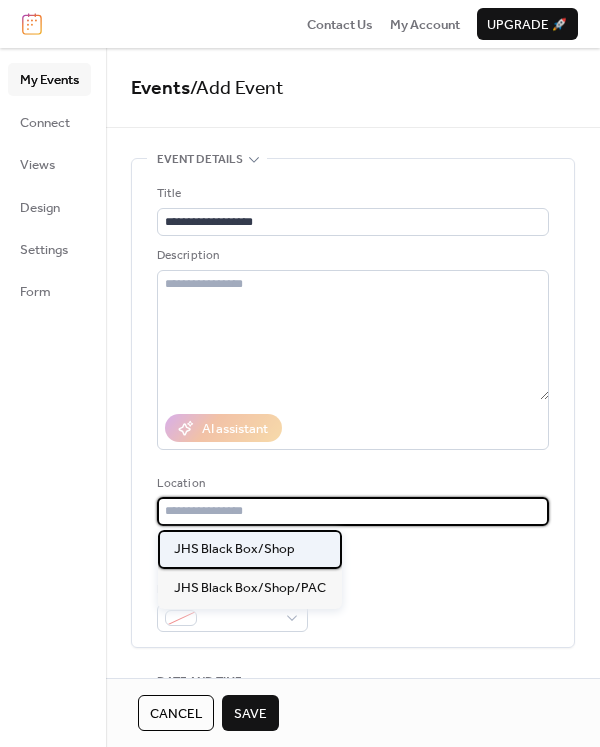 click on "JHS Black Box/Shop" at bounding box center [234, 549] 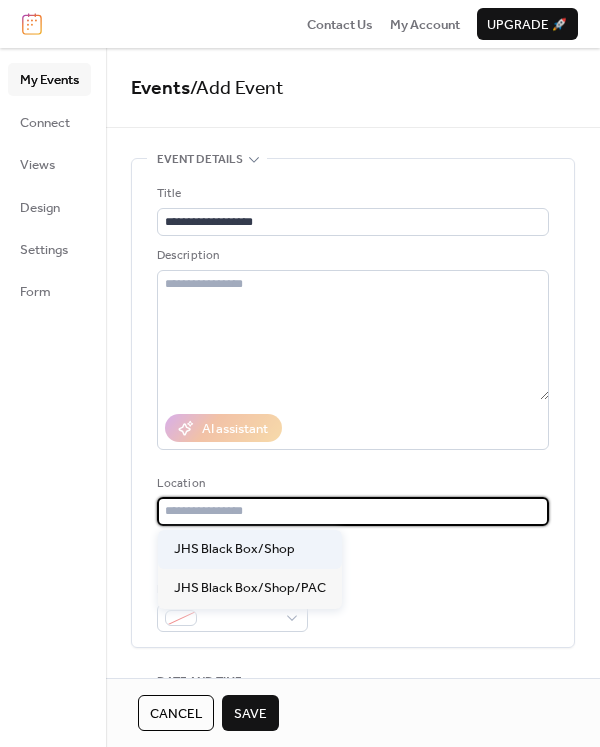 type on "**********" 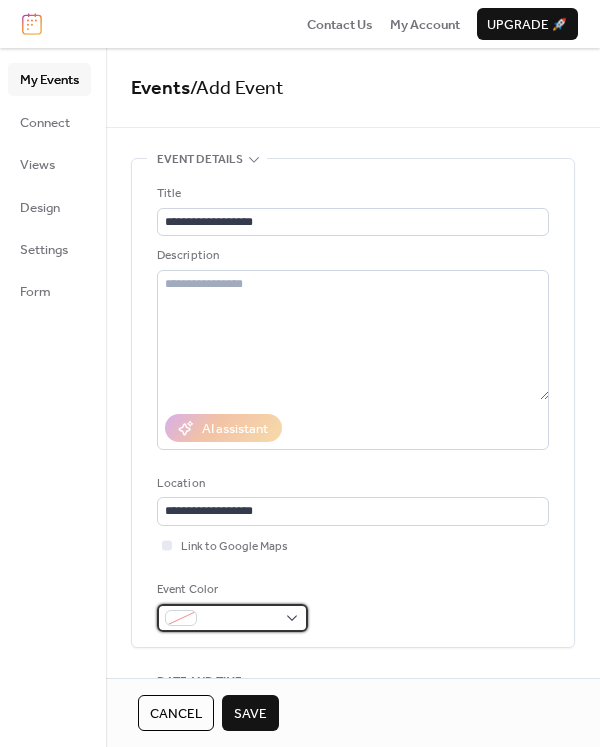 click at bounding box center [240, 619] 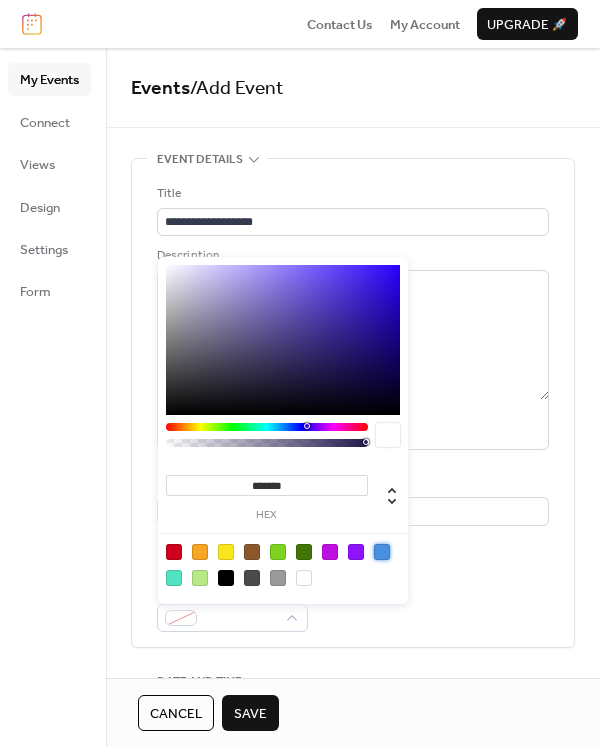 click at bounding box center [382, 552] 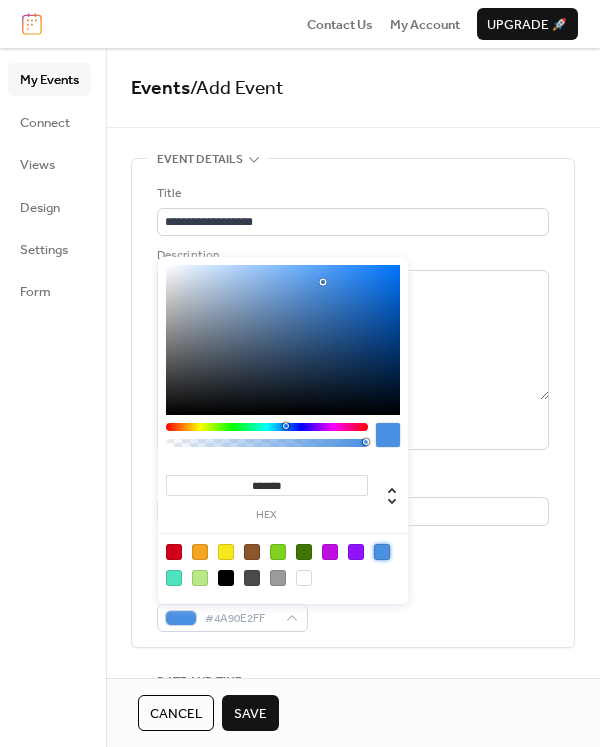 click on "Event Color #4A90E2FF" at bounding box center (353, 606) 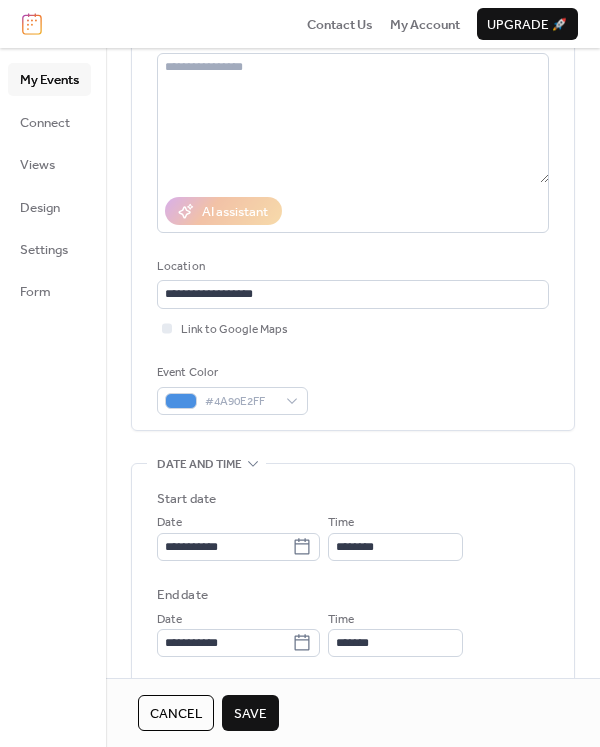 scroll, scrollTop: 400, scrollLeft: 0, axis: vertical 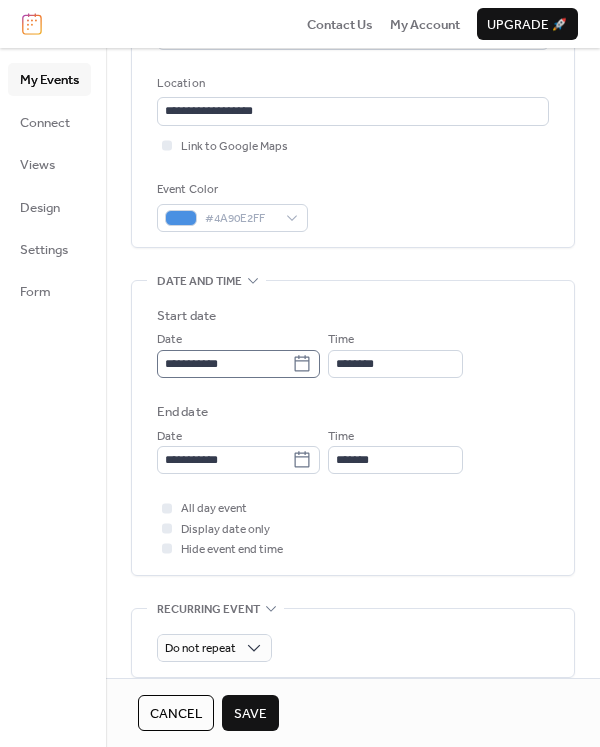 click 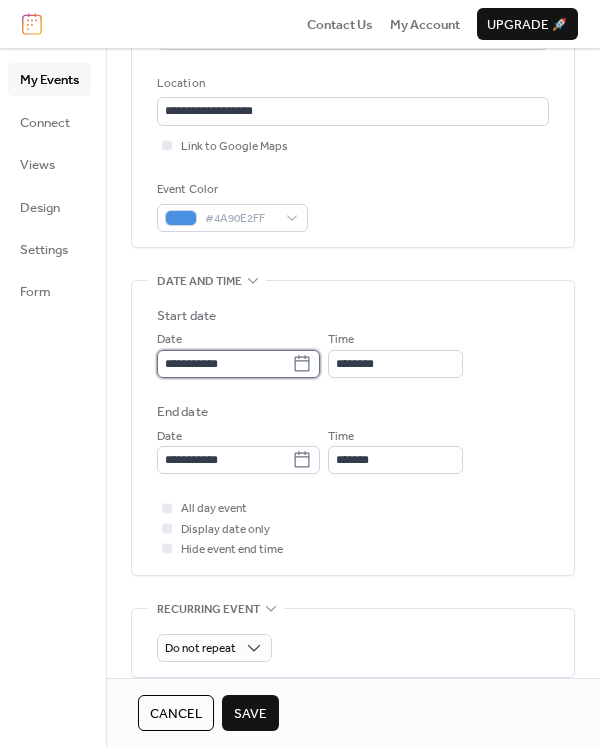 click on "**********" at bounding box center (224, 364) 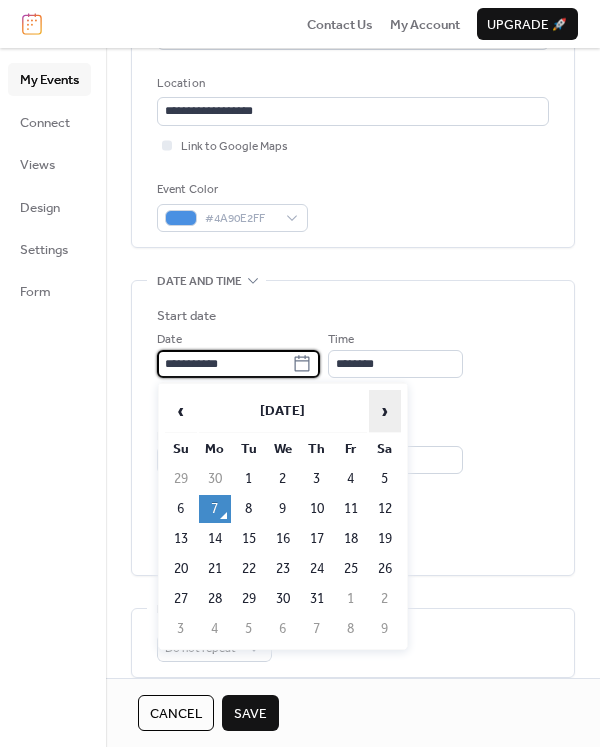 click on "›" at bounding box center [385, 411] 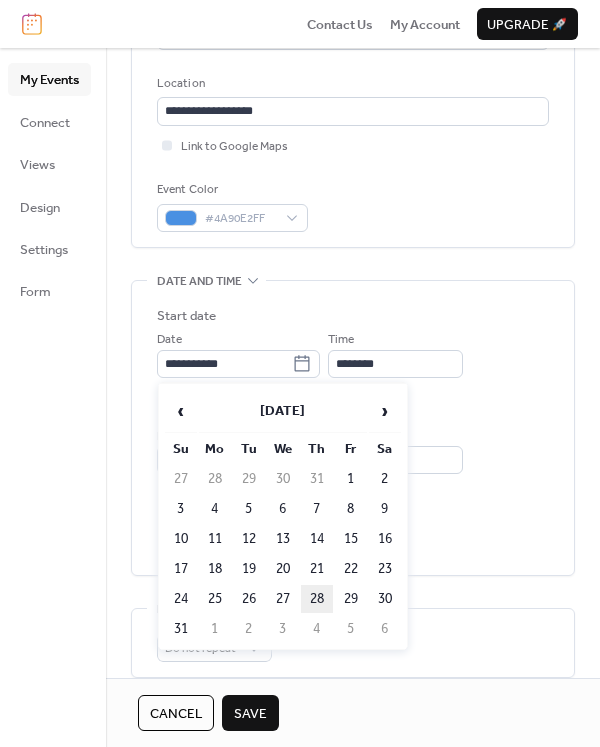 click on "28" at bounding box center [317, 599] 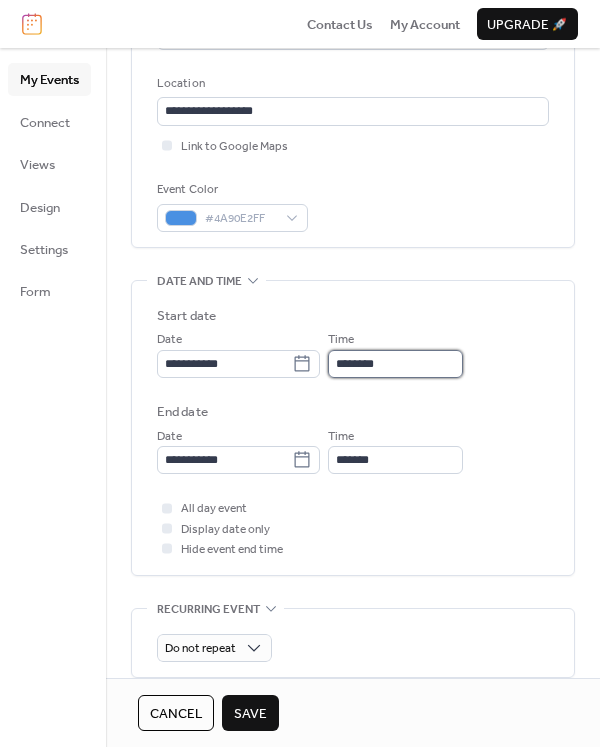 click on "********" at bounding box center [395, 364] 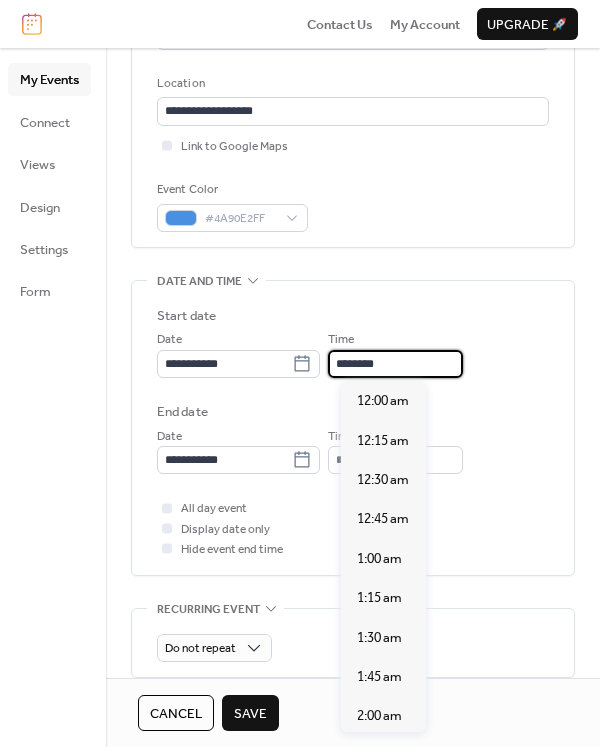 click on "********" at bounding box center (395, 364) 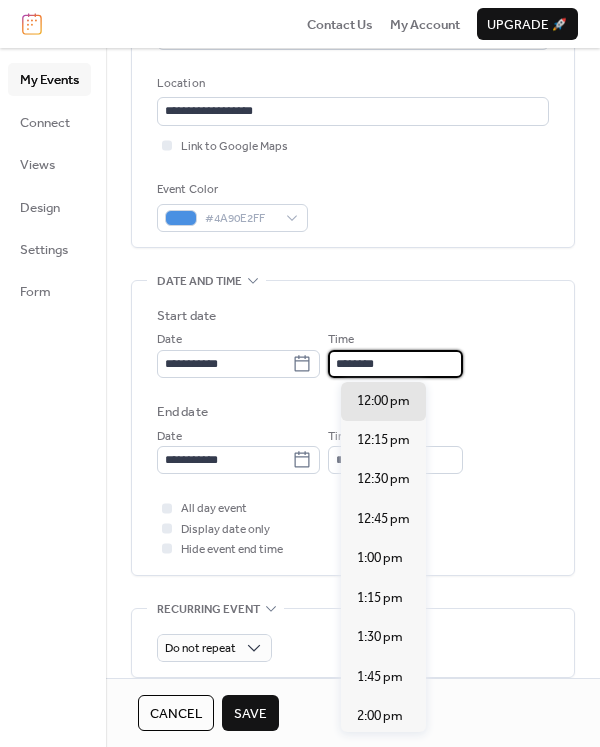 click on "********" at bounding box center [395, 364] 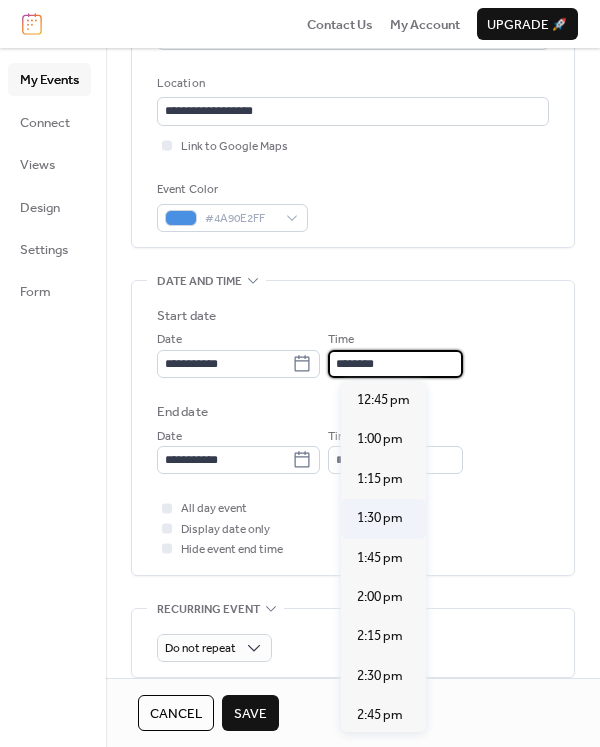 scroll, scrollTop: 2192, scrollLeft: 0, axis: vertical 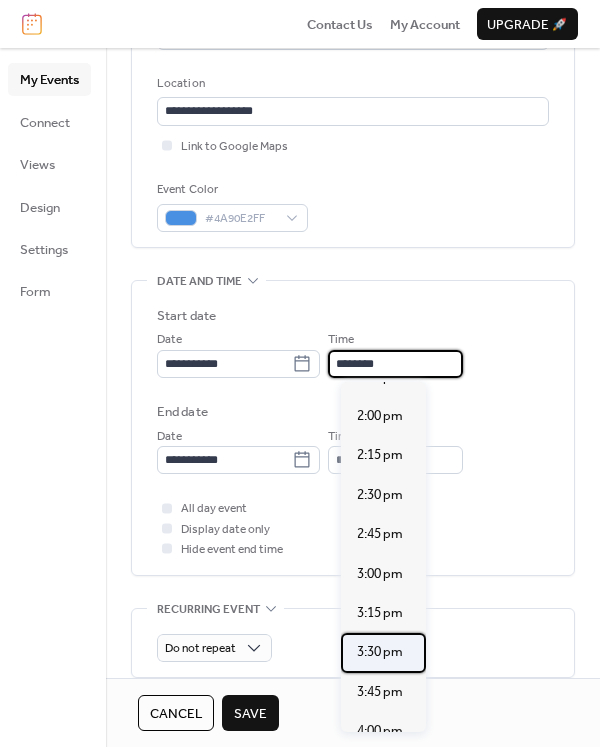 click on "3:30 pm" at bounding box center (380, 652) 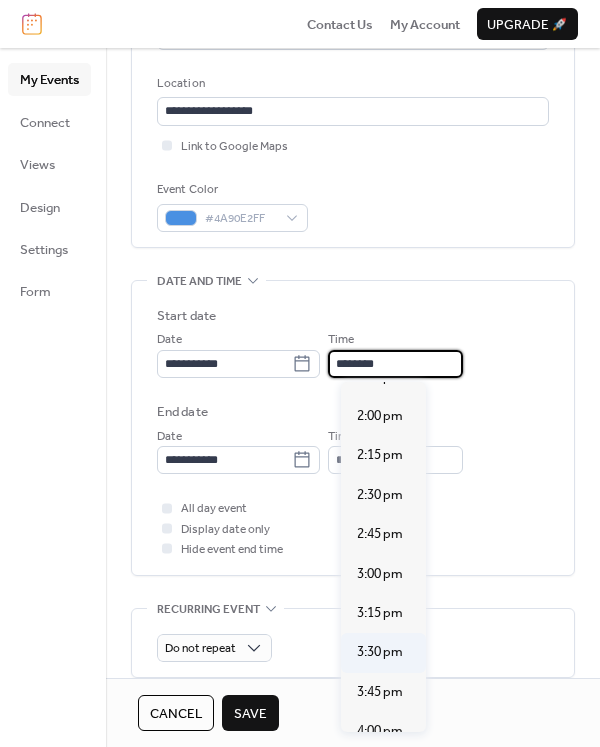 type on "*******" 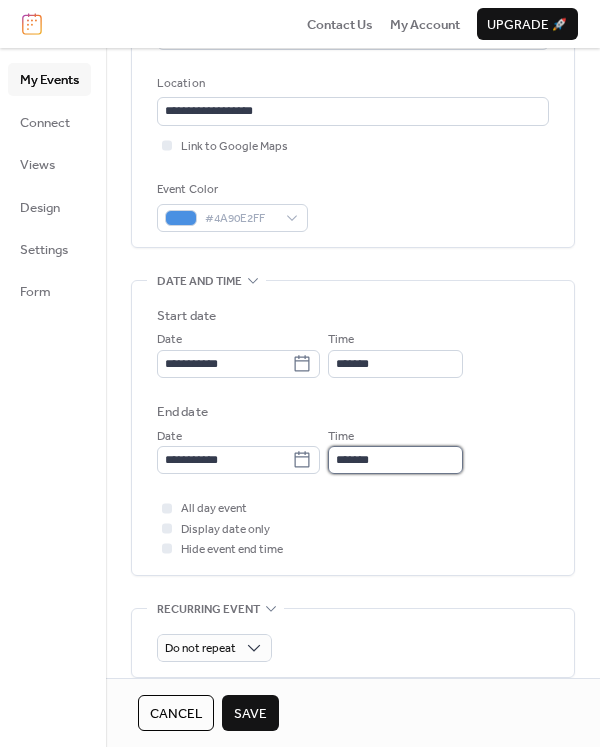 click on "*******" at bounding box center [395, 460] 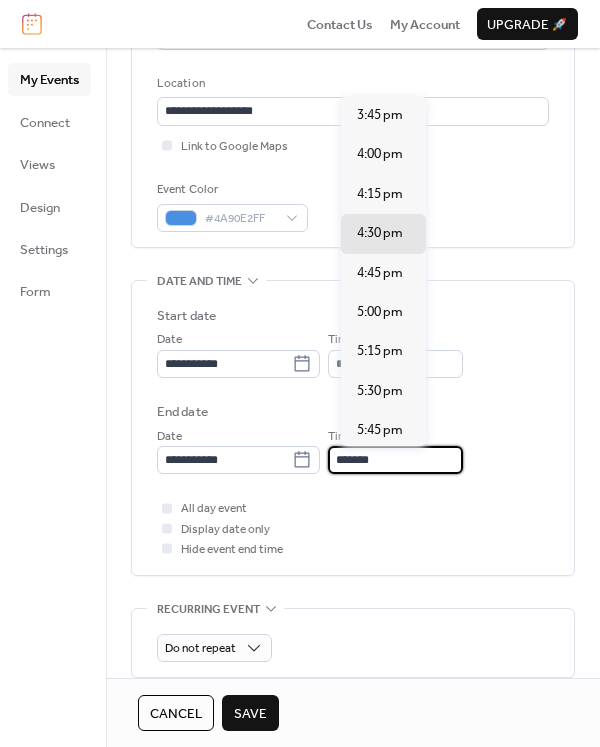 click on "*******" at bounding box center [395, 460] 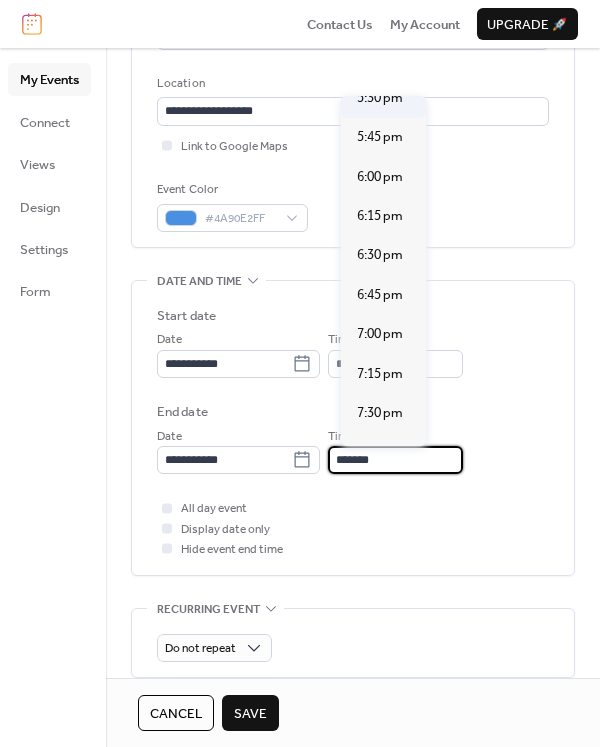 scroll, scrollTop: 300, scrollLeft: 0, axis: vertical 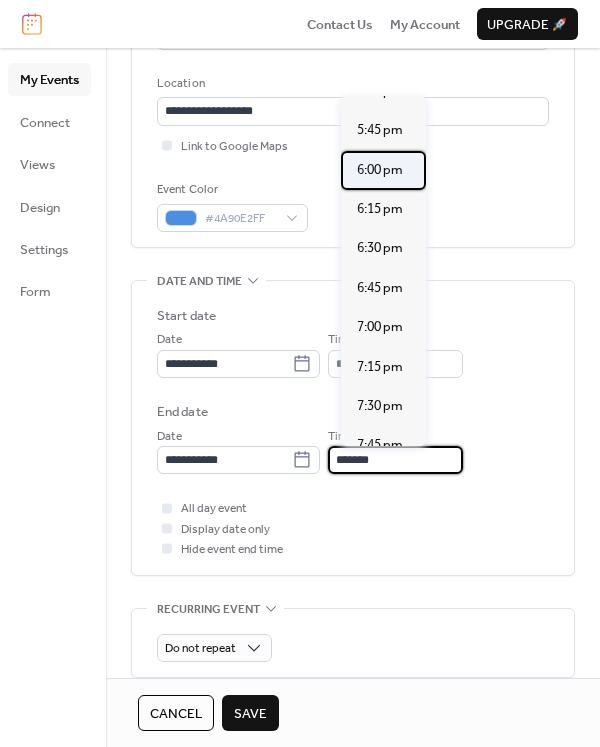 click on "6:00 pm" at bounding box center (380, 170) 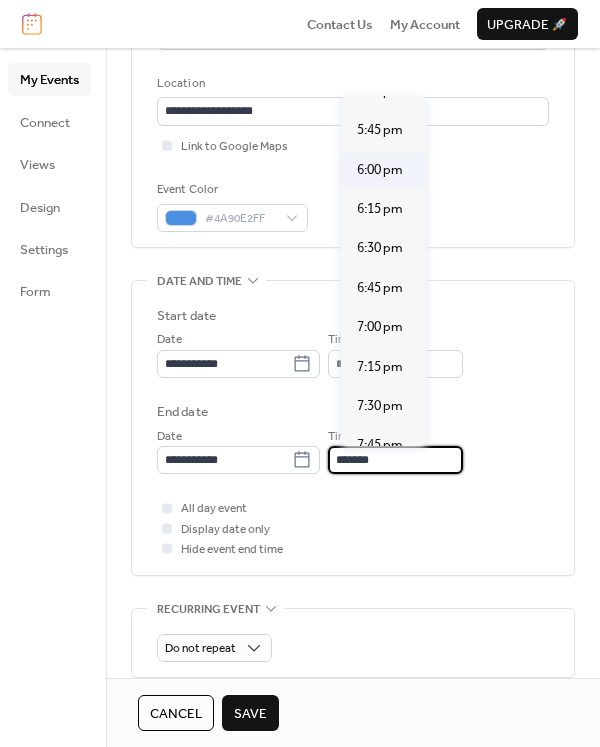 type on "*******" 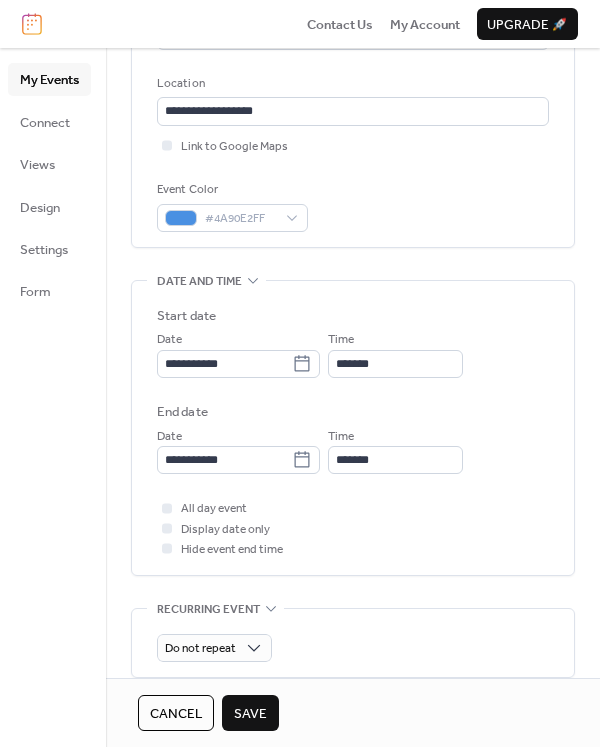 click on "Save" at bounding box center (250, 714) 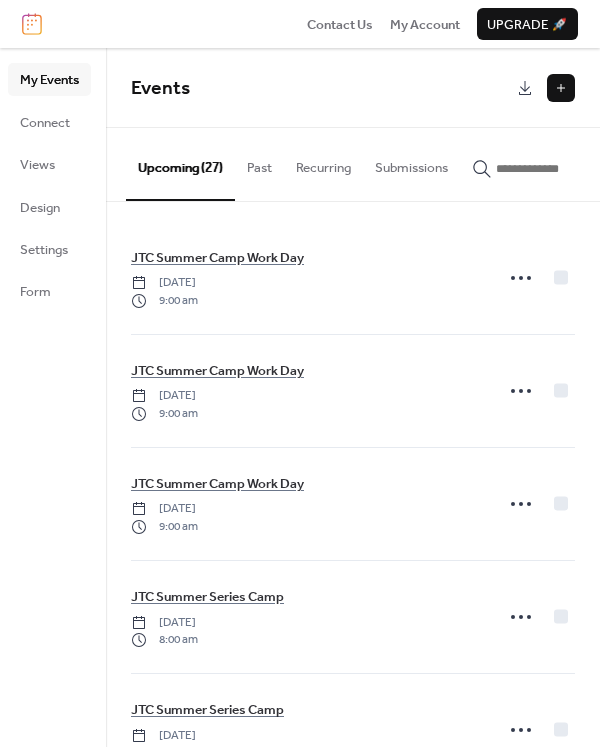 click at bounding box center [561, 88] 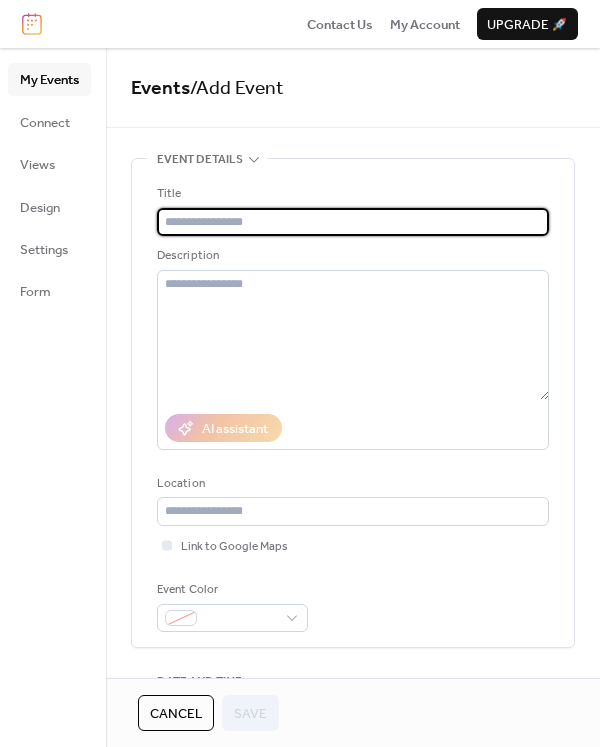 click at bounding box center [353, 222] 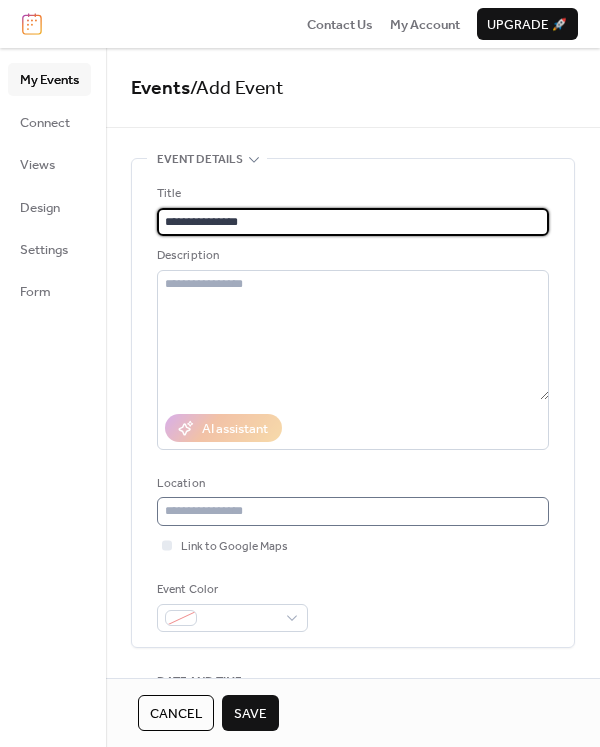 type on "**********" 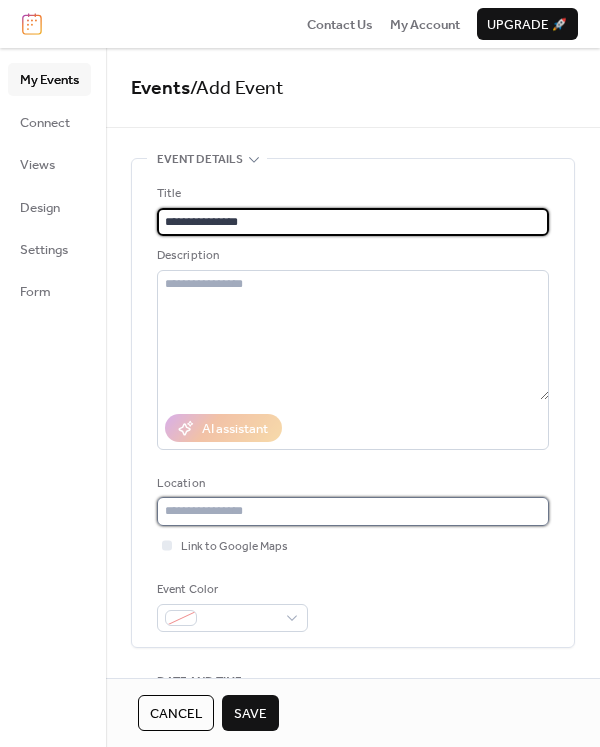 click at bounding box center [353, 511] 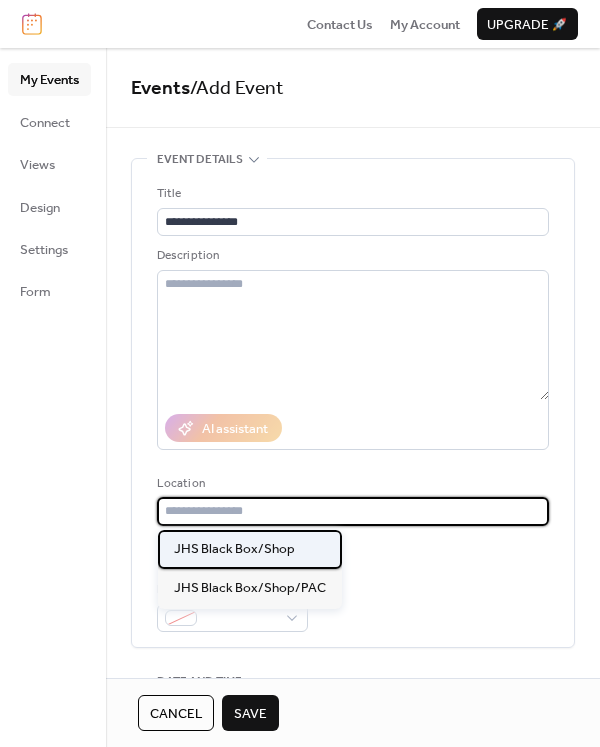 click on "JHS Black Box/Shop" at bounding box center [234, 549] 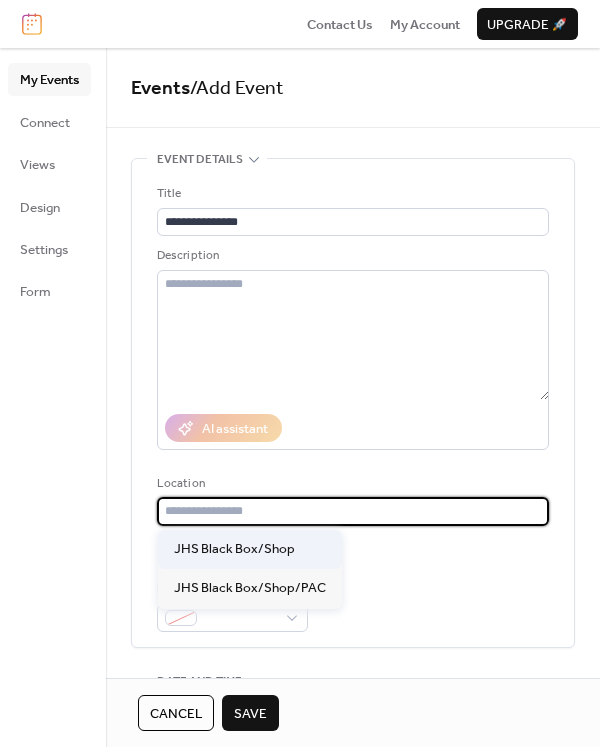 type on "**********" 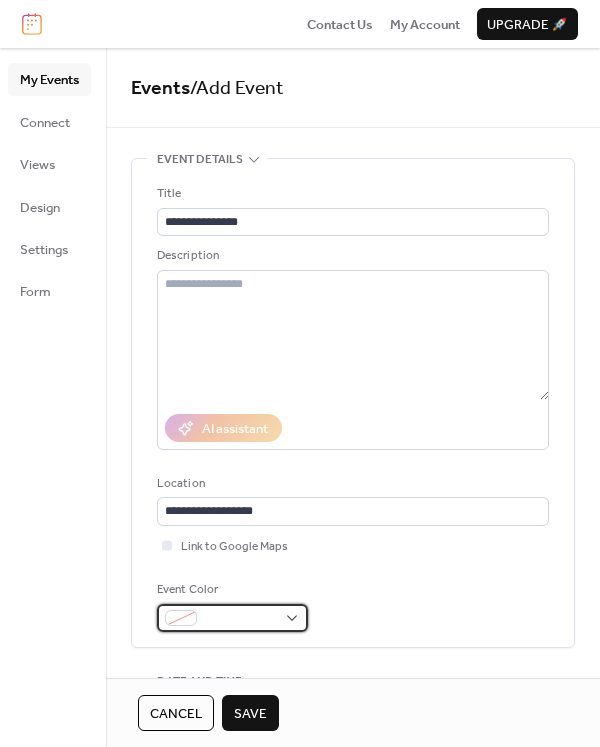 click at bounding box center [240, 619] 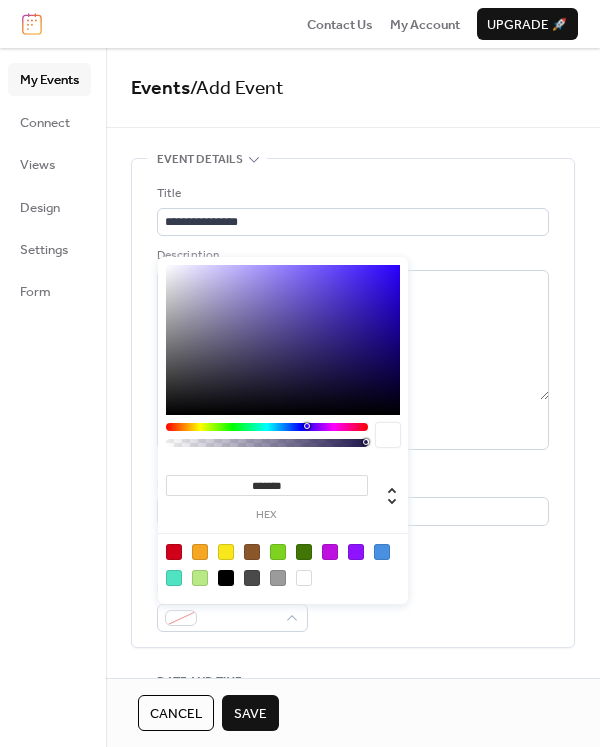 click at bounding box center (278, 552) 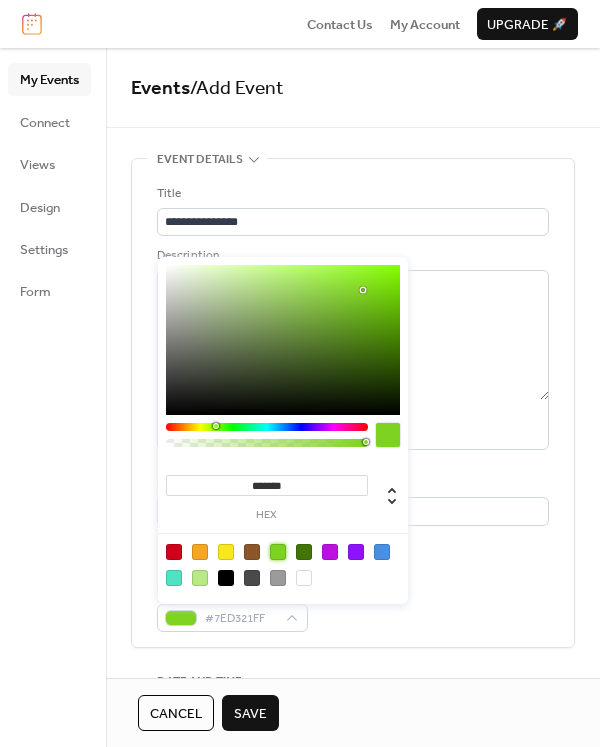 type on "*******" 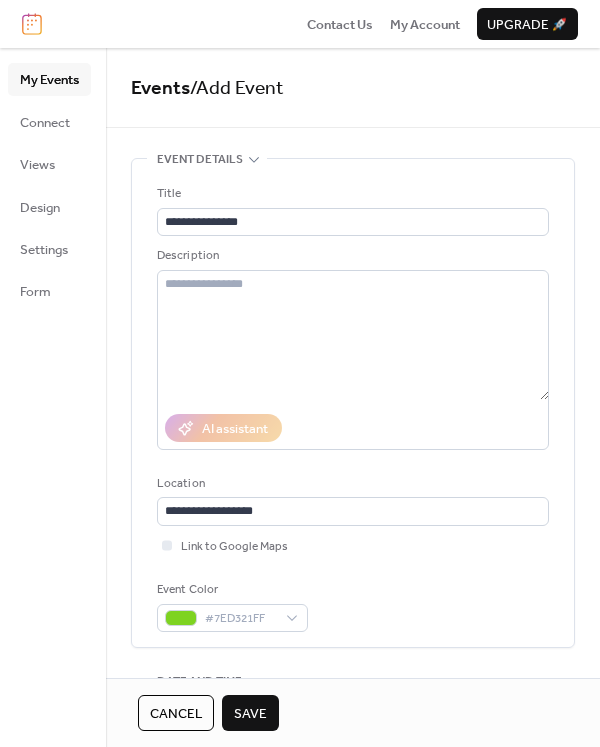click on "Event Color #7ED321FF" at bounding box center [353, 606] 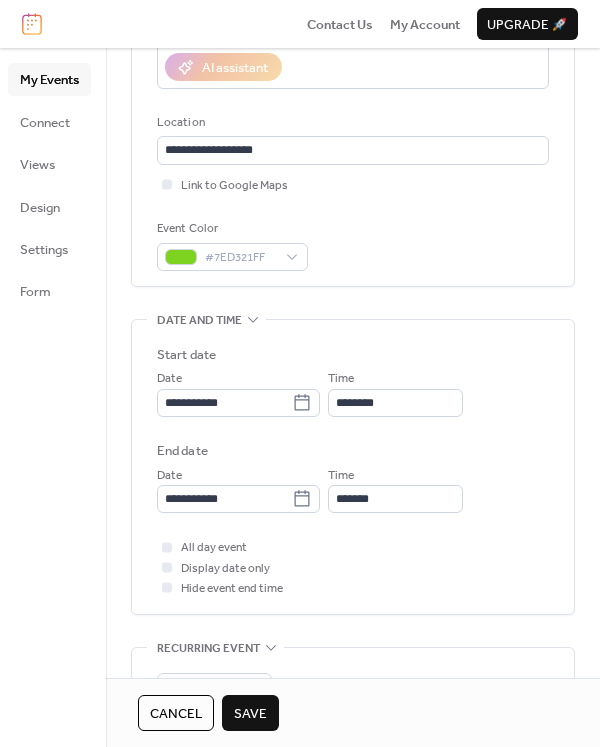 scroll, scrollTop: 400, scrollLeft: 0, axis: vertical 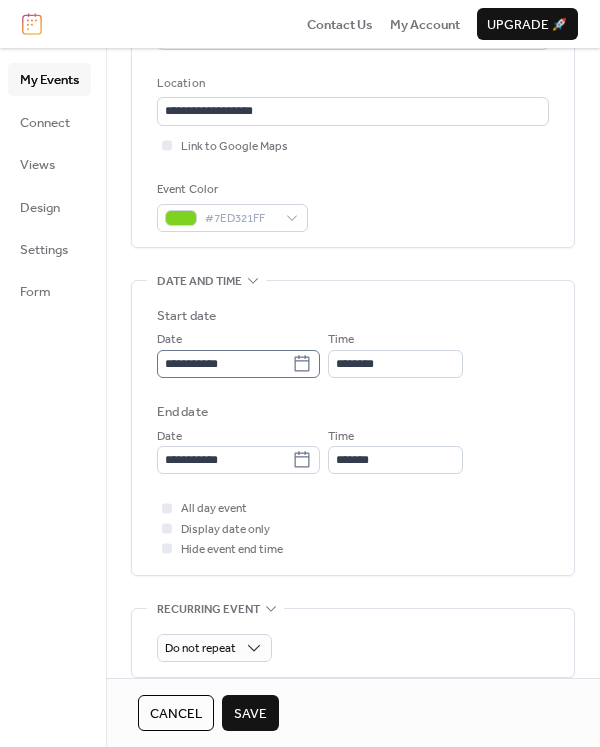 click 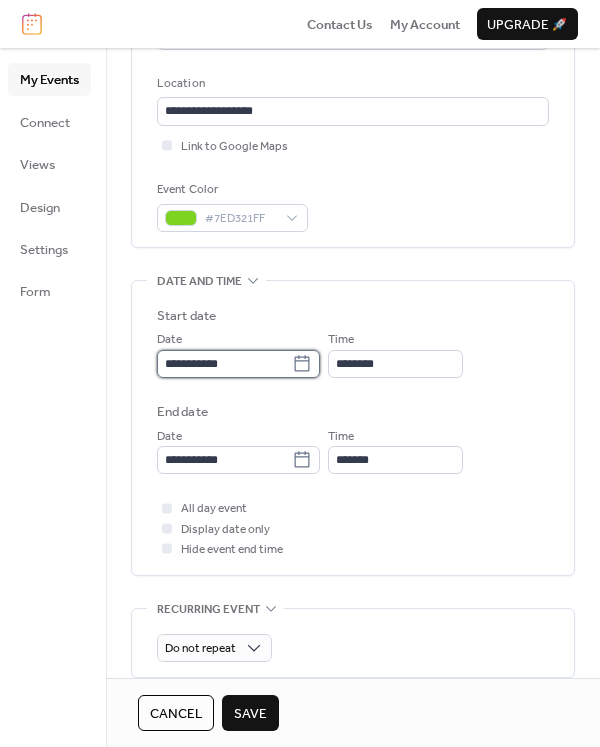 click on "**********" at bounding box center (224, 364) 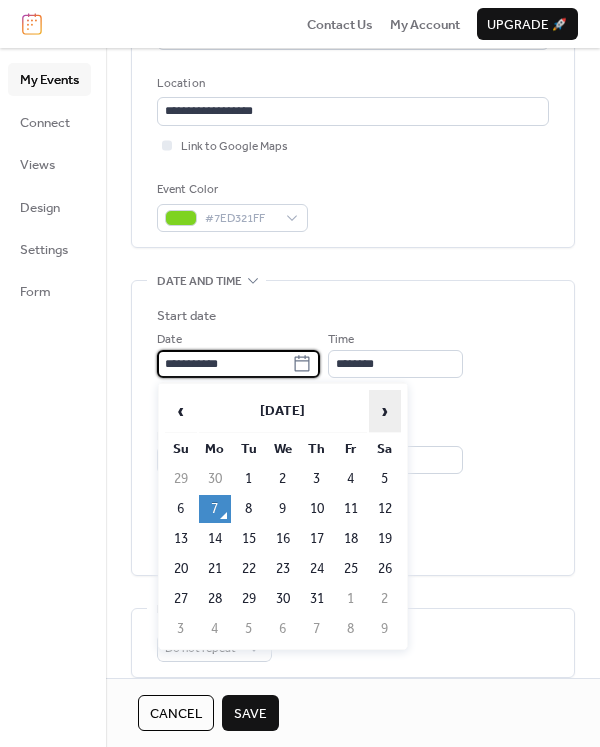 click on "›" at bounding box center [385, 411] 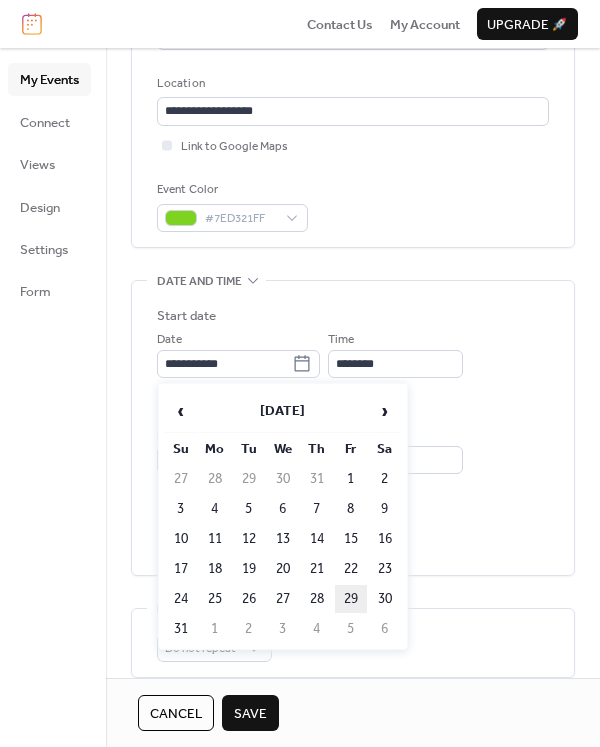 click on "29" at bounding box center (351, 599) 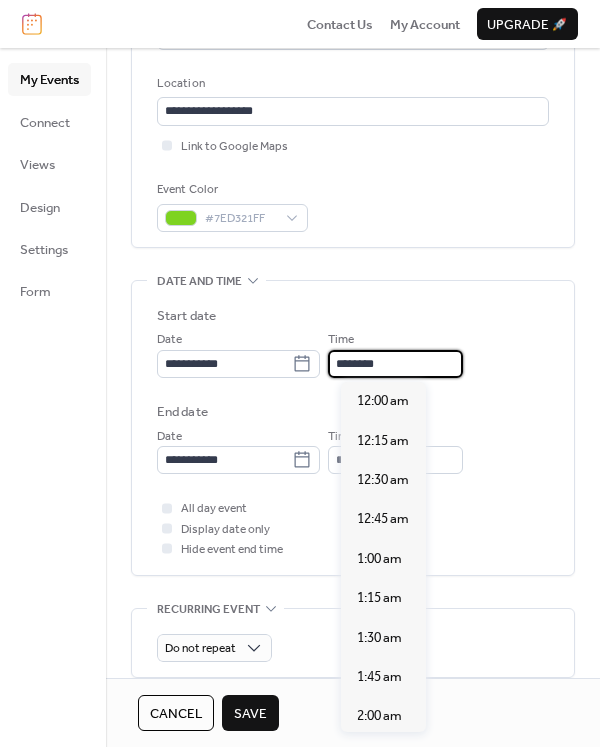 click on "********" at bounding box center [395, 364] 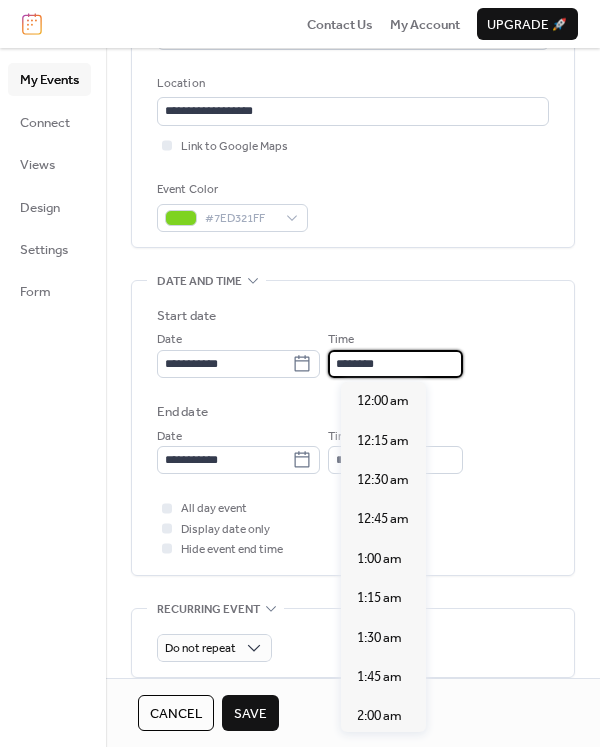 scroll, scrollTop: 1892, scrollLeft: 0, axis: vertical 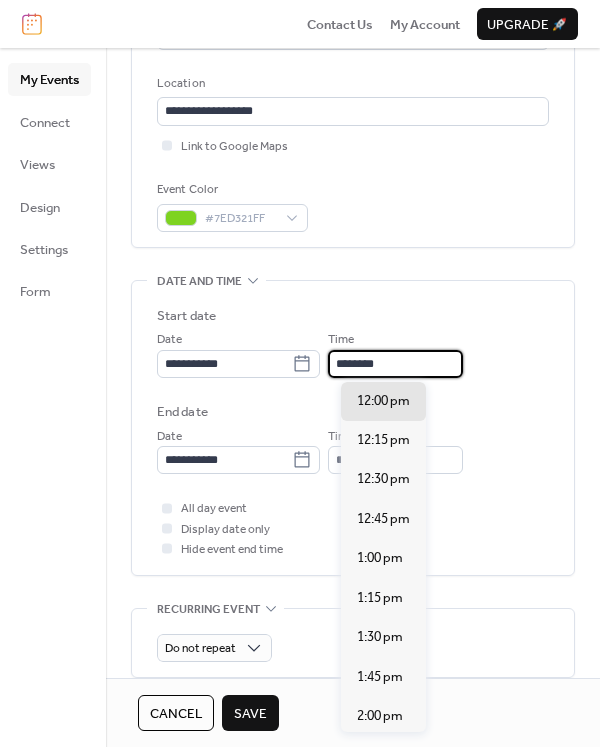 click on "********" at bounding box center (395, 364) 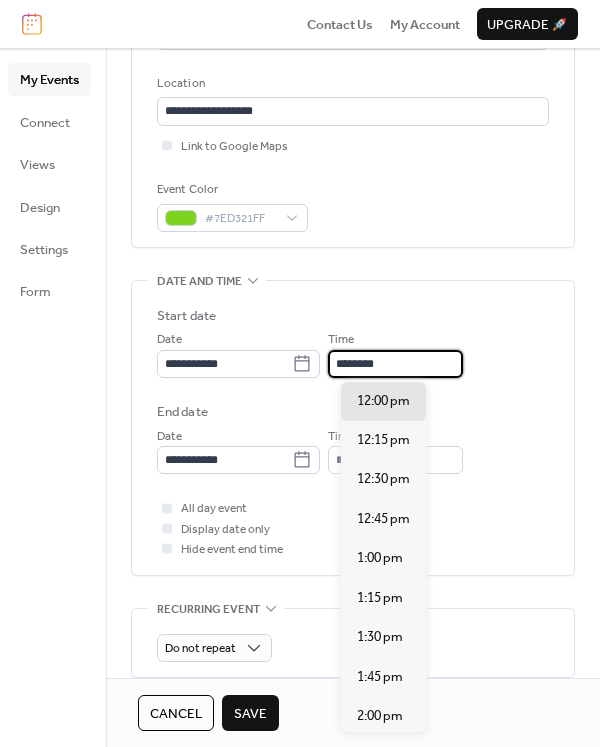 click on "********" at bounding box center [395, 364] 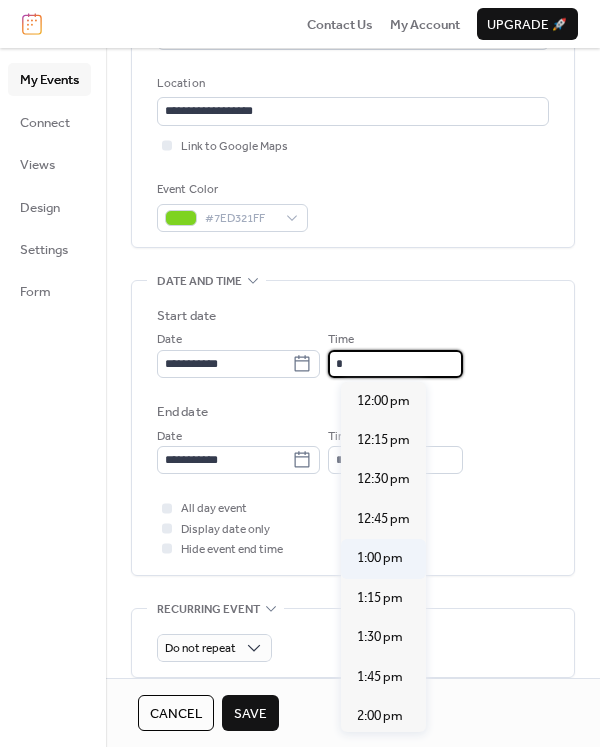 scroll, scrollTop: 946, scrollLeft: 0, axis: vertical 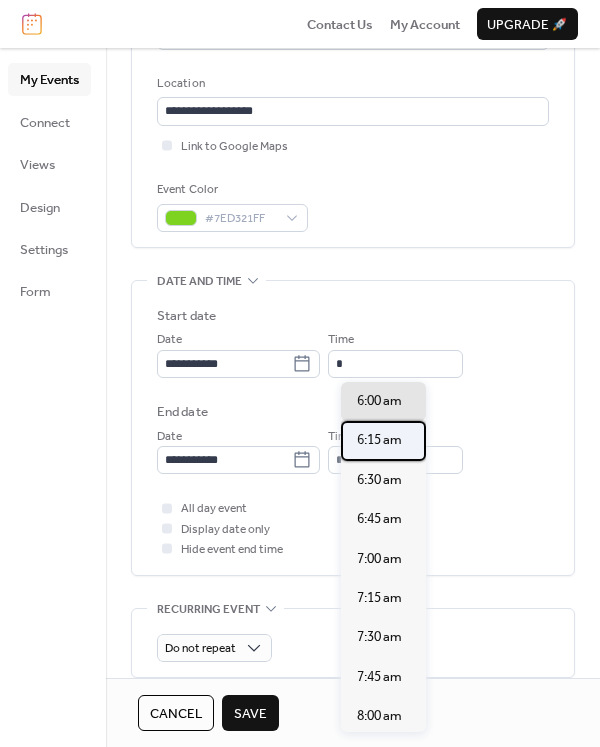 click on "6:15 am" at bounding box center [379, 440] 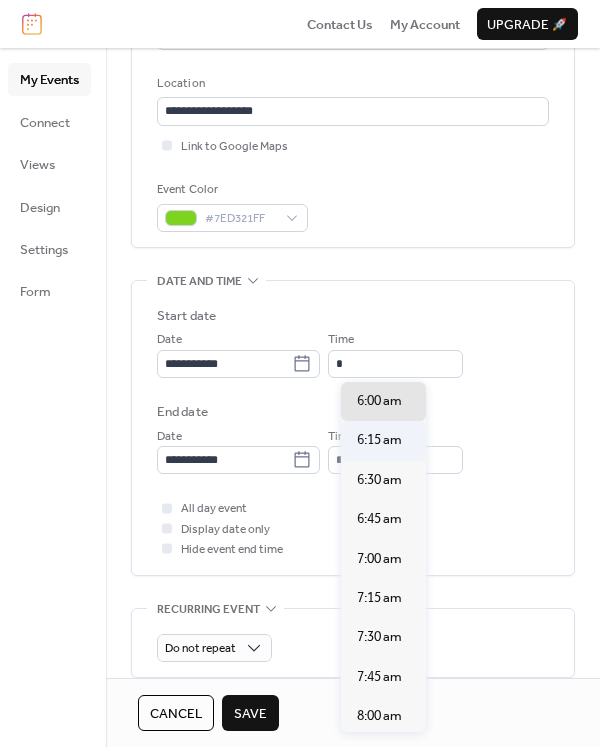 type on "*******" 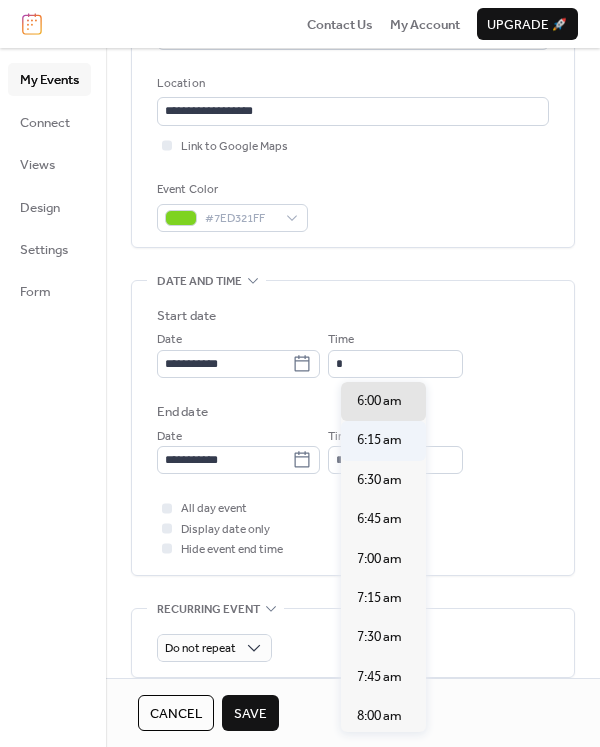 type on "*******" 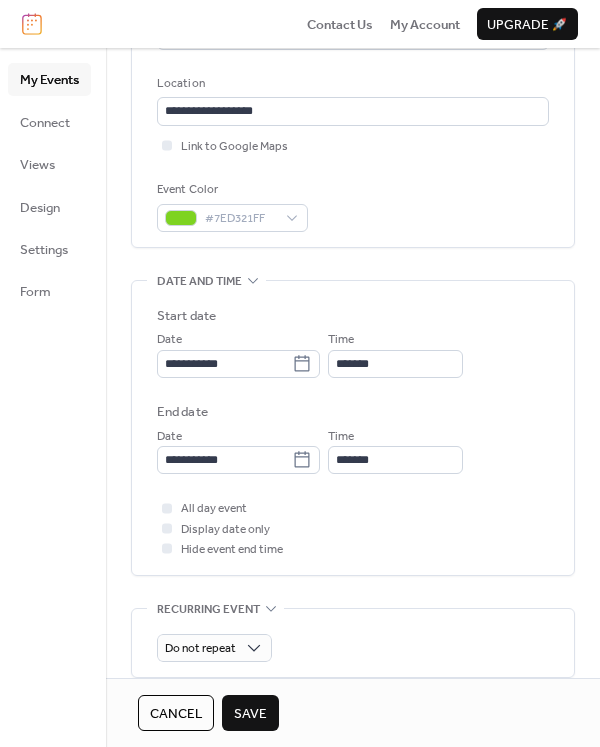click on "Save" at bounding box center (250, 714) 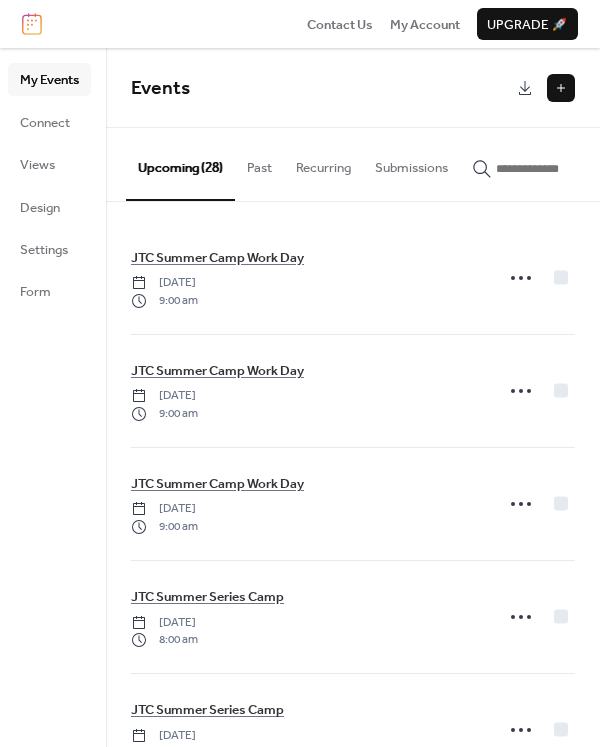 click at bounding box center [561, 88] 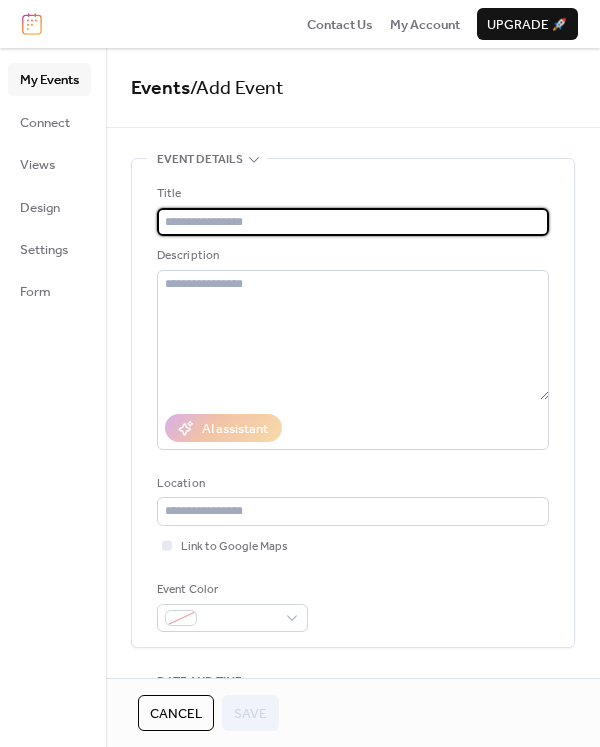 click at bounding box center [353, 222] 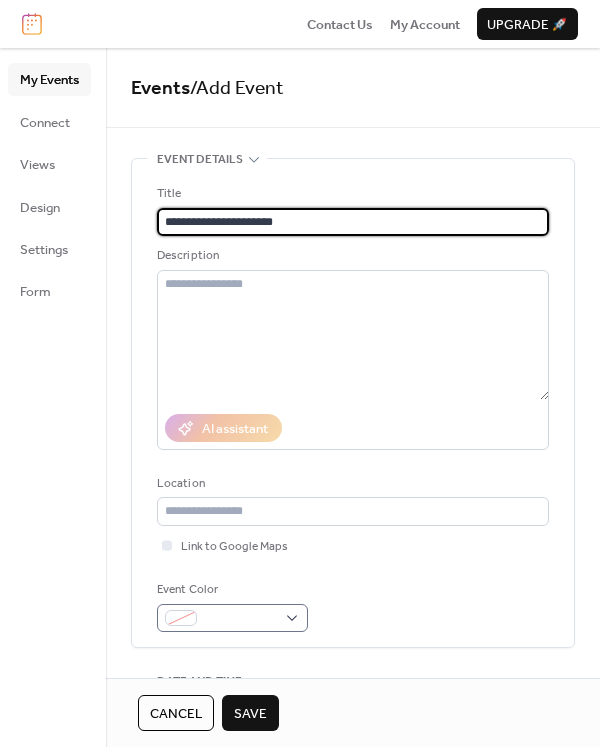 type on "**********" 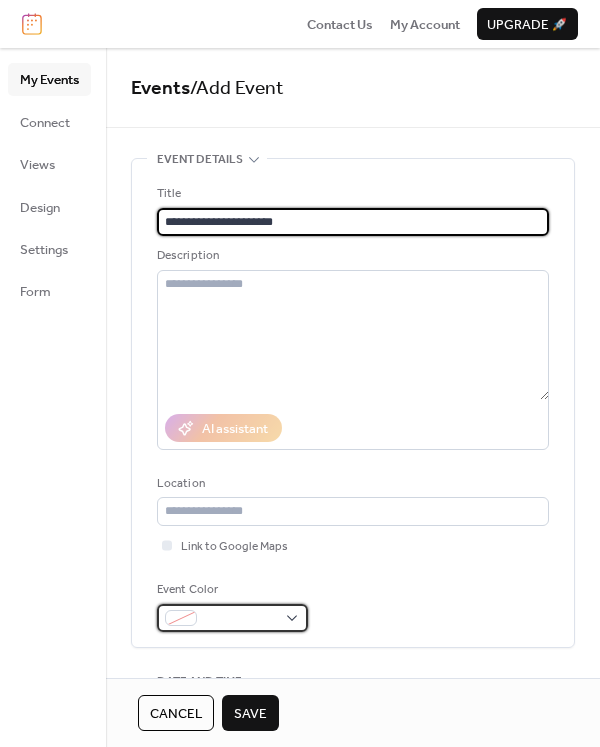 click at bounding box center (181, 618) 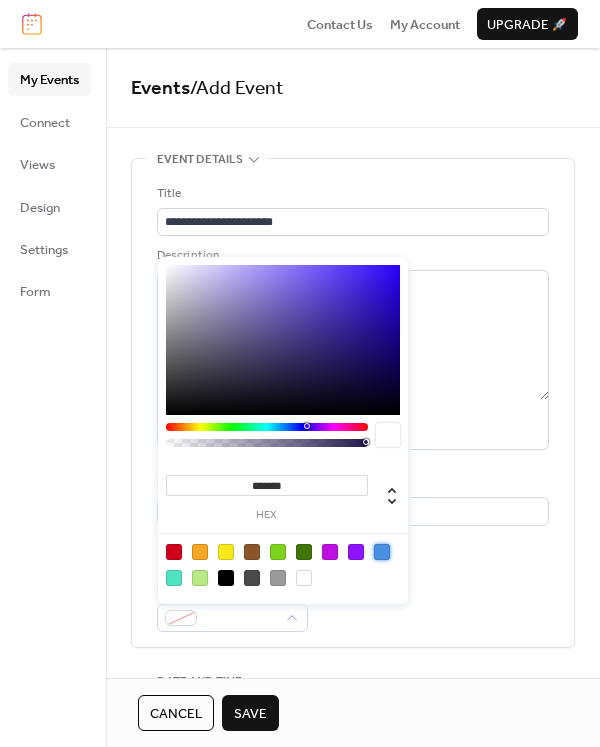 click at bounding box center (382, 552) 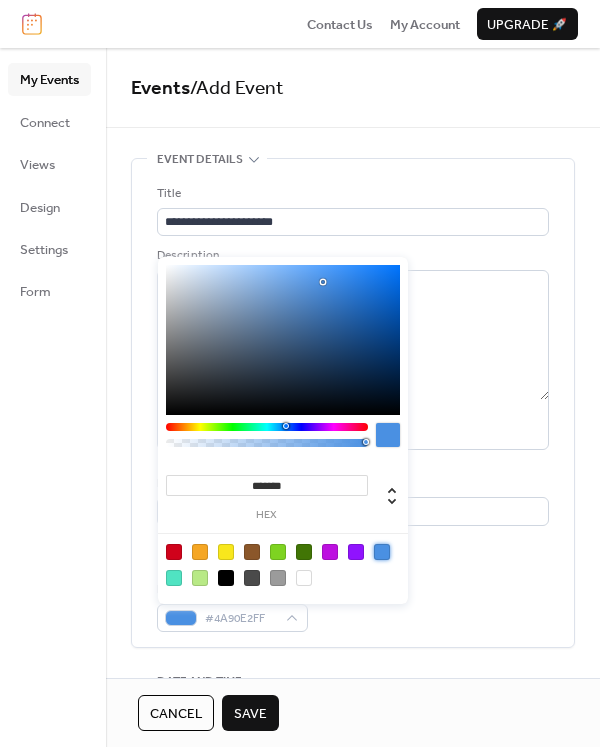 scroll, scrollTop: 400, scrollLeft: 0, axis: vertical 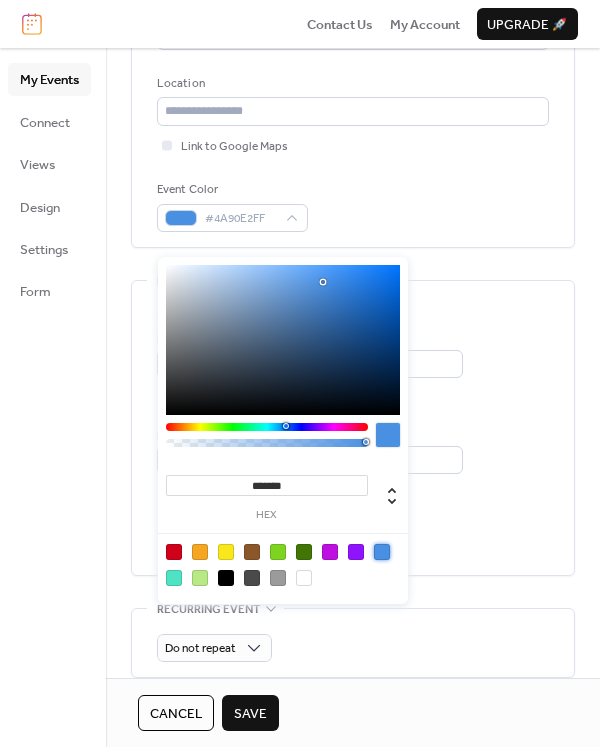 click on "All day event Display date only Hide event end time" at bounding box center [353, 528] 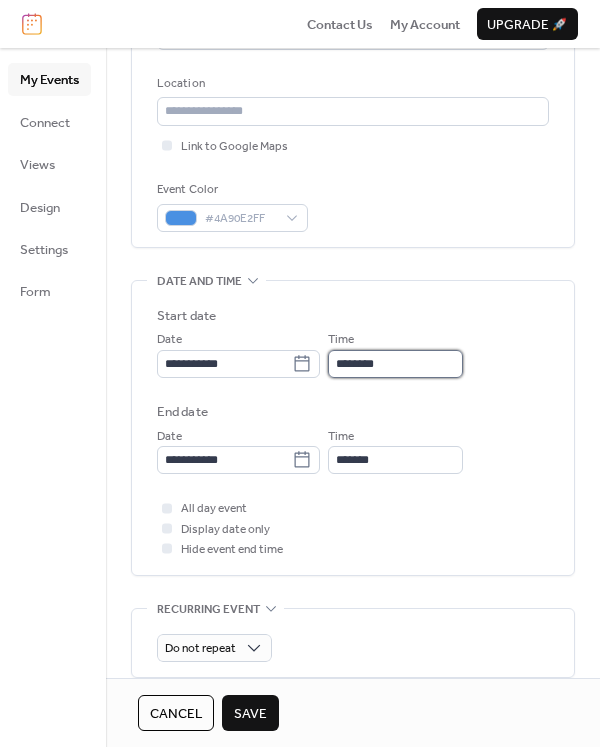 click on "********" at bounding box center [395, 364] 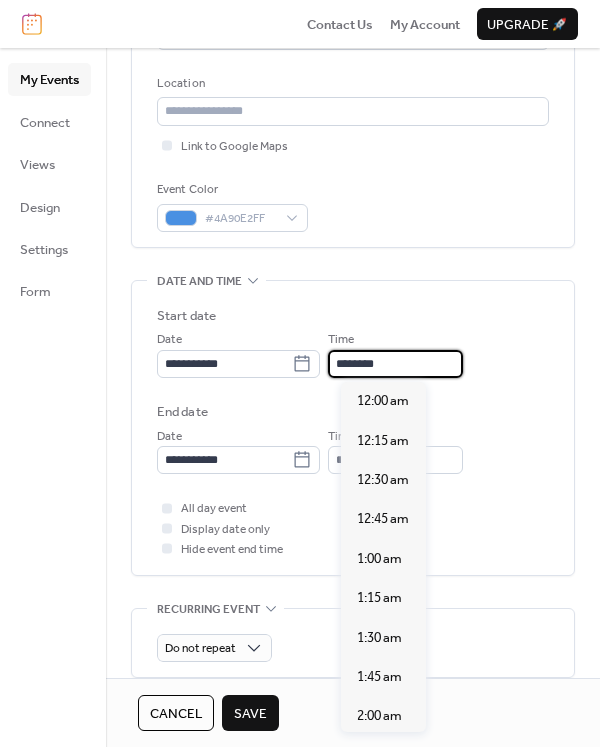 click on "********" at bounding box center (395, 364) 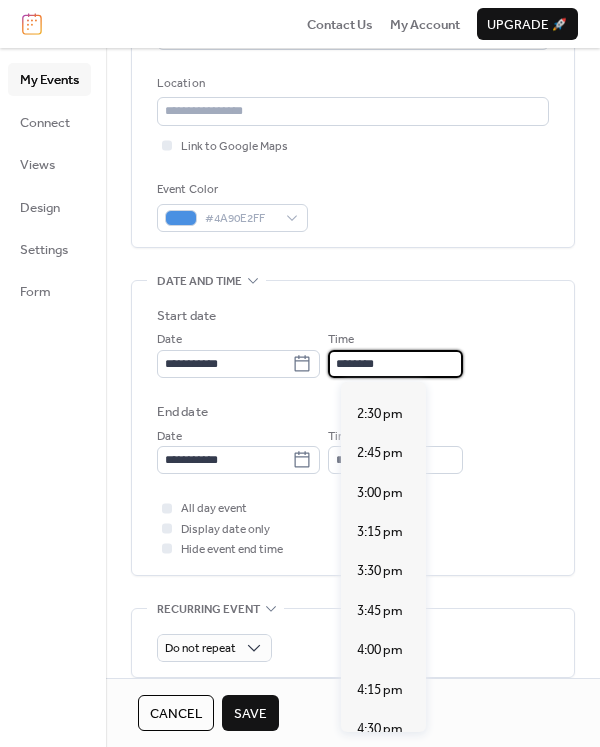 scroll, scrollTop: 2492, scrollLeft: 0, axis: vertical 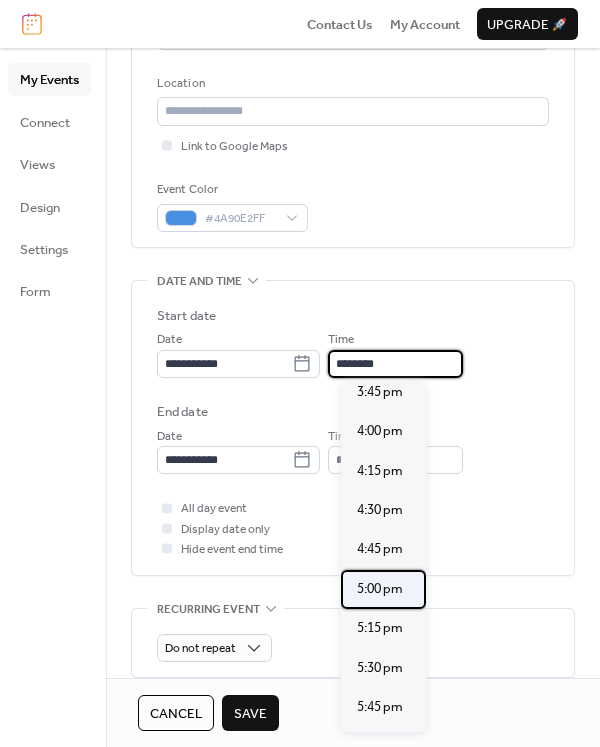 click on "5:00 pm" at bounding box center (380, 589) 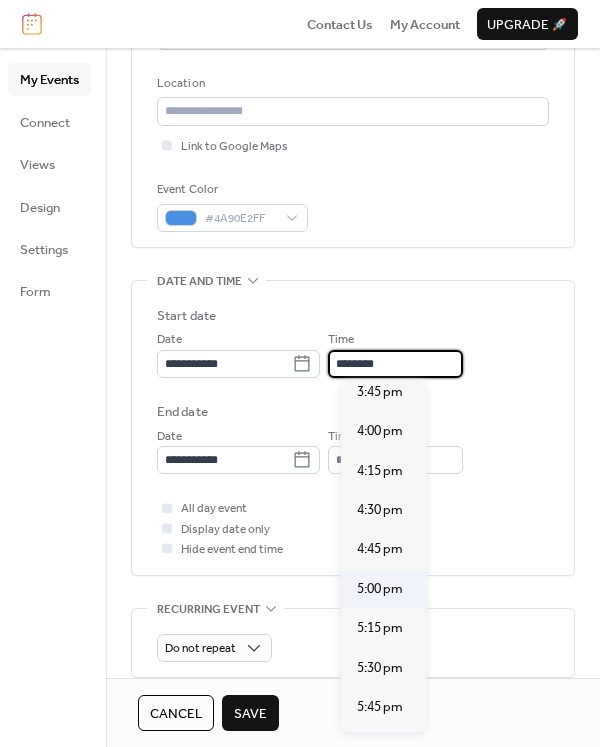type on "*******" 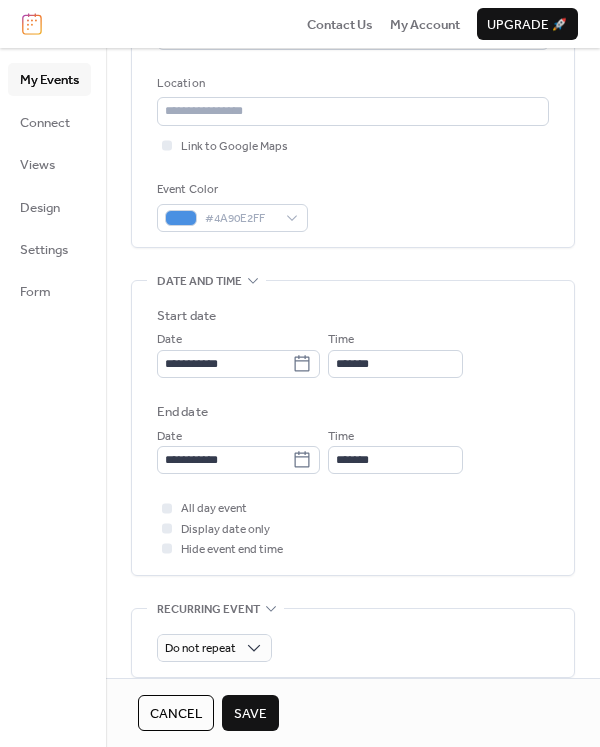 click on "Save" at bounding box center [250, 714] 